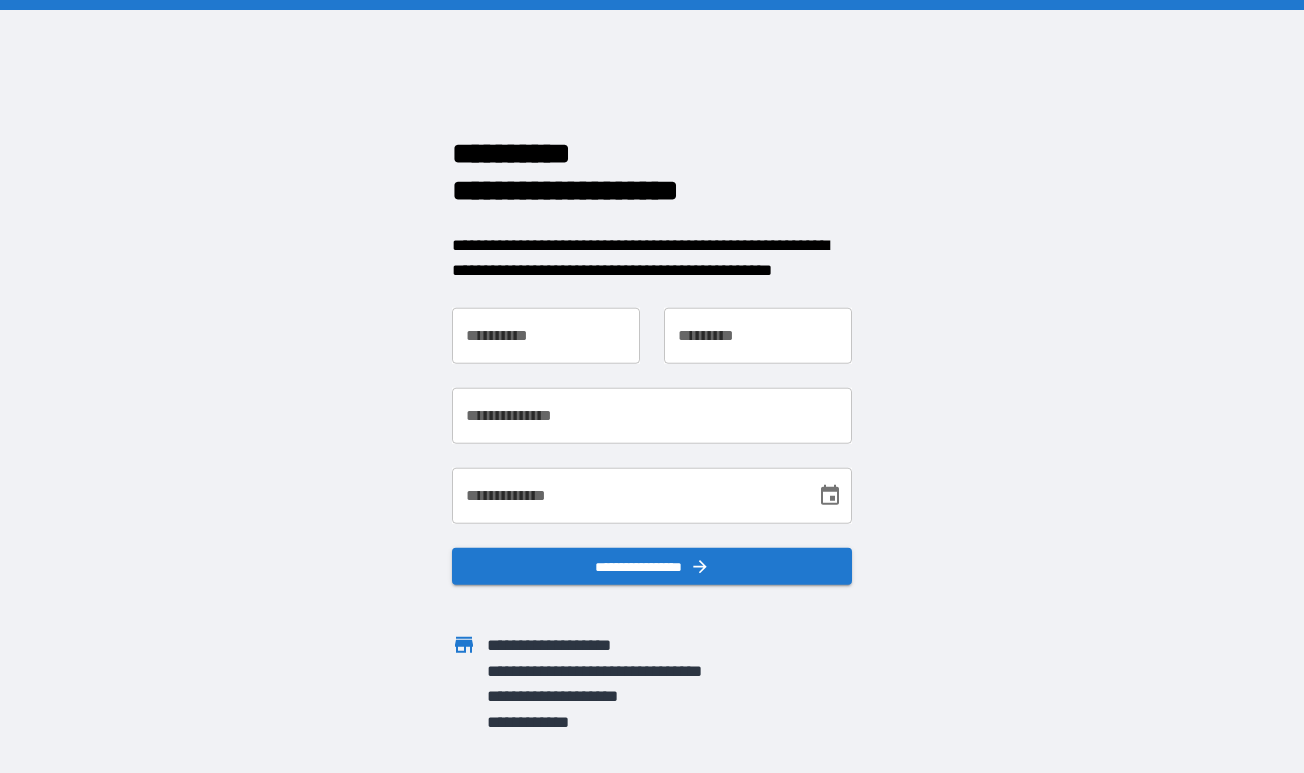 scroll, scrollTop: 0, scrollLeft: 0, axis: both 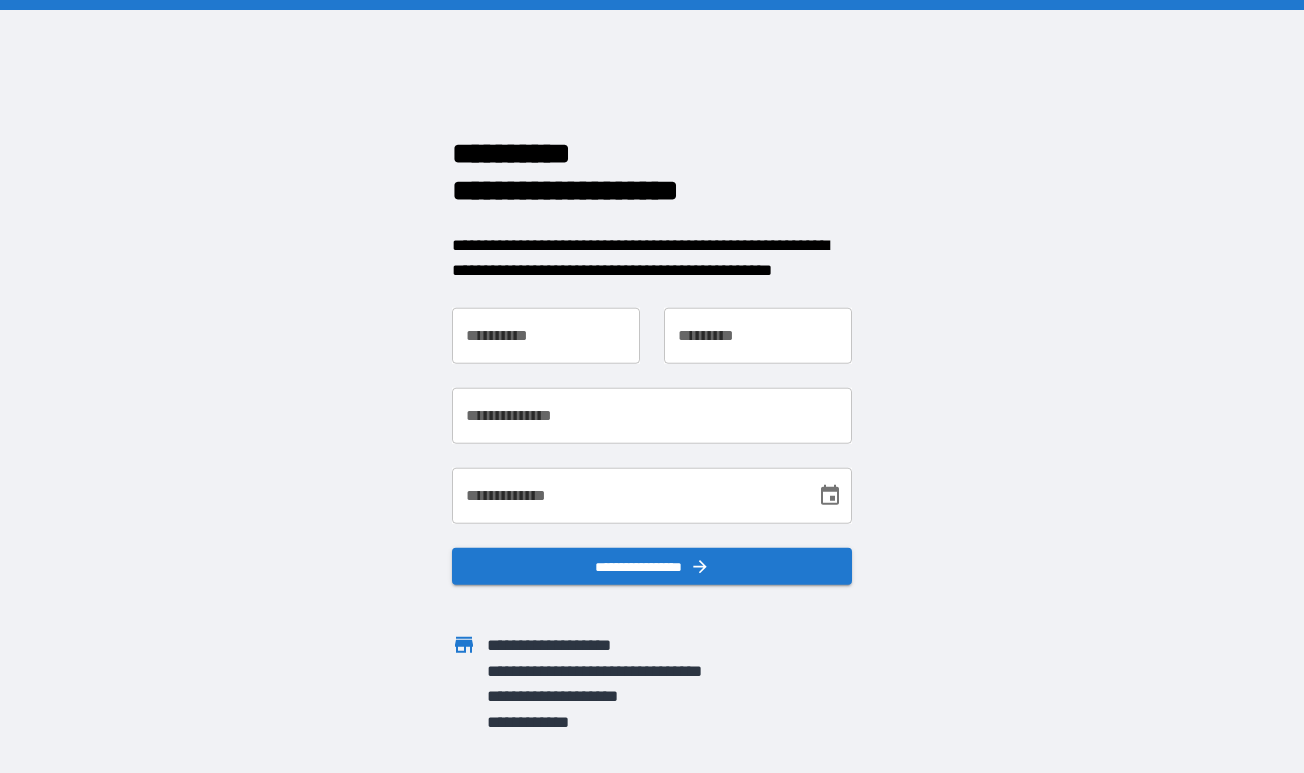 click on "**********" at bounding box center [546, 335] 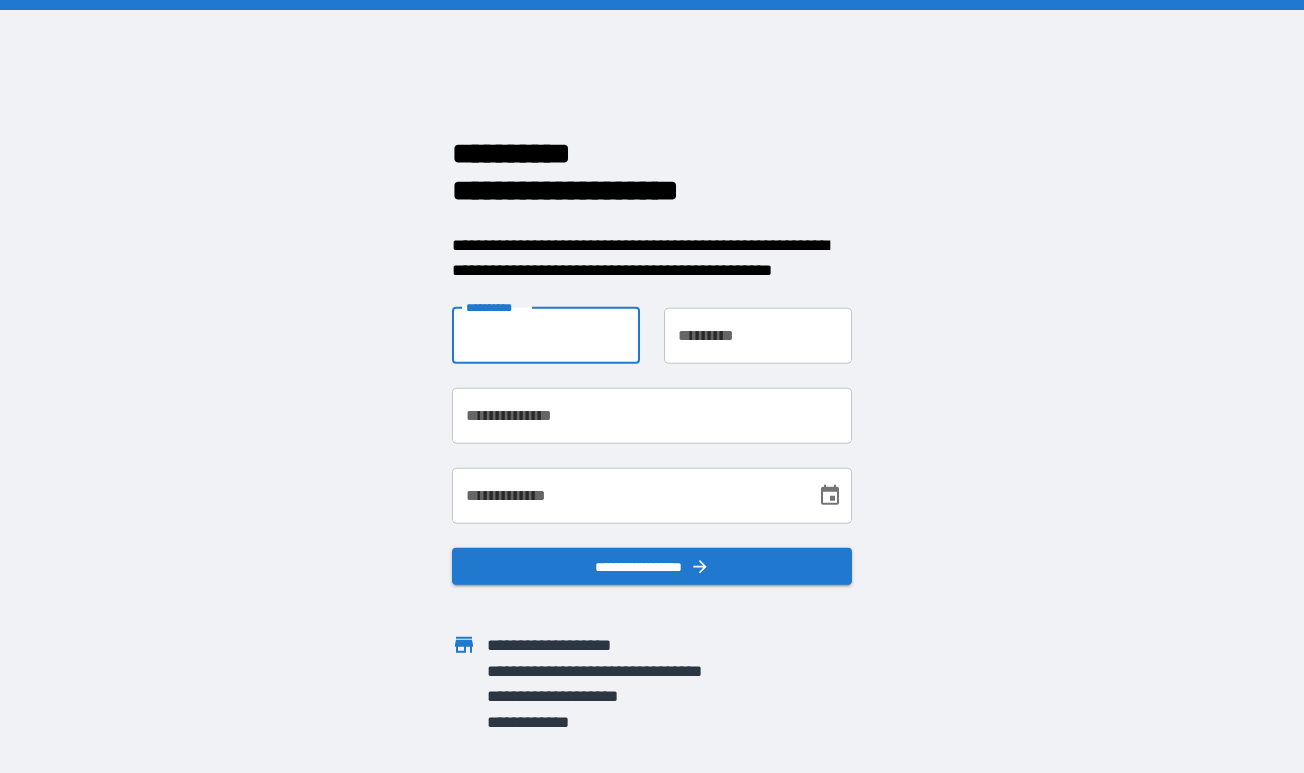 type on "*******" 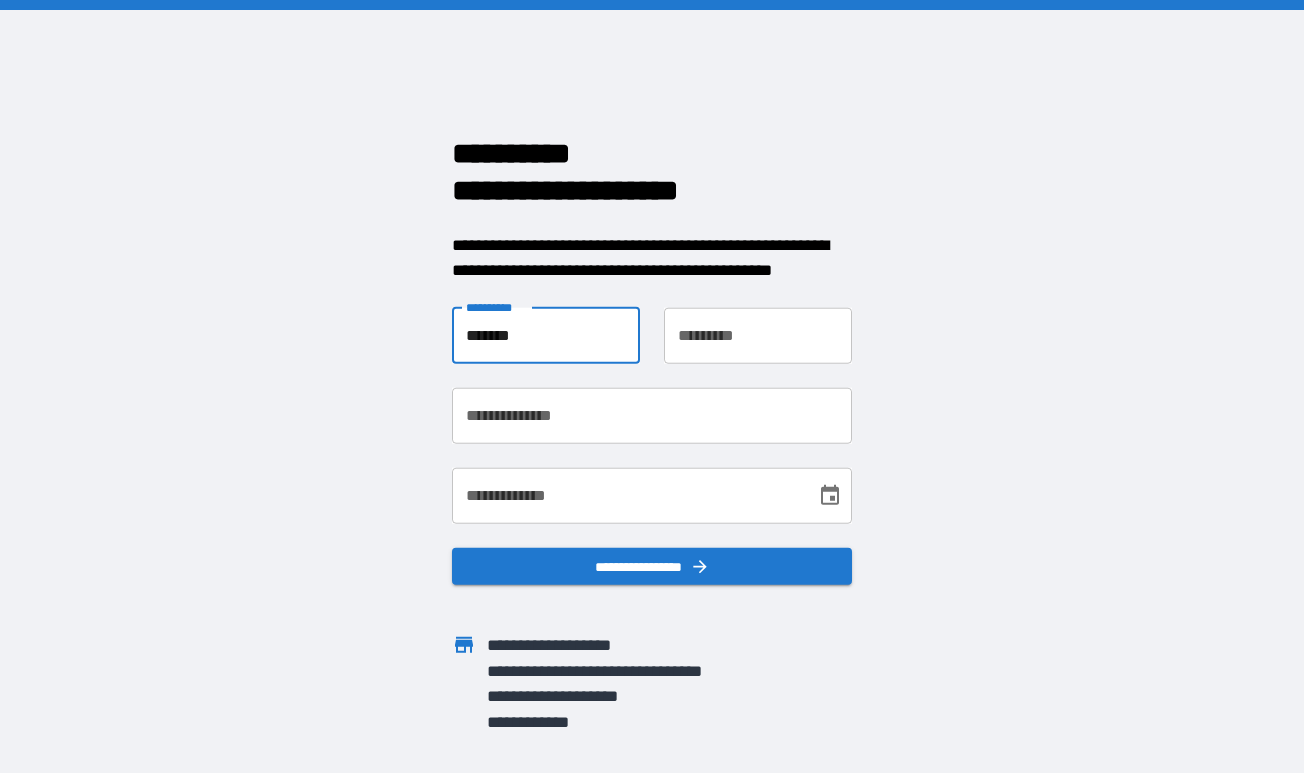 type on "*****" 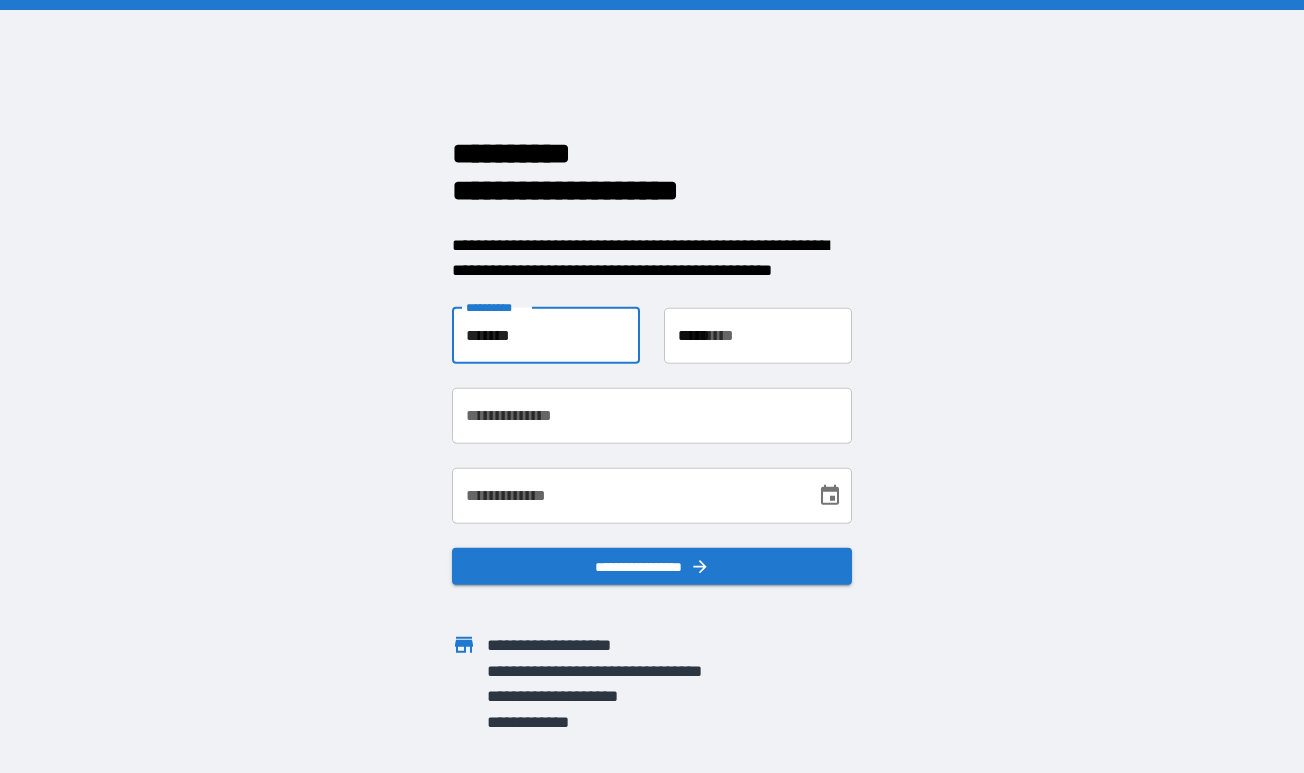 type on "**********" 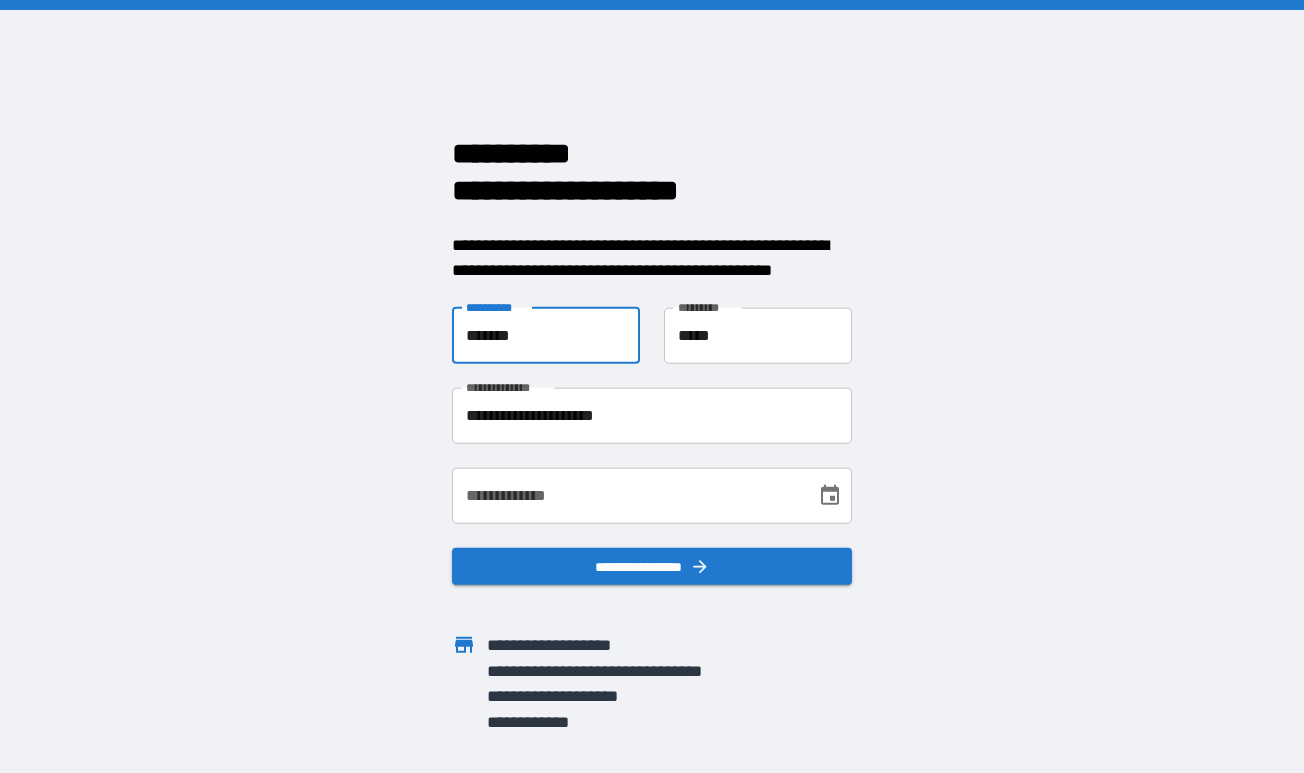 click on "**********" at bounding box center [627, 495] 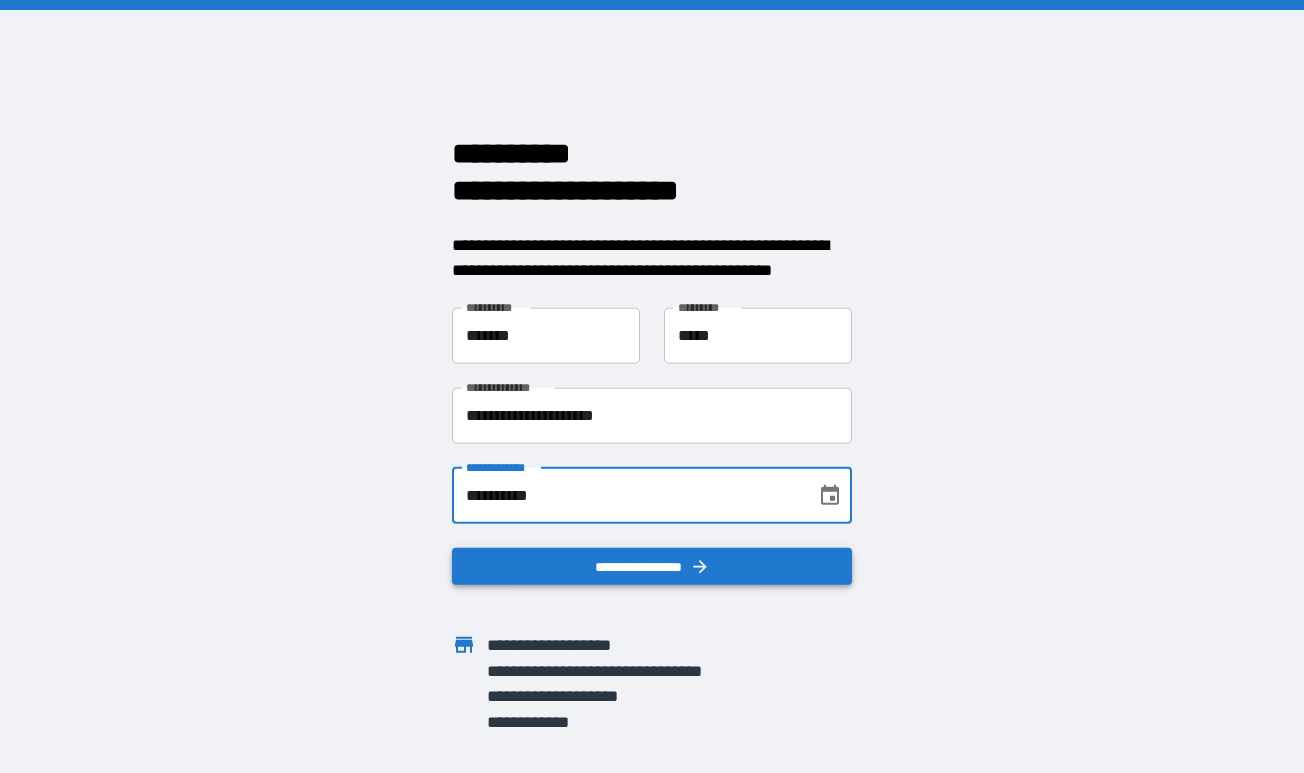 type on "**********" 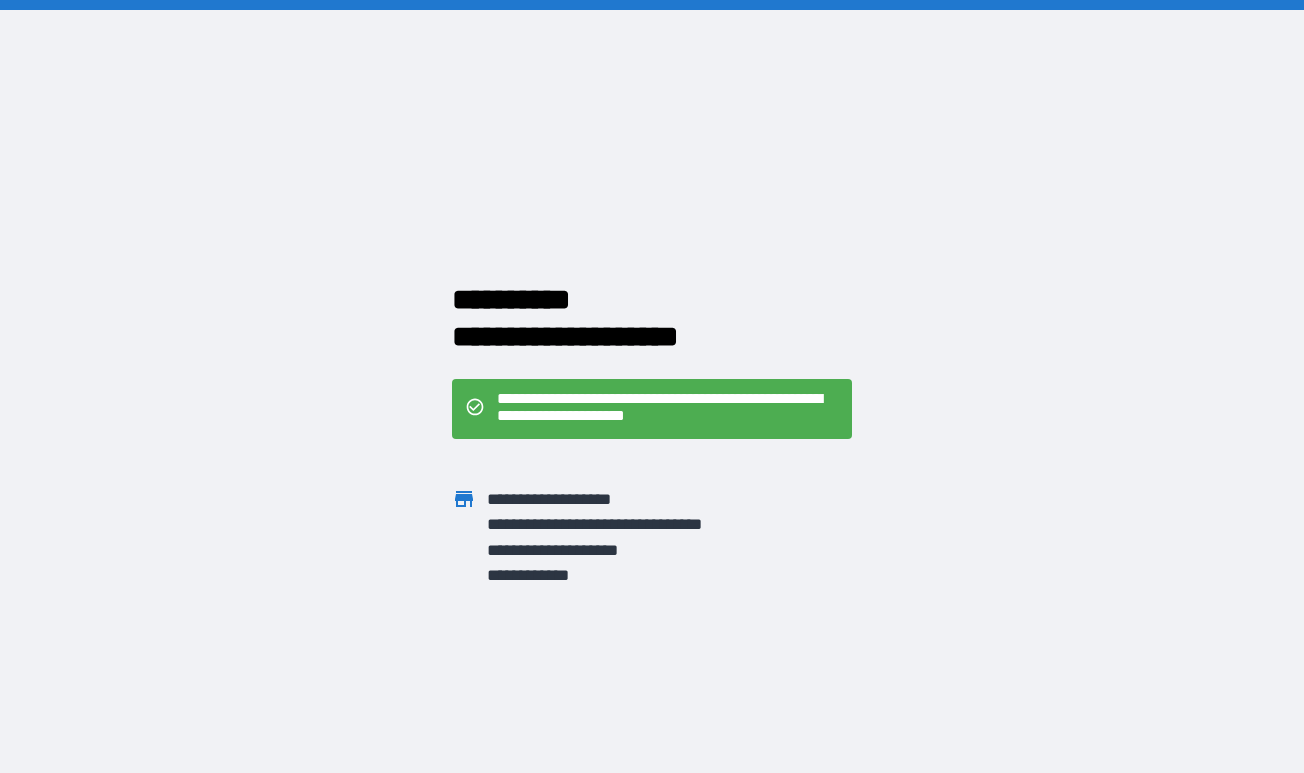 click on "**********" at bounding box center (668, 409) 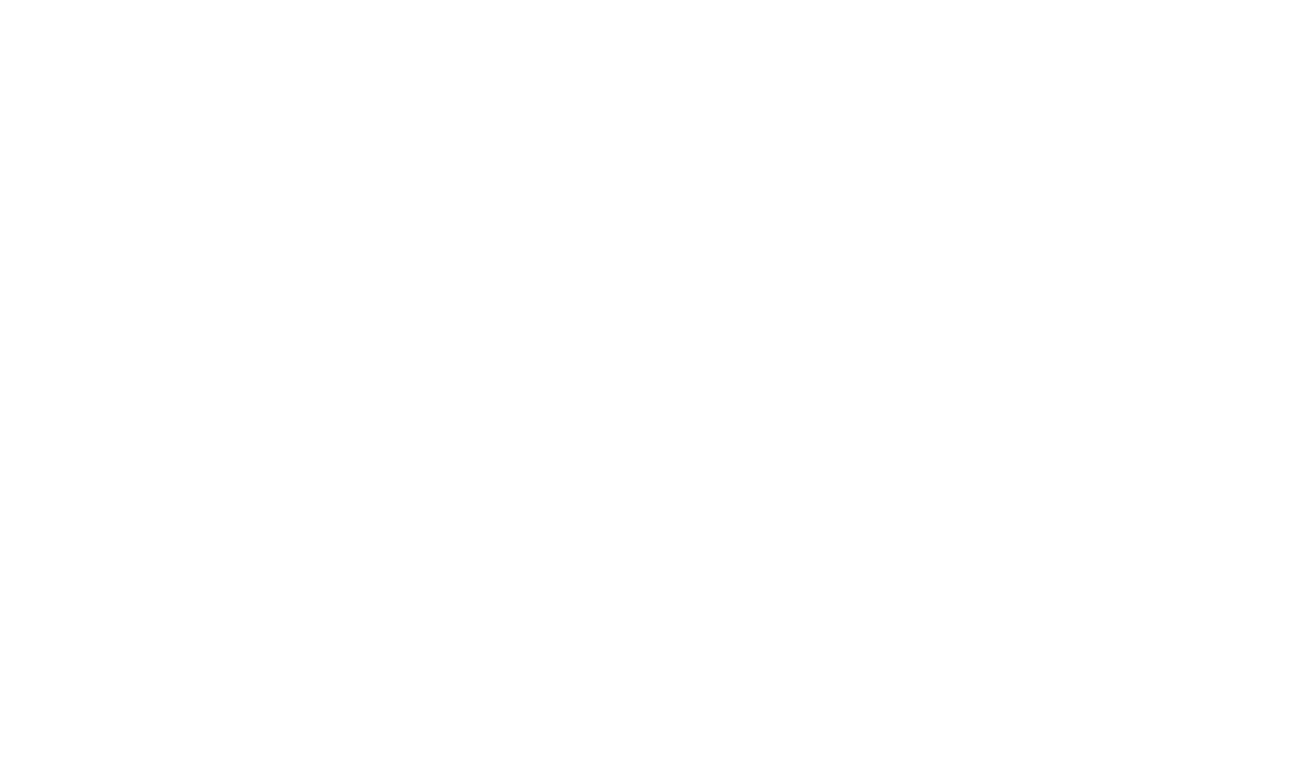 scroll, scrollTop: 0, scrollLeft: 0, axis: both 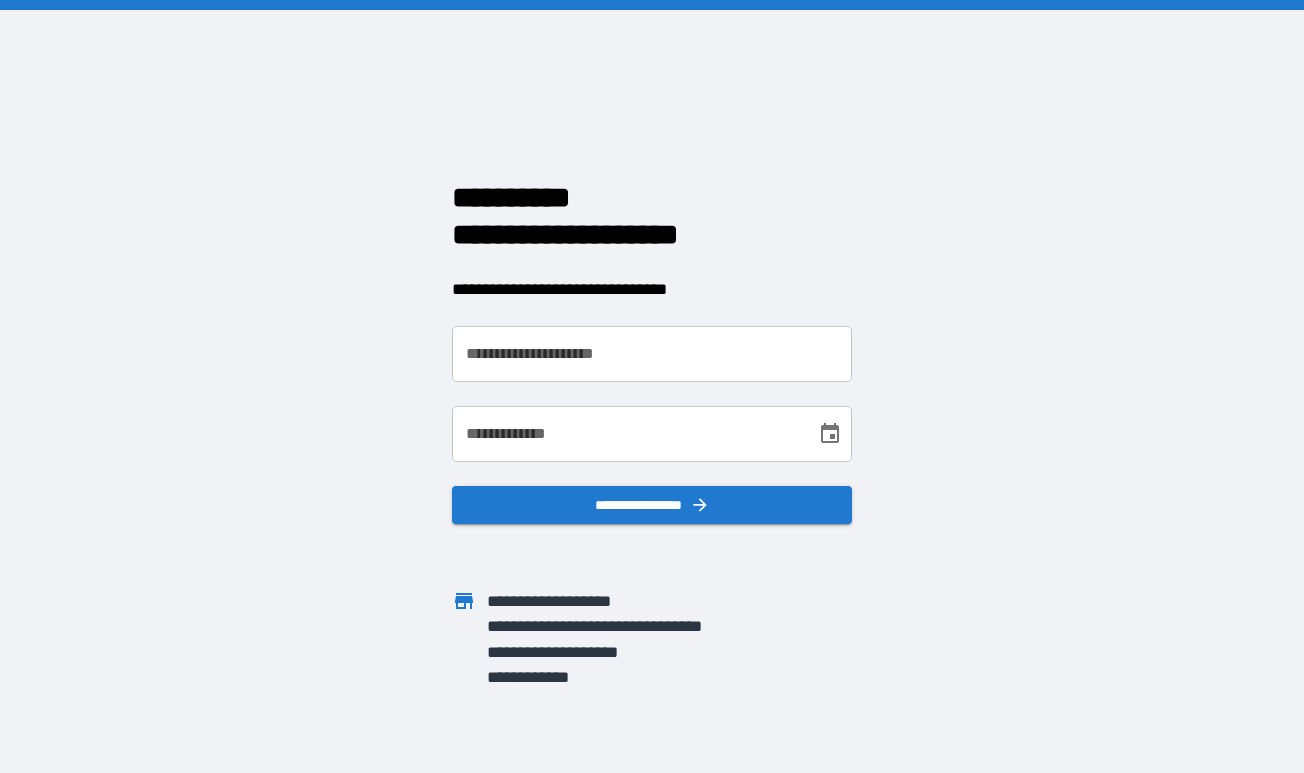 click on "**********" at bounding box center (652, 354) 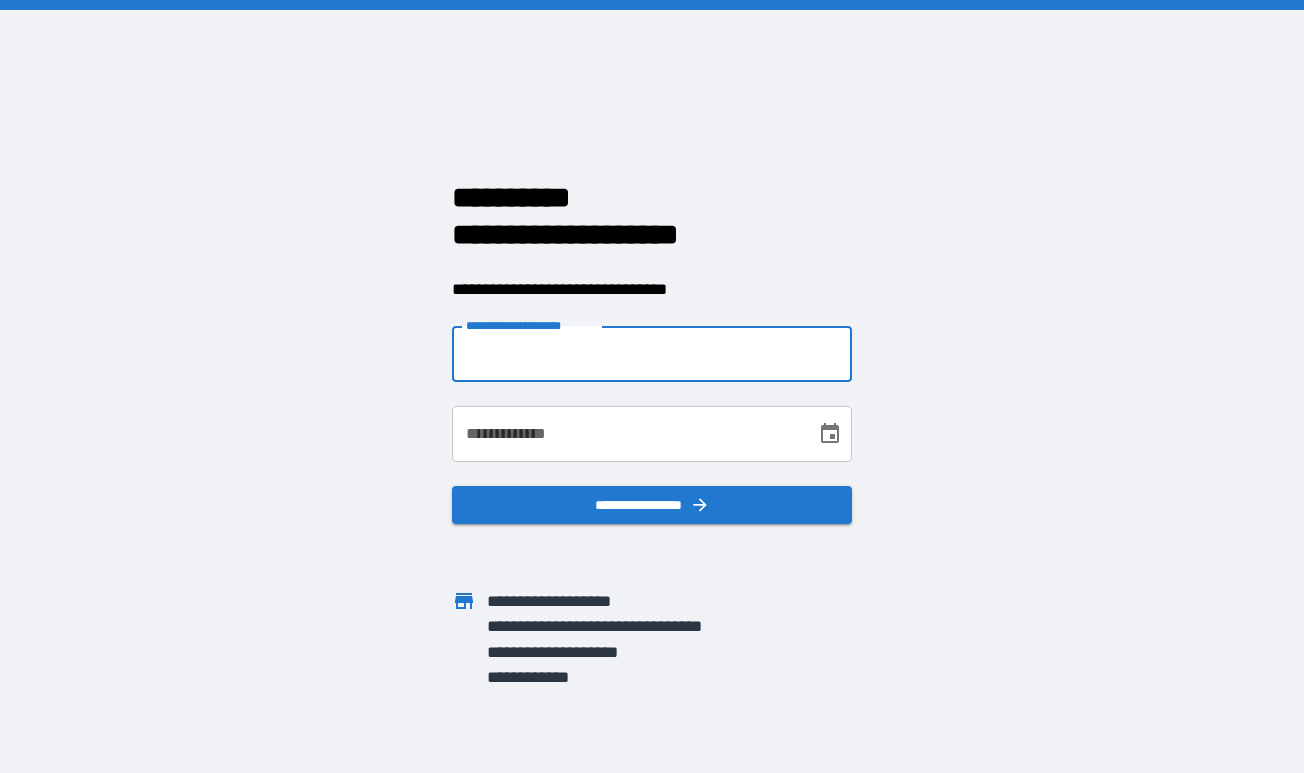 type on "**********" 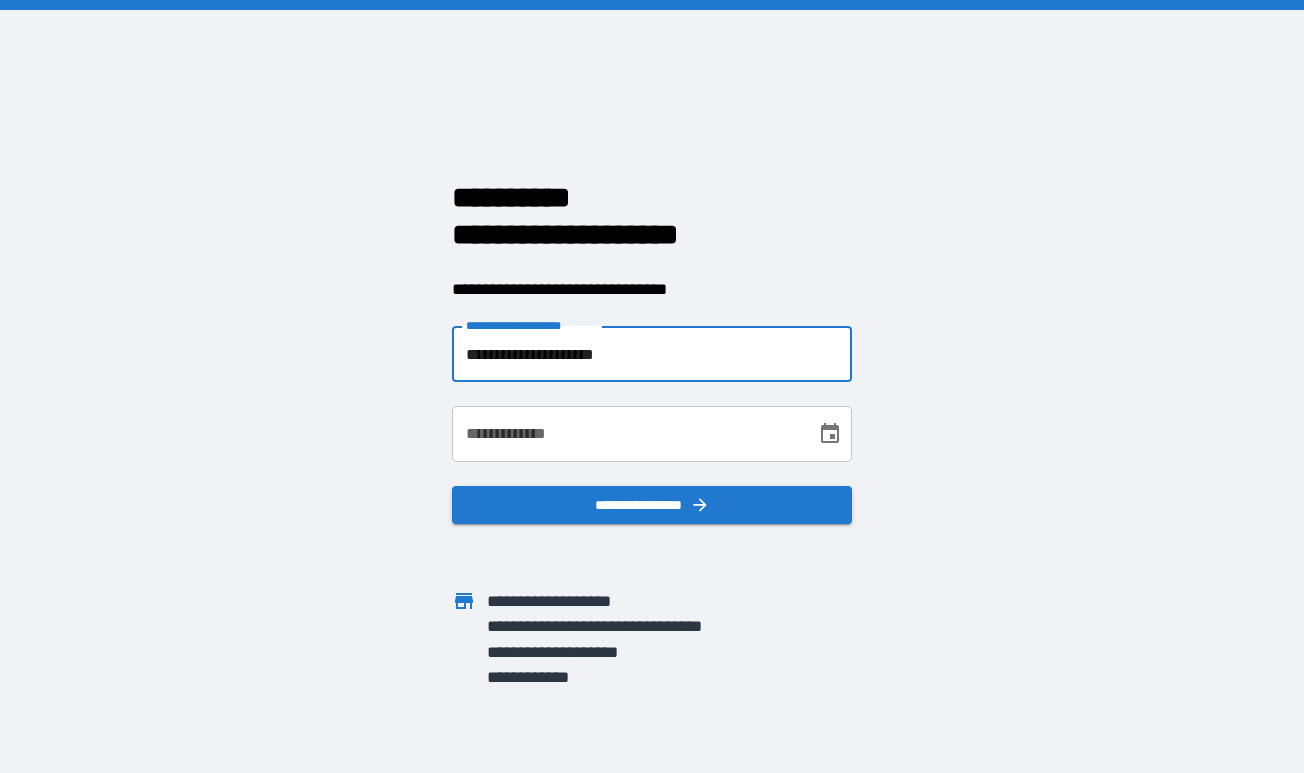 click on "**********" at bounding box center [627, 434] 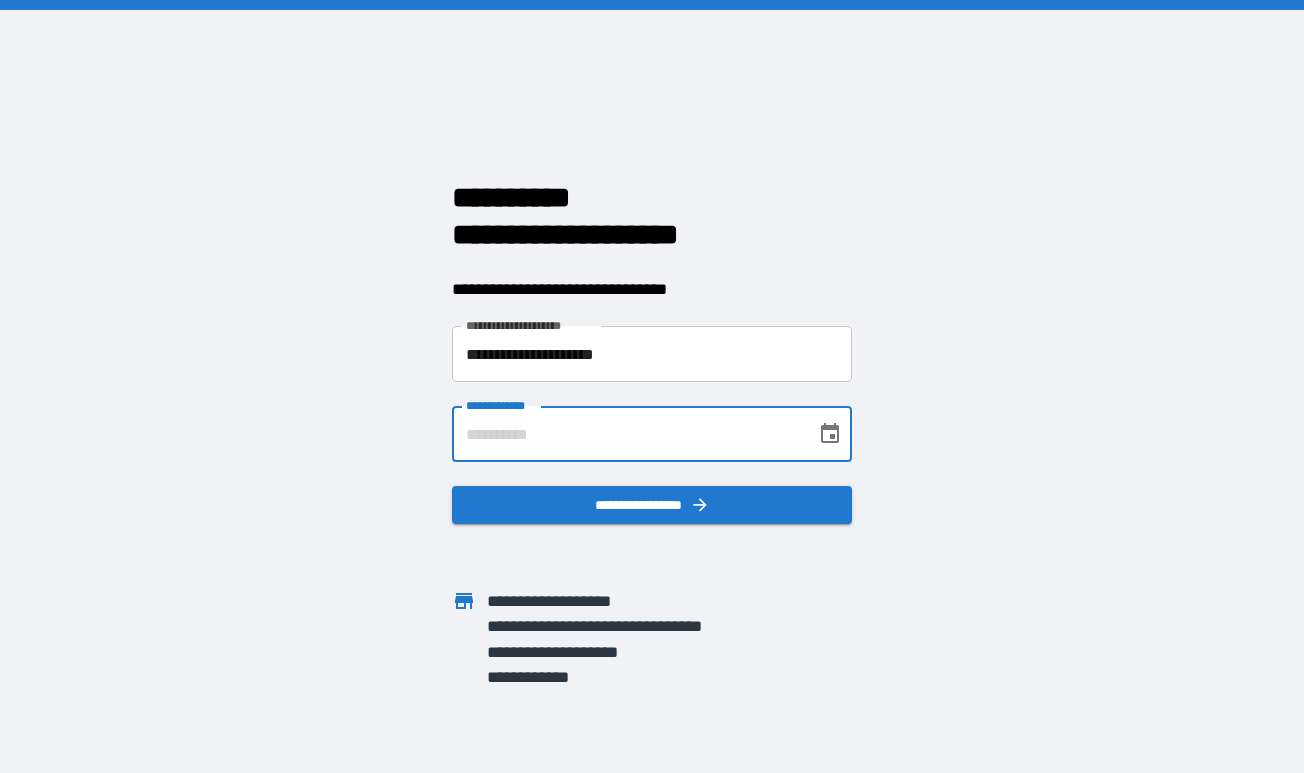 type on "**********" 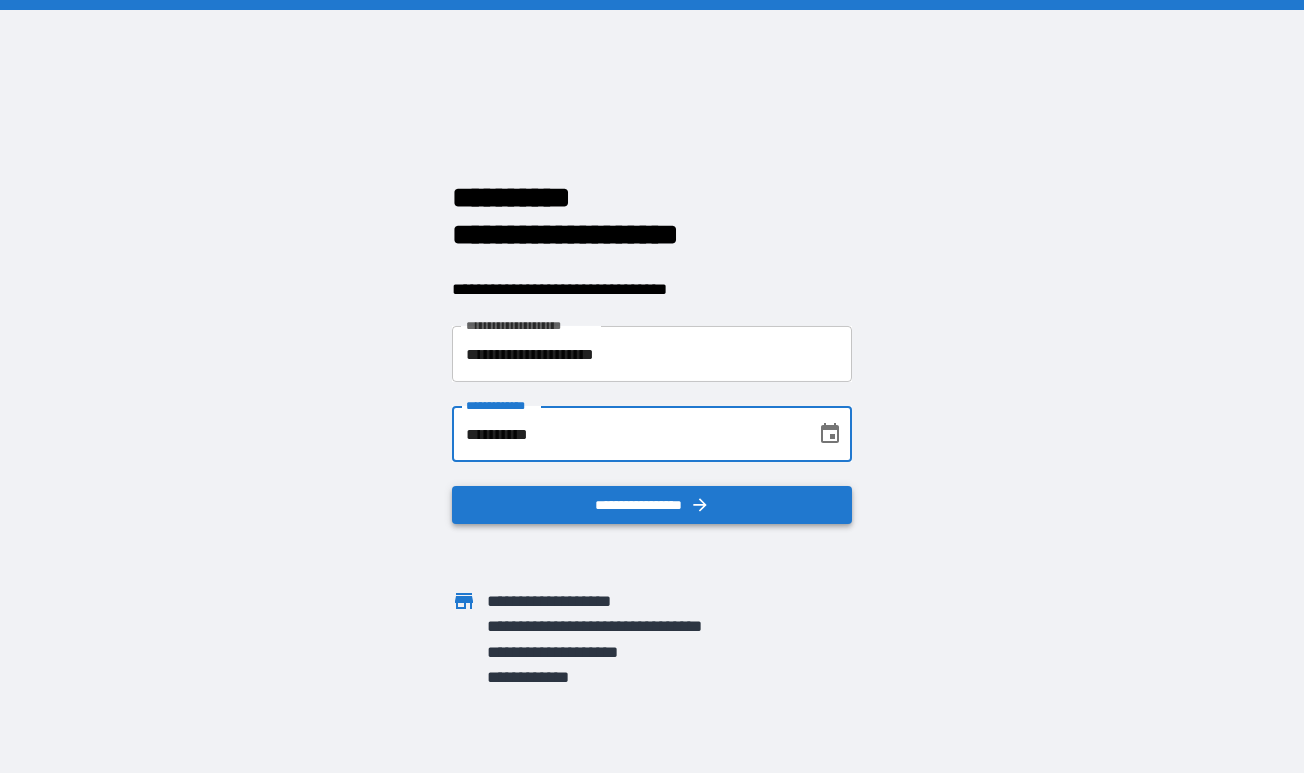 click on "**********" at bounding box center (652, 505) 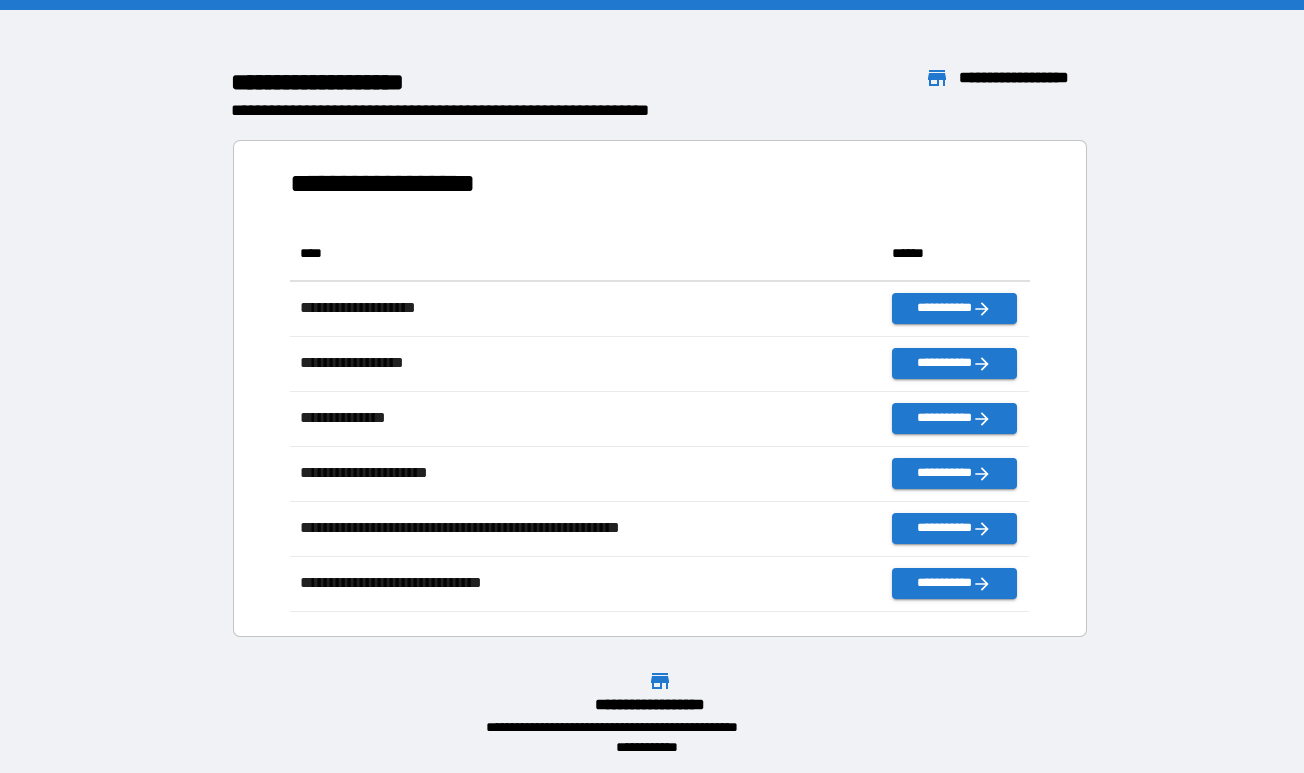 scroll, scrollTop: 1, scrollLeft: 0, axis: vertical 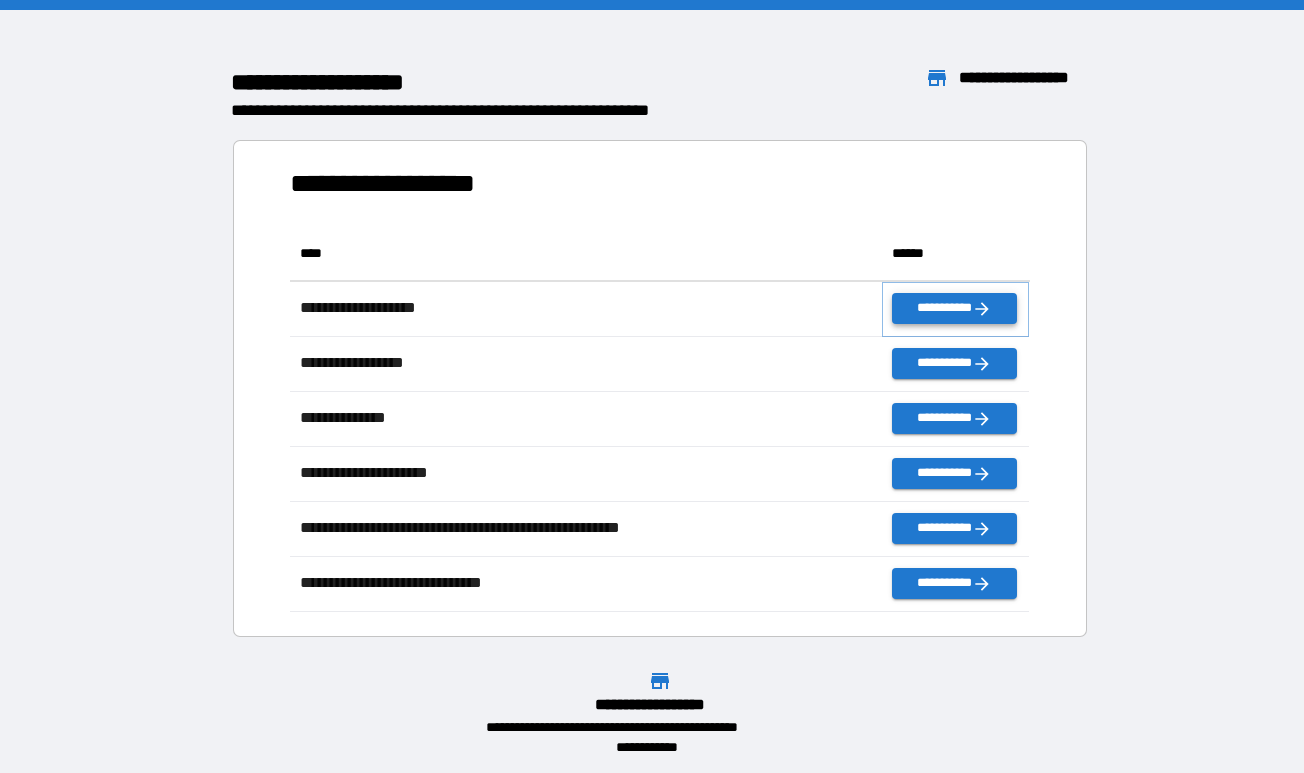 click on "**********" at bounding box center (954, 308) 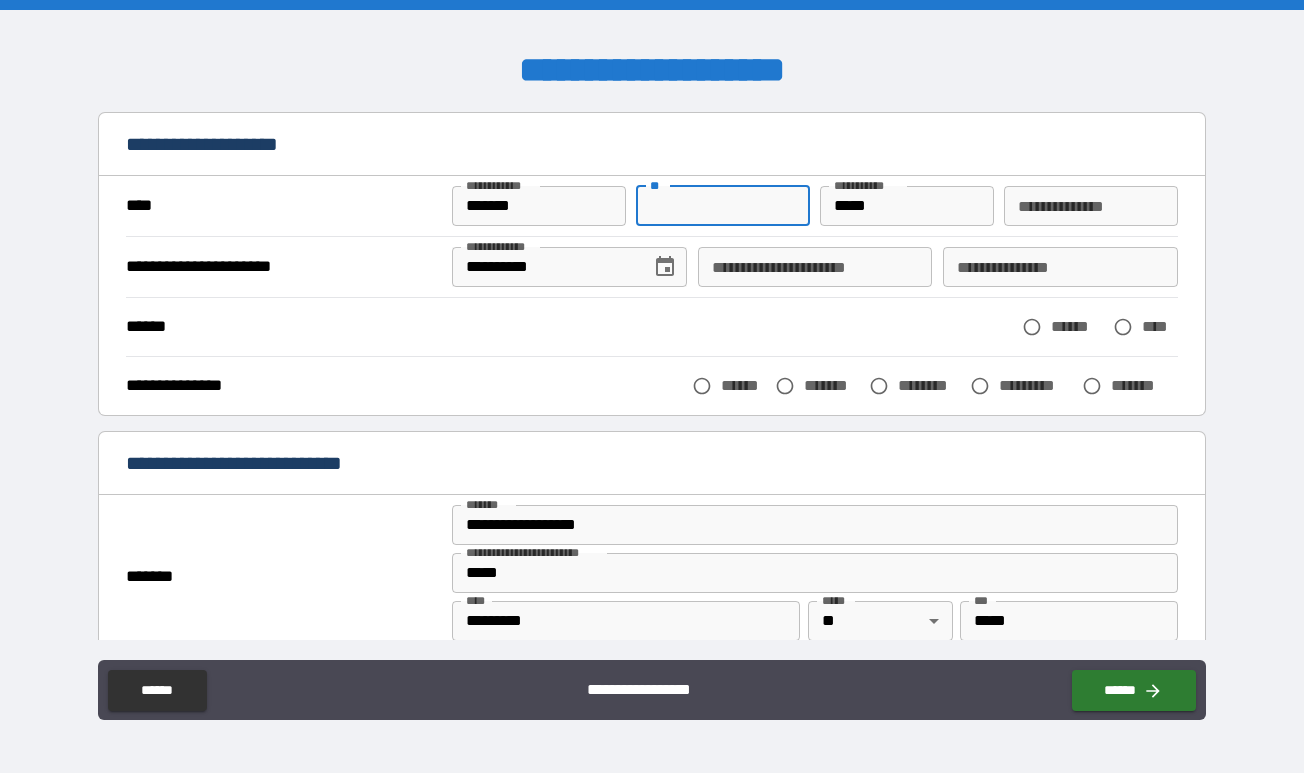 click on "**" at bounding box center [722, 206] 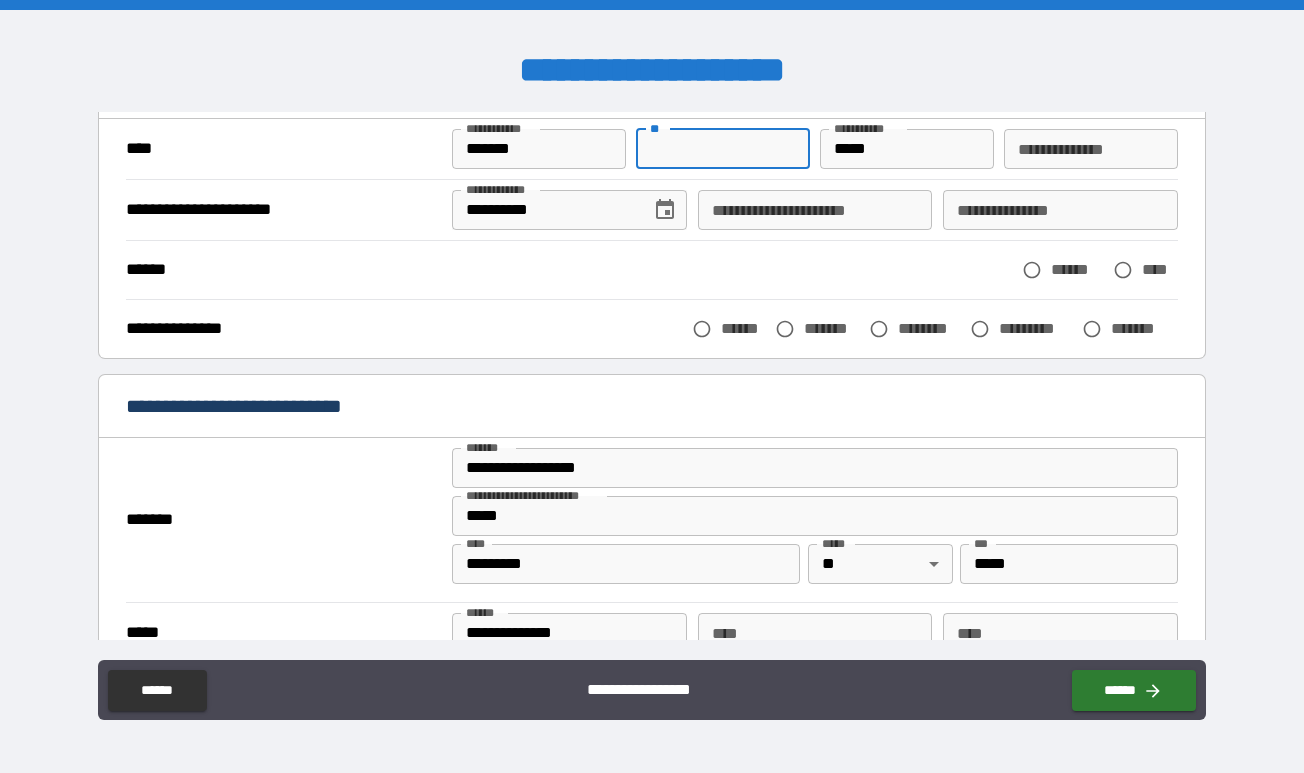 scroll, scrollTop: 61, scrollLeft: 0, axis: vertical 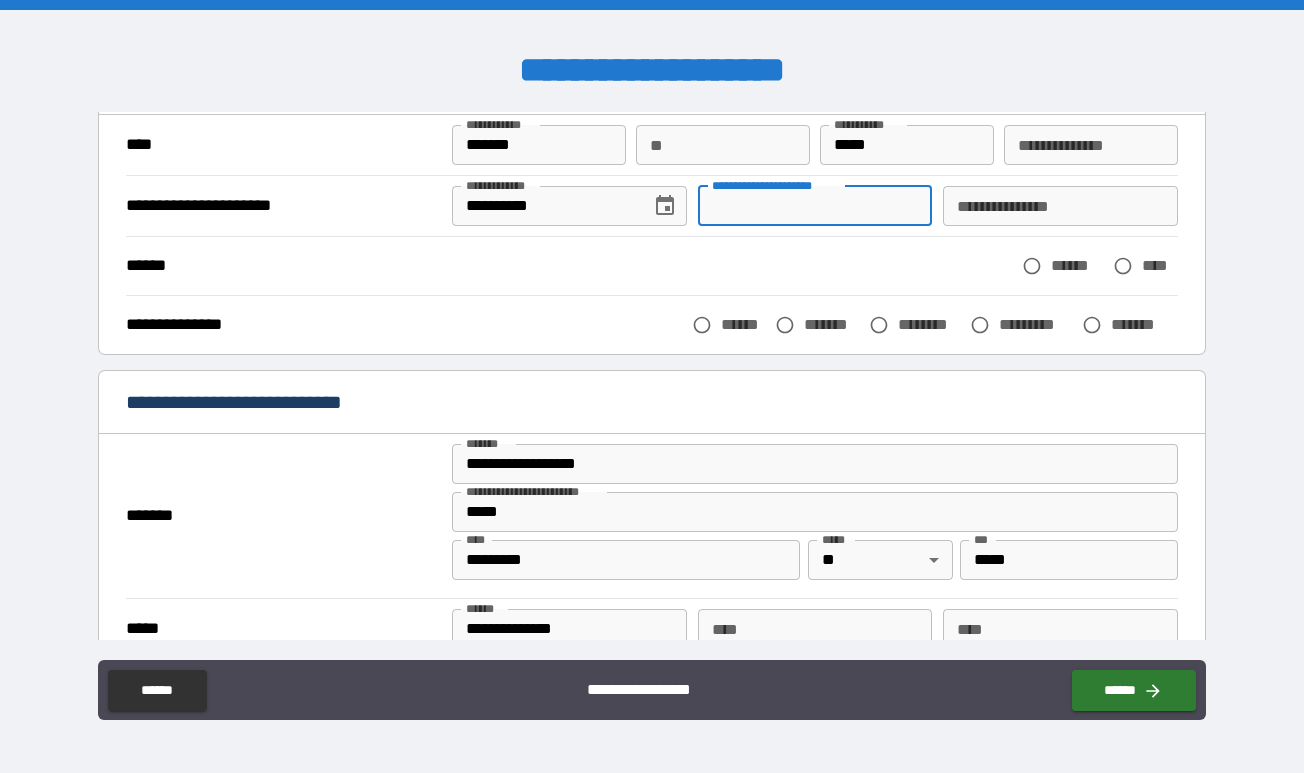 click on "**********" at bounding box center [815, 206] 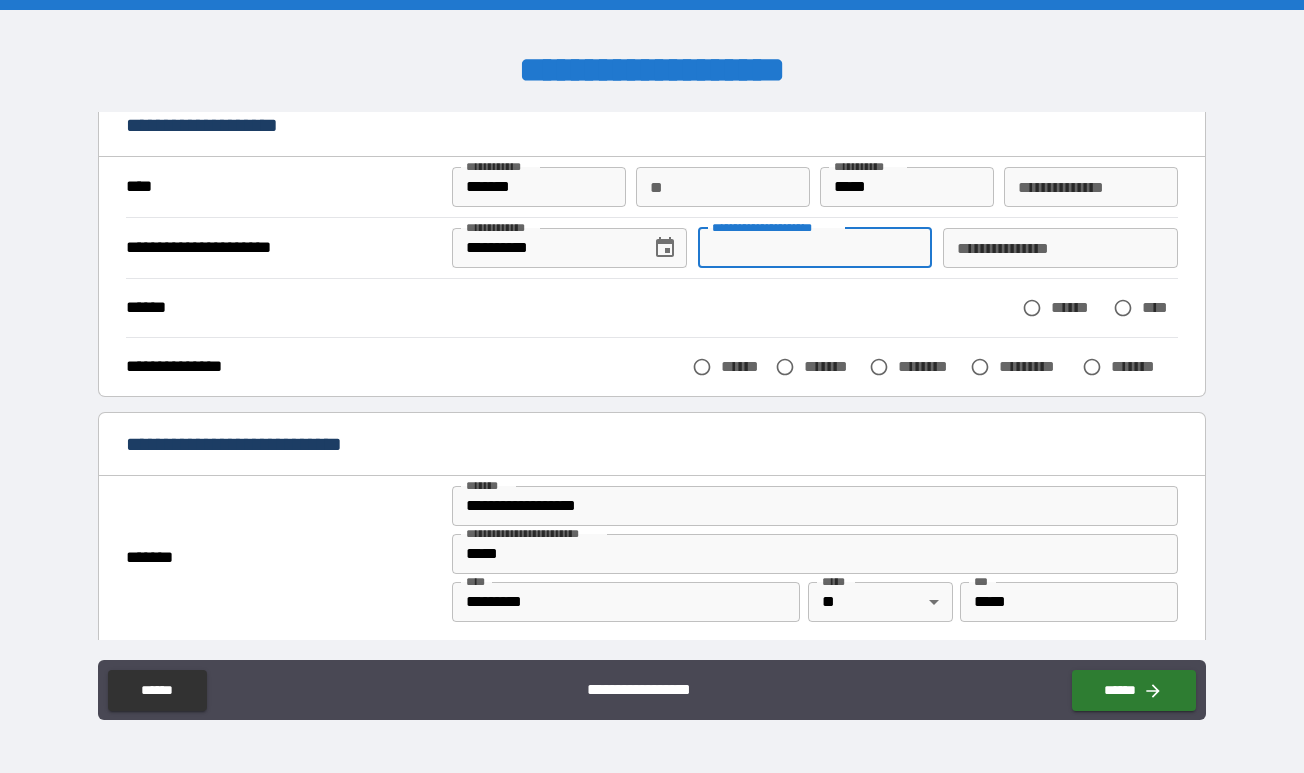 scroll, scrollTop: 7, scrollLeft: 0, axis: vertical 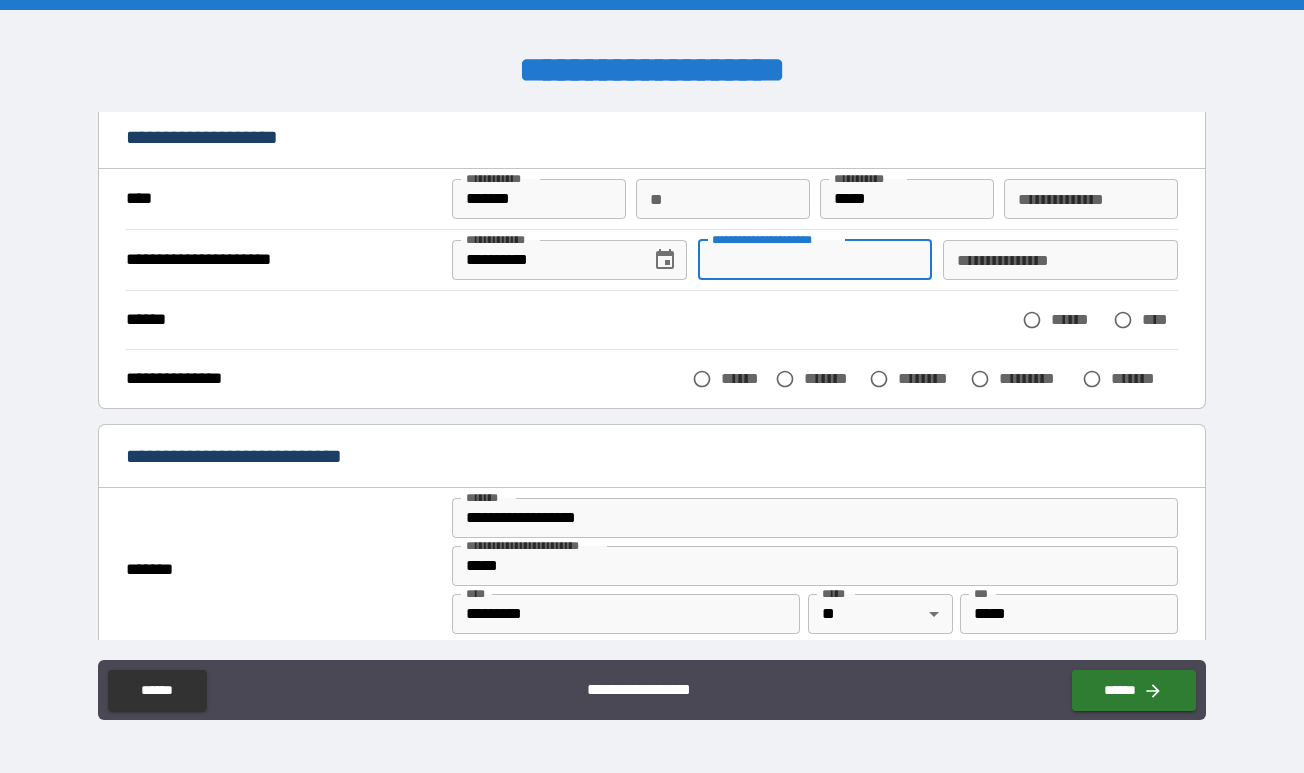 click on "**********" at bounding box center [1060, 260] 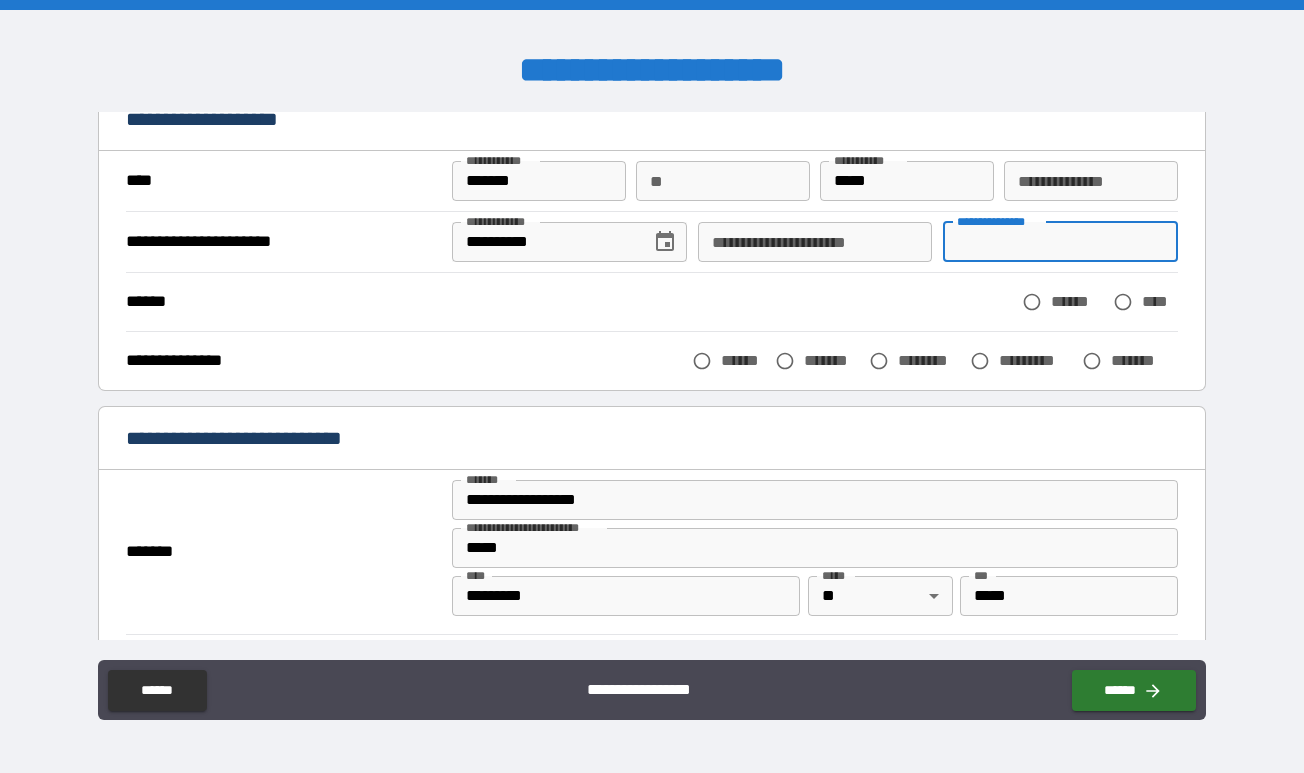 scroll, scrollTop: 0, scrollLeft: 0, axis: both 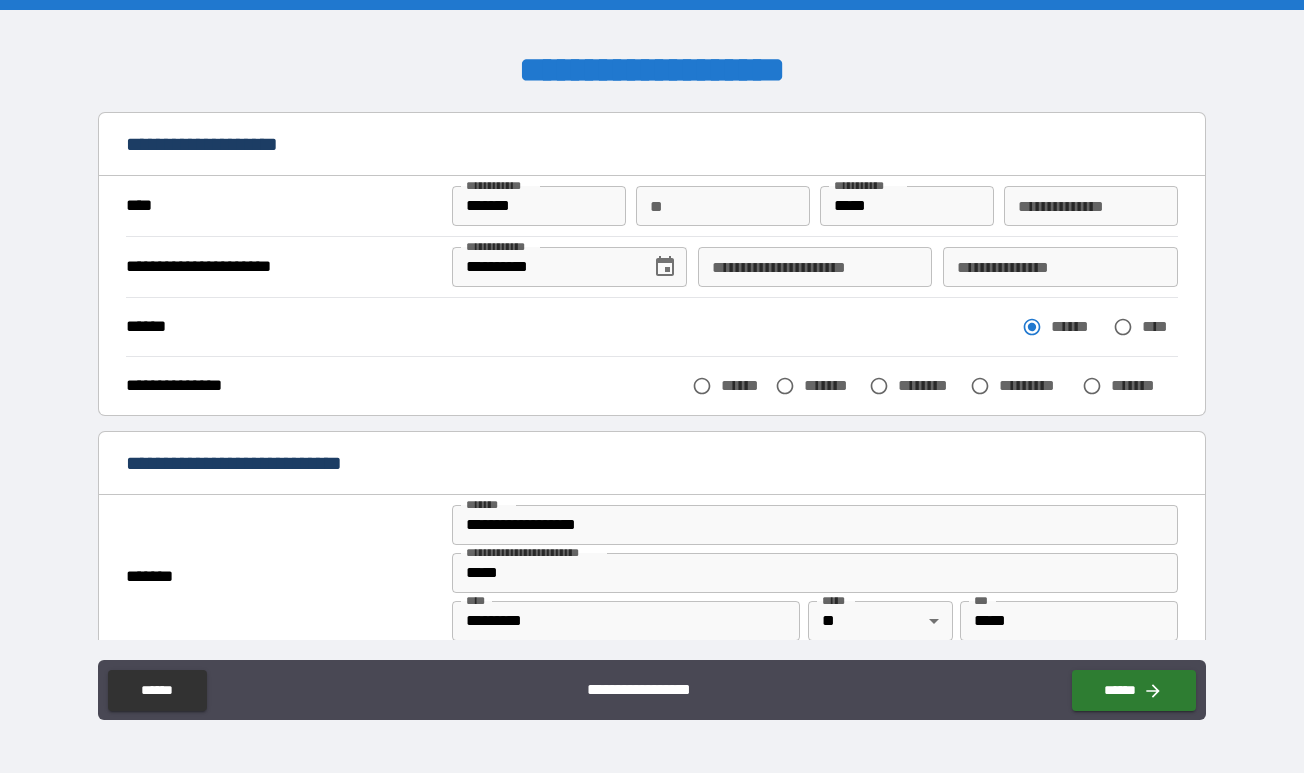 click on "**********" at bounding box center (1060, 267) 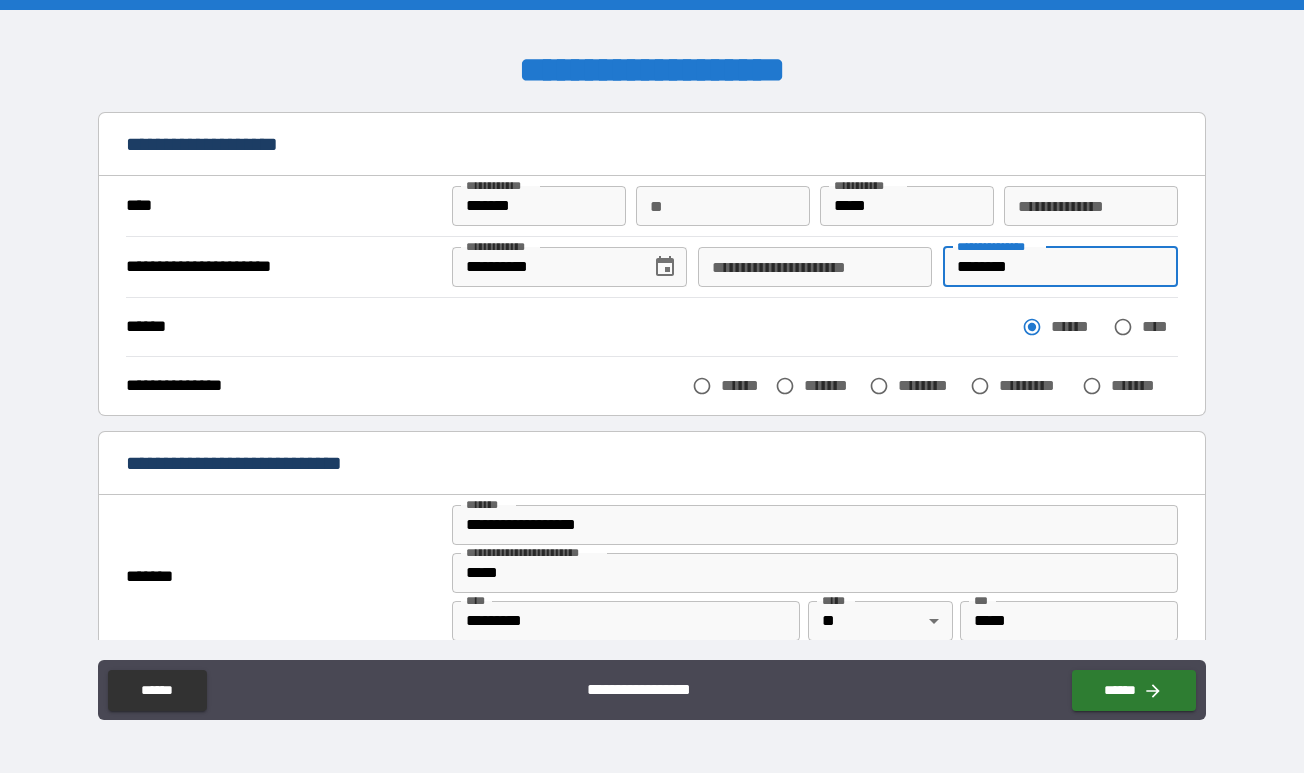 type on "********" 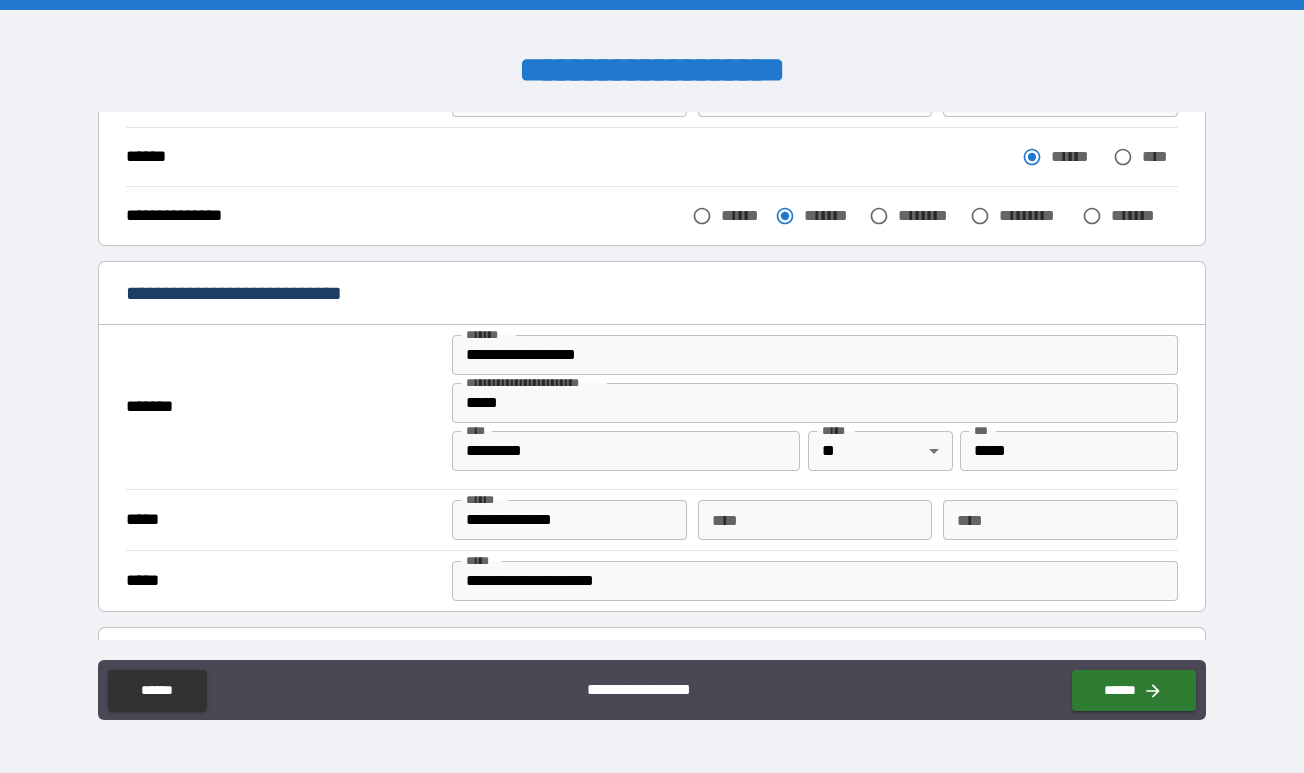 scroll, scrollTop: 186, scrollLeft: 0, axis: vertical 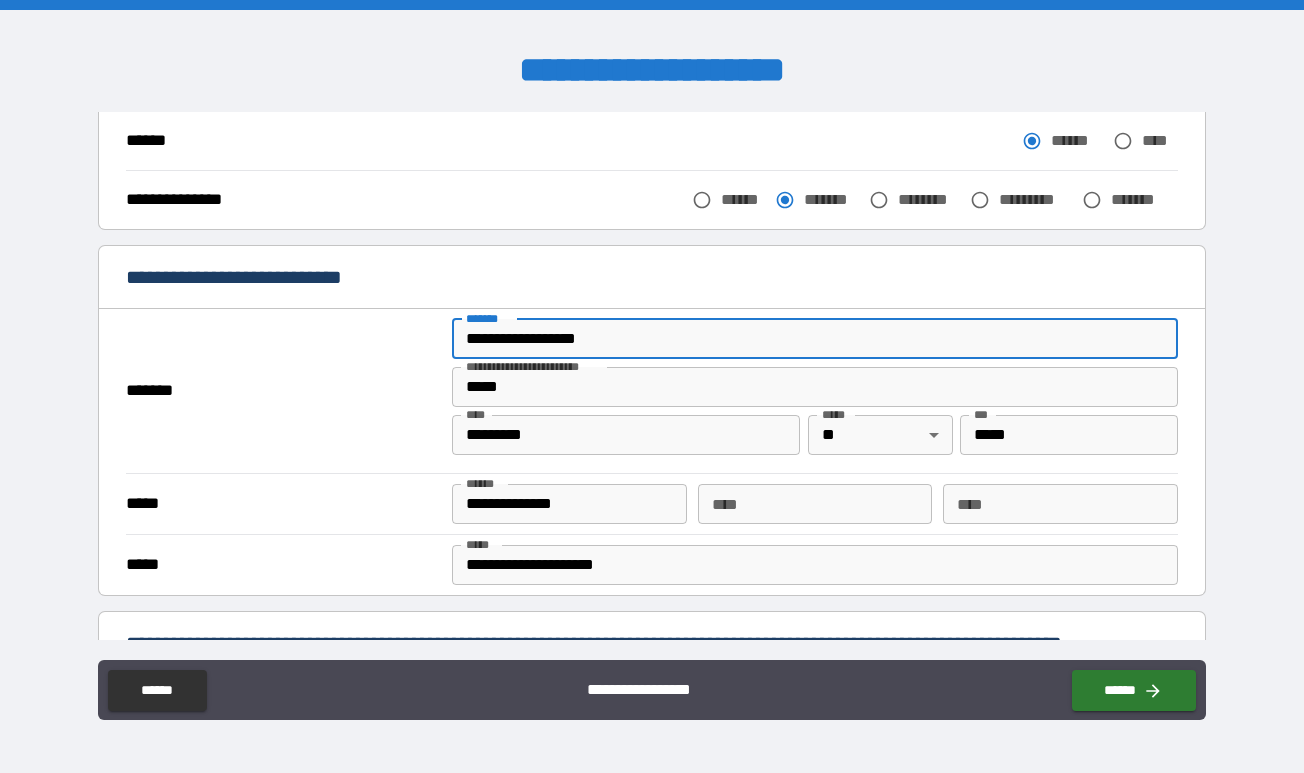 click on "**********" at bounding box center (814, 339) 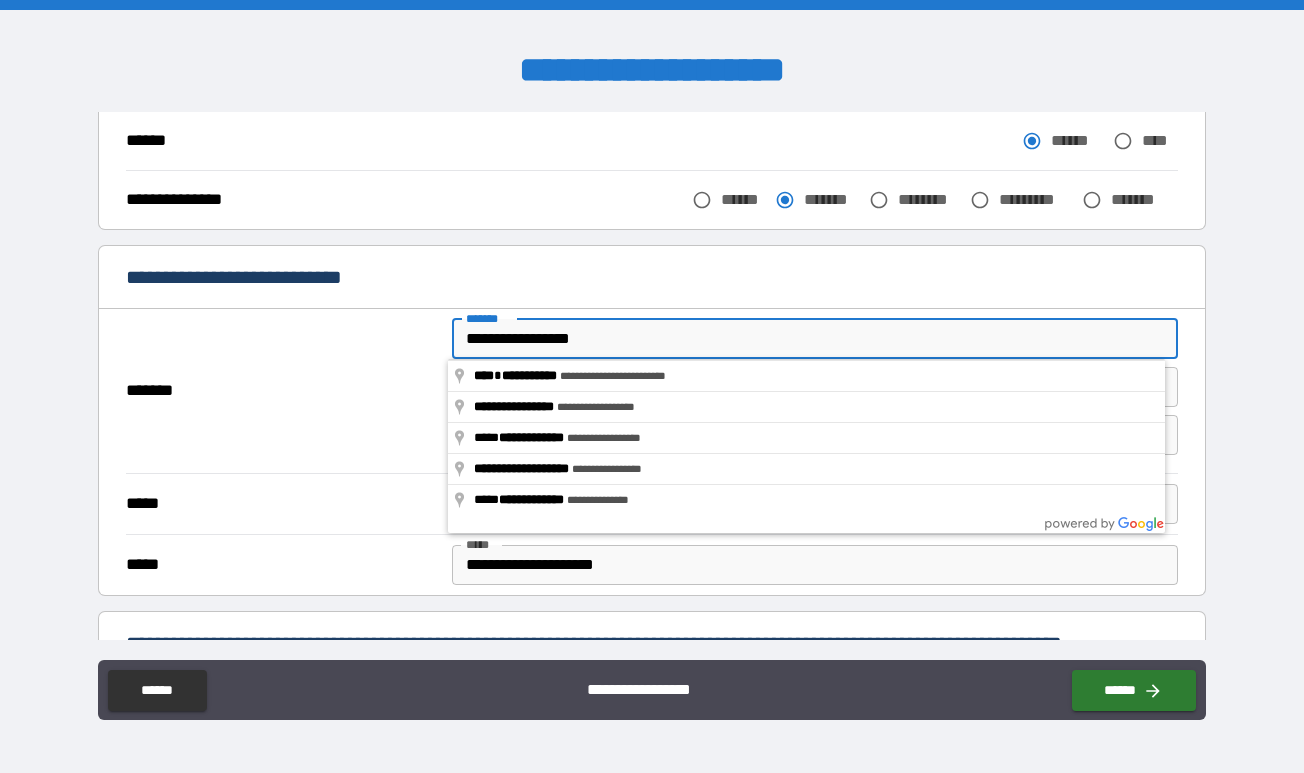 click on "*******" at bounding box center [283, 391] 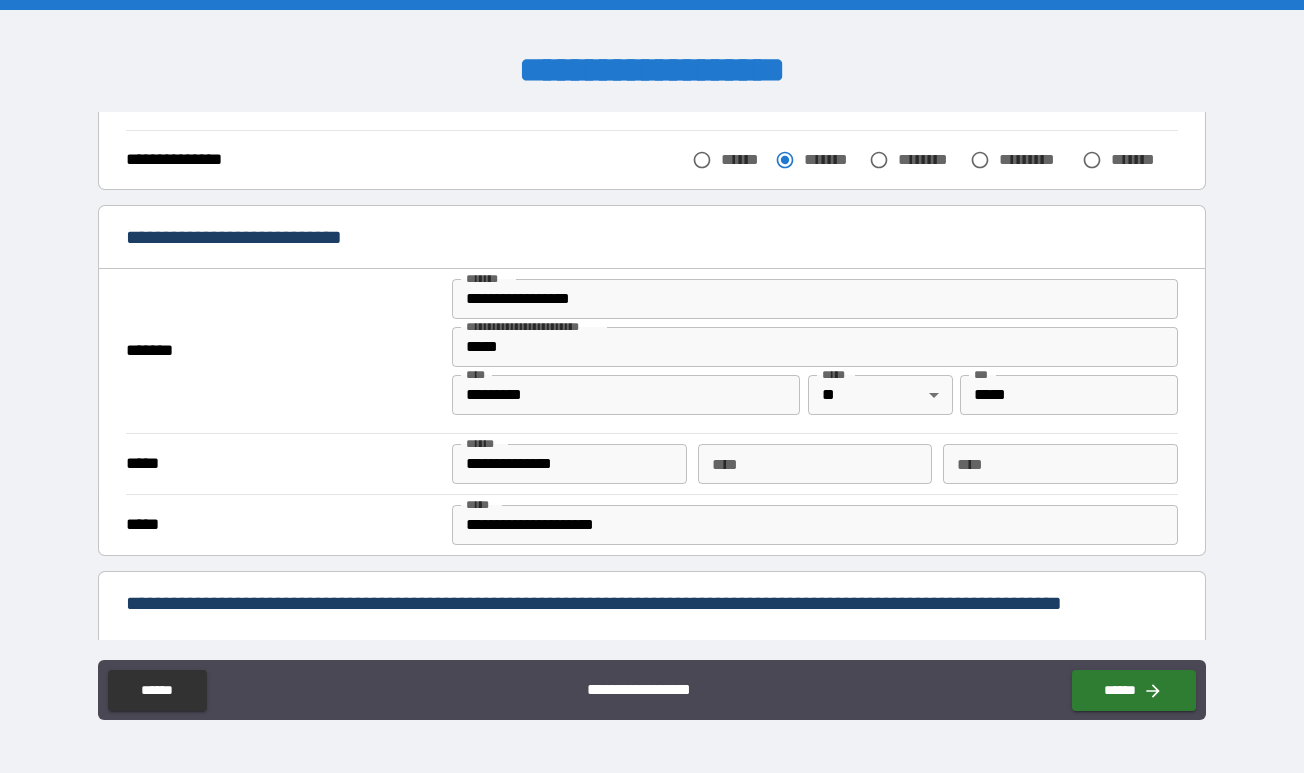 scroll, scrollTop: 227, scrollLeft: 0, axis: vertical 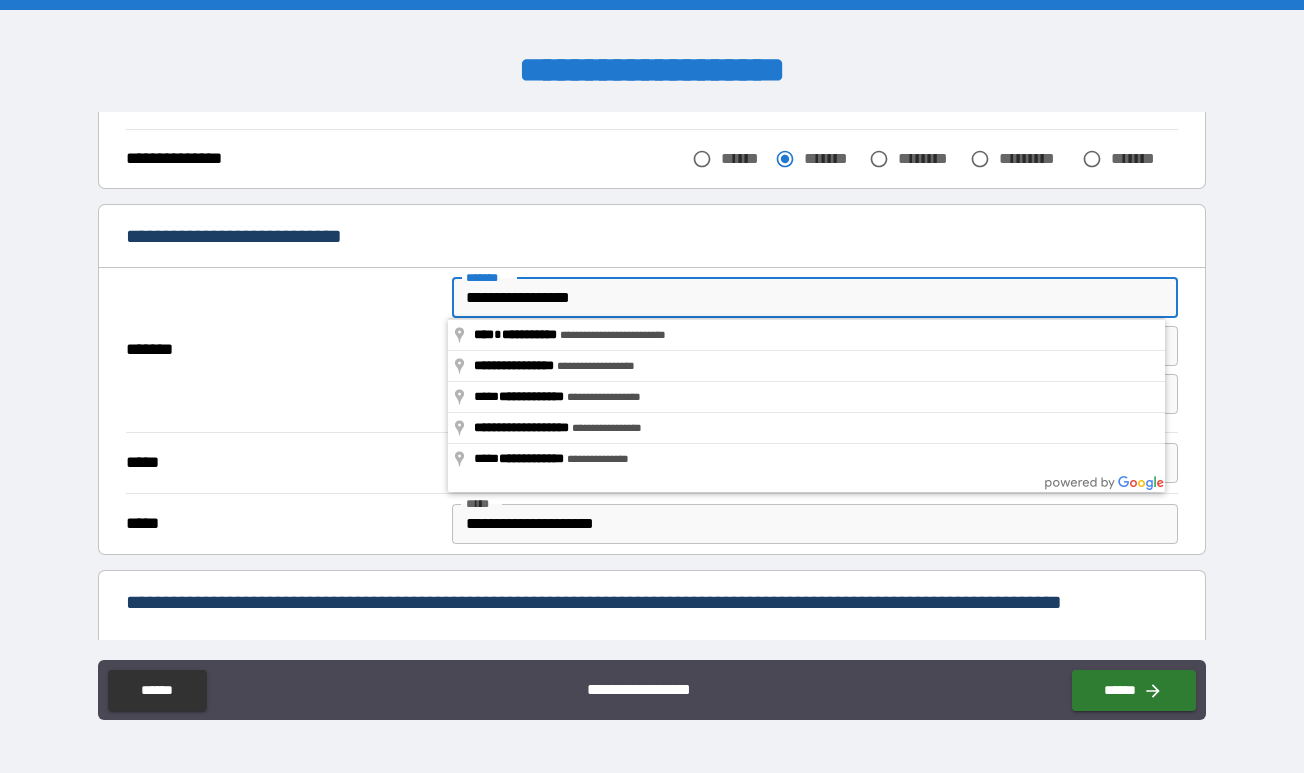 click on "**********" at bounding box center (814, 298) 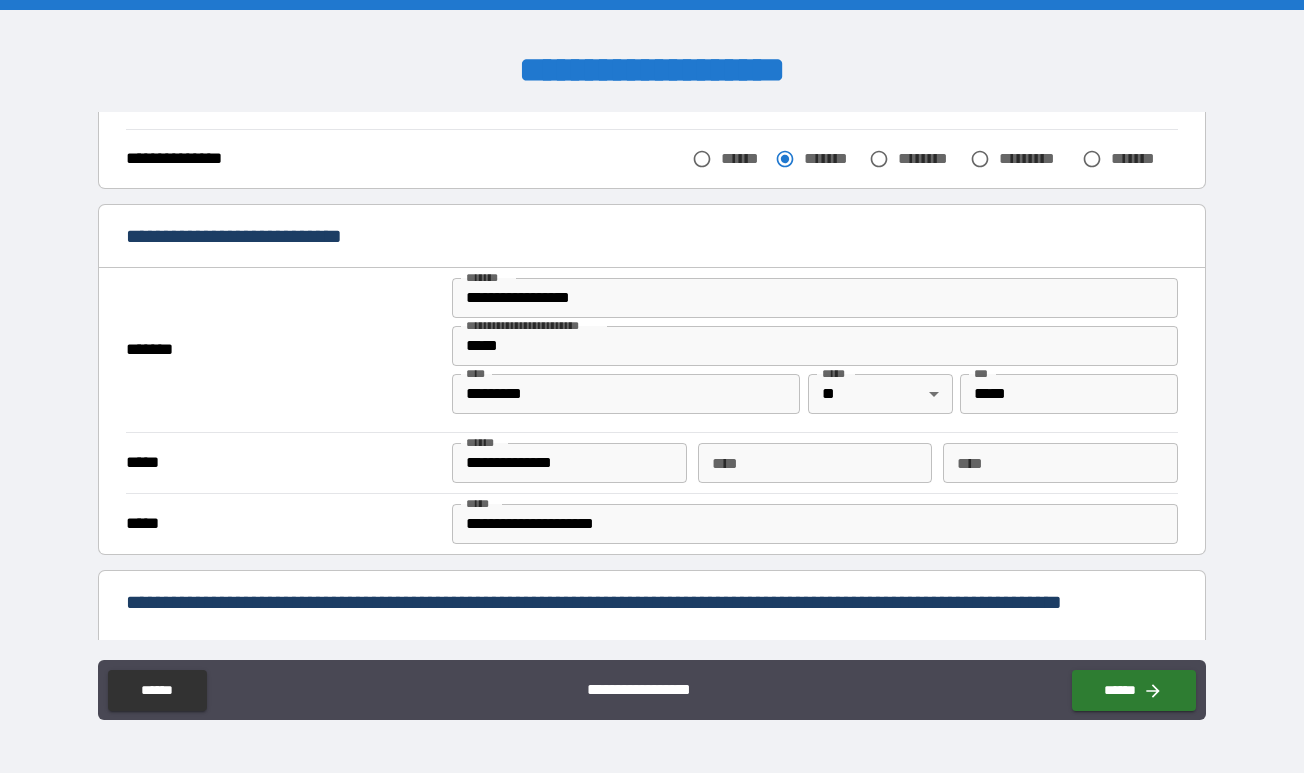 type on "**********" 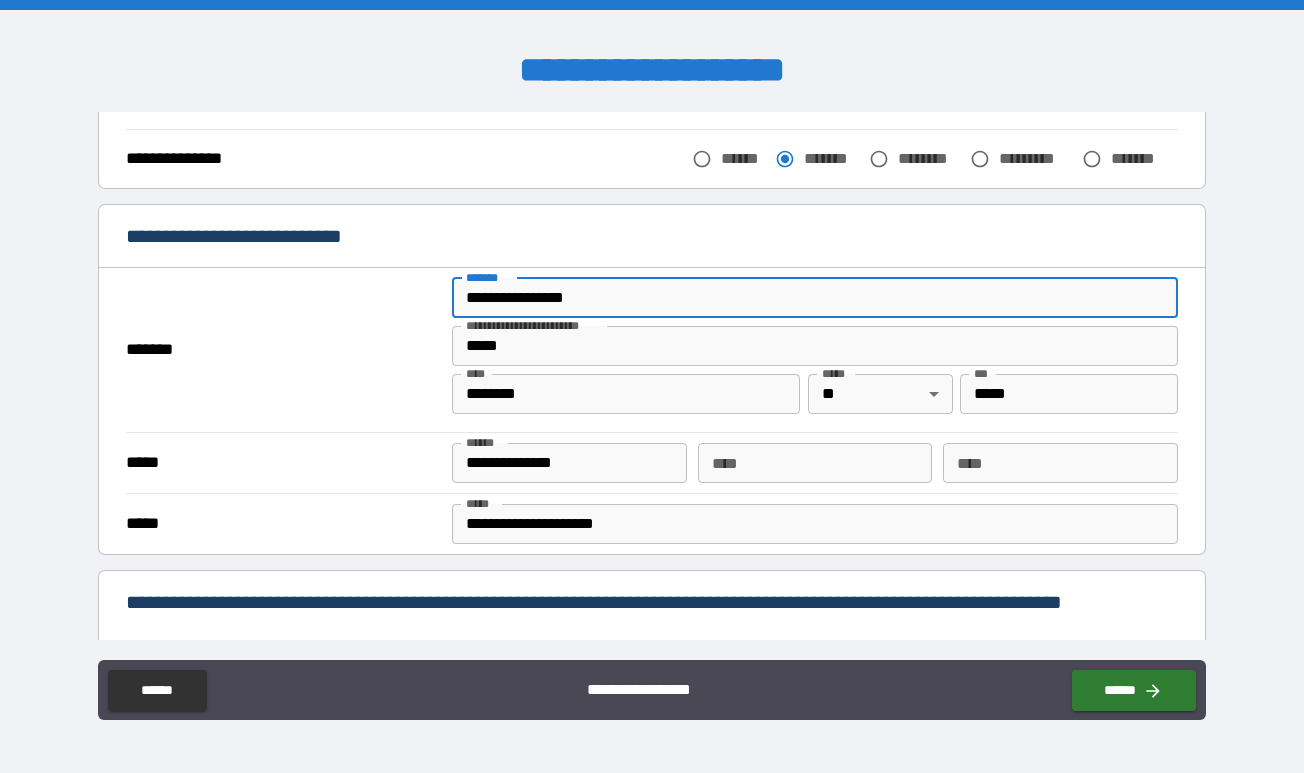 click on "**********" at bounding box center [814, 298] 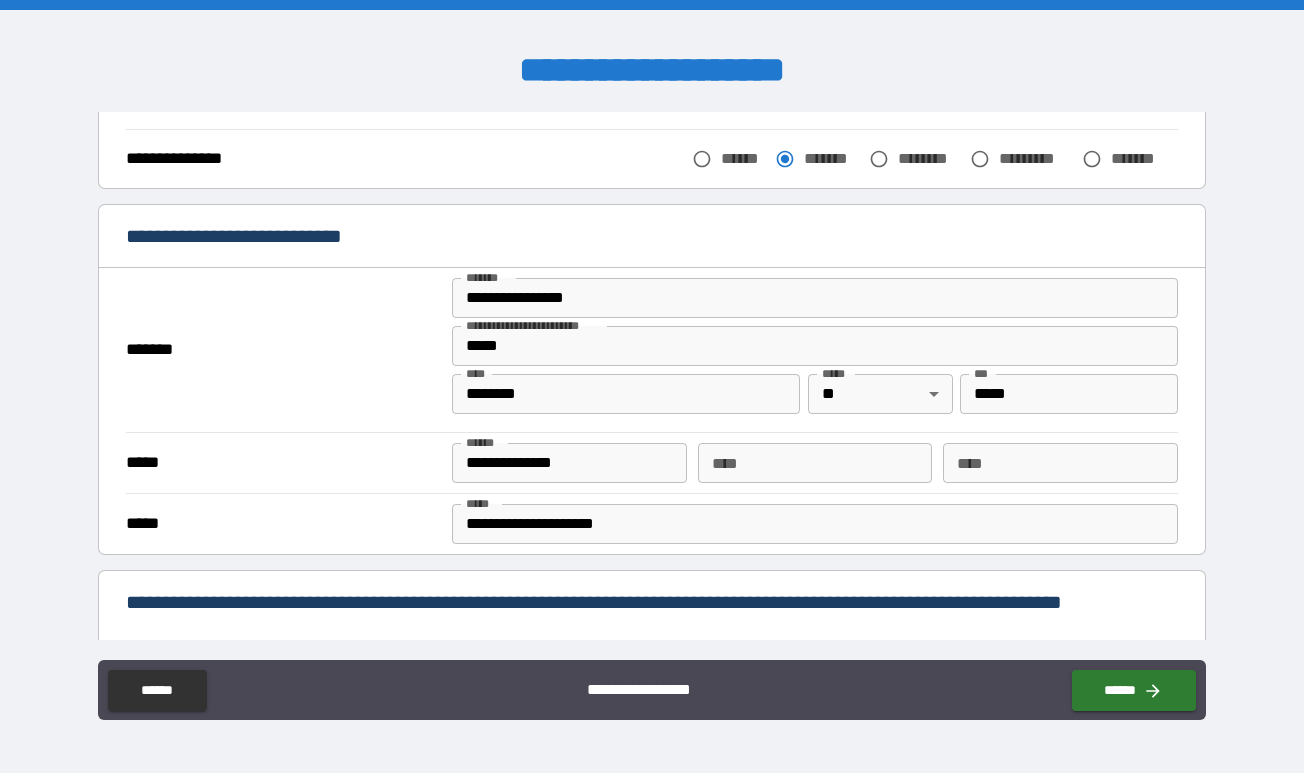 type on "**********" 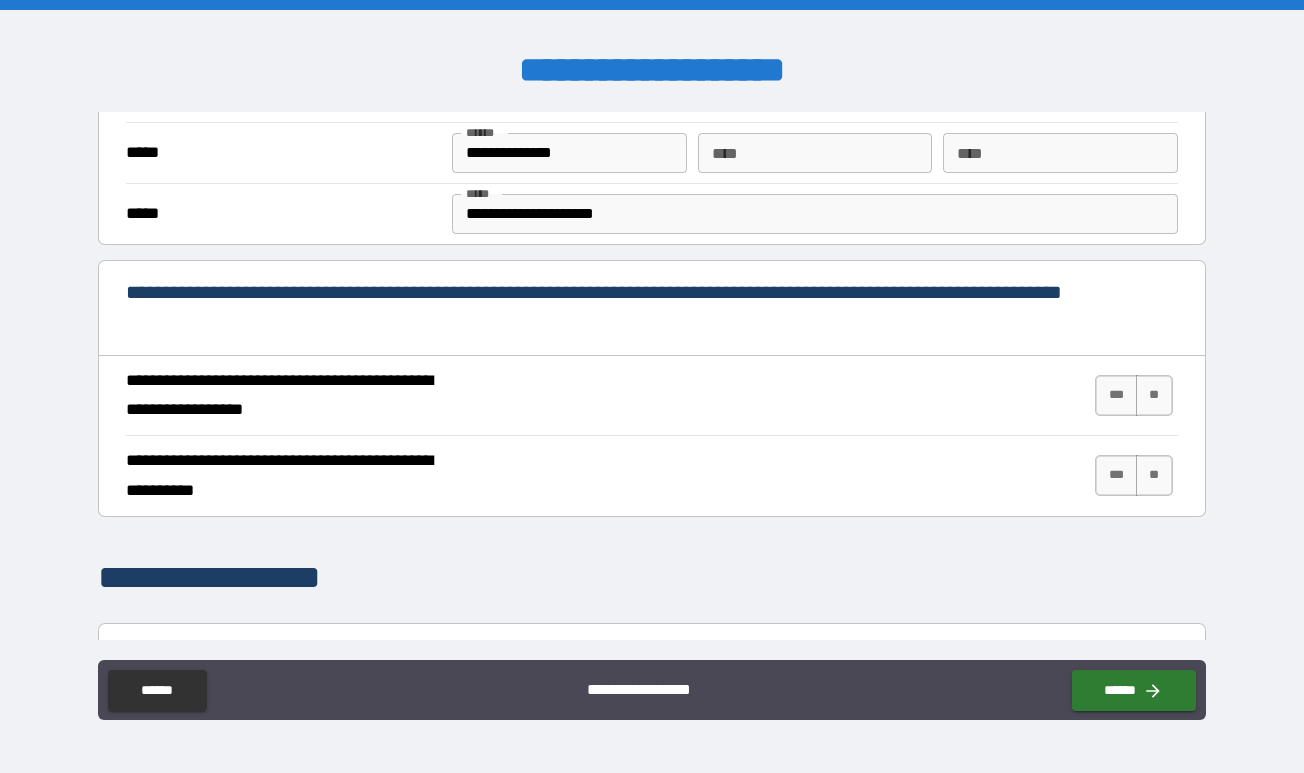scroll, scrollTop: 538, scrollLeft: 0, axis: vertical 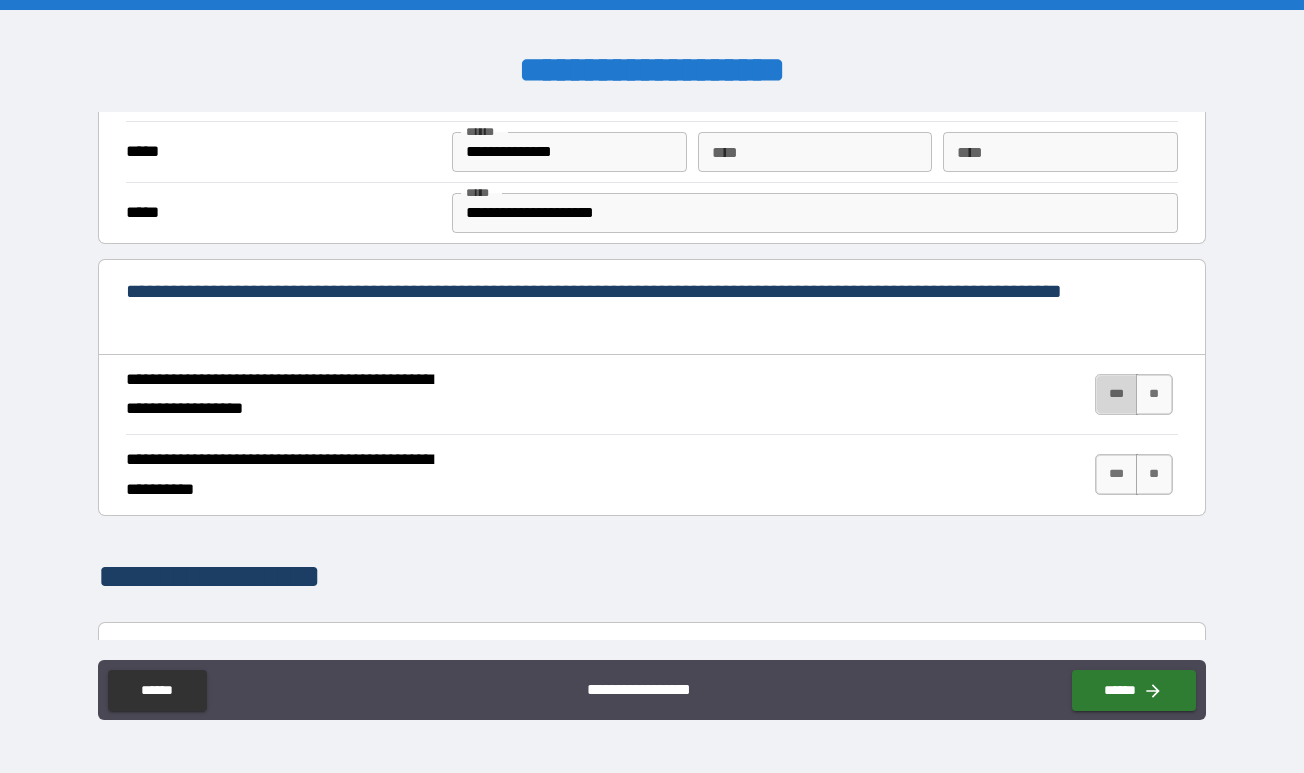 click on "***" at bounding box center [1116, 394] 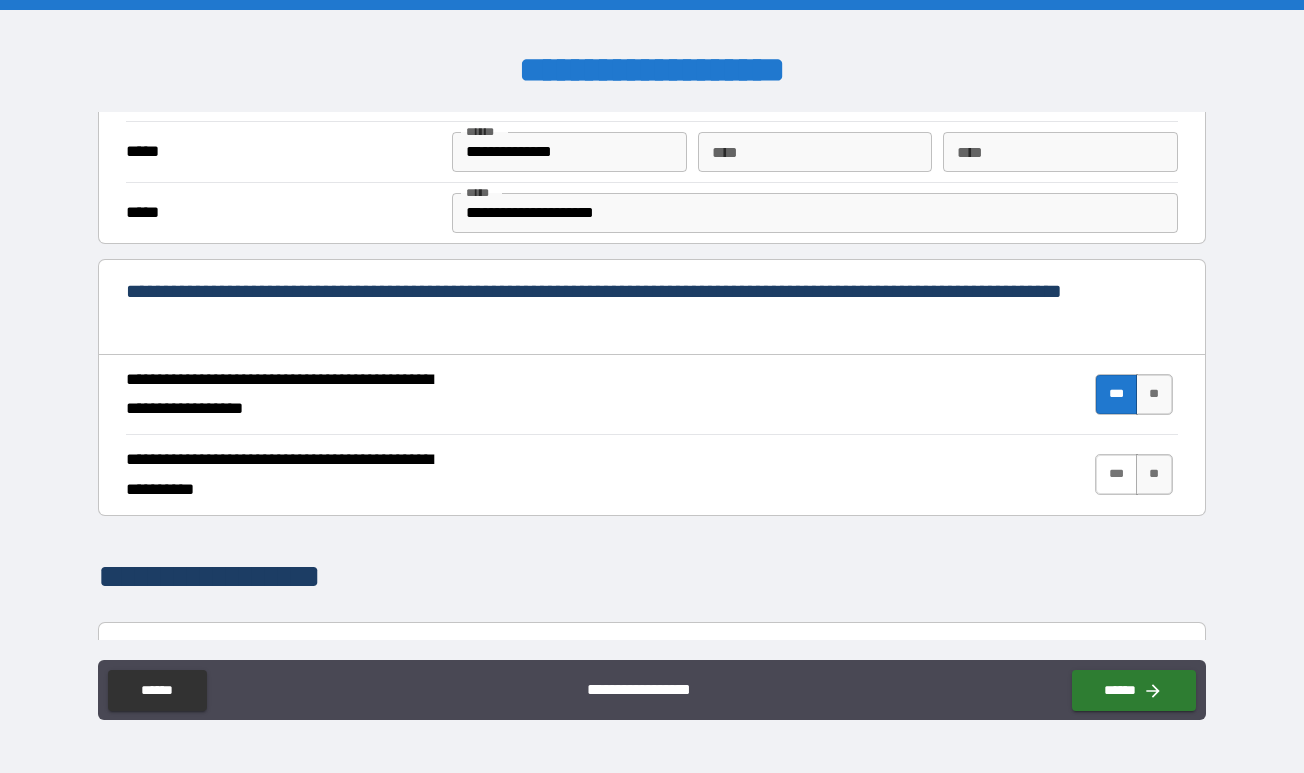 click on "***" at bounding box center [1116, 474] 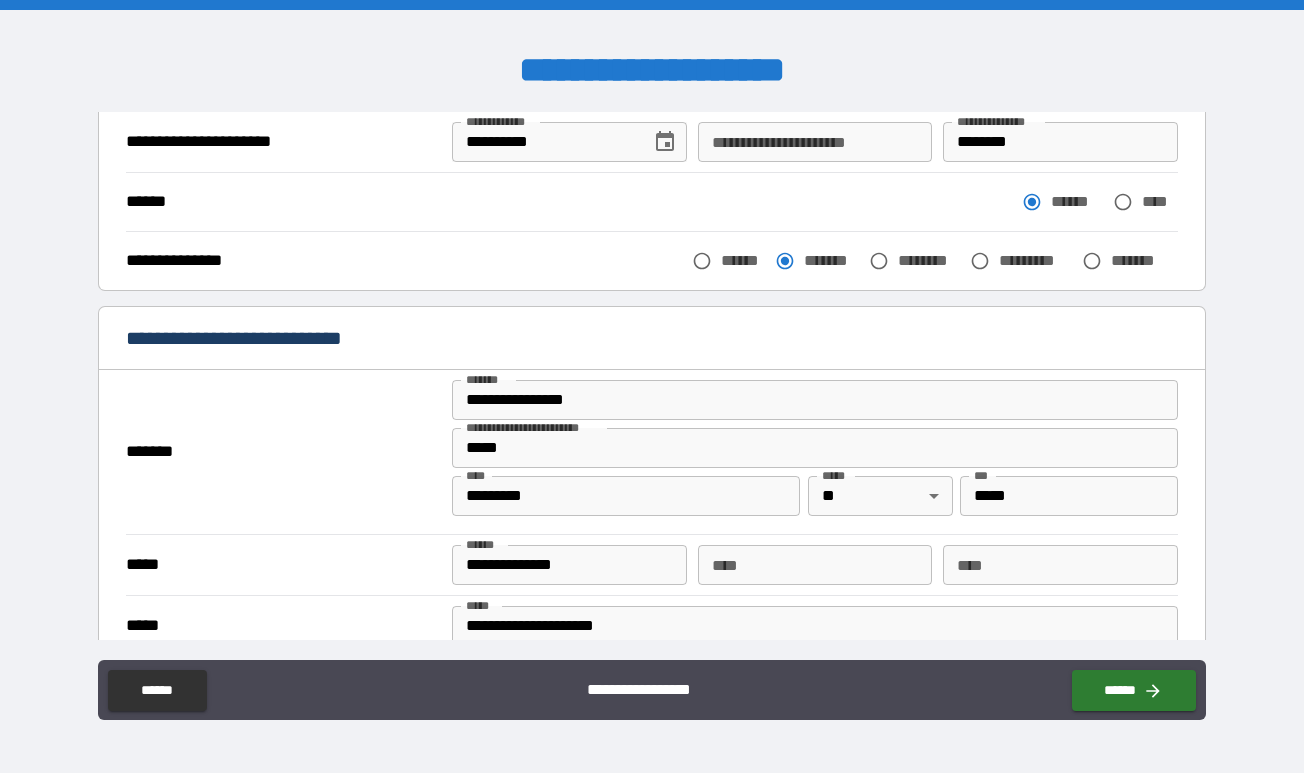 scroll, scrollTop: 0, scrollLeft: 0, axis: both 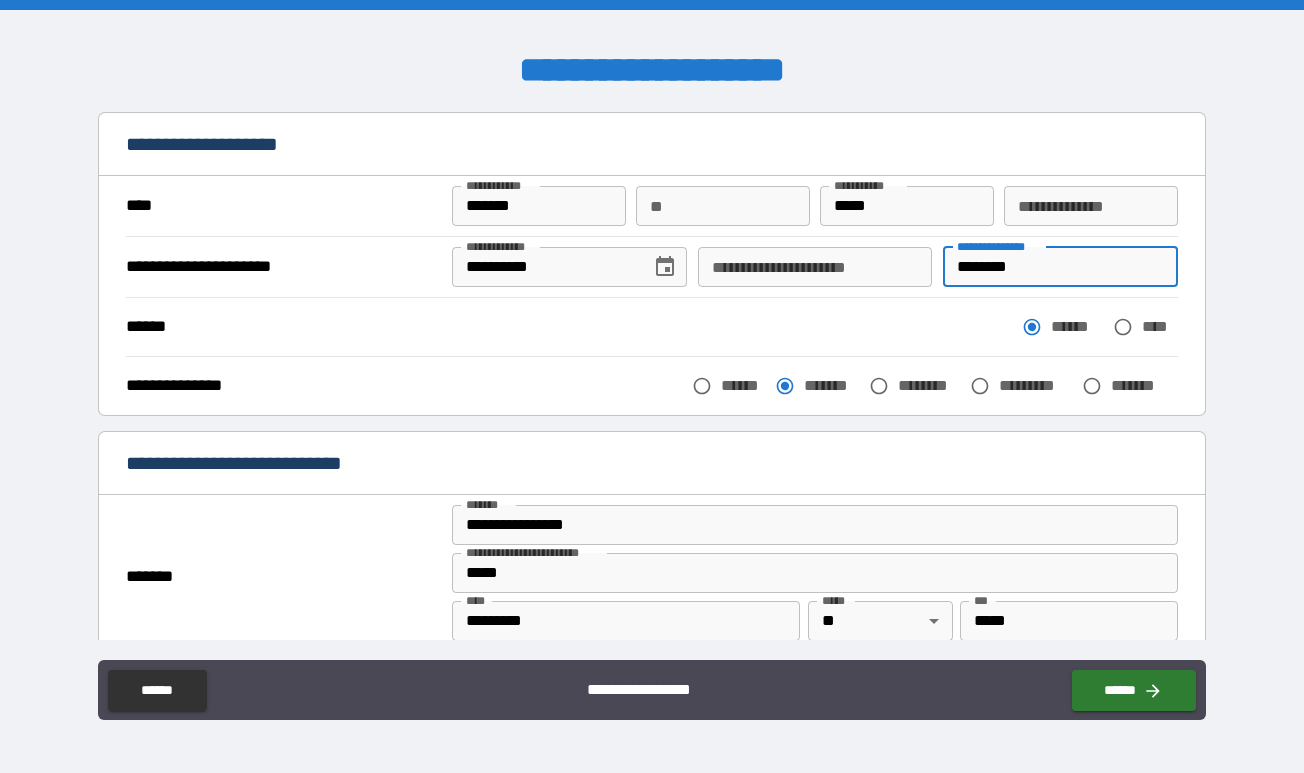 drag, startPoint x: 1039, startPoint y: 260, endPoint x: 880, endPoint y: 260, distance: 159 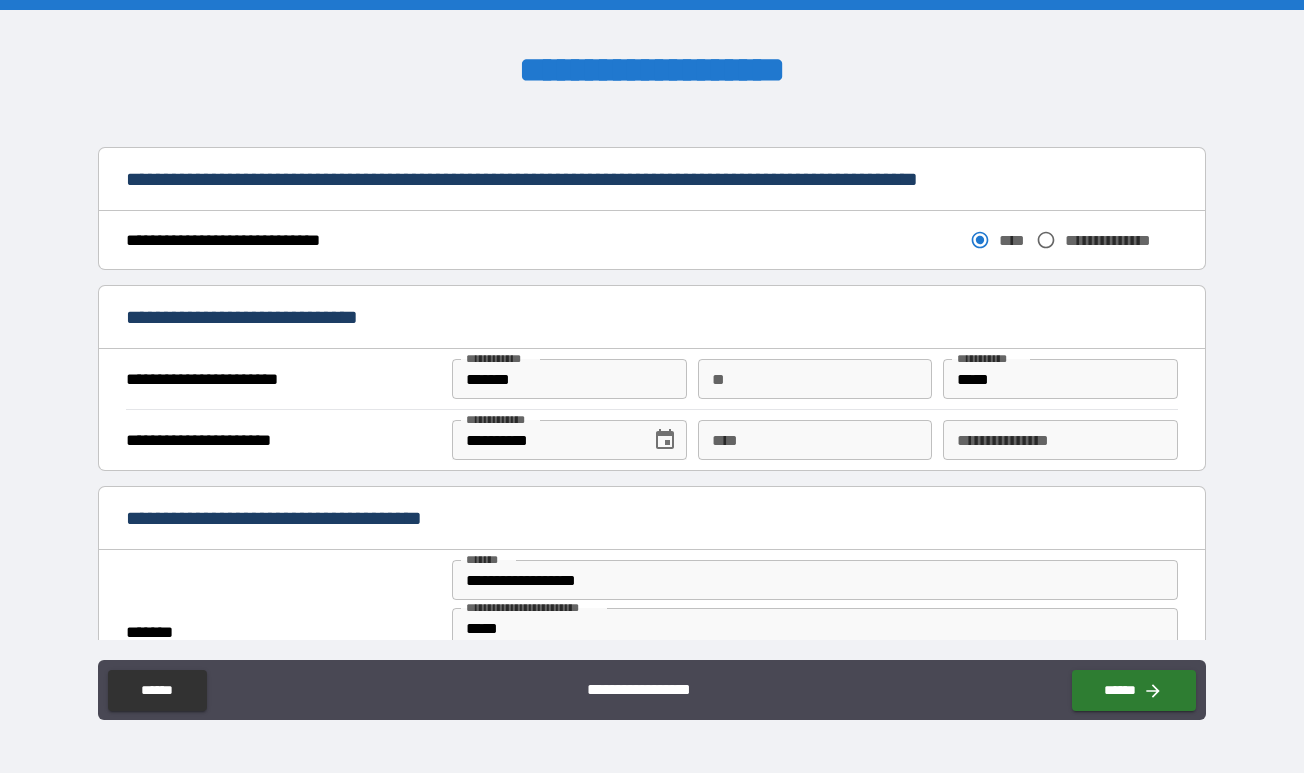 scroll, scrollTop: 1022, scrollLeft: 0, axis: vertical 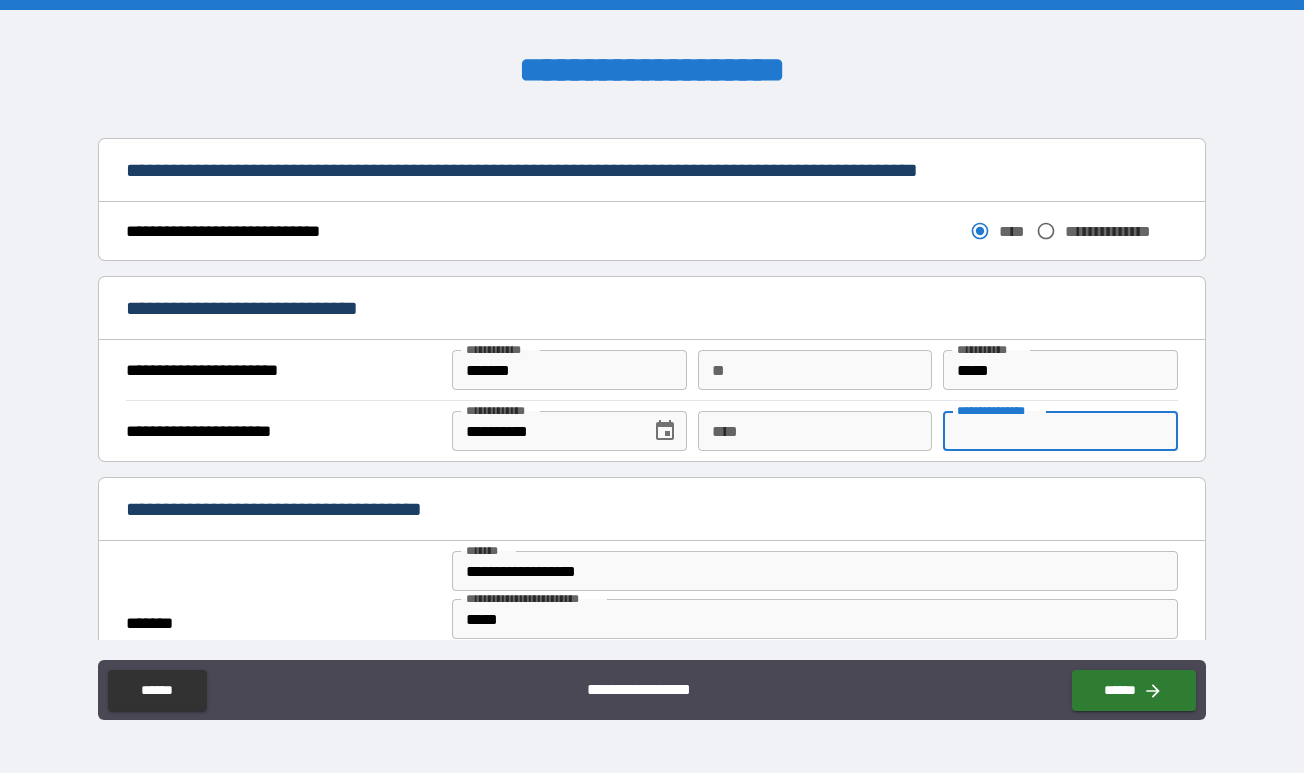click on "**********" at bounding box center [1060, 431] 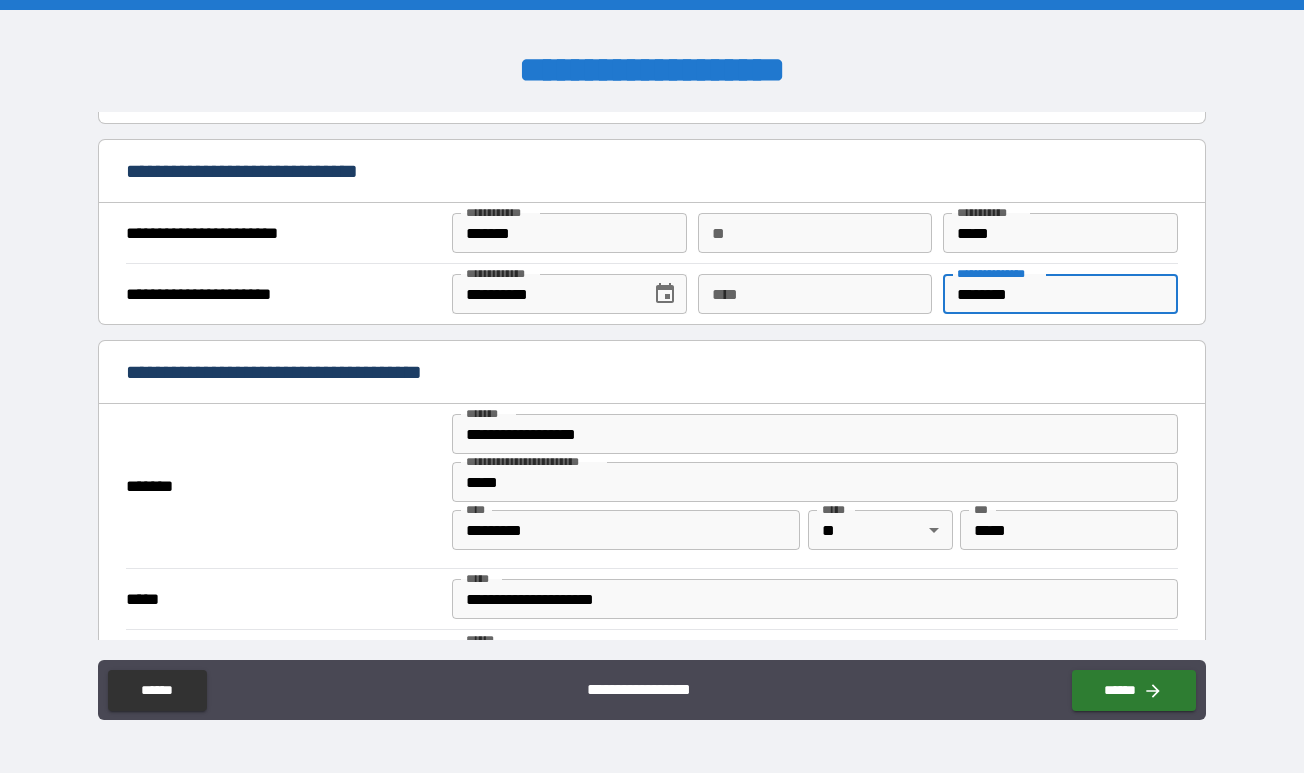 scroll, scrollTop: 1197, scrollLeft: 0, axis: vertical 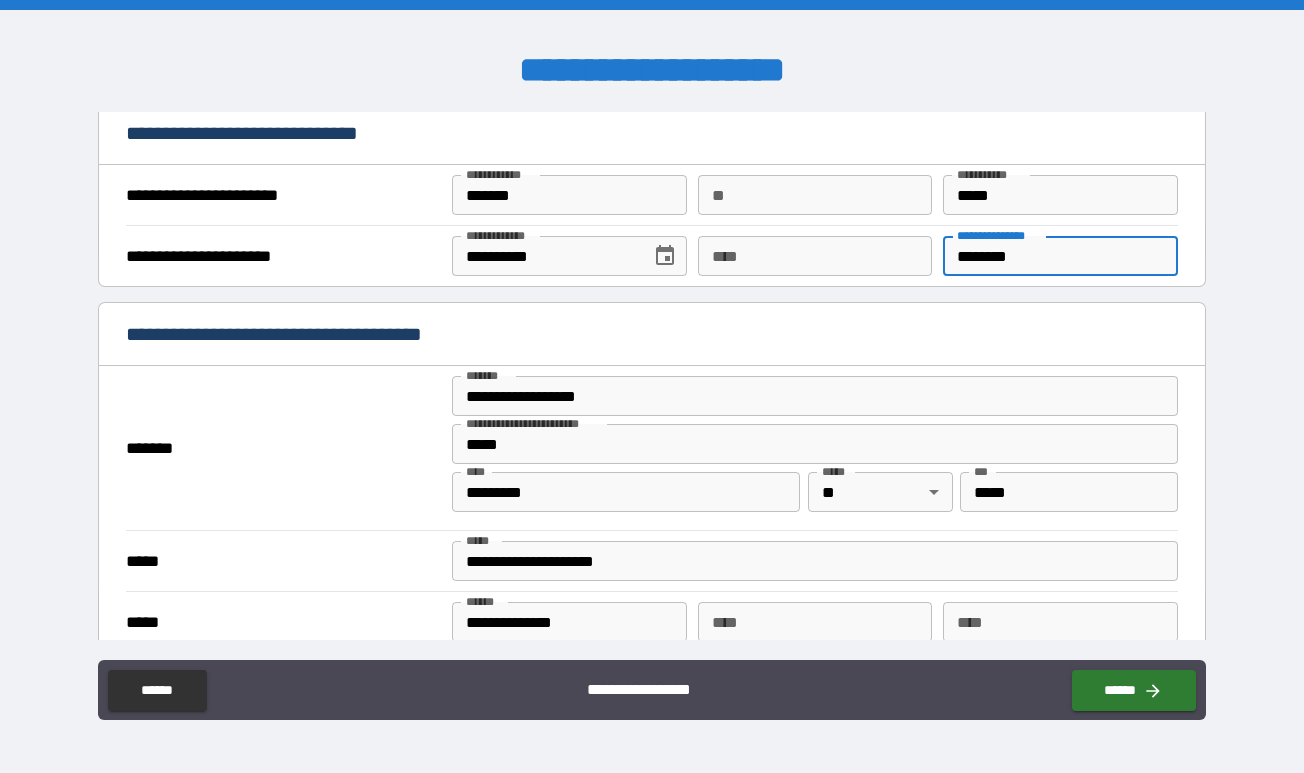 type on "********" 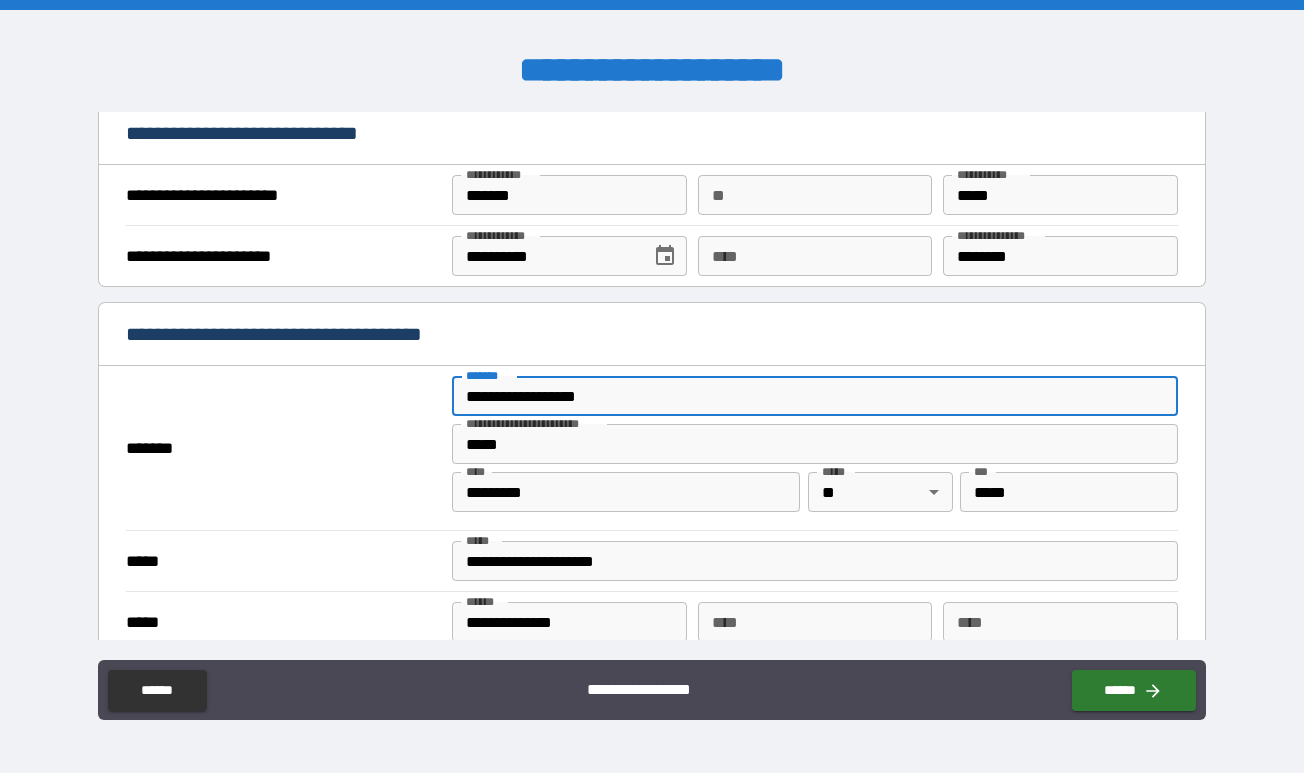 click on "**********" at bounding box center [814, 396] 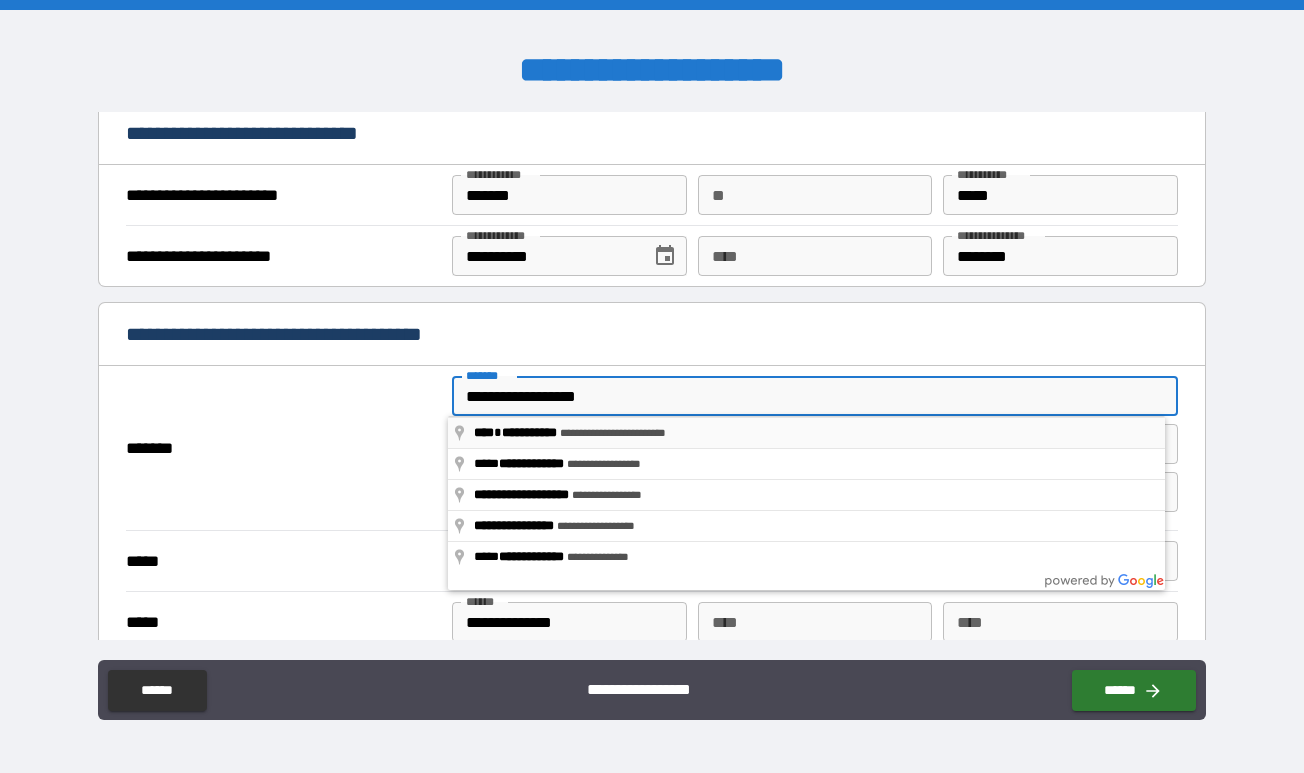 type on "**********" 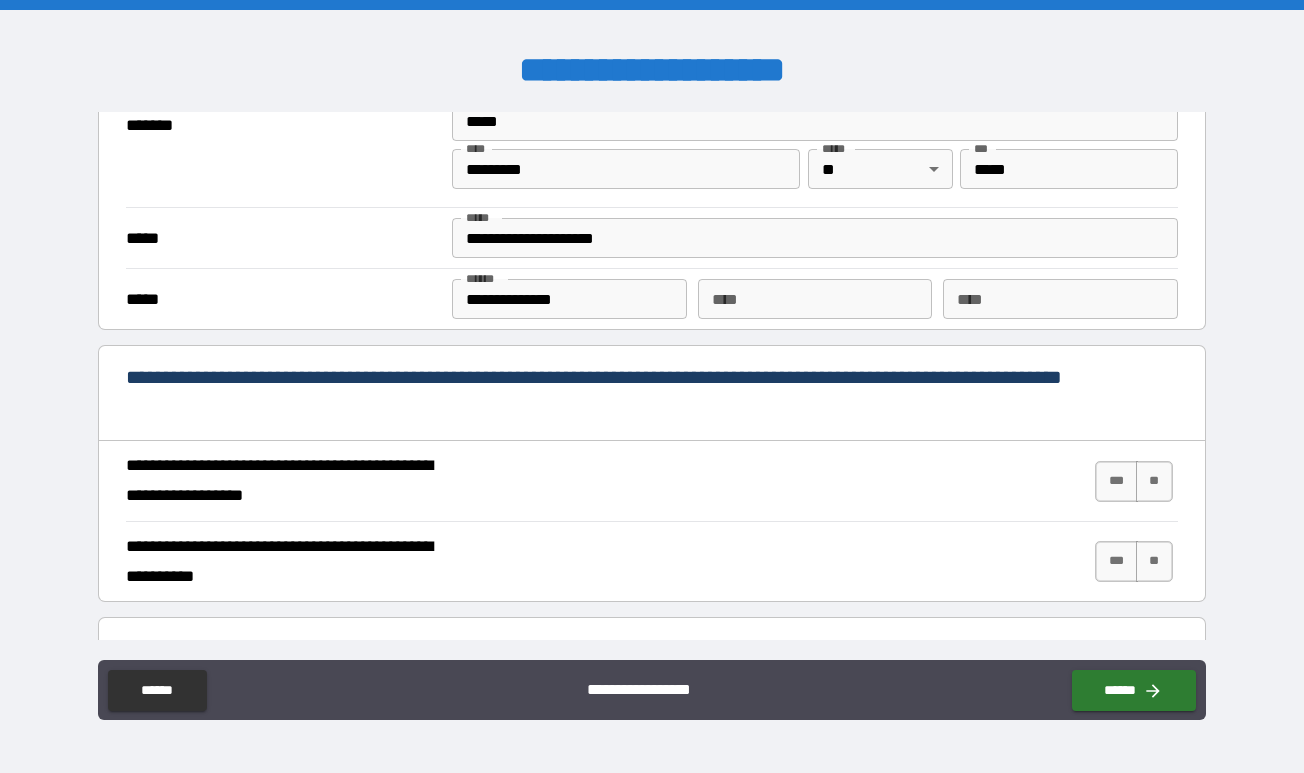 scroll, scrollTop: 1538, scrollLeft: 0, axis: vertical 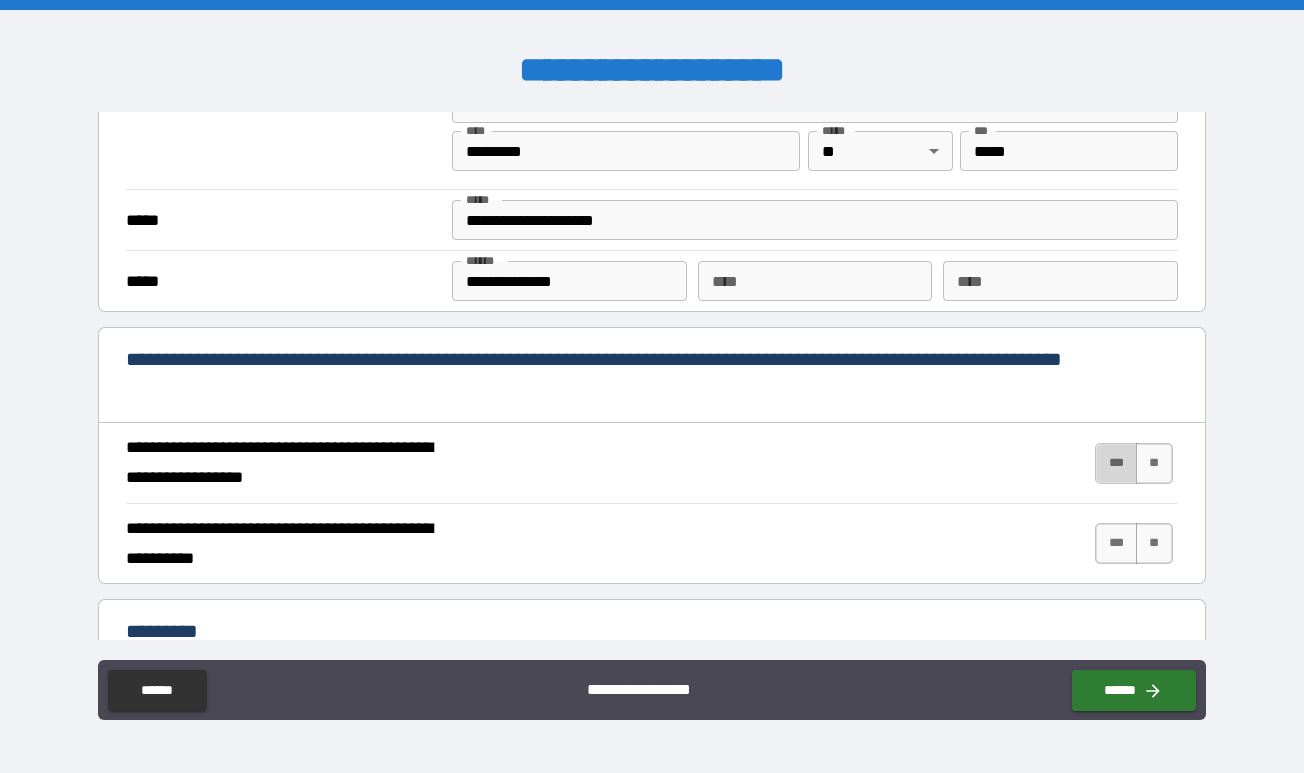 click on "***" at bounding box center (1116, 463) 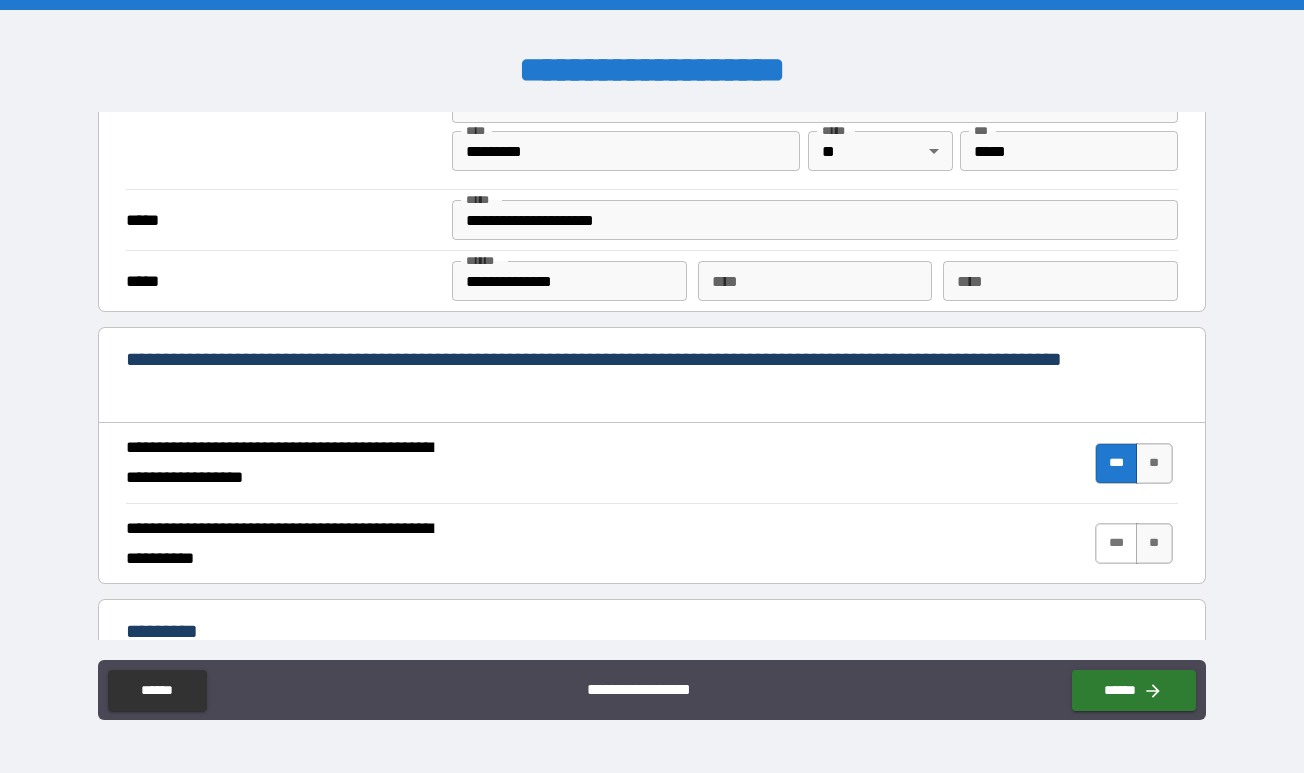 click on "***" at bounding box center (1116, 543) 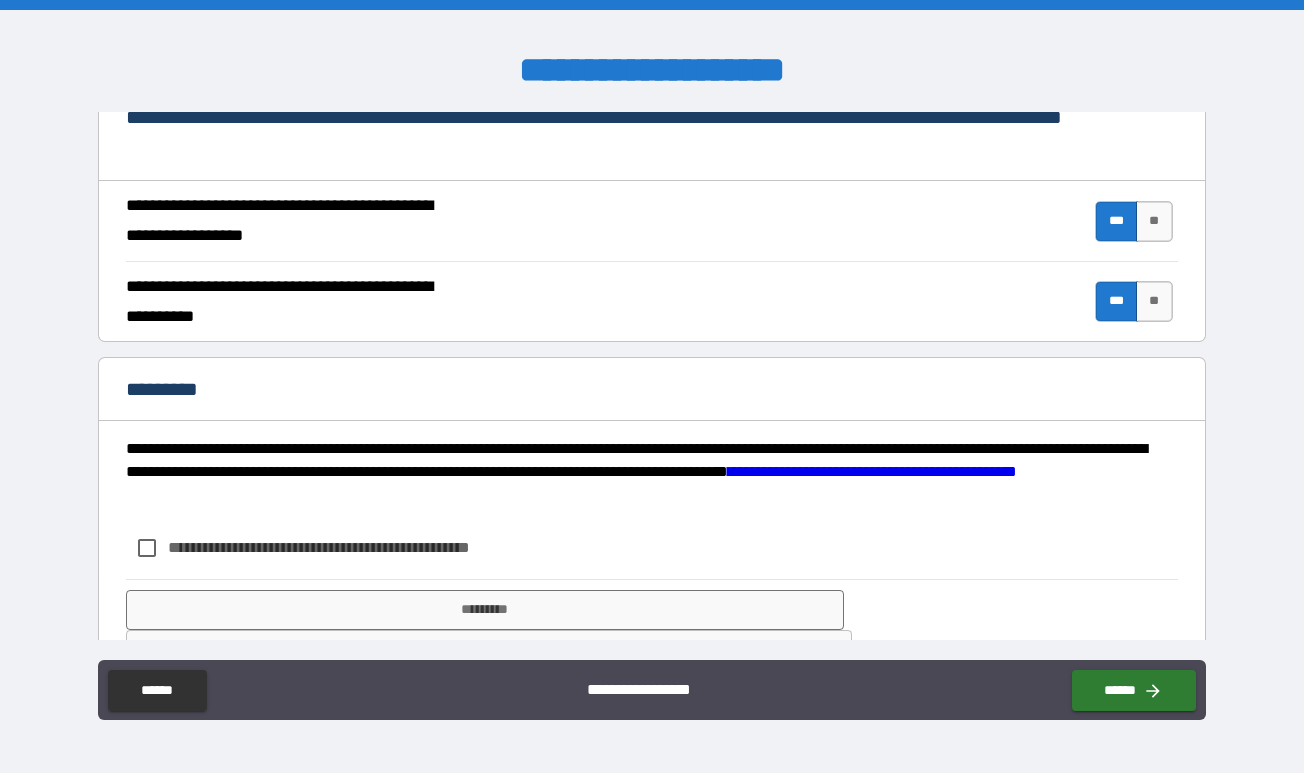 scroll, scrollTop: 1840, scrollLeft: 0, axis: vertical 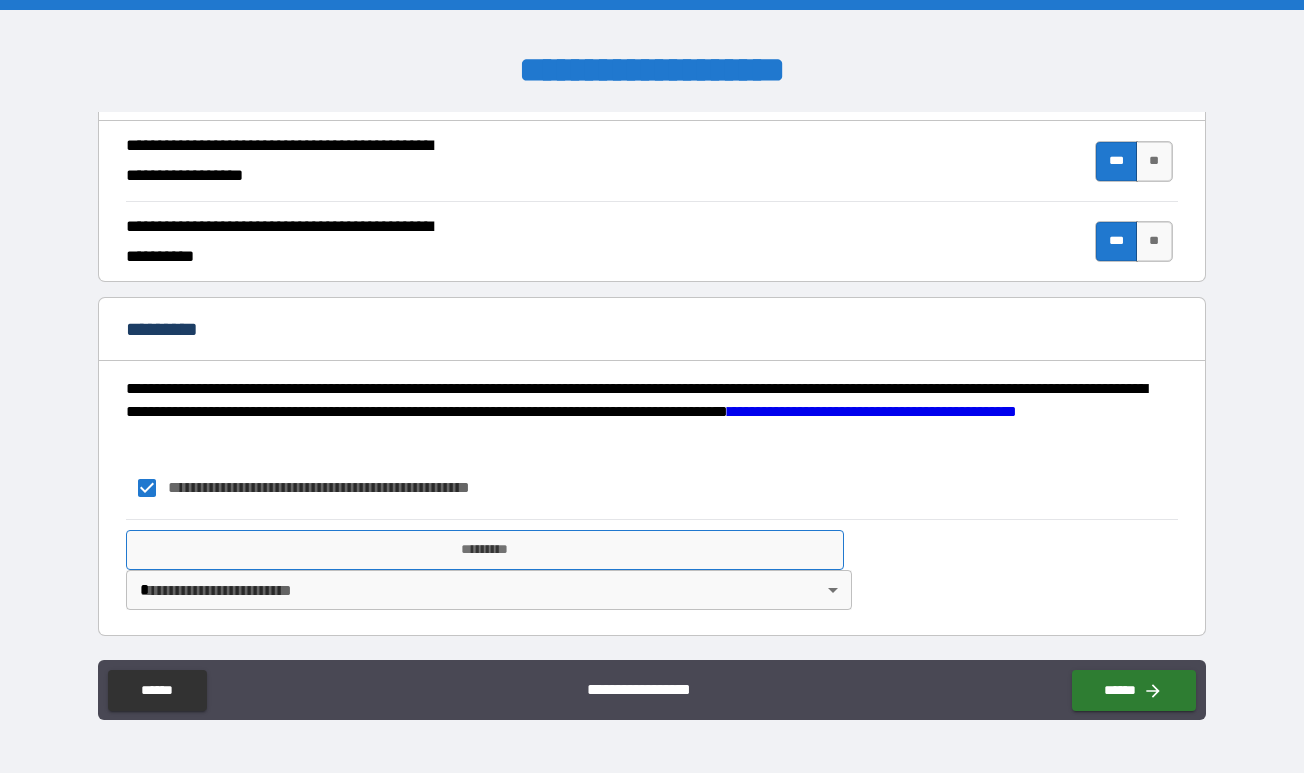 click on "*********" at bounding box center [484, 550] 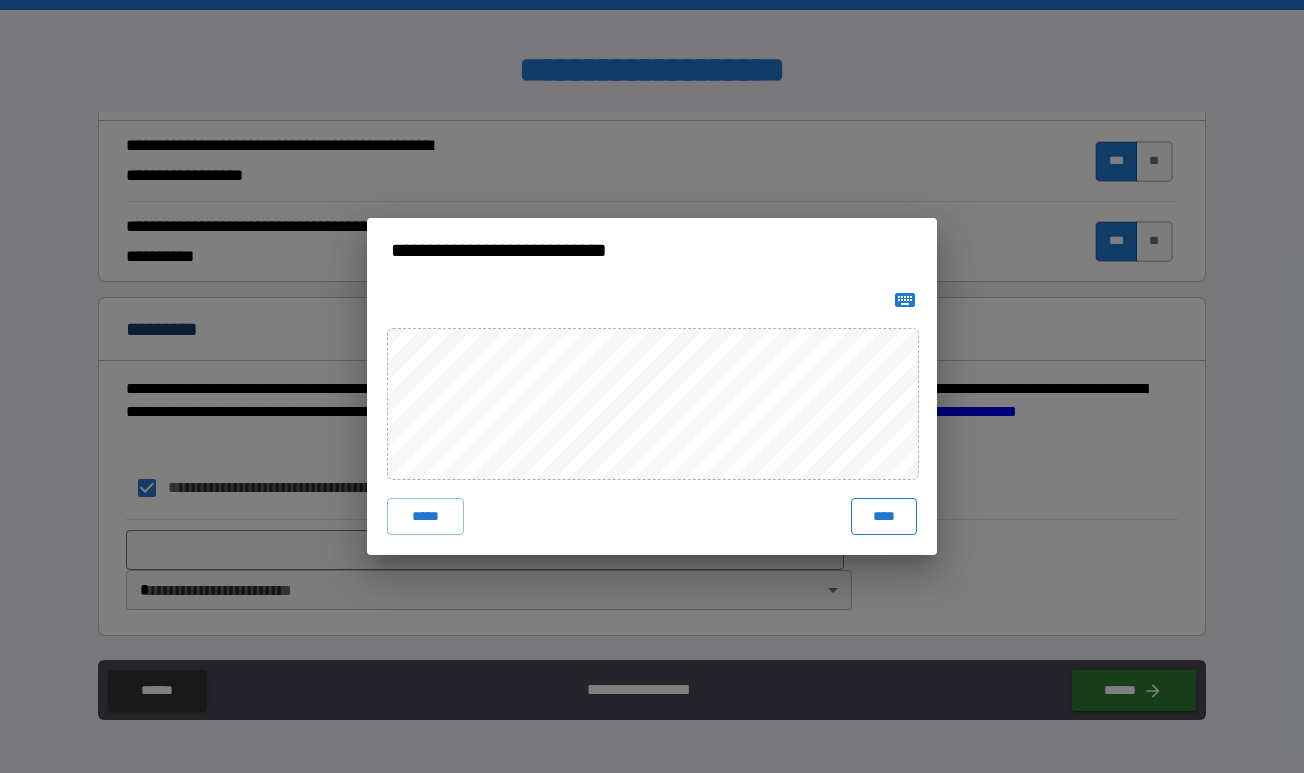 click on "****" at bounding box center [884, 516] 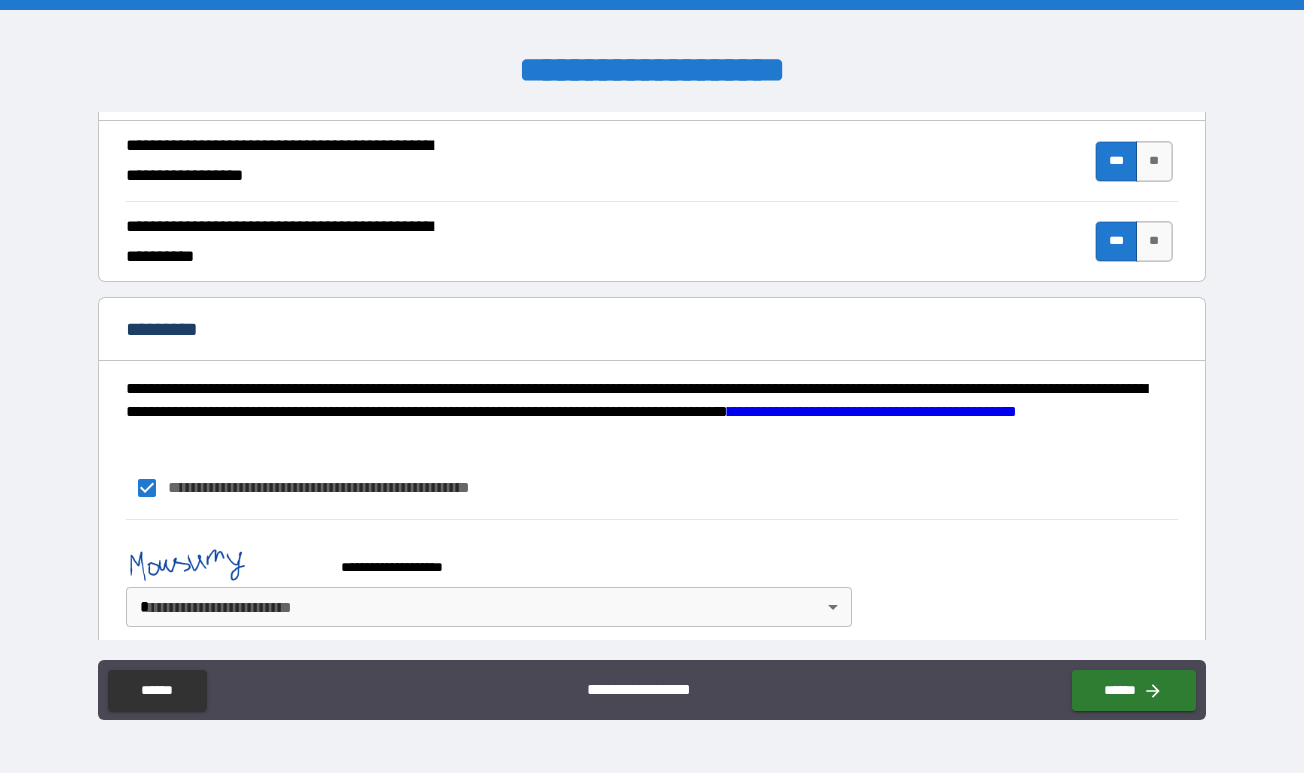 scroll, scrollTop: 1857, scrollLeft: 0, axis: vertical 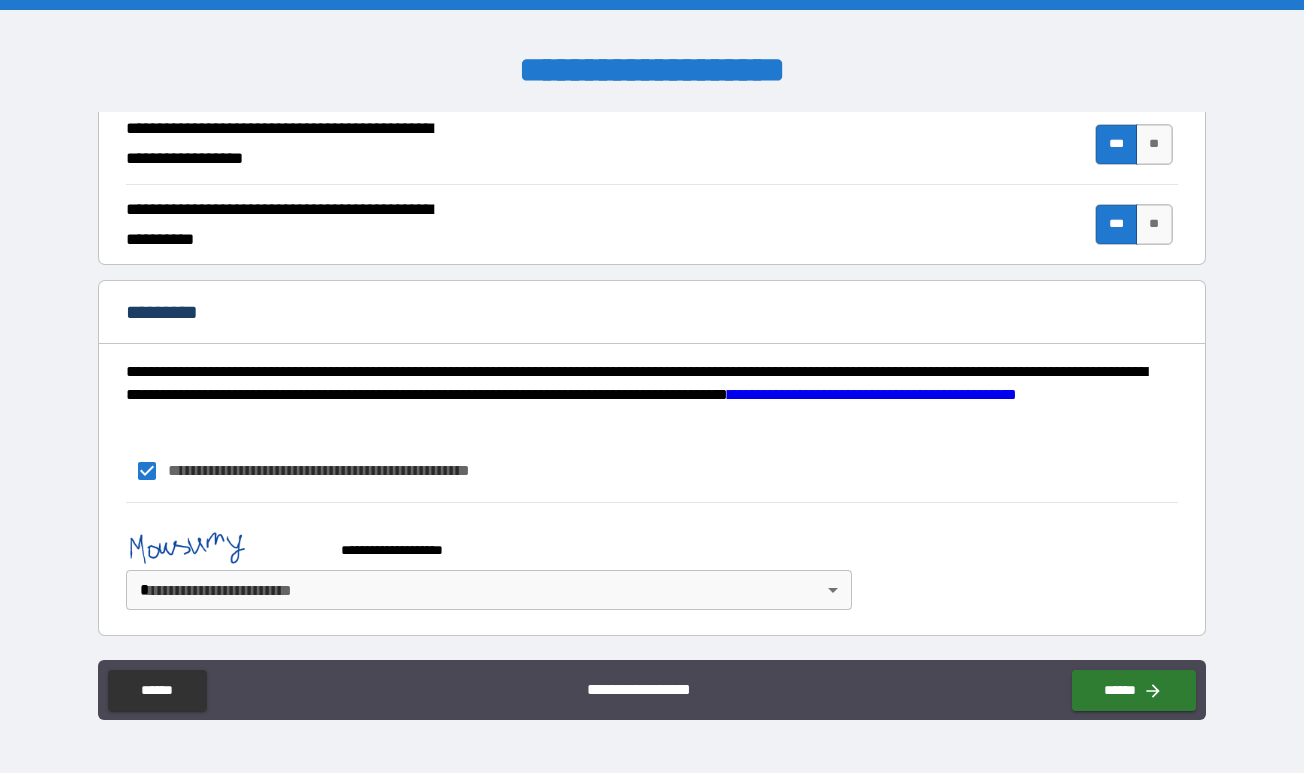 click on "**********" at bounding box center (652, 386) 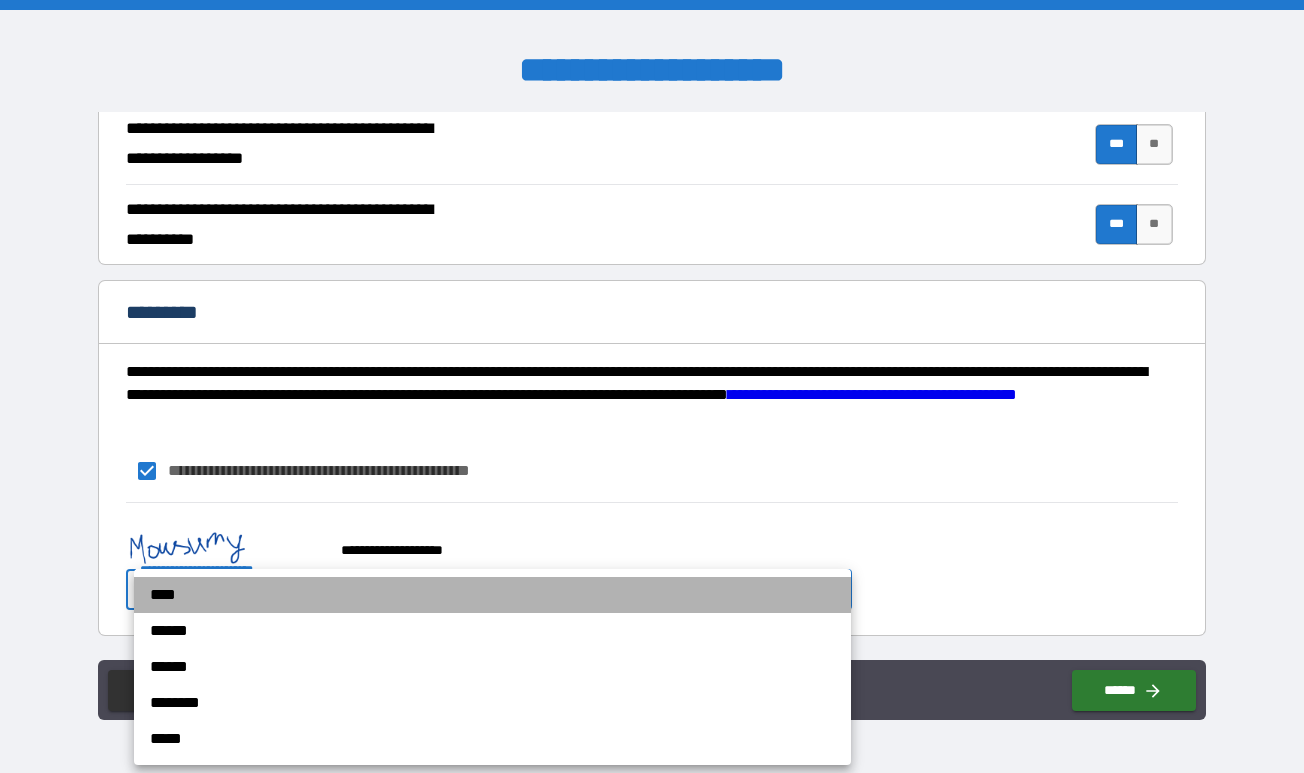 click on "****" at bounding box center [492, 595] 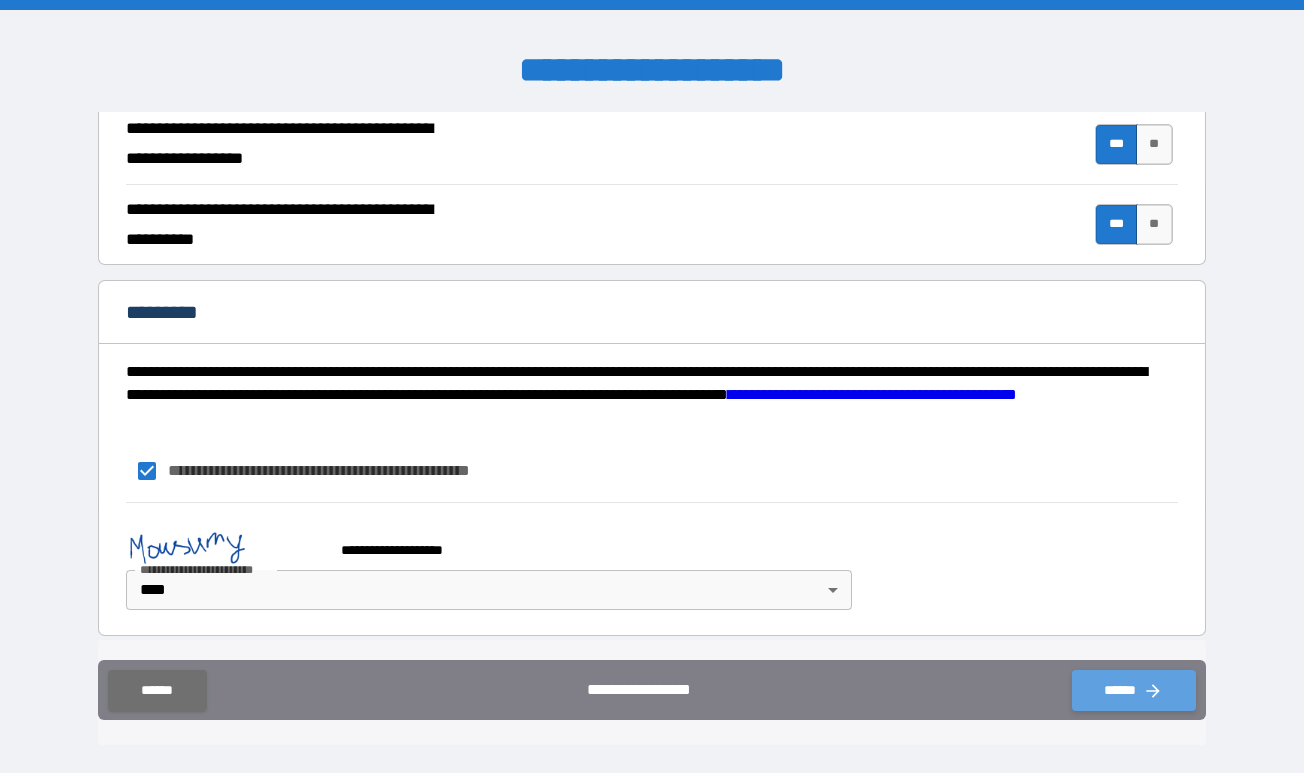 click on "******" at bounding box center [1134, 690] 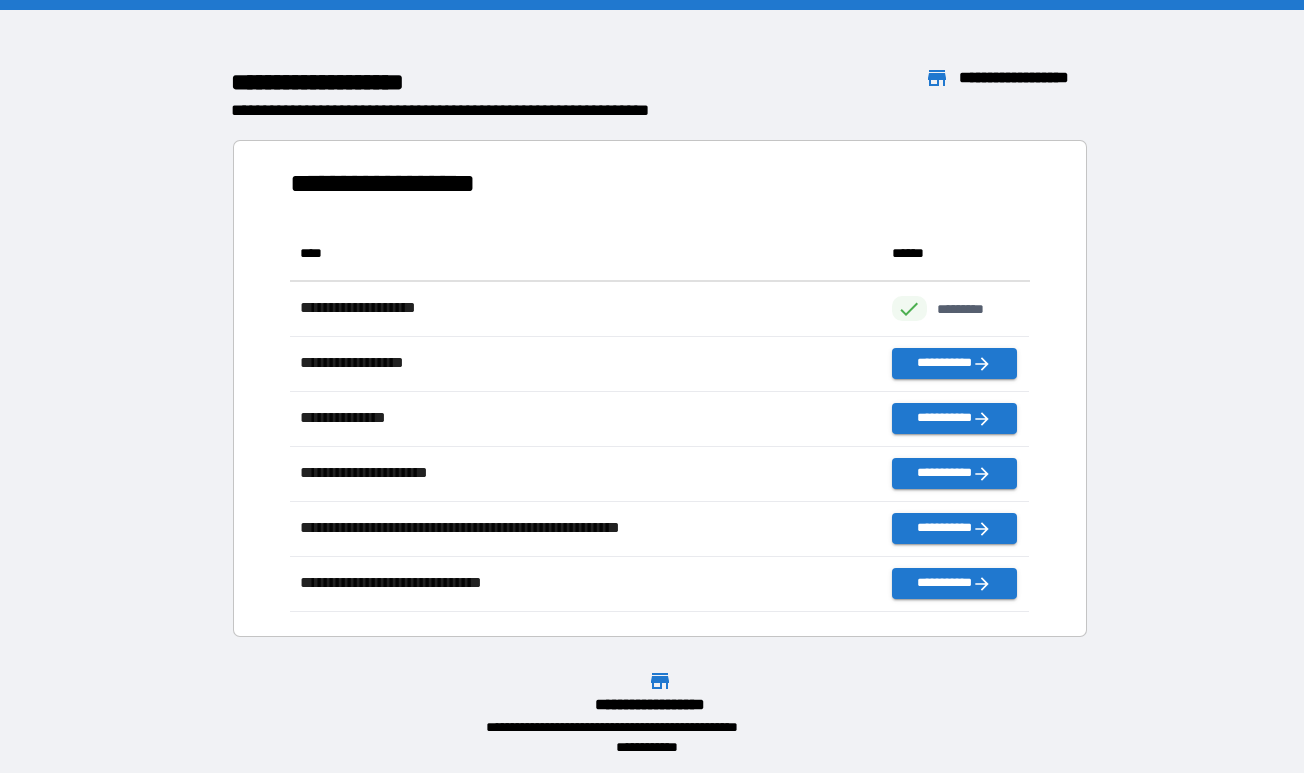 scroll, scrollTop: 1, scrollLeft: 0, axis: vertical 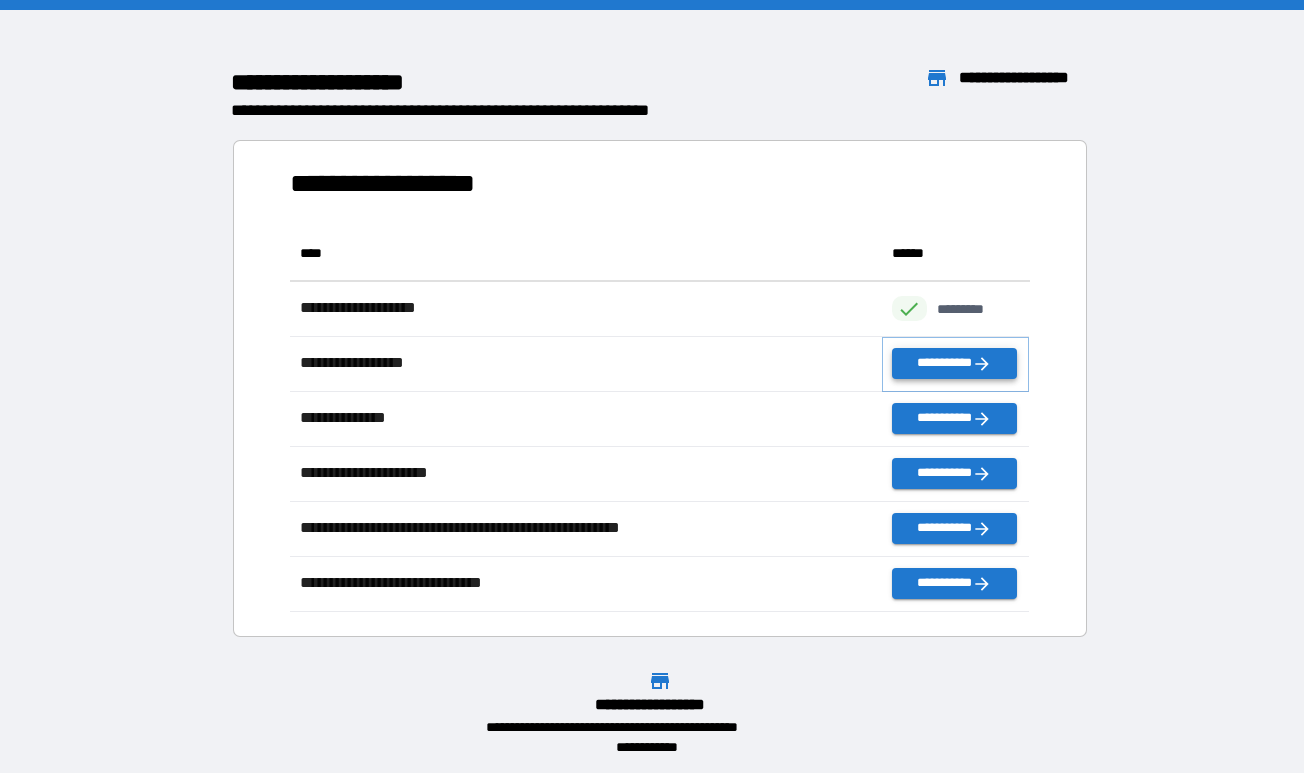 click on "**********" at bounding box center (954, 363) 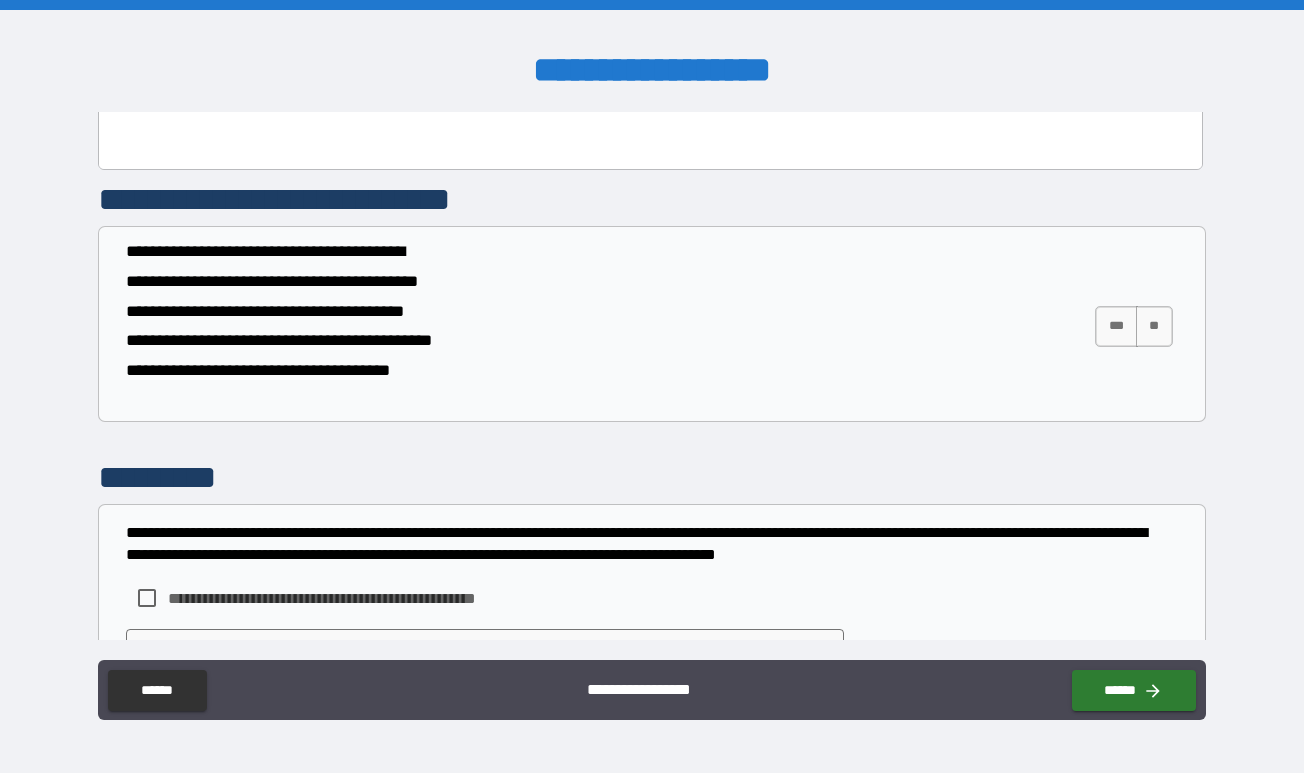 scroll, scrollTop: 5795, scrollLeft: 0, axis: vertical 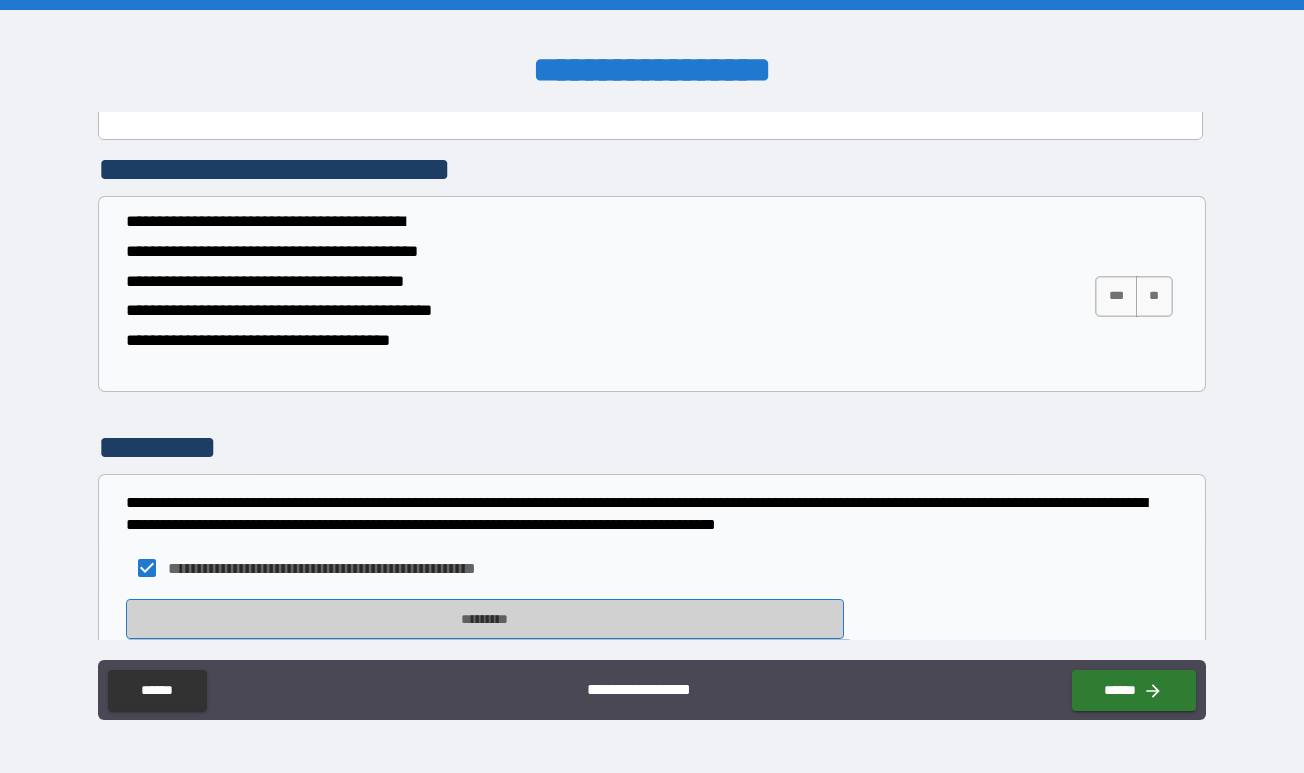 click on "*********" at bounding box center [484, 619] 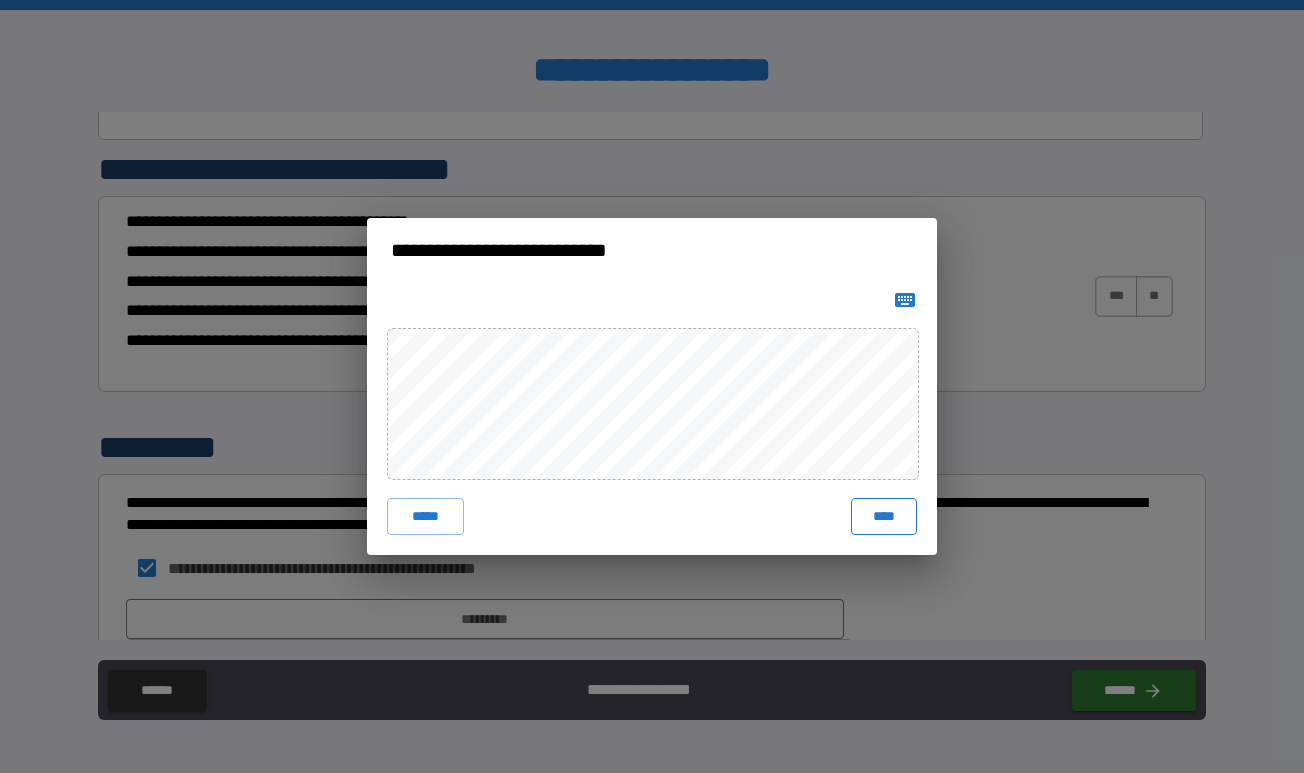 click on "****" at bounding box center [884, 516] 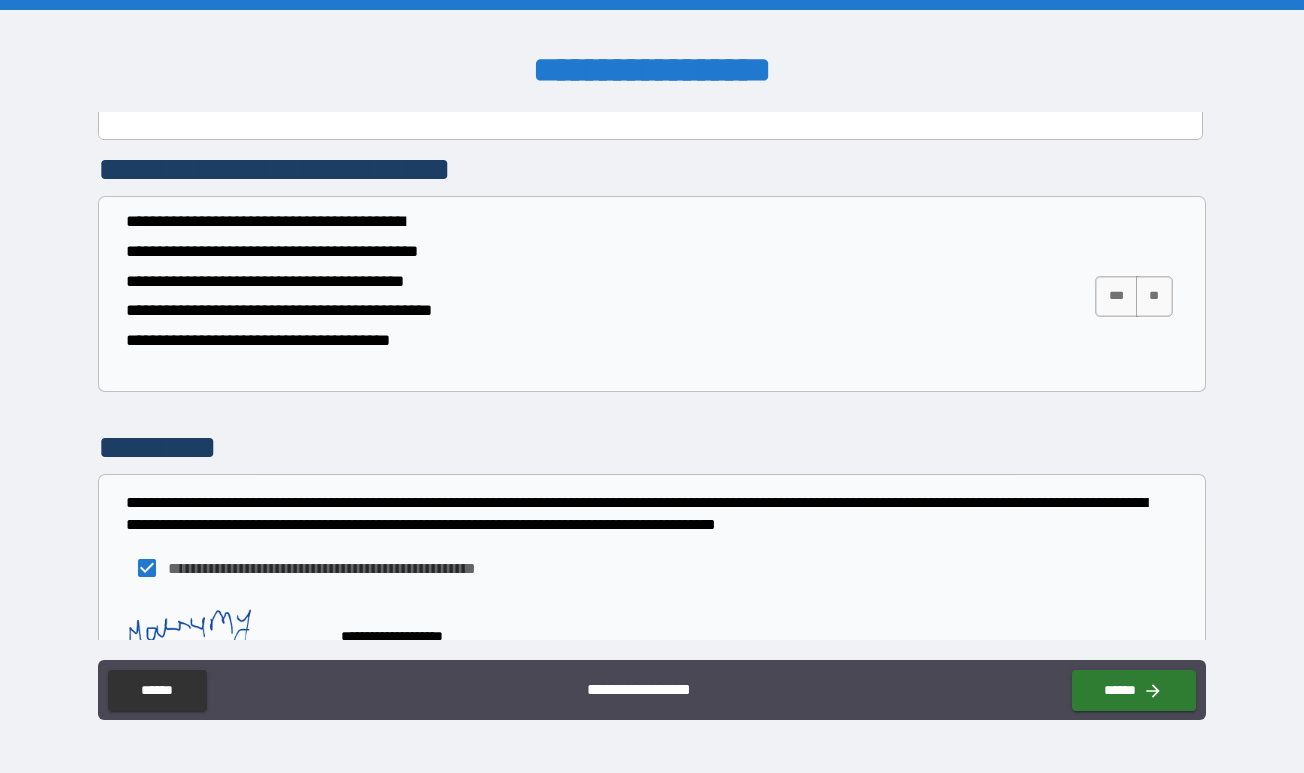 scroll, scrollTop: 5840, scrollLeft: 0, axis: vertical 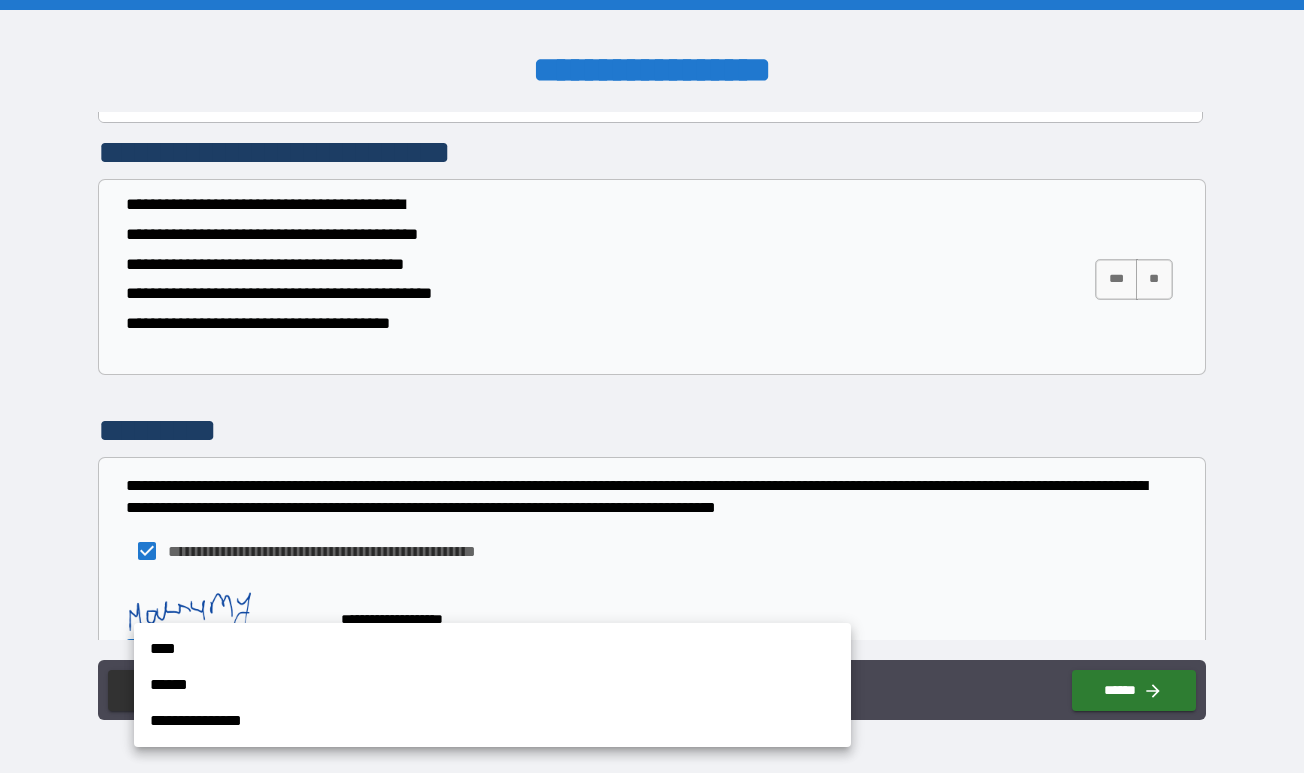 click on "**********" at bounding box center [652, 386] 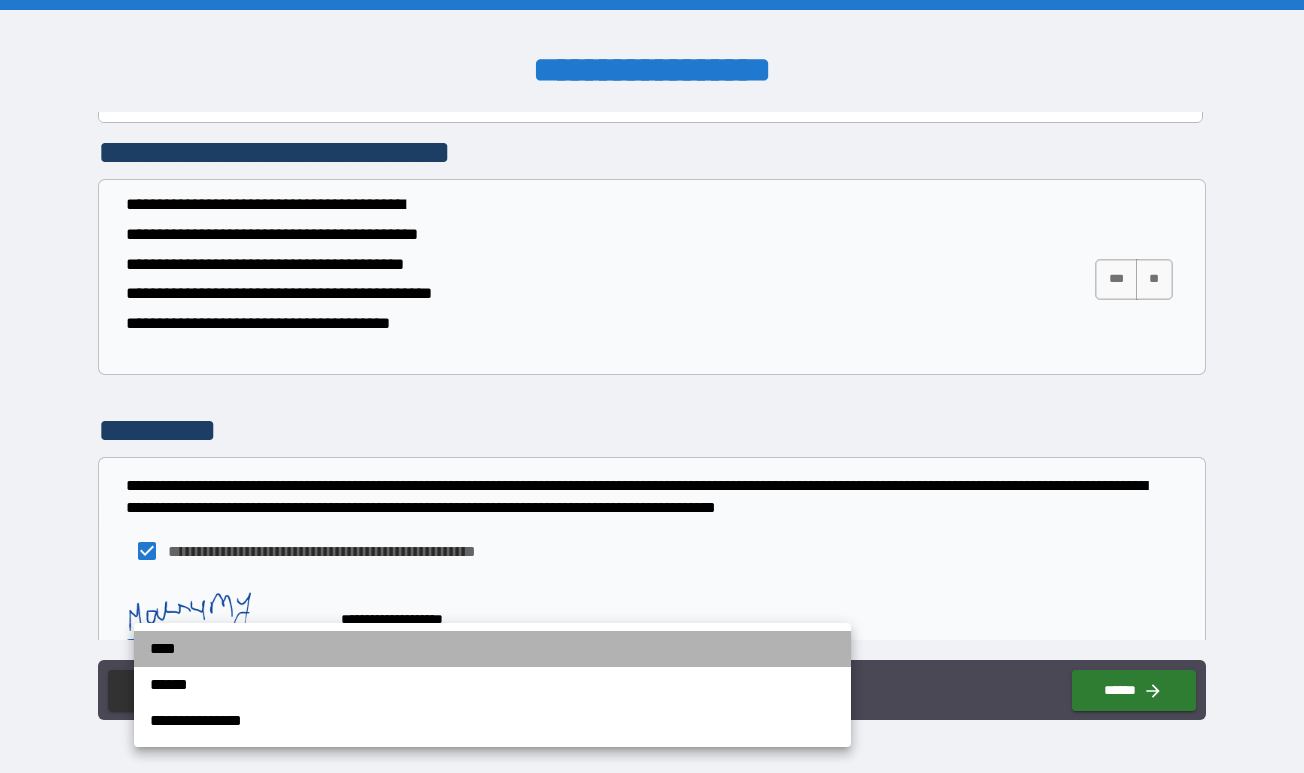 click on "****" at bounding box center [492, 649] 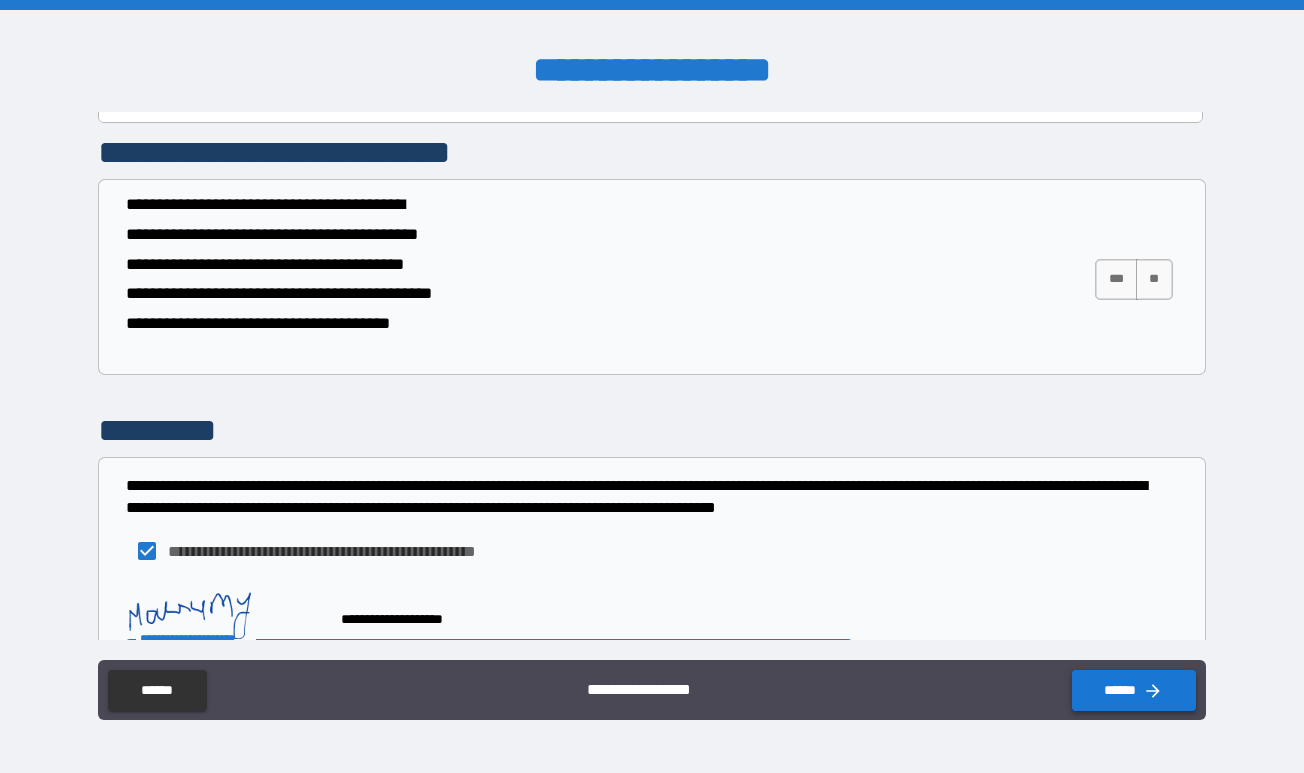 click on "******" at bounding box center (1134, 690) 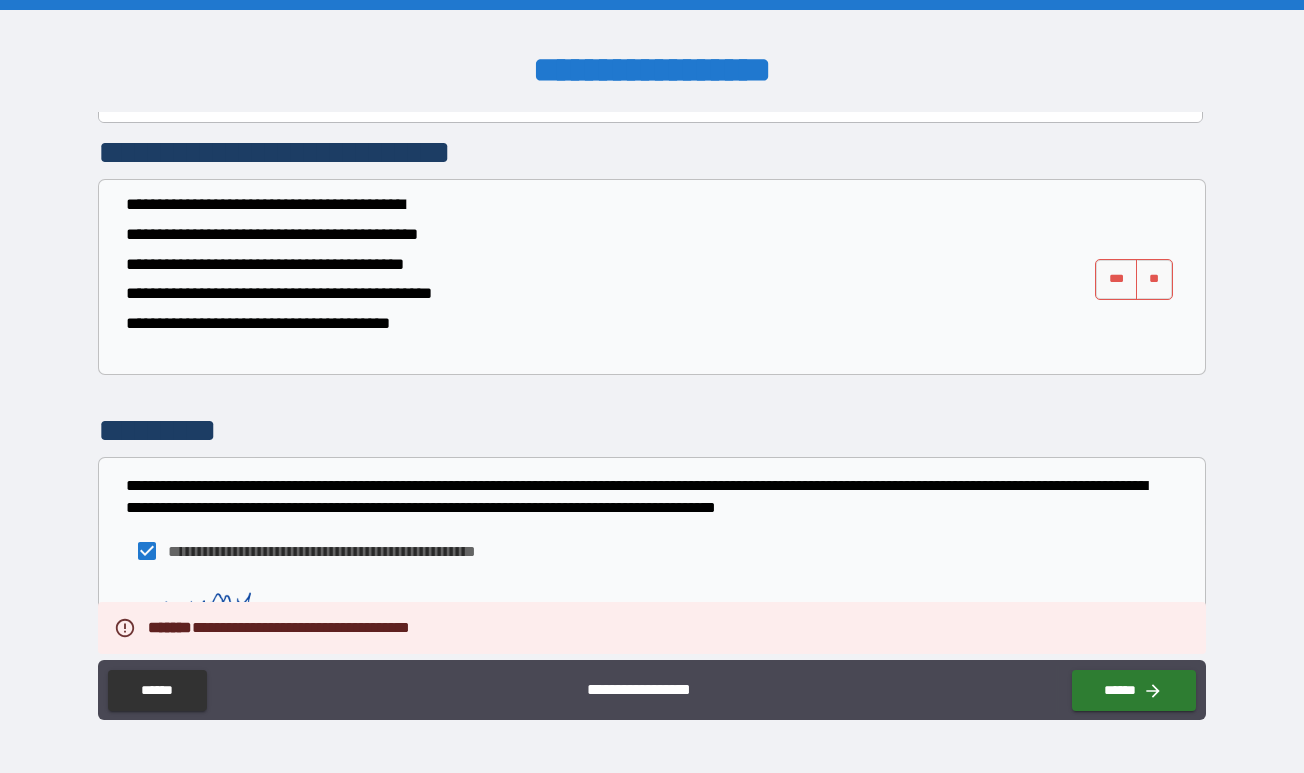 click on "**********" at bounding box center (651, 494) 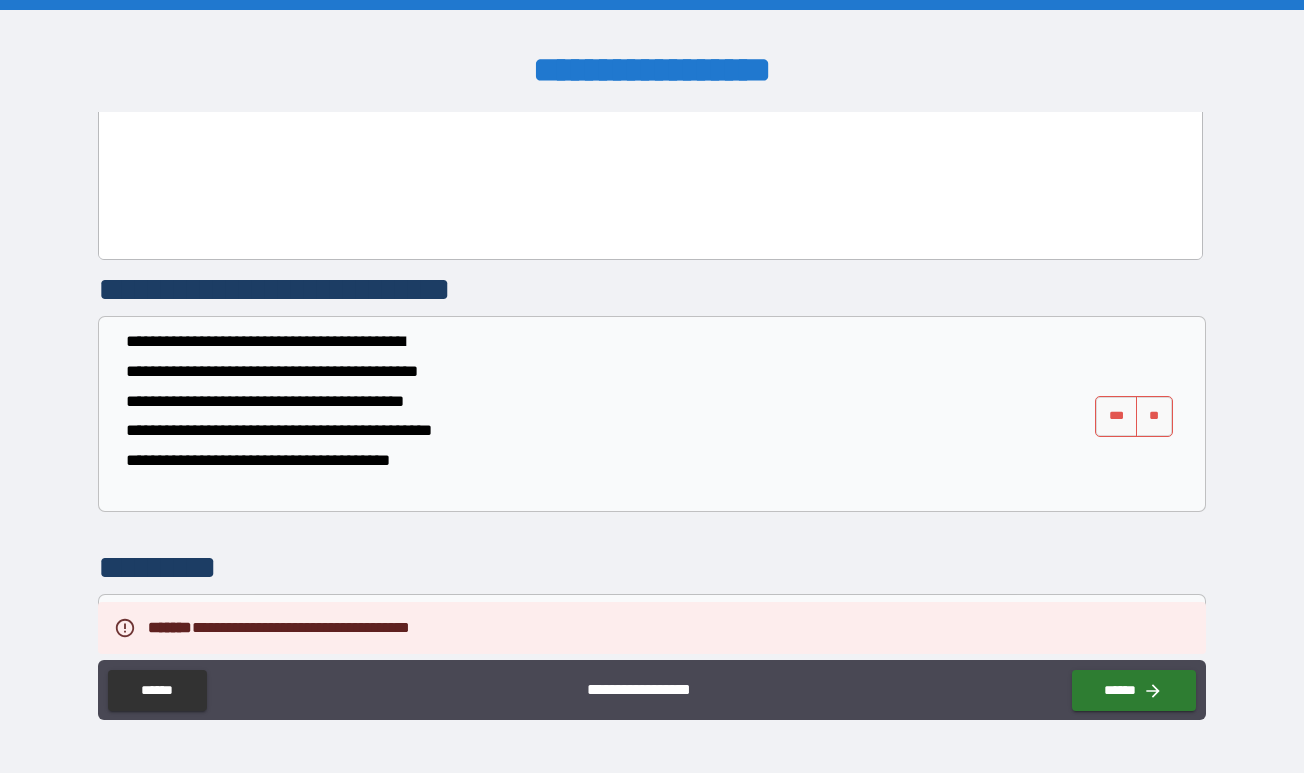 scroll, scrollTop: 5659, scrollLeft: 0, axis: vertical 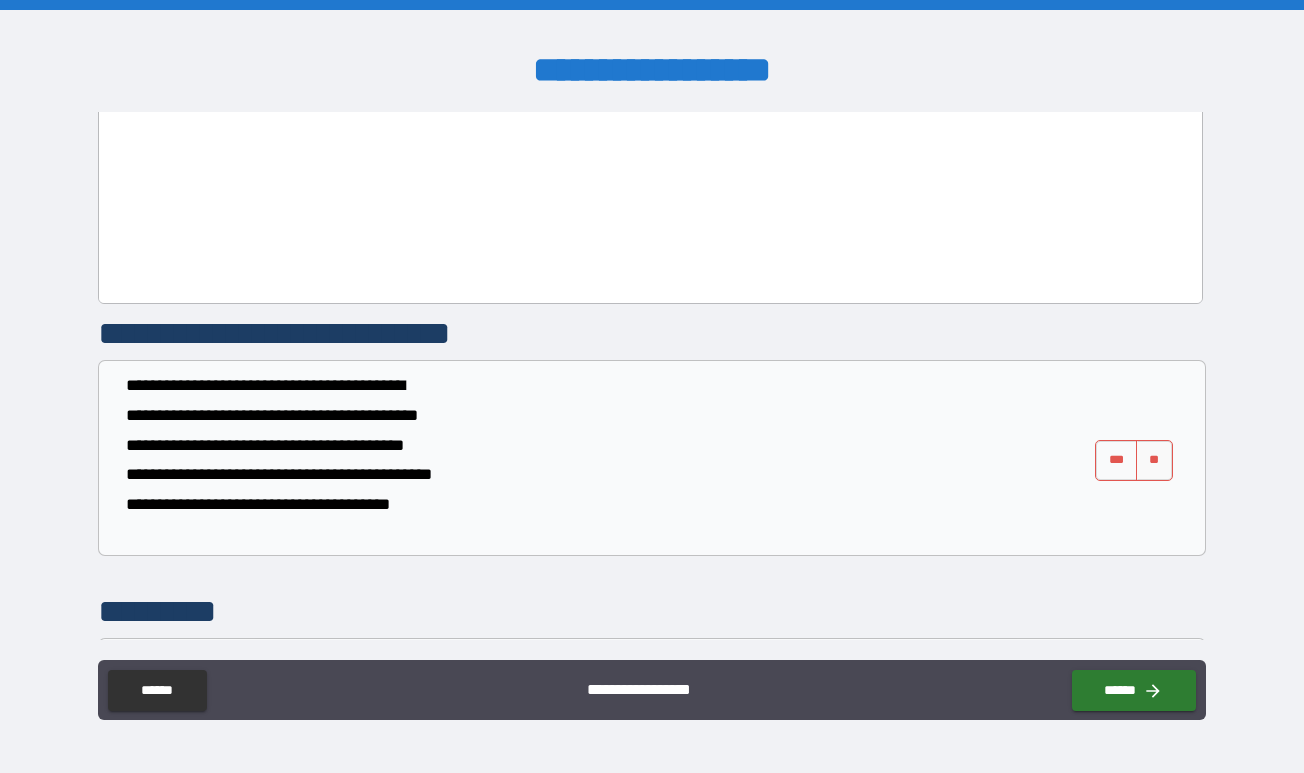 click on "***" at bounding box center (1116, 460) 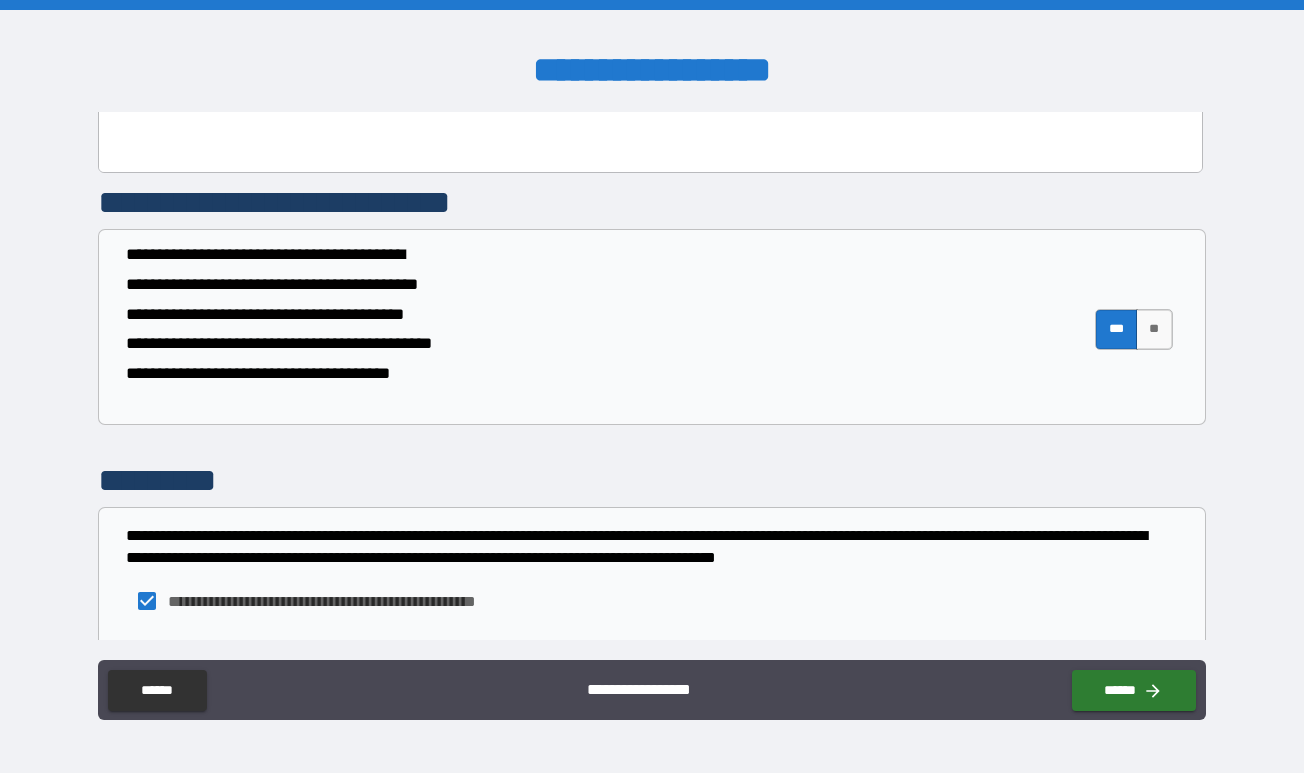 scroll, scrollTop: 5840, scrollLeft: 0, axis: vertical 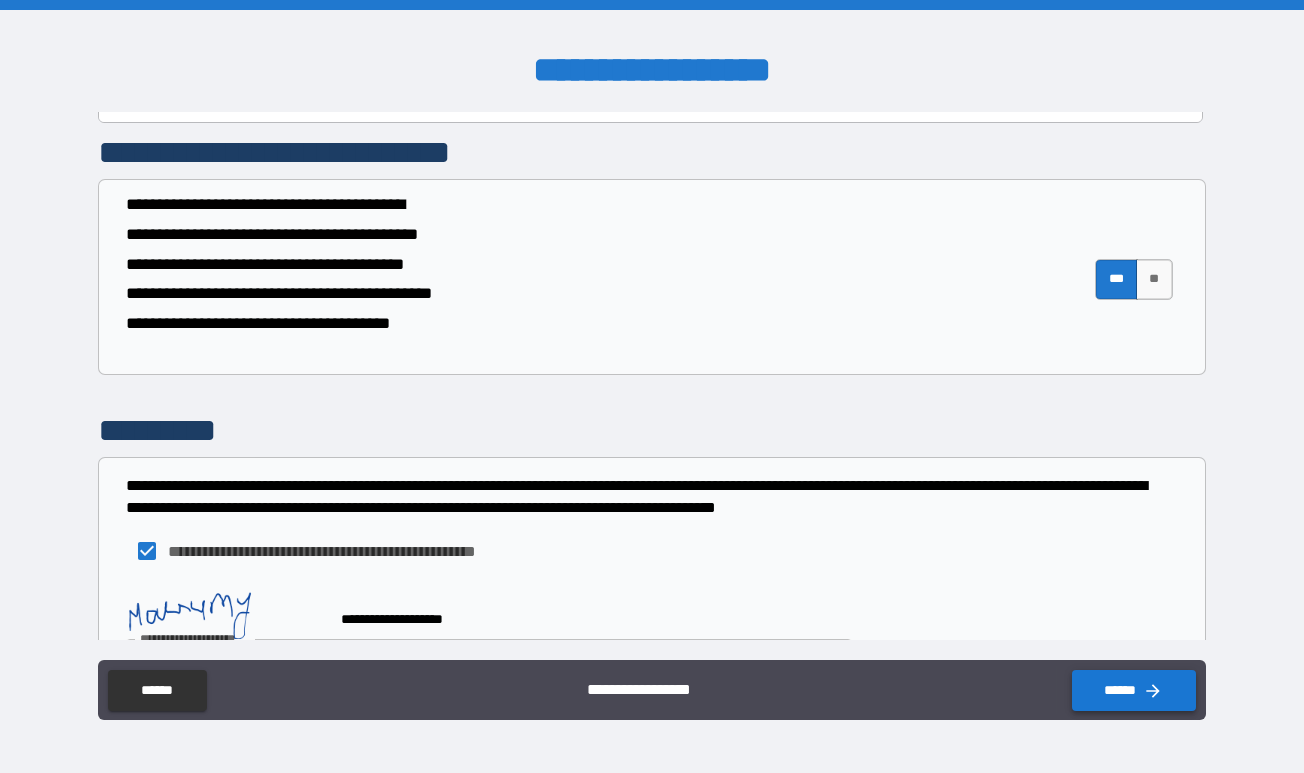 click on "******" at bounding box center (1134, 690) 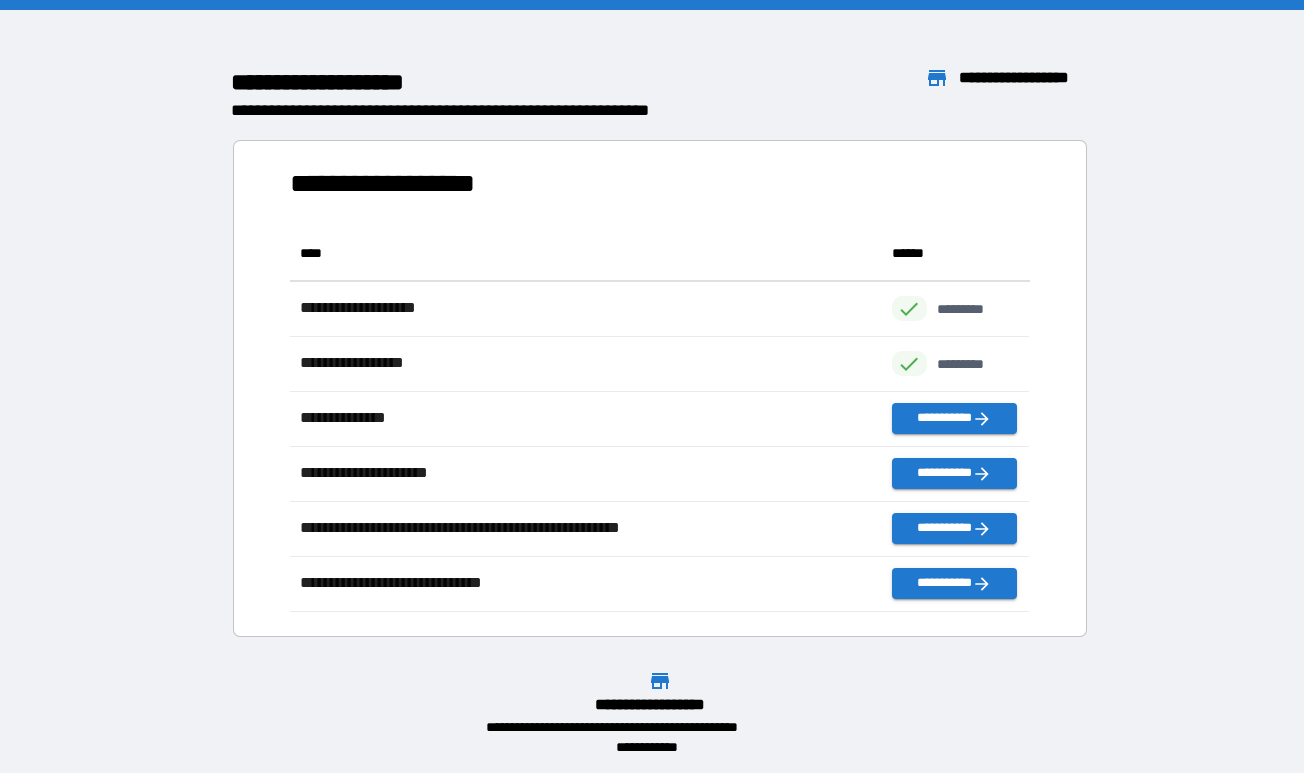 scroll, scrollTop: 1, scrollLeft: 0, axis: vertical 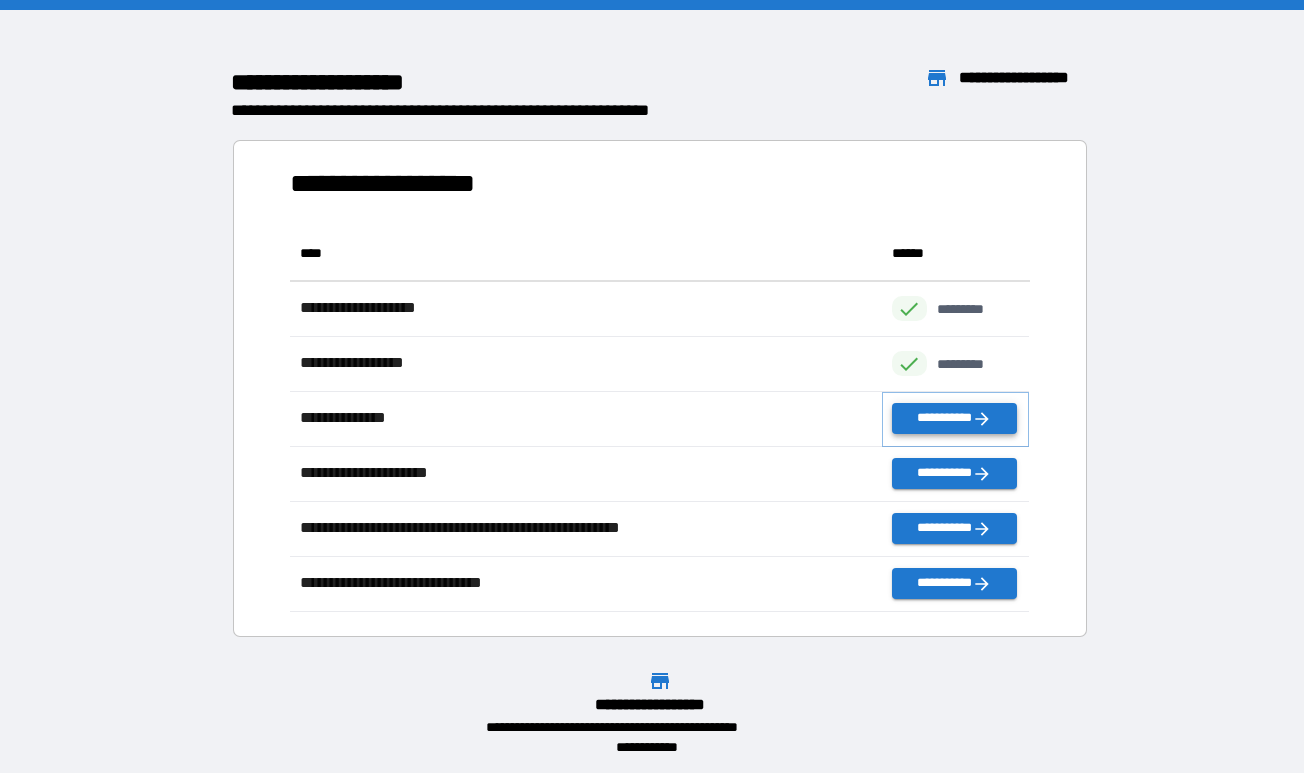 click on "**********" at bounding box center (954, 418) 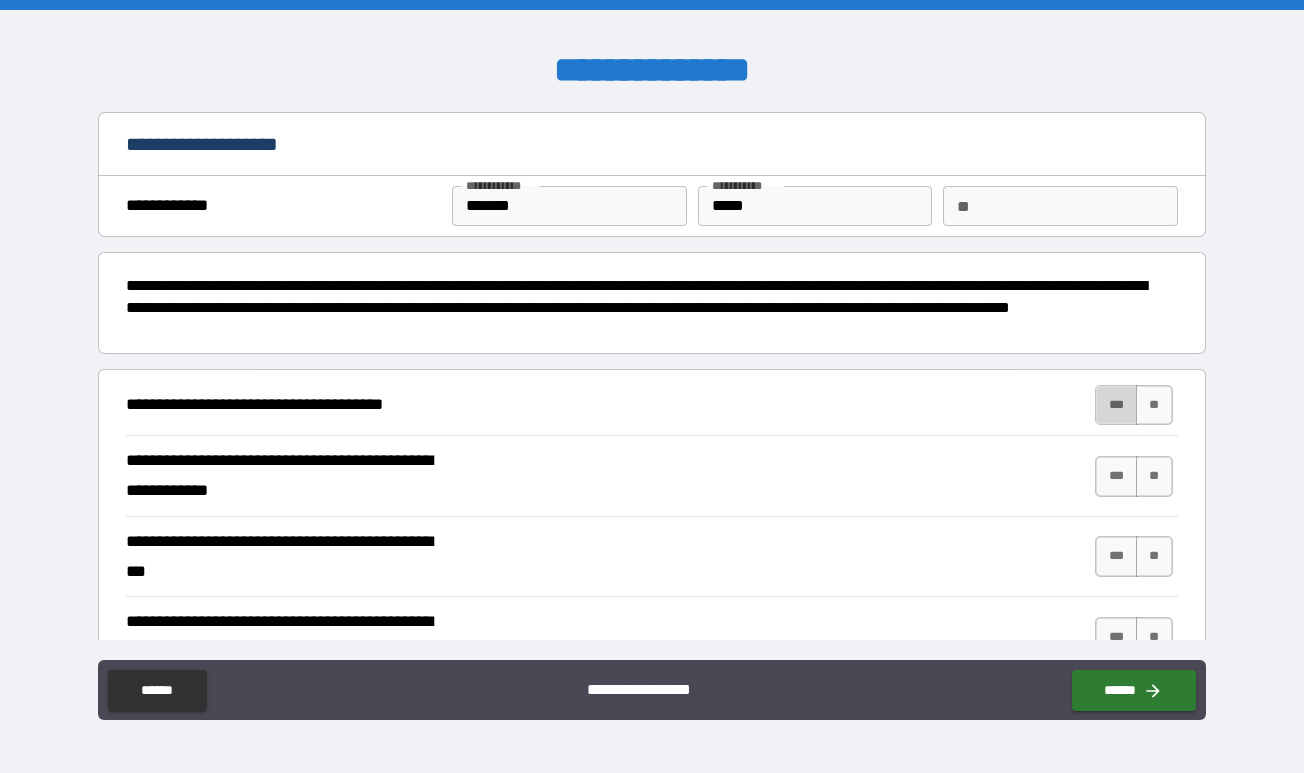 click on "***" at bounding box center [1116, 405] 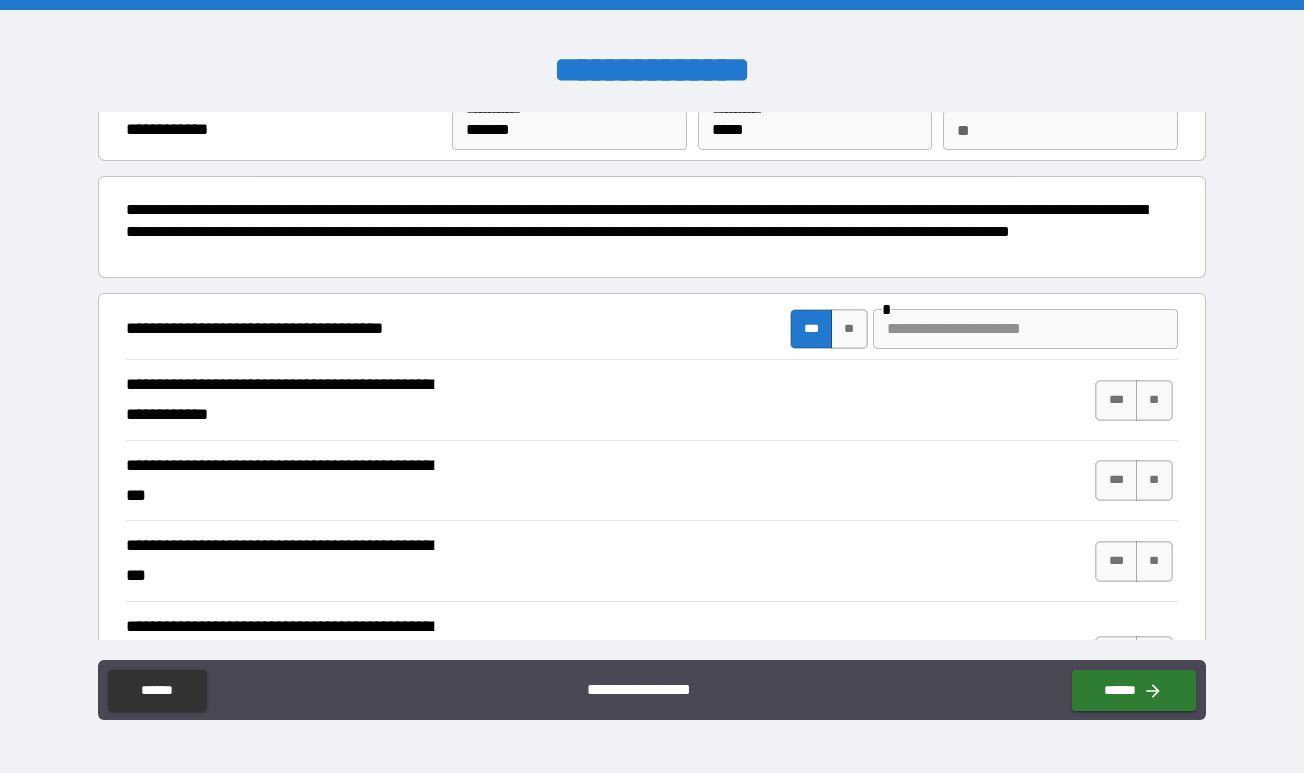 scroll, scrollTop: 80, scrollLeft: 0, axis: vertical 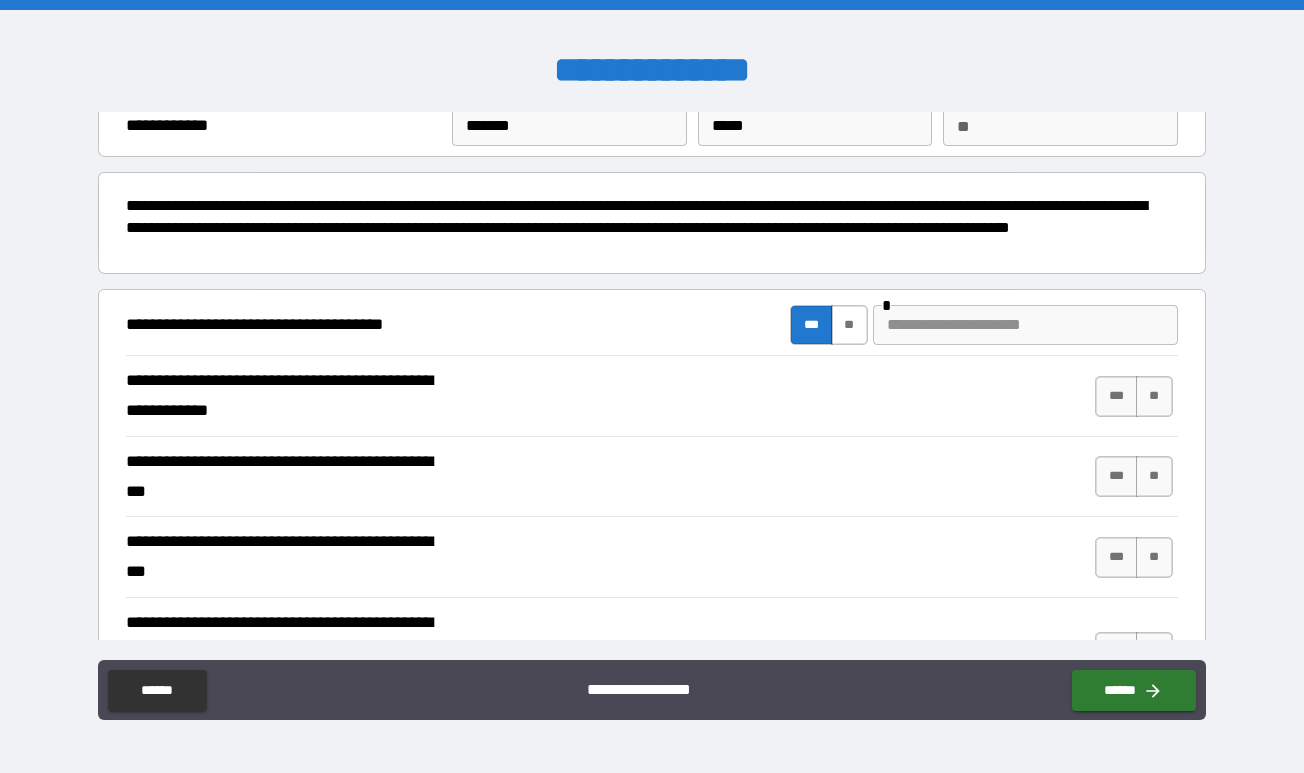 click on "**" at bounding box center (849, 325) 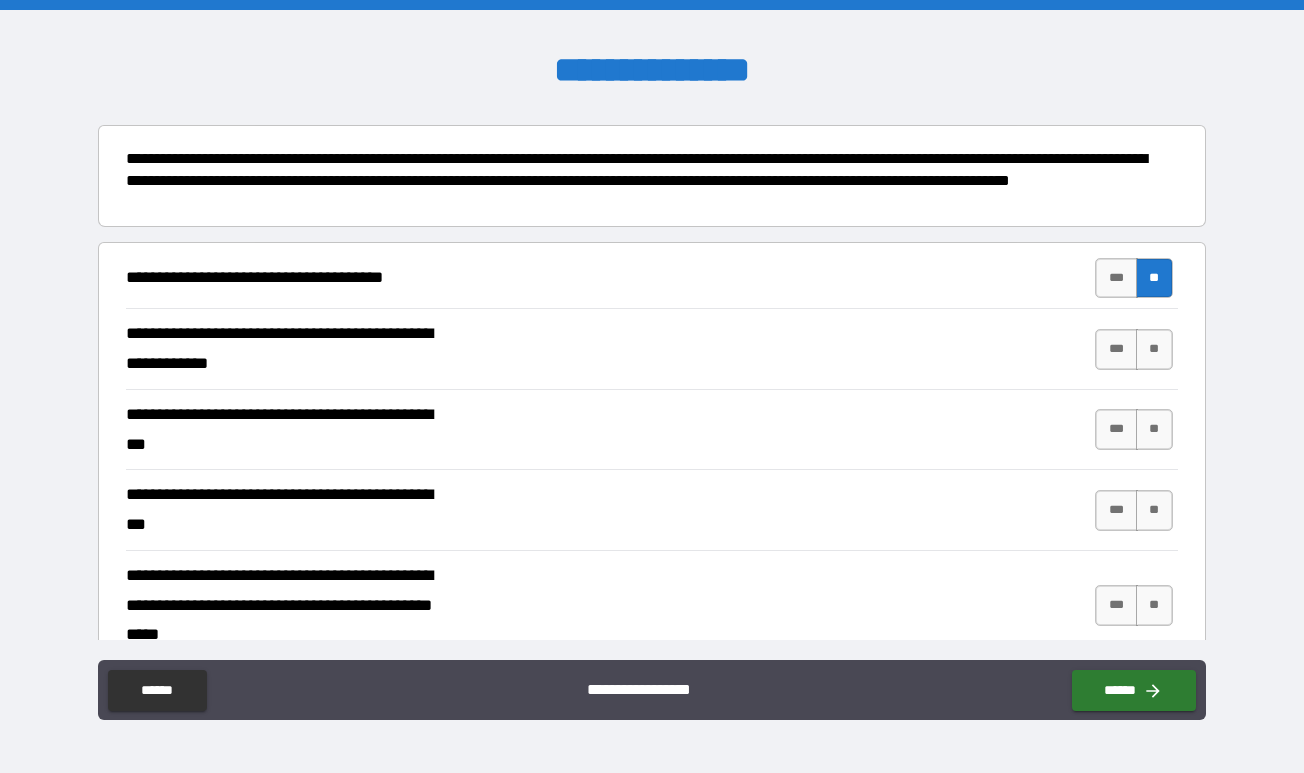 scroll, scrollTop: 143, scrollLeft: 0, axis: vertical 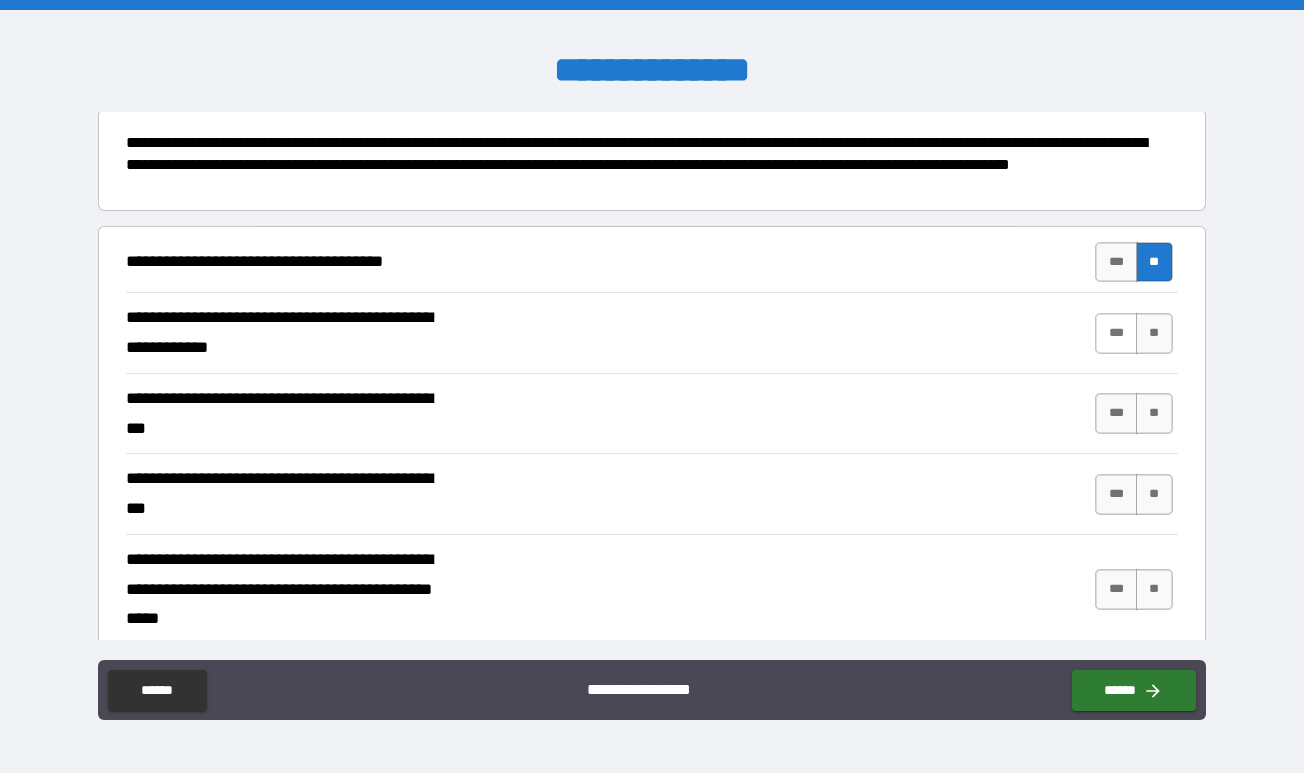 click on "***" at bounding box center (1116, 333) 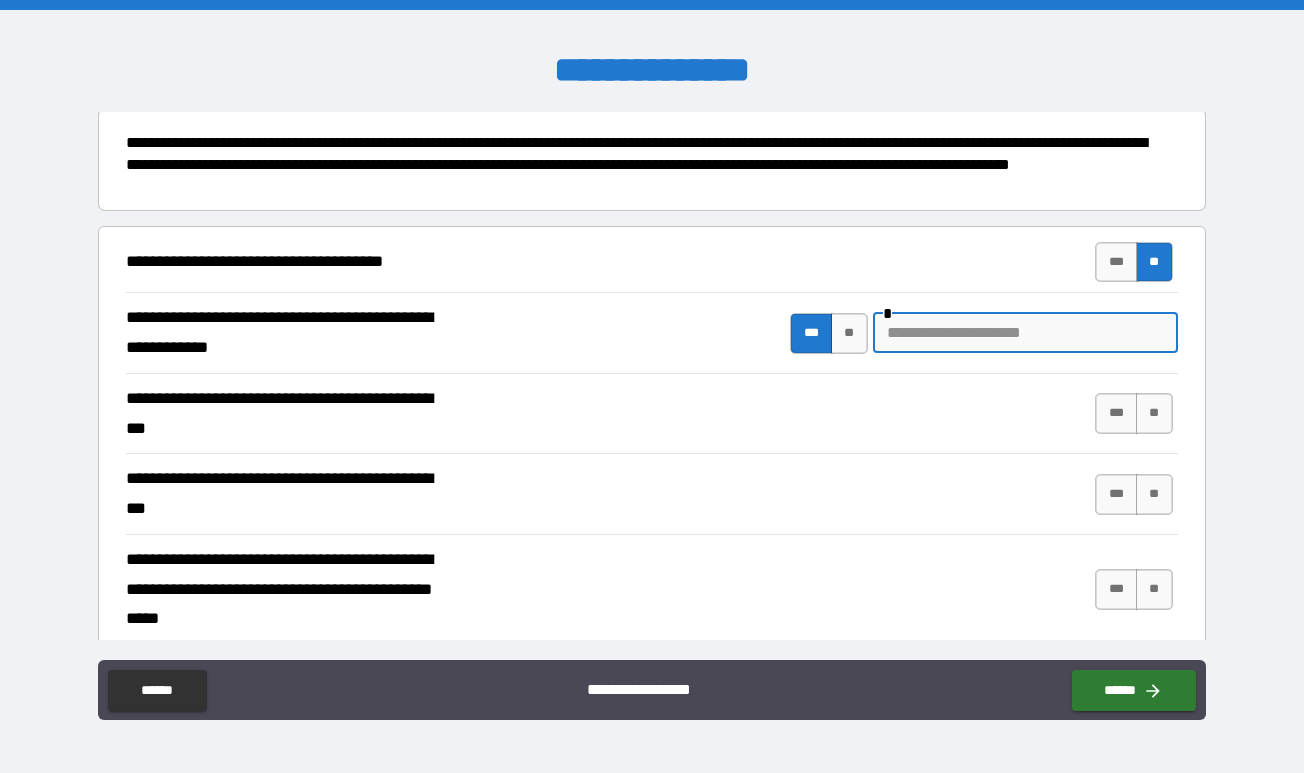 click at bounding box center [1025, 333] 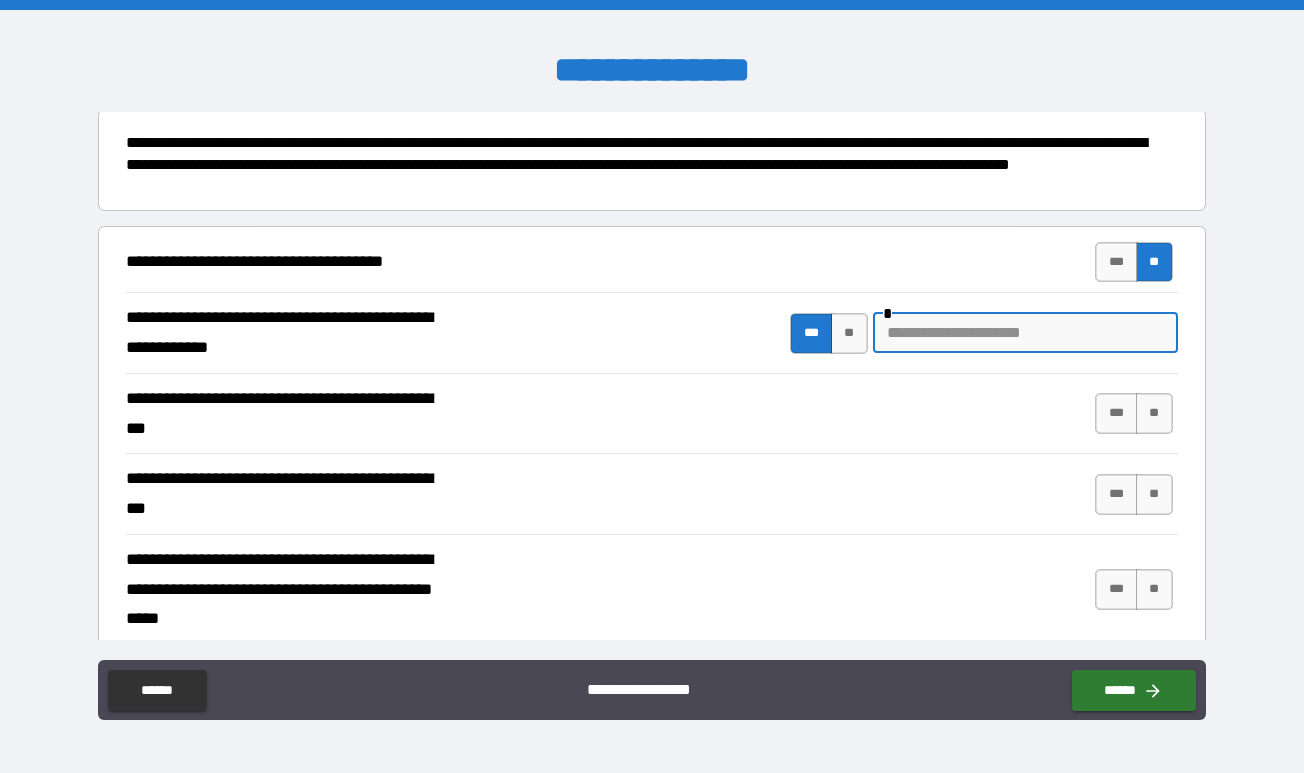 click at bounding box center [1025, 333] 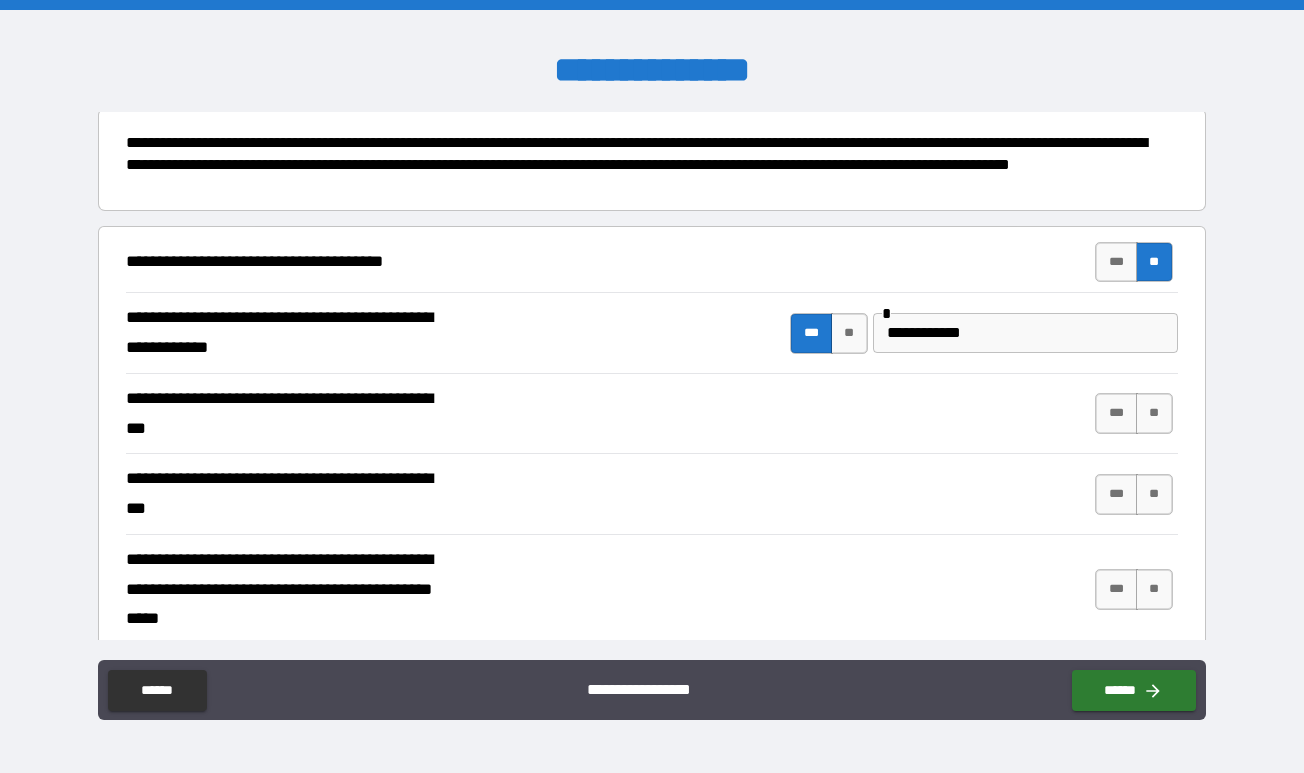 click on "**********" at bounding box center [651, 413] 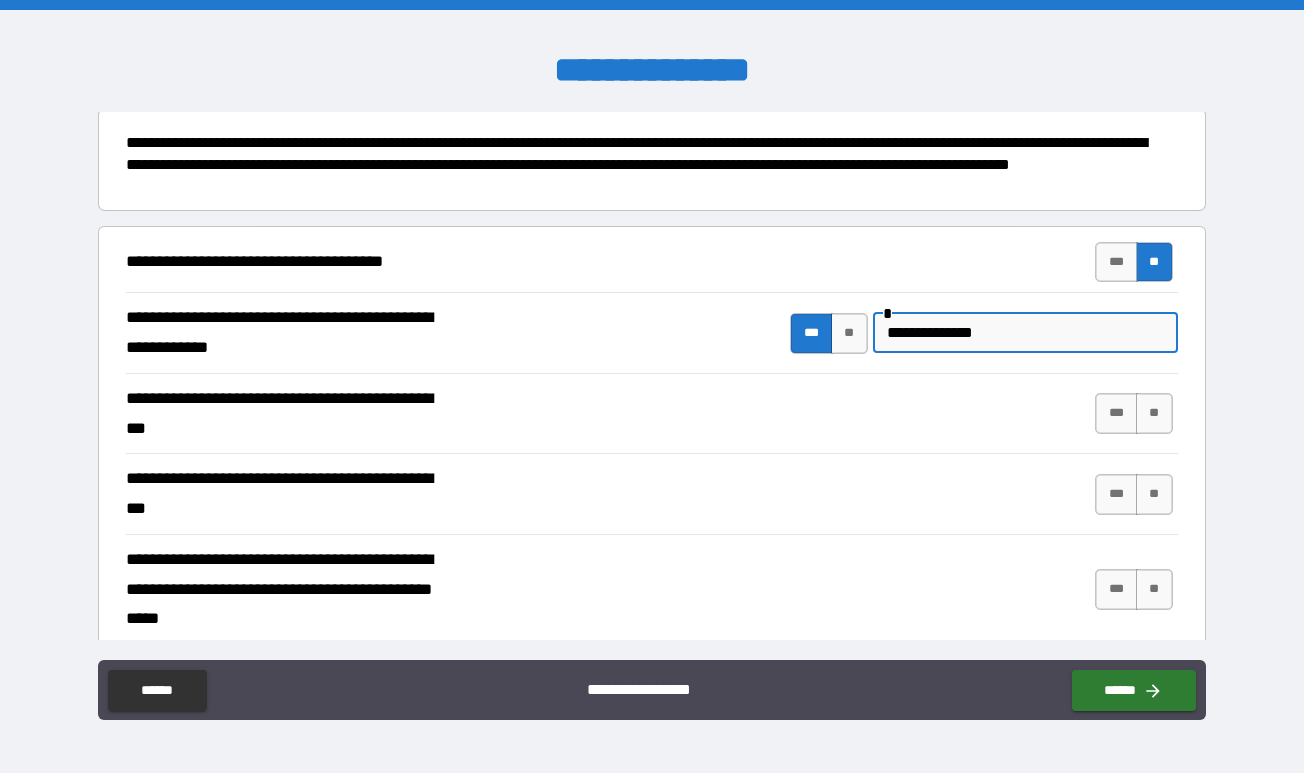 click on "**********" at bounding box center (1025, 333) 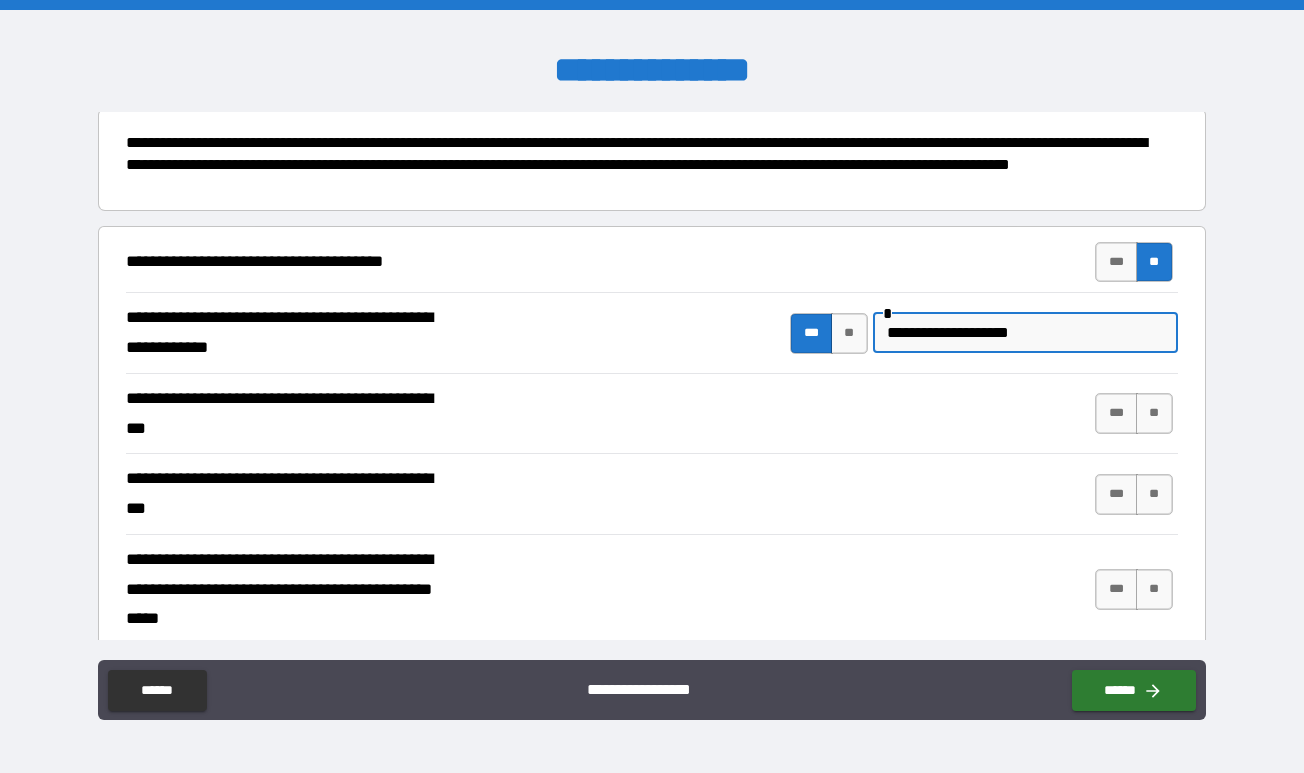 click on "**********" at bounding box center [1025, 333] 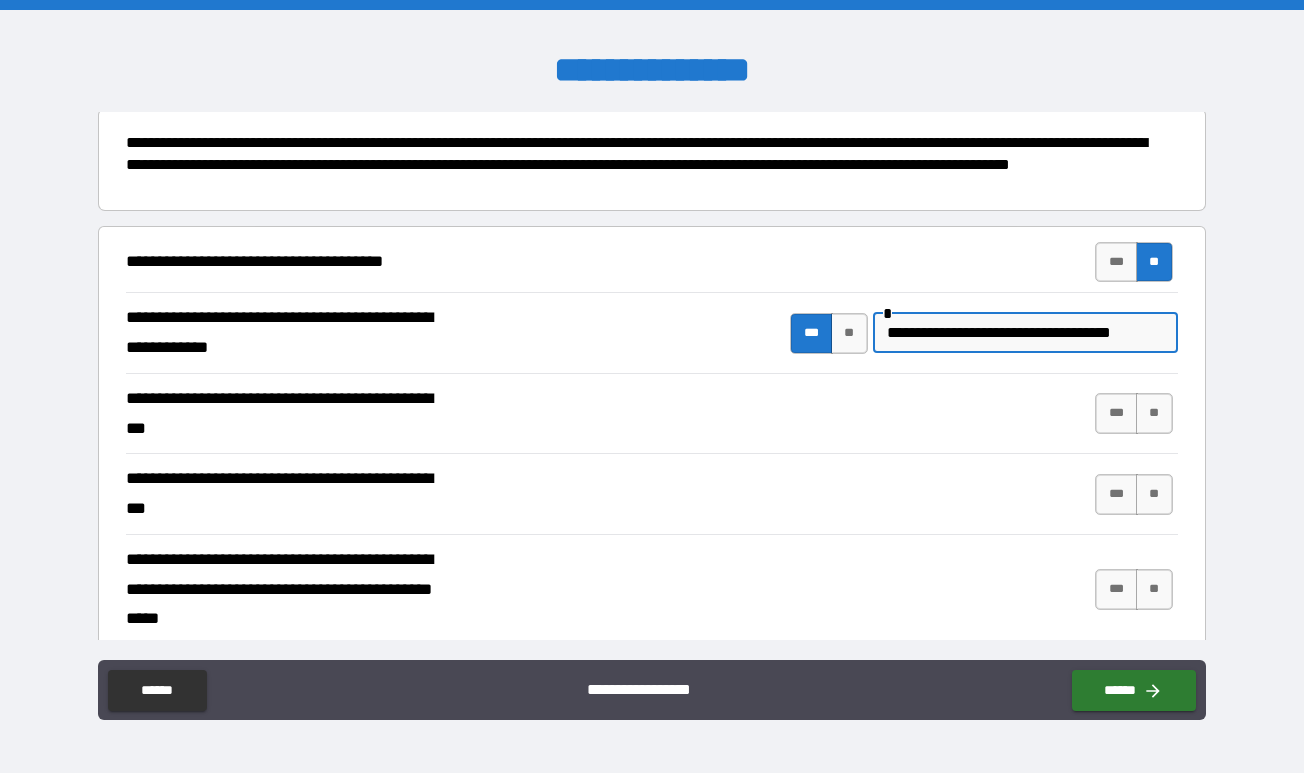 click on "**********" at bounding box center (1025, 333) 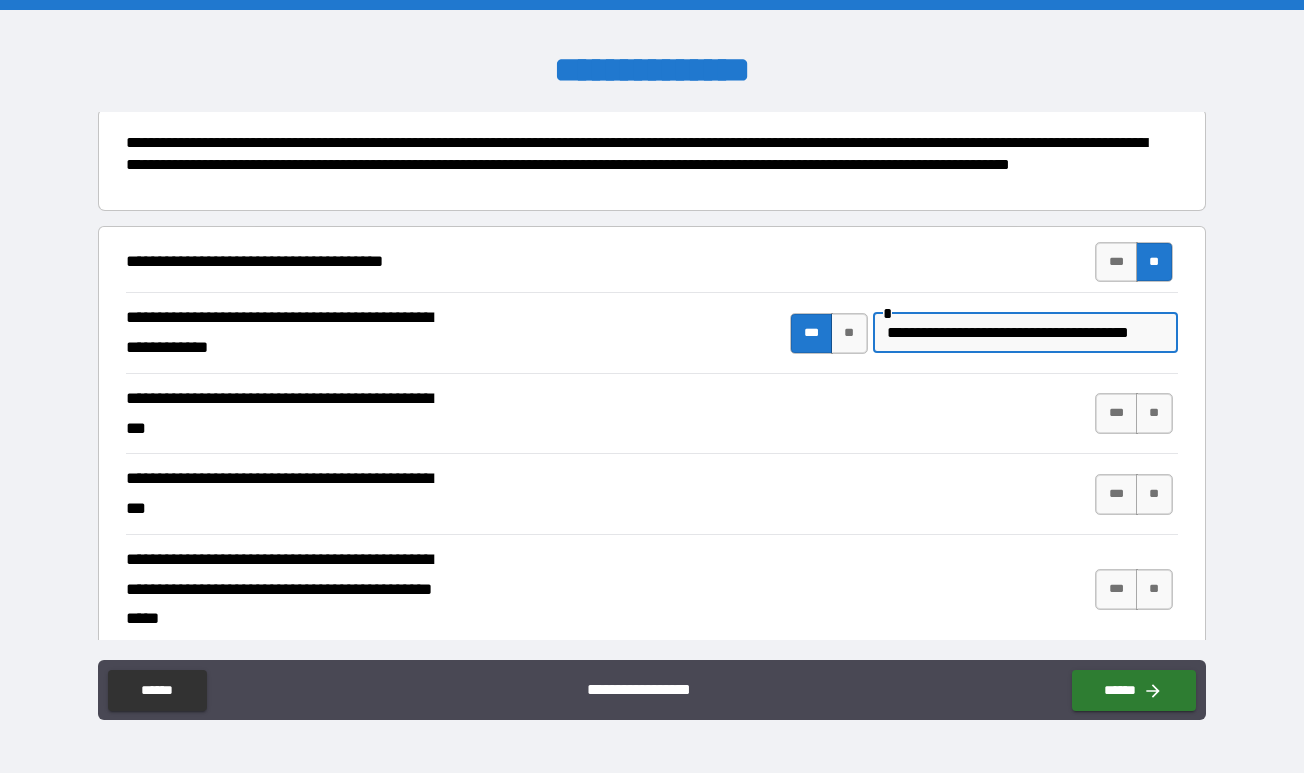 scroll, scrollTop: 0, scrollLeft: 12, axis: horizontal 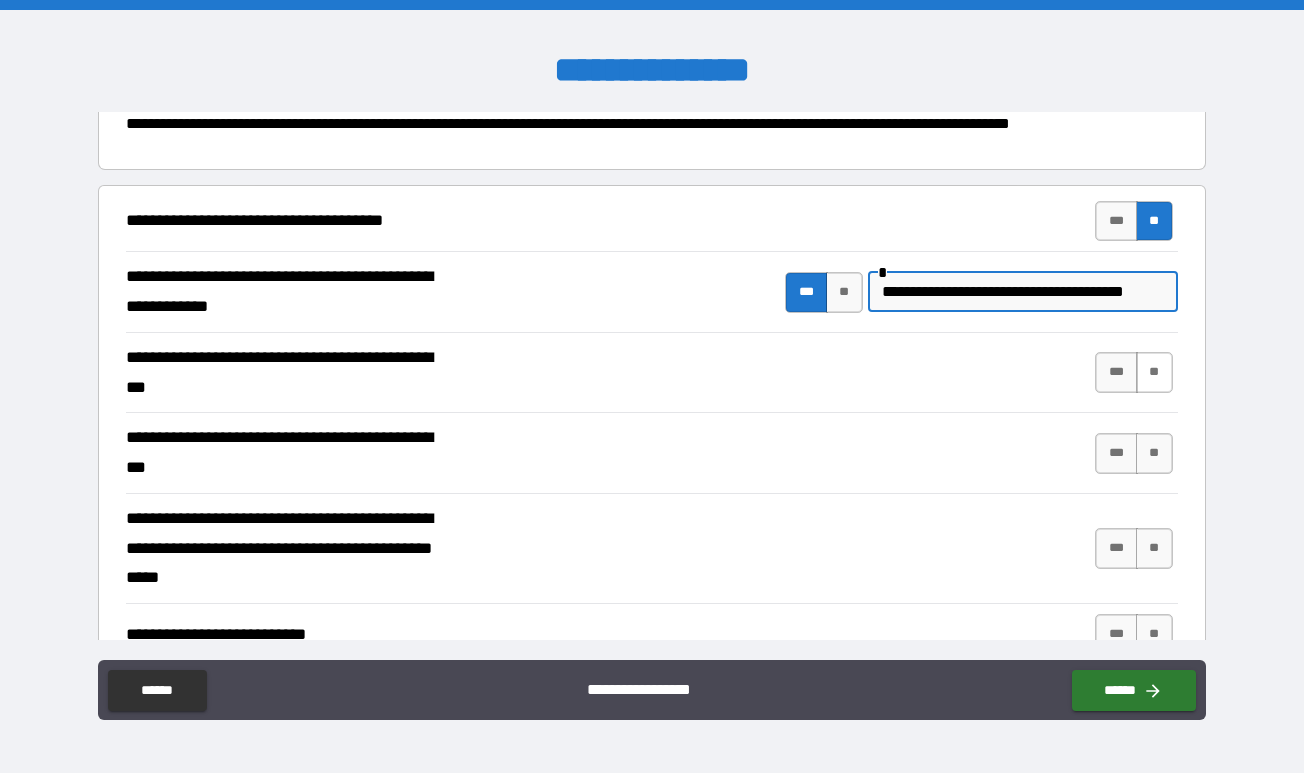 type on "**********" 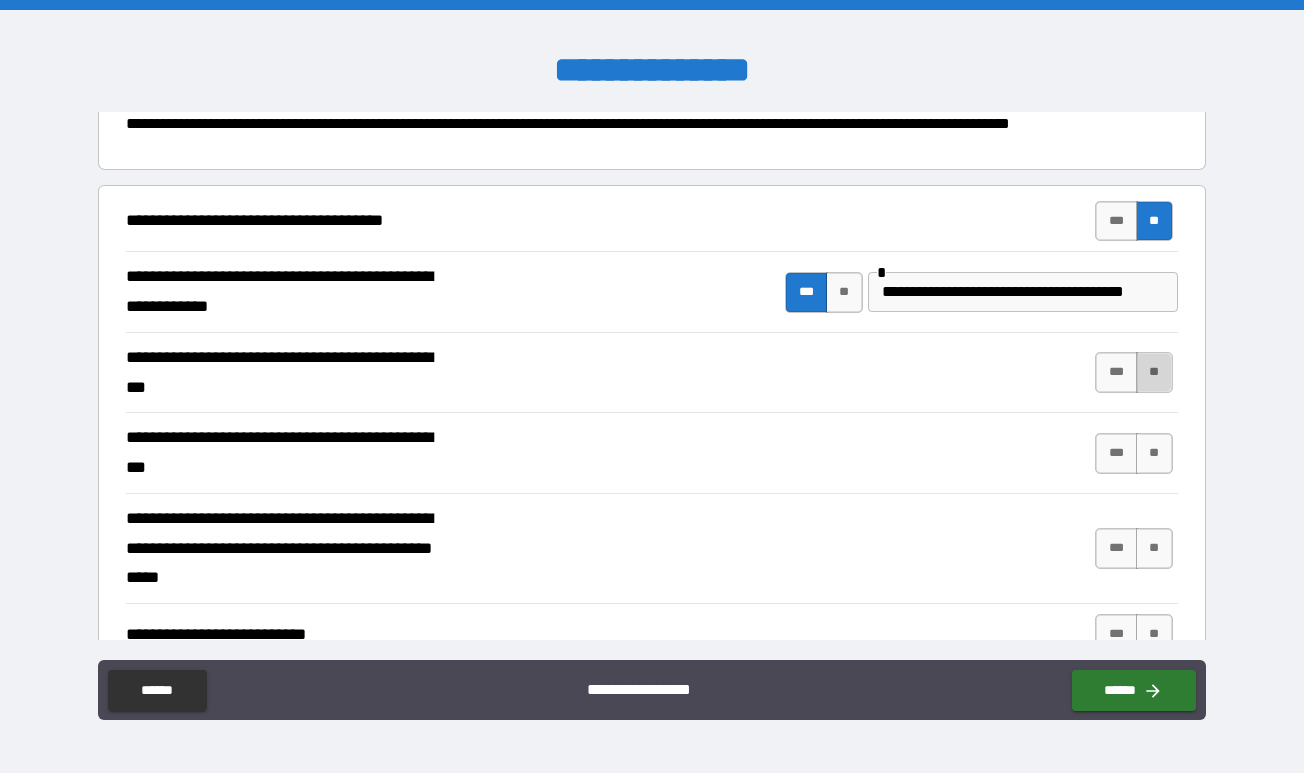 scroll, scrollTop: 0, scrollLeft: 0, axis: both 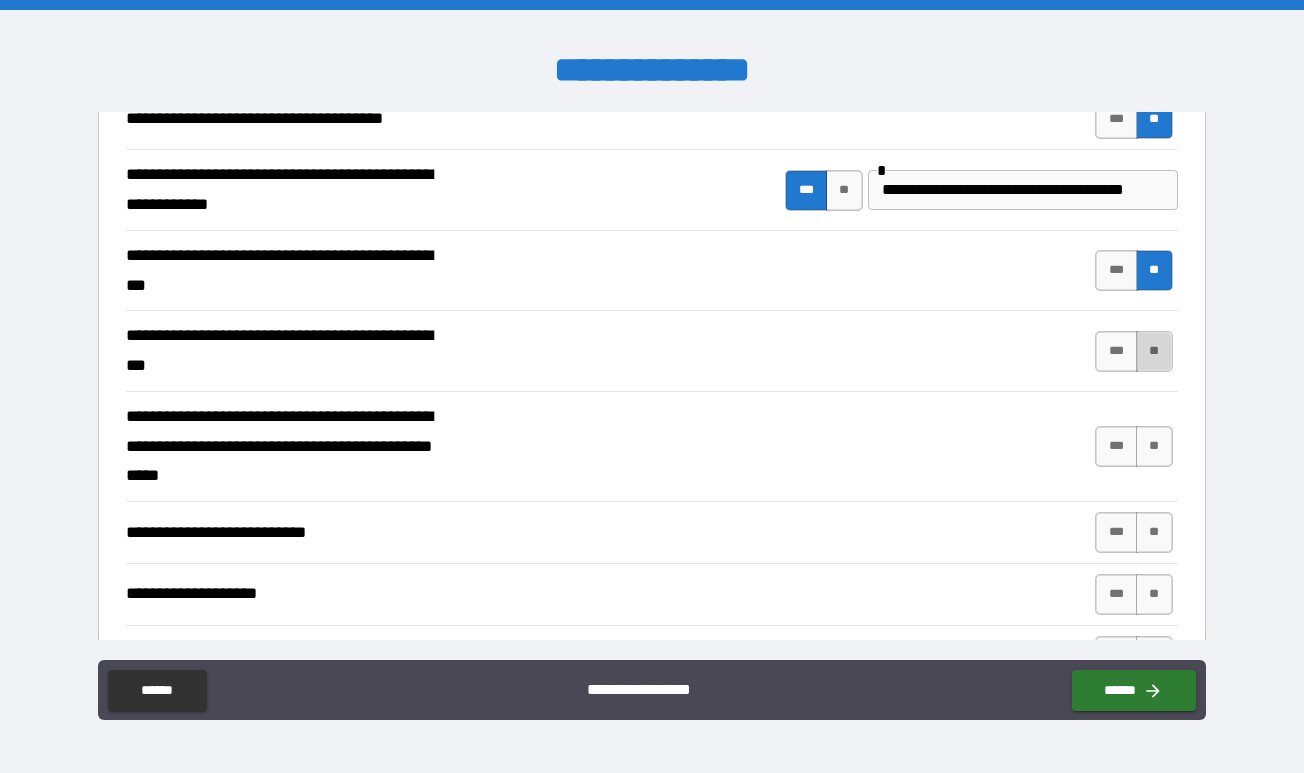 click on "**" at bounding box center (1154, 351) 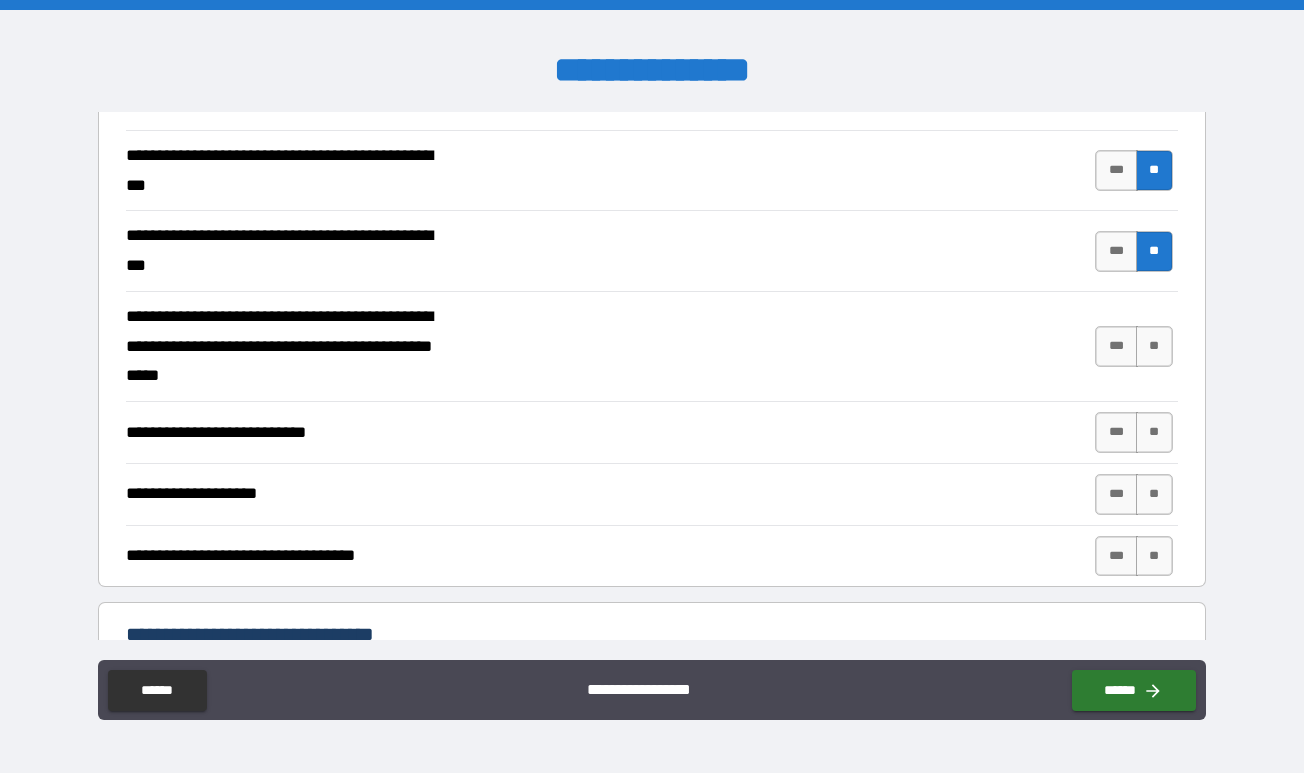 scroll, scrollTop: 385, scrollLeft: 0, axis: vertical 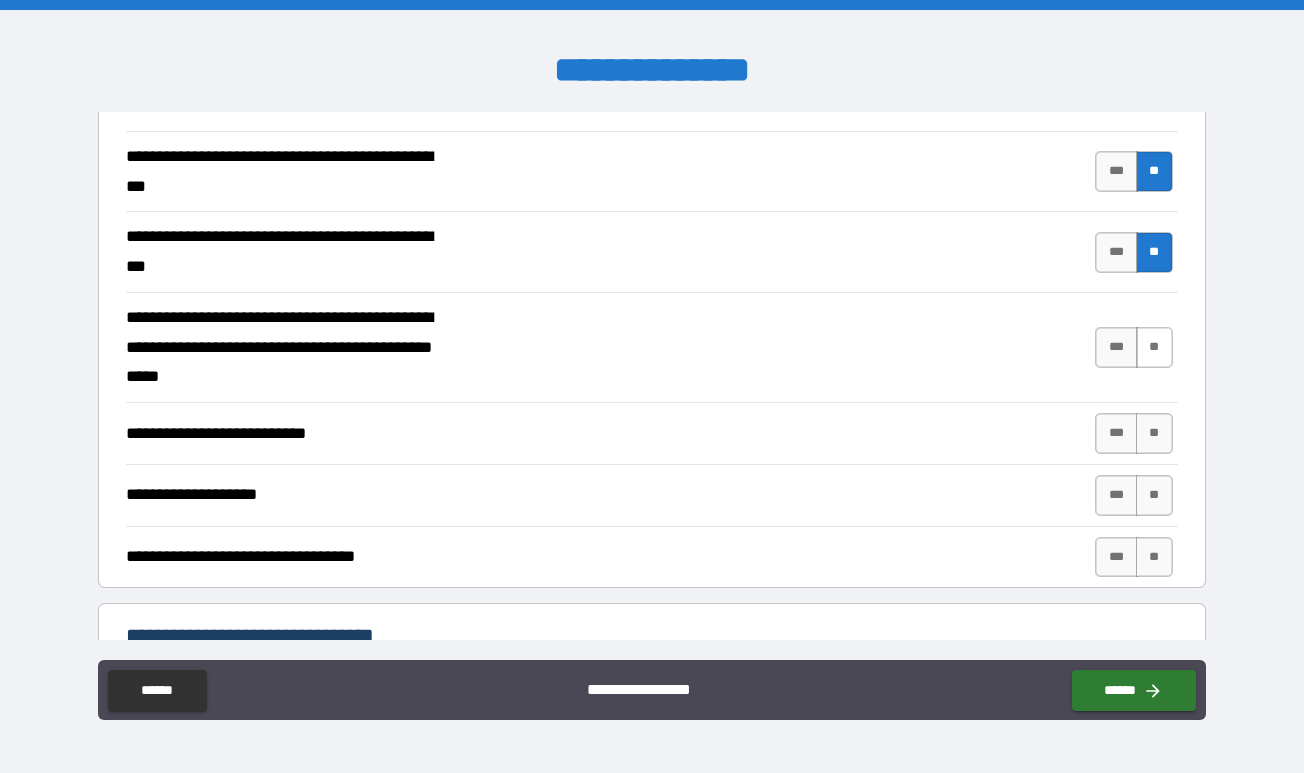 click on "**" at bounding box center (1154, 347) 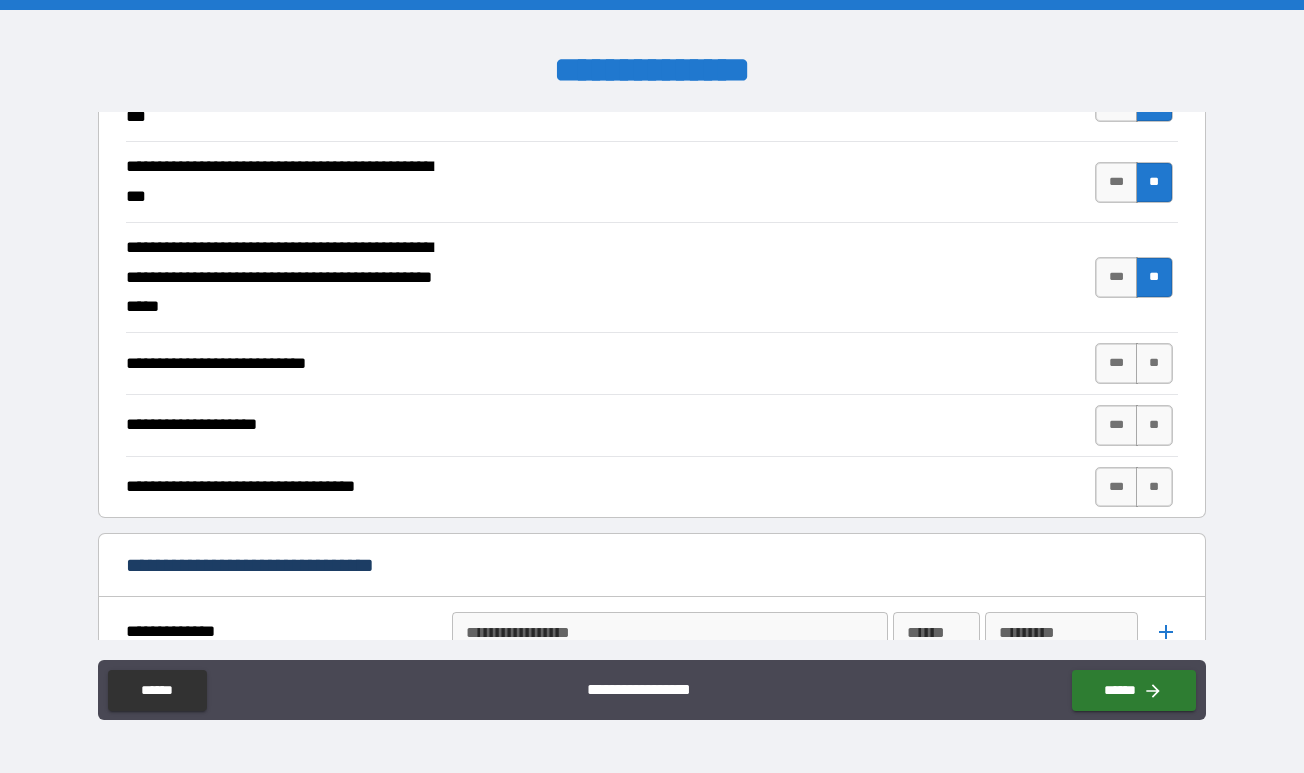 scroll, scrollTop: 475, scrollLeft: 0, axis: vertical 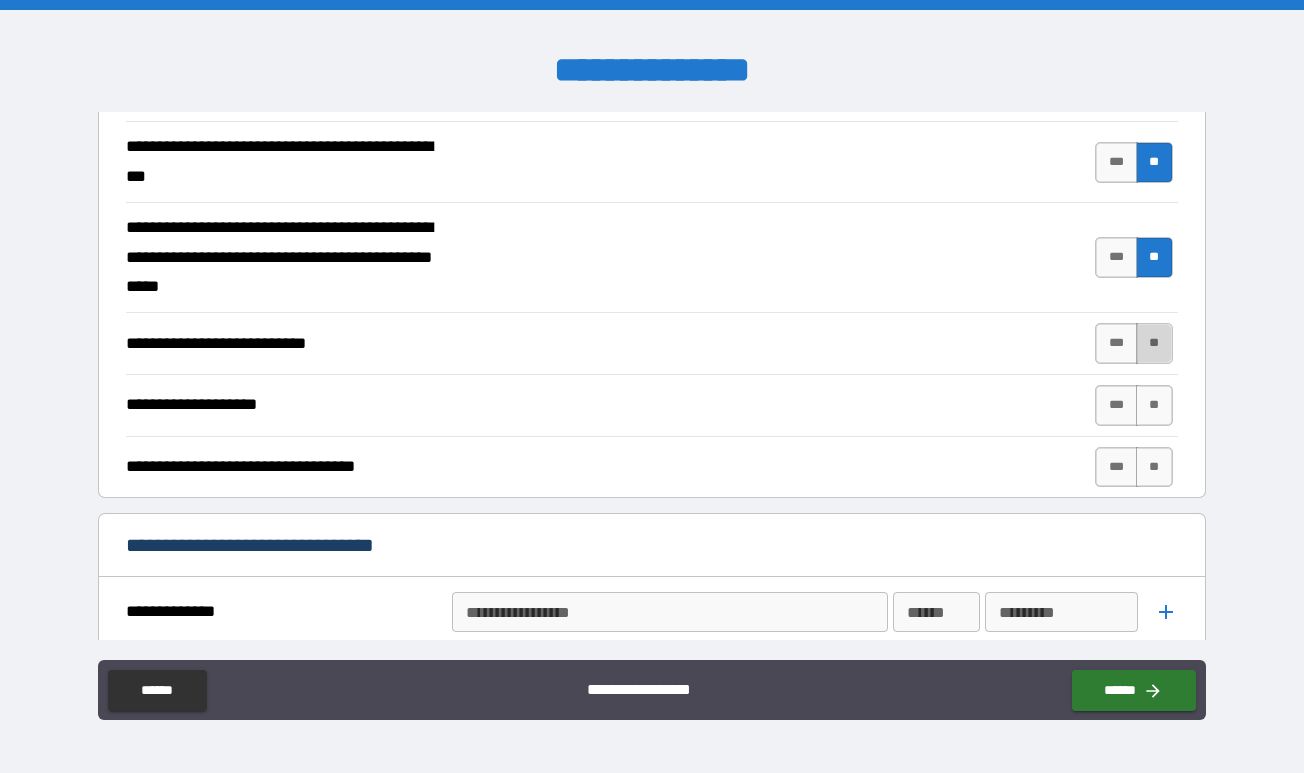 click on "**" at bounding box center [1154, 343] 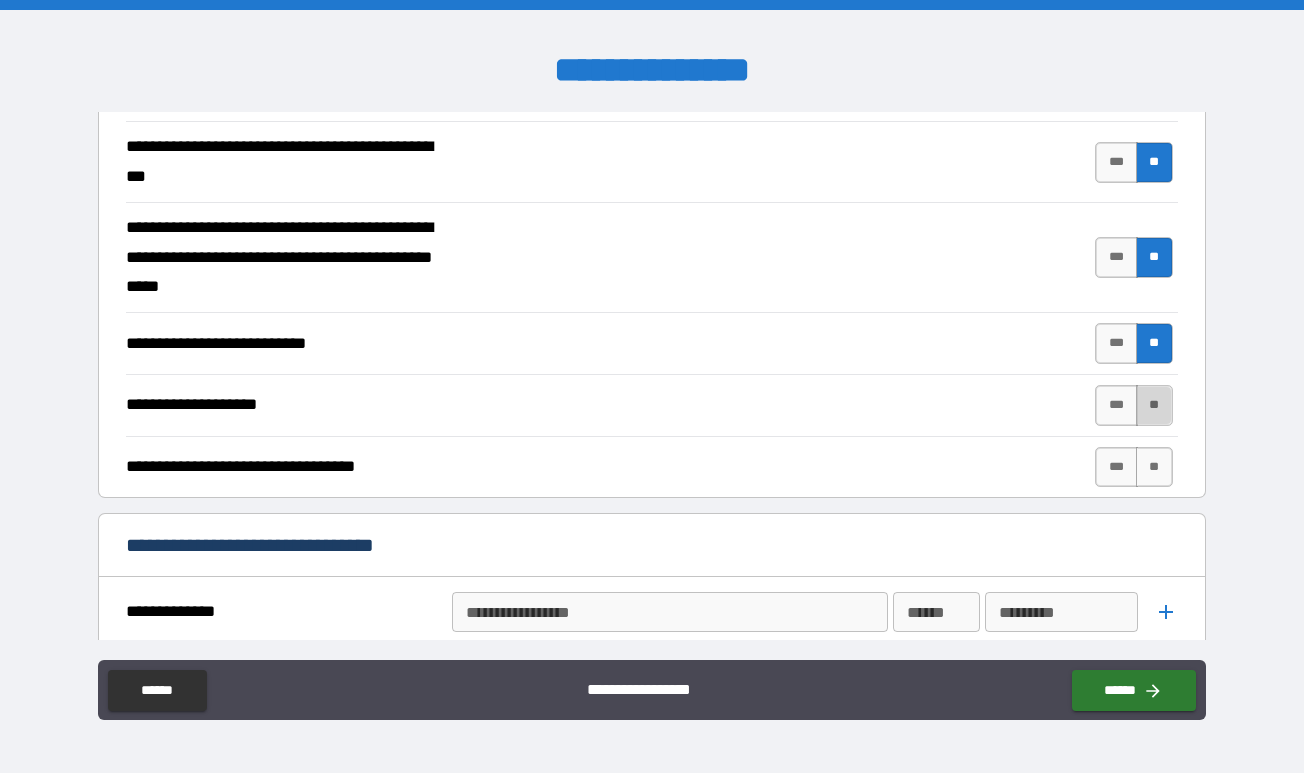 click on "**" at bounding box center (1154, 405) 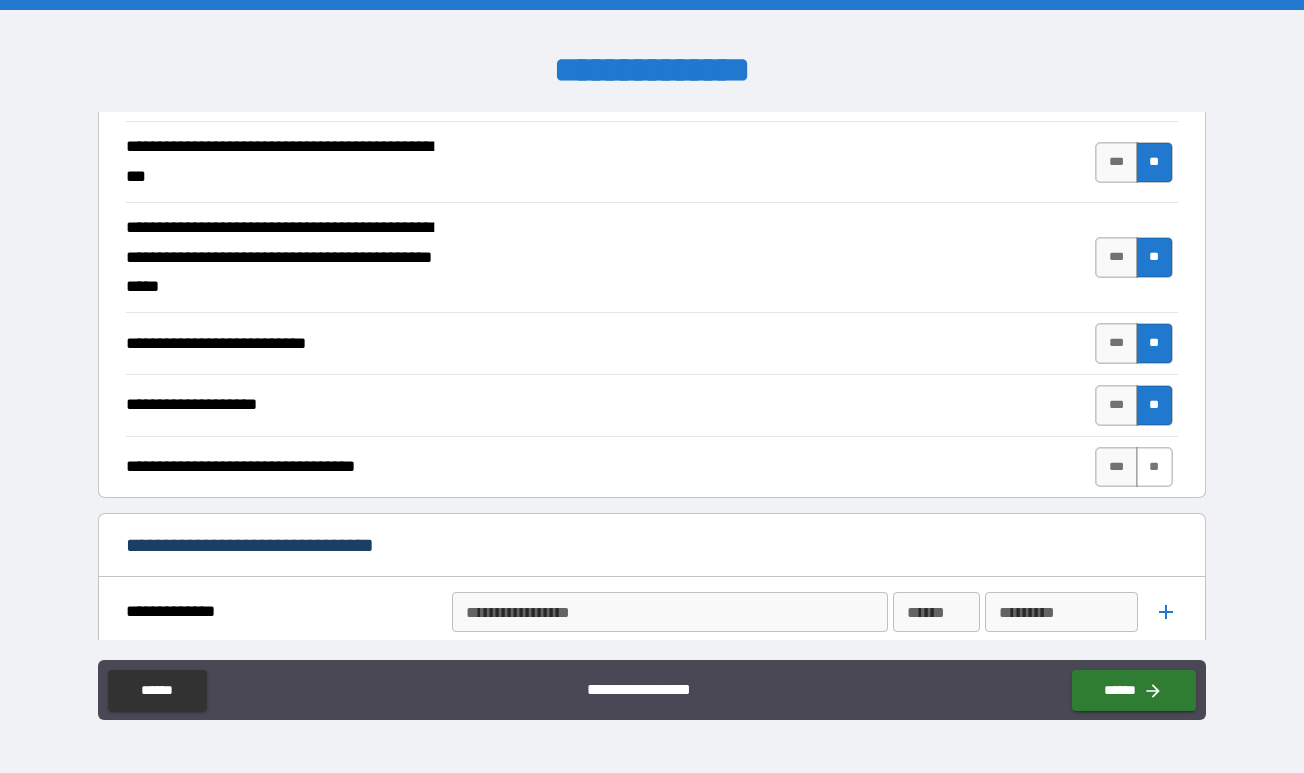 click on "**" at bounding box center [1154, 467] 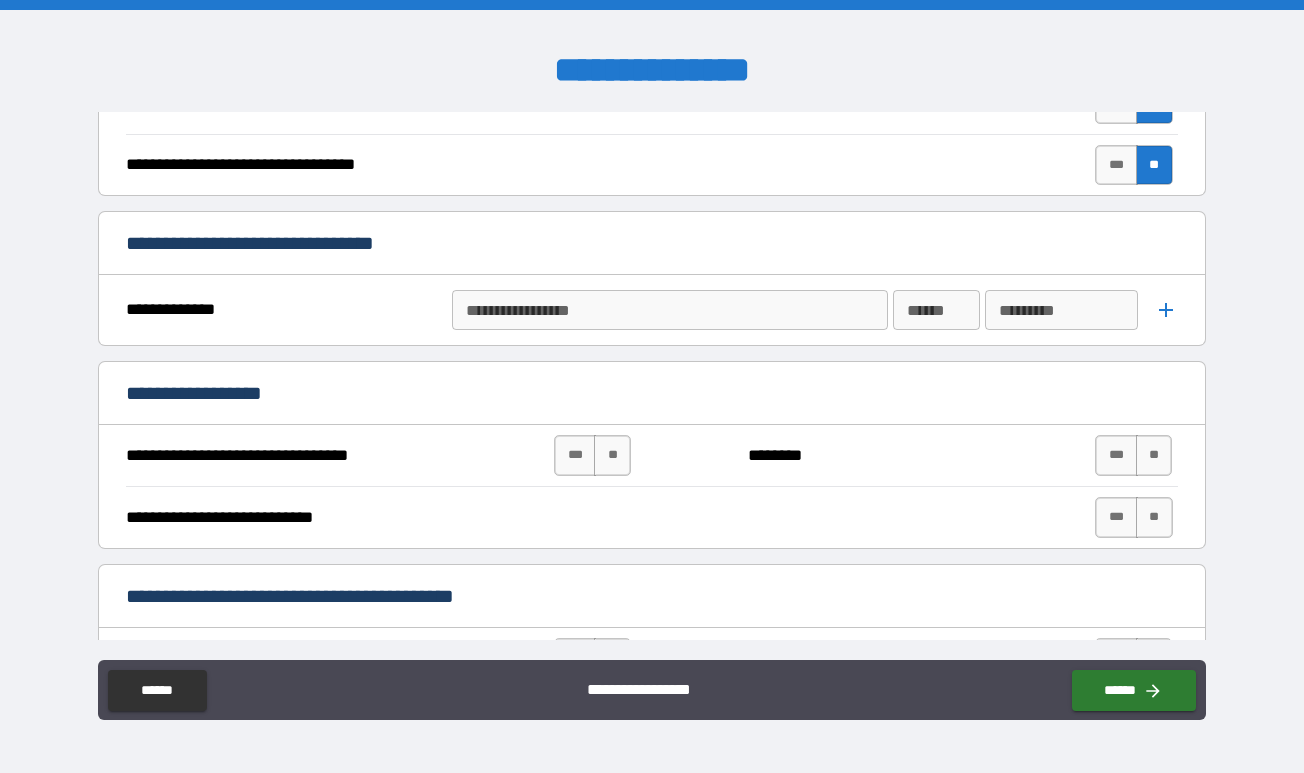 scroll, scrollTop: 783, scrollLeft: 0, axis: vertical 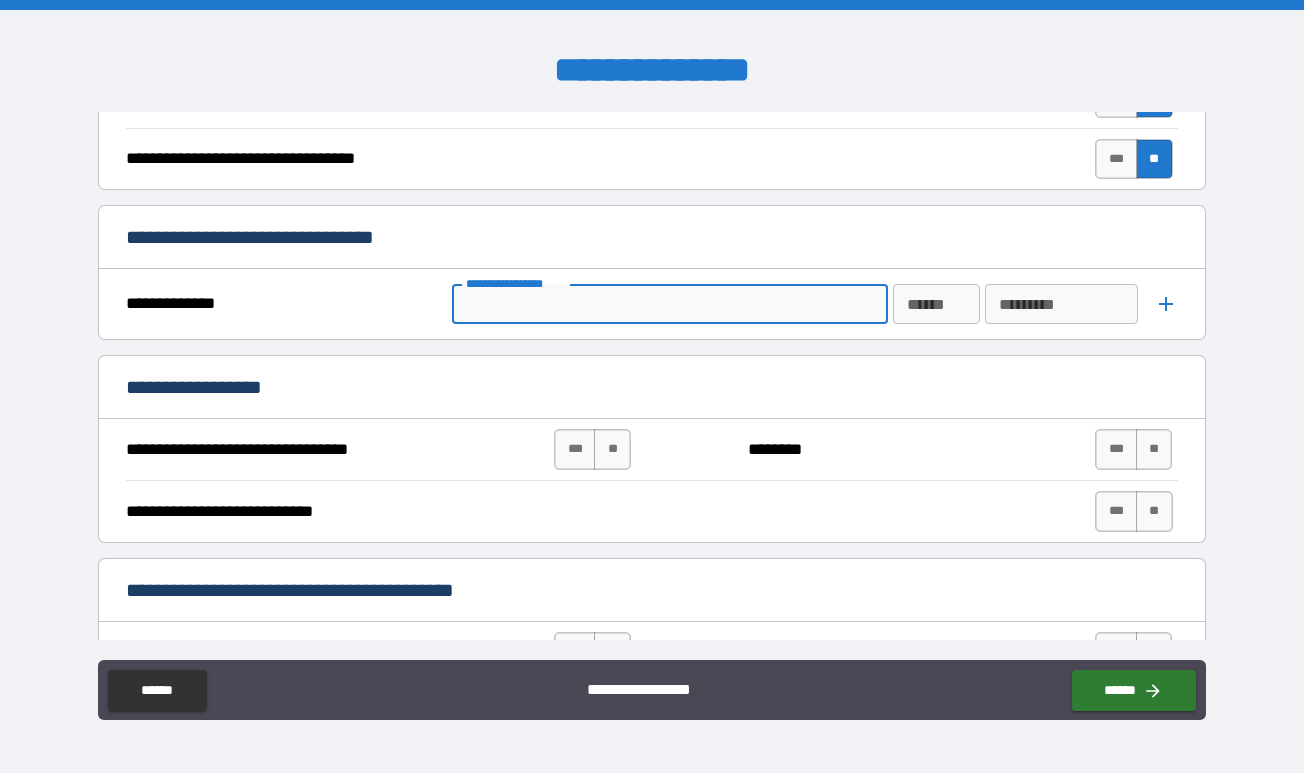 click on "**********" at bounding box center (668, 304) 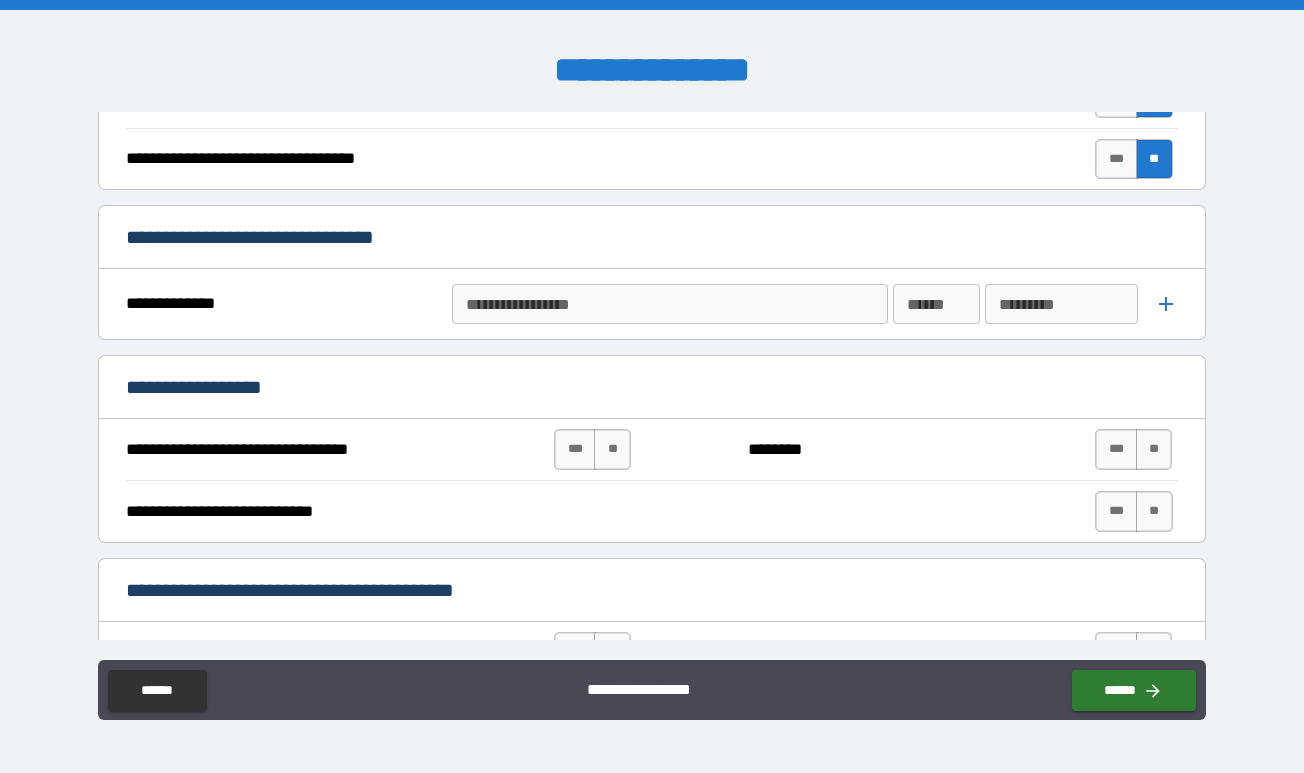 click on "**********" at bounding box center [286, 309] 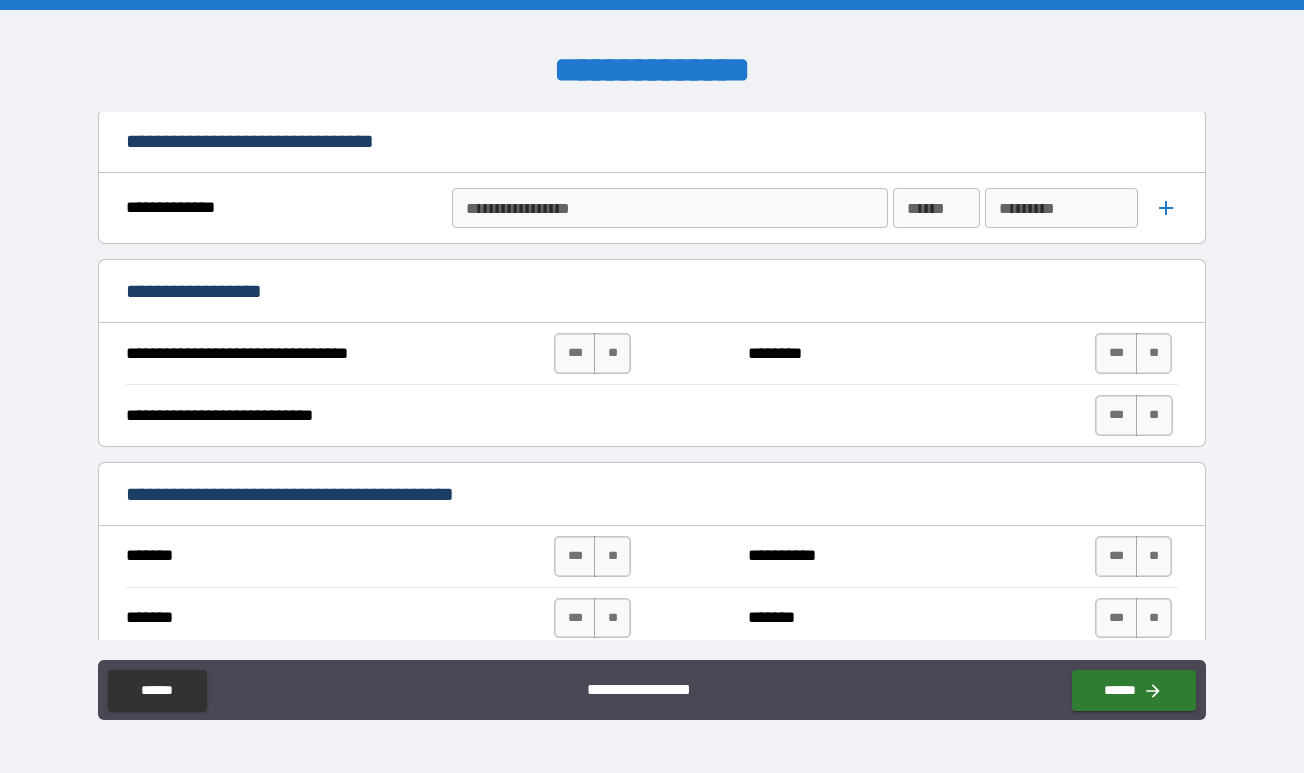 scroll, scrollTop: 887, scrollLeft: 0, axis: vertical 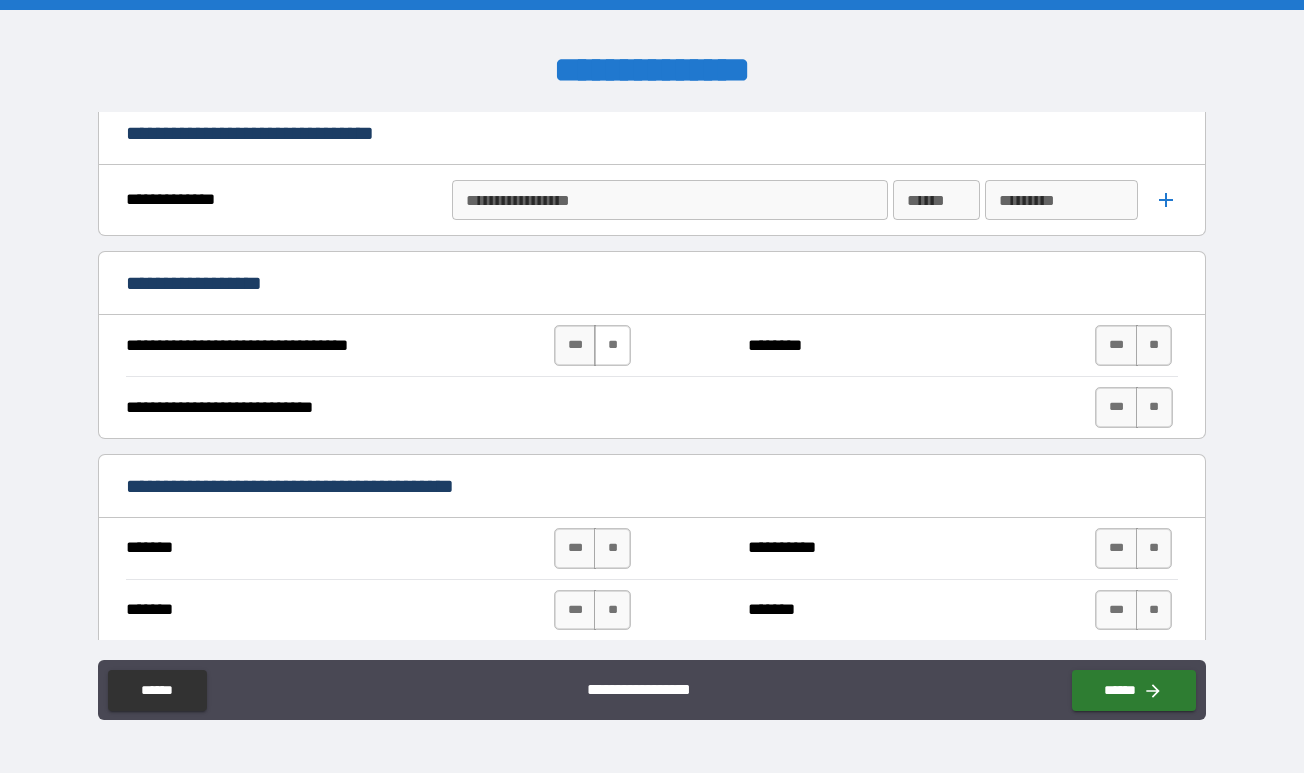 click on "**" at bounding box center [612, 345] 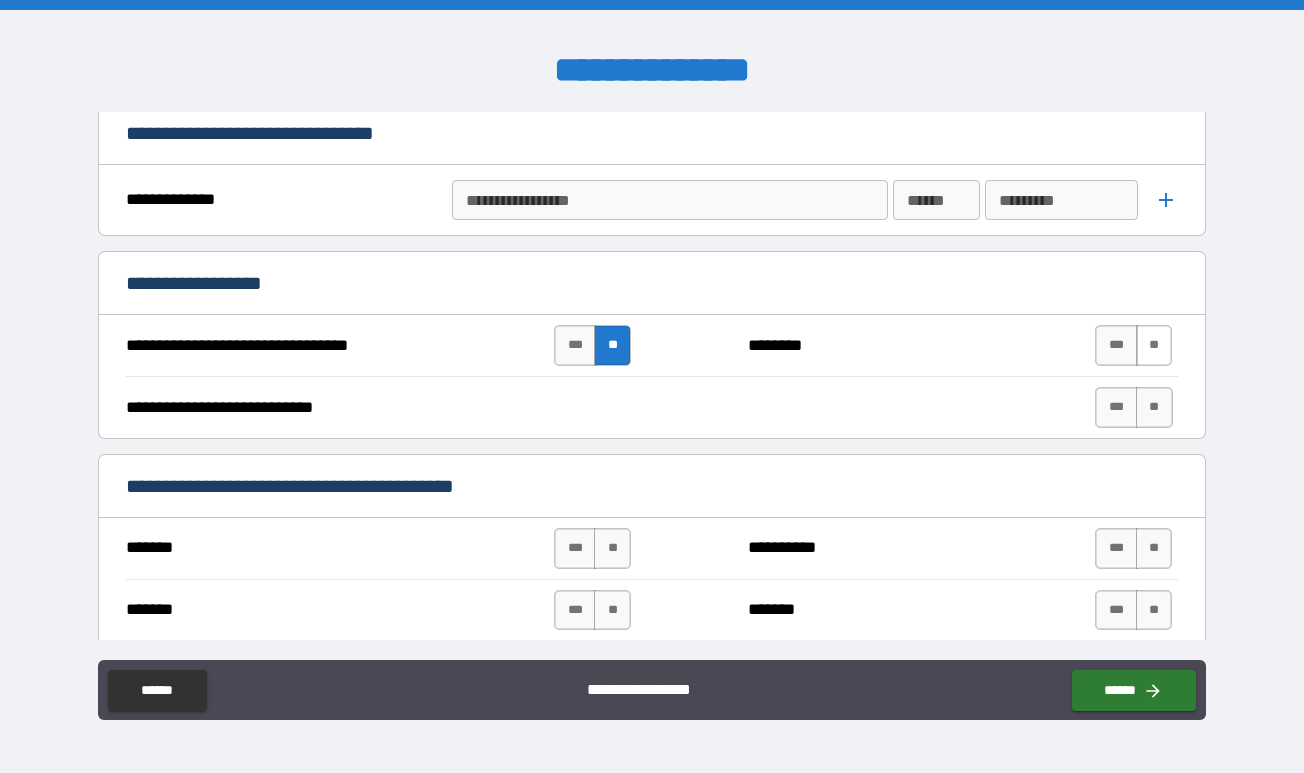 click on "**" at bounding box center (1154, 345) 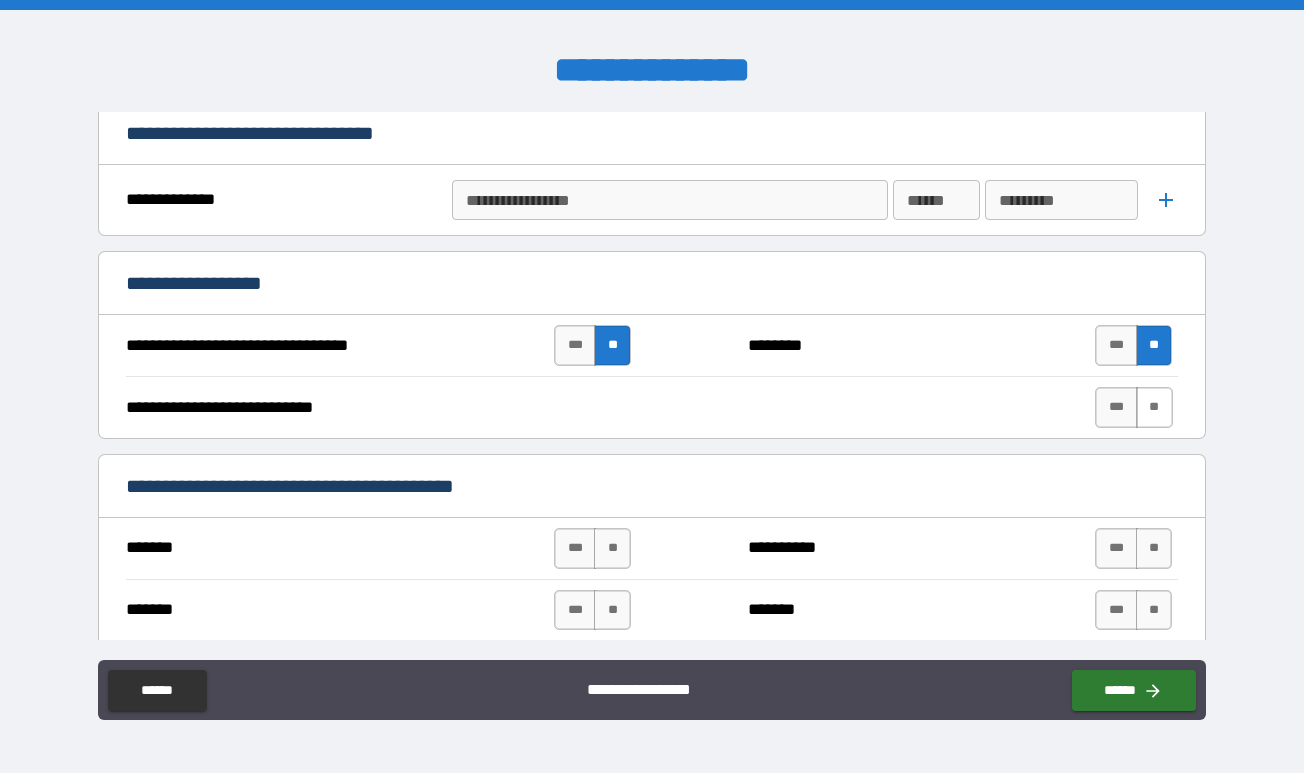 click on "**" at bounding box center [1154, 407] 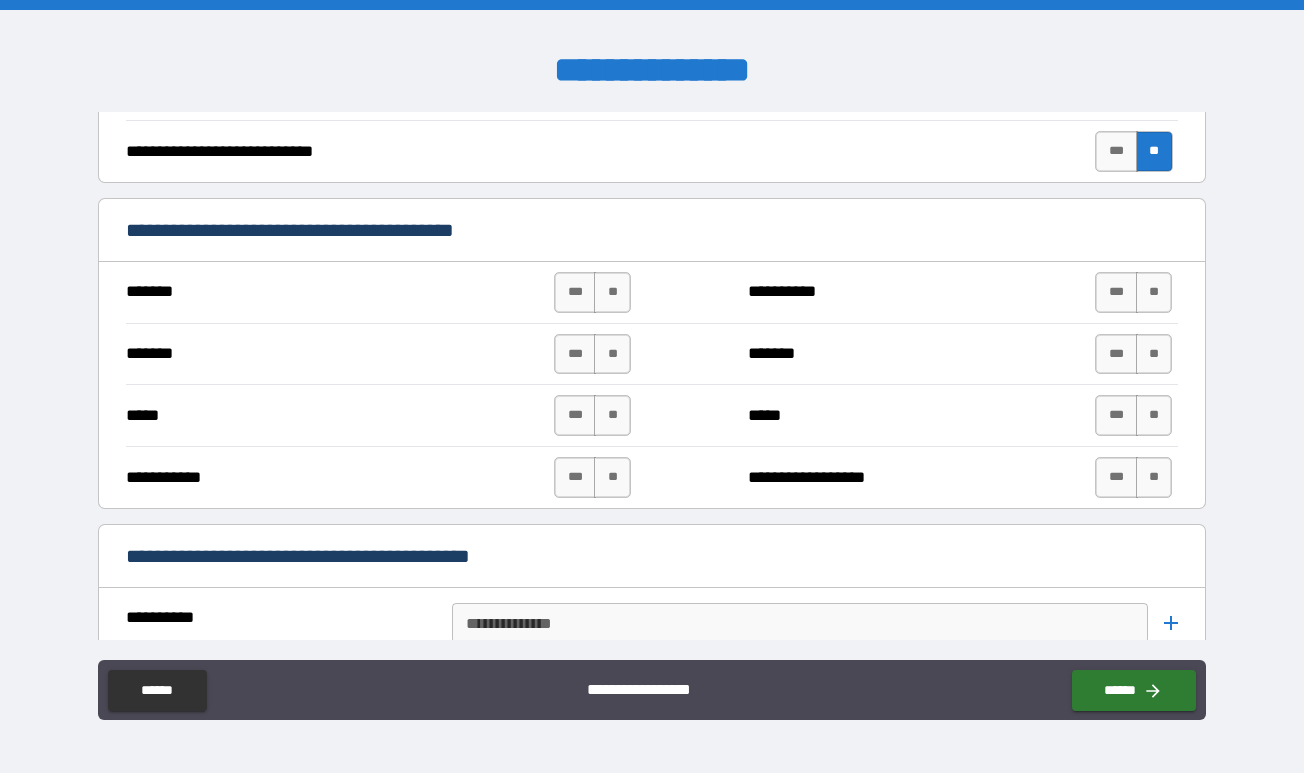 scroll, scrollTop: 1145, scrollLeft: 0, axis: vertical 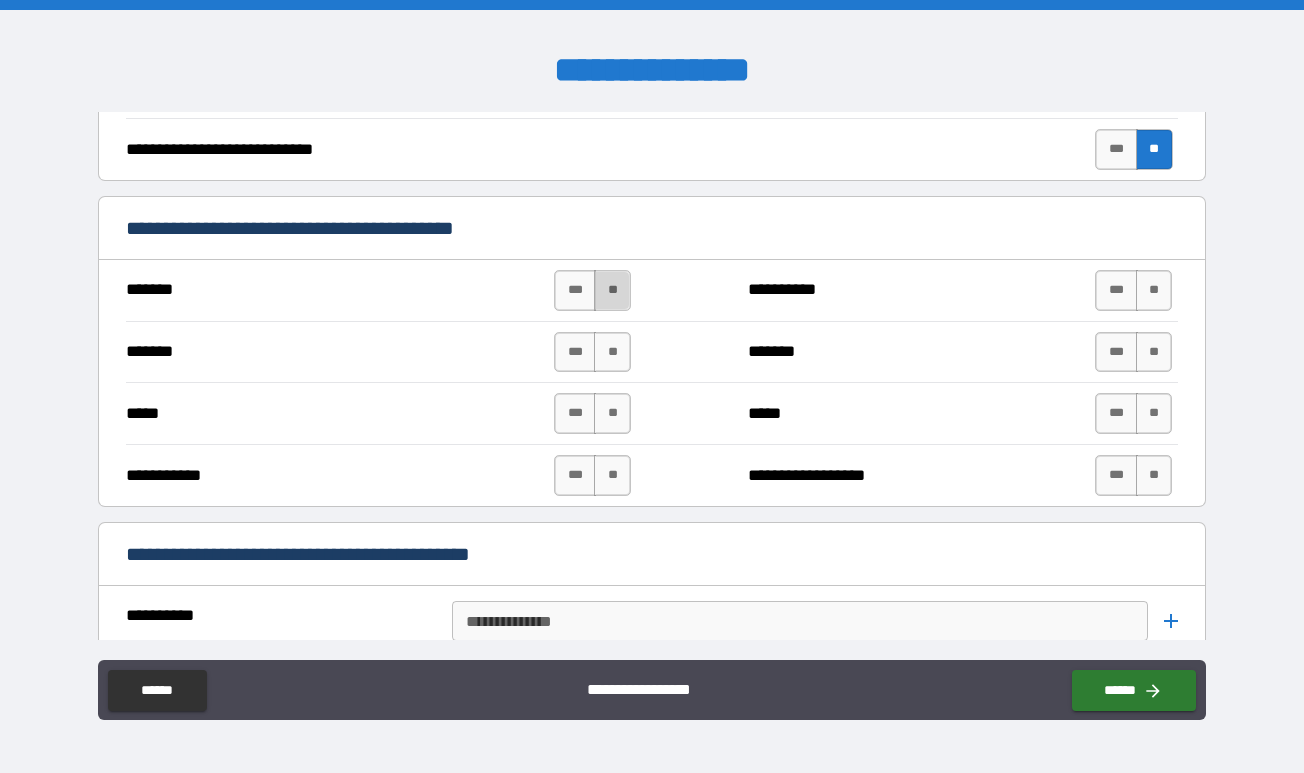 click on "**" at bounding box center [612, 290] 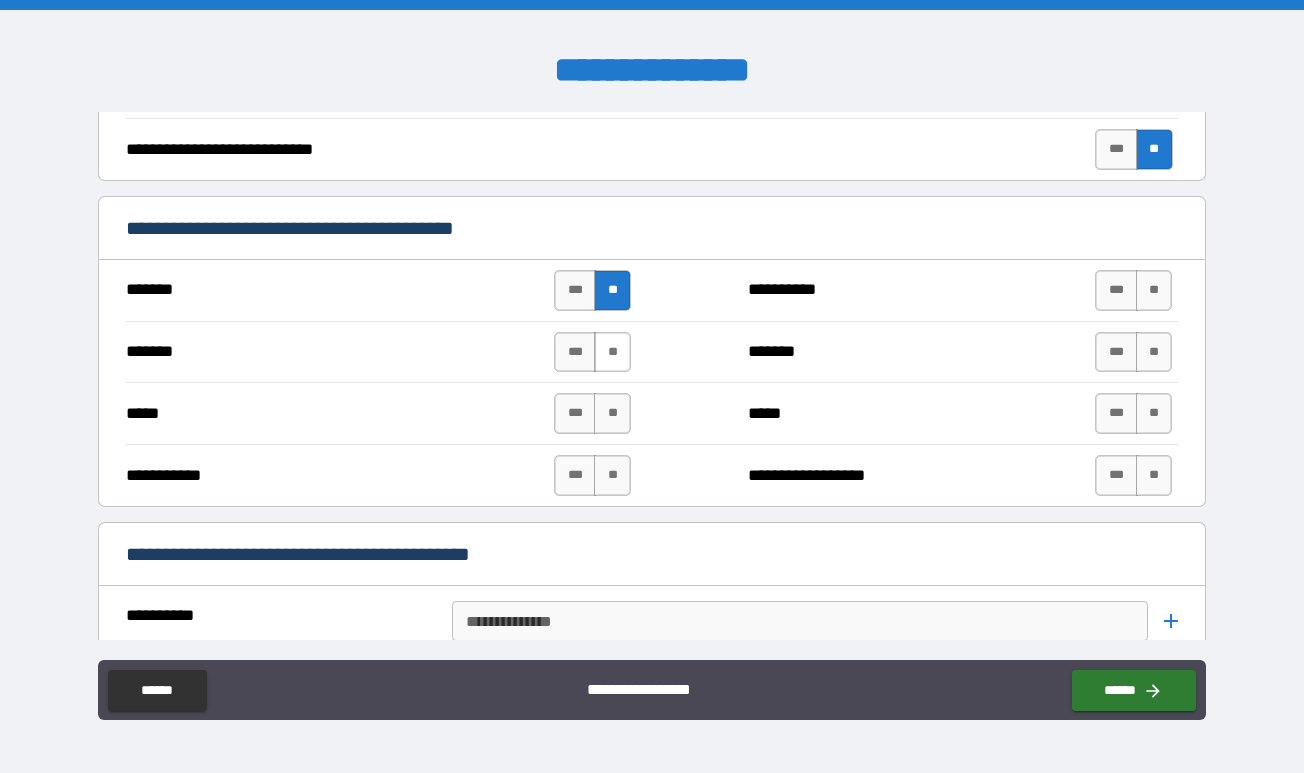 click on "**" at bounding box center [612, 352] 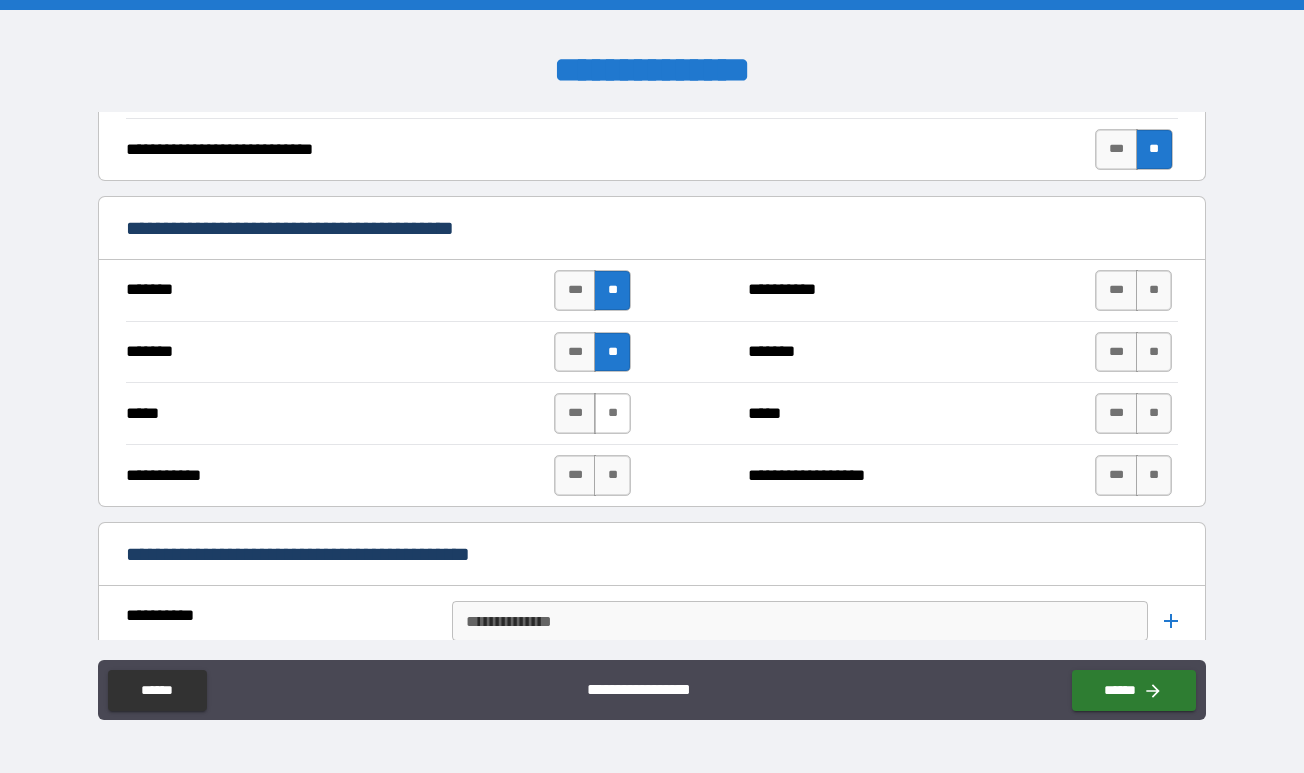 click on "**" at bounding box center [612, 413] 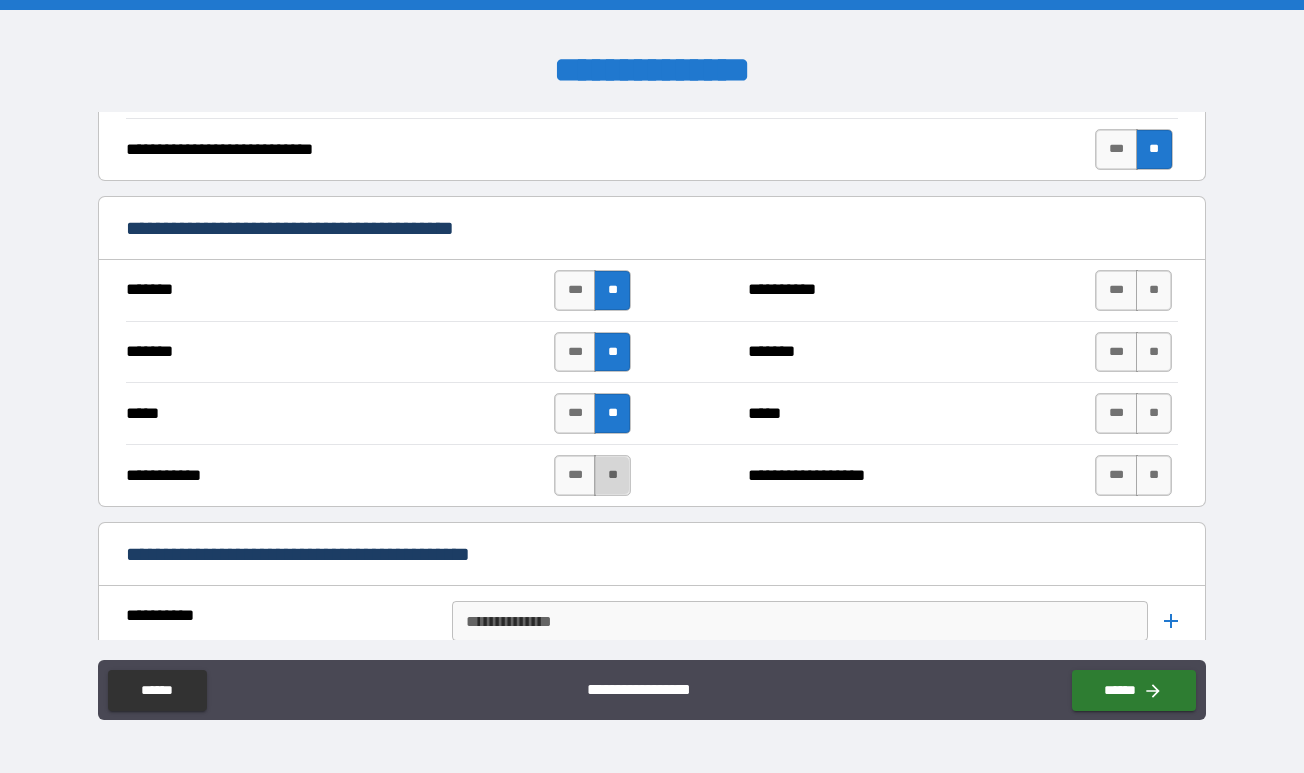click on "**" at bounding box center [612, 475] 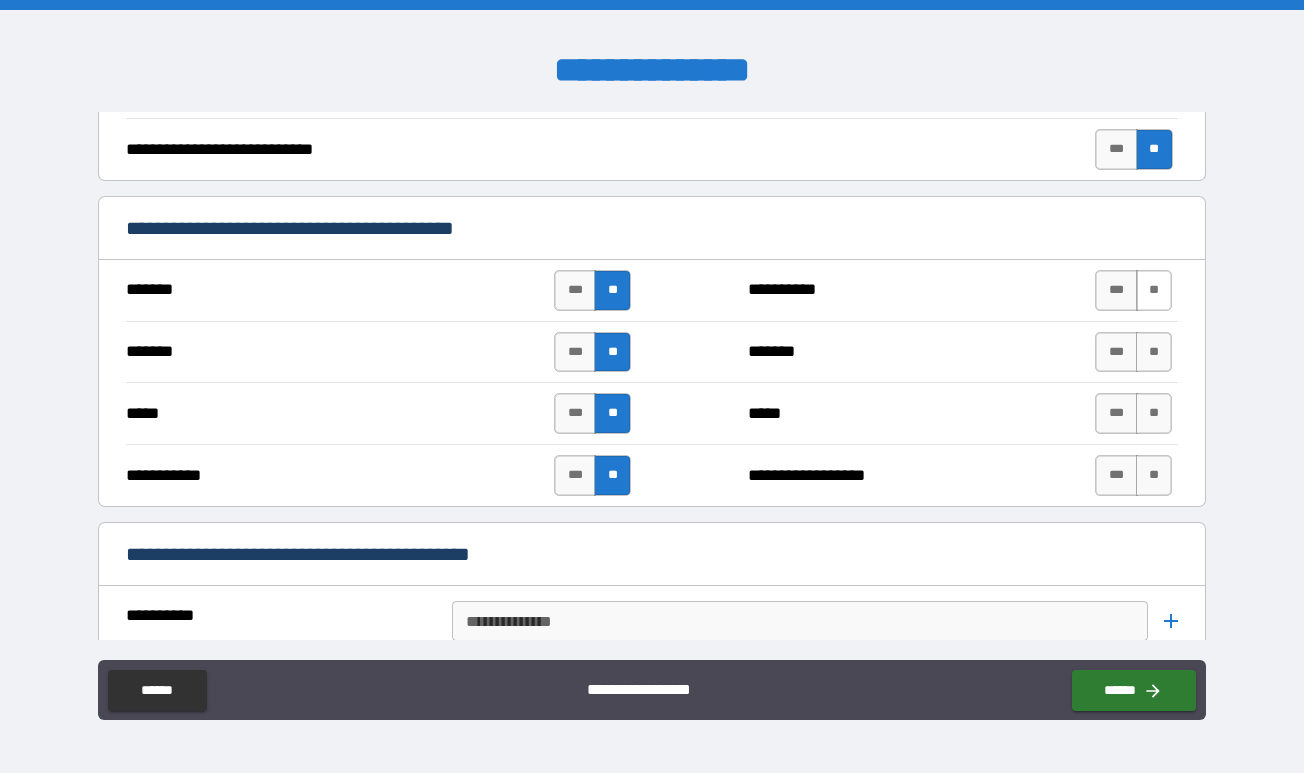 click on "**" at bounding box center [1154, 290] 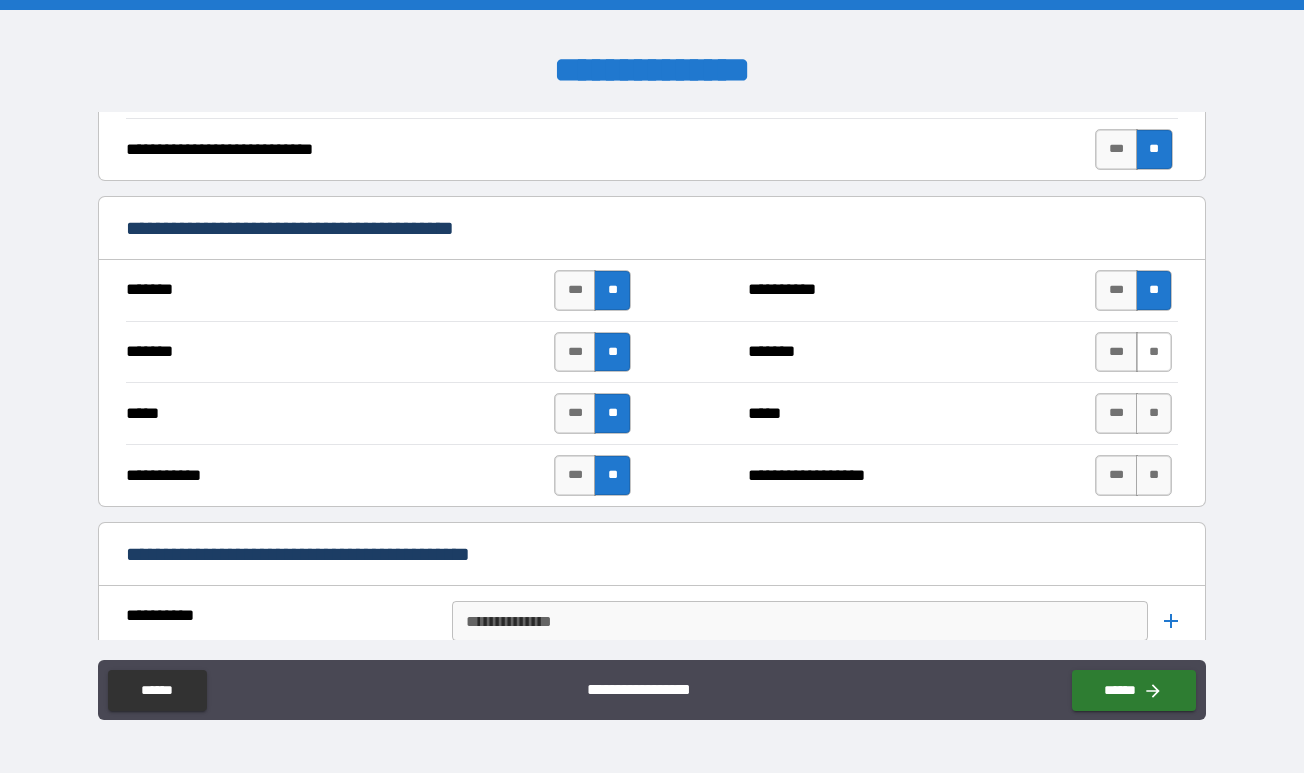click on "**" at bounding box center [1154, 352] 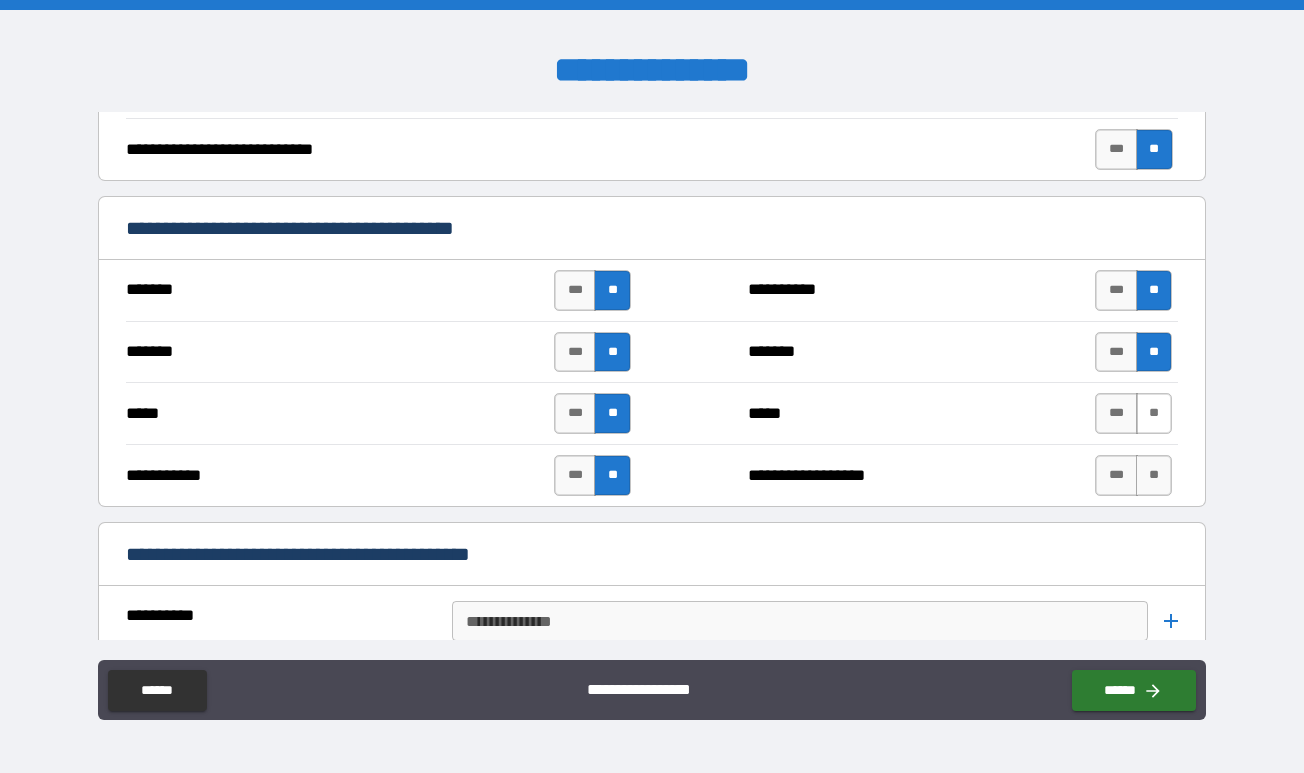 click on "**" at bounding box center (1154, 413) 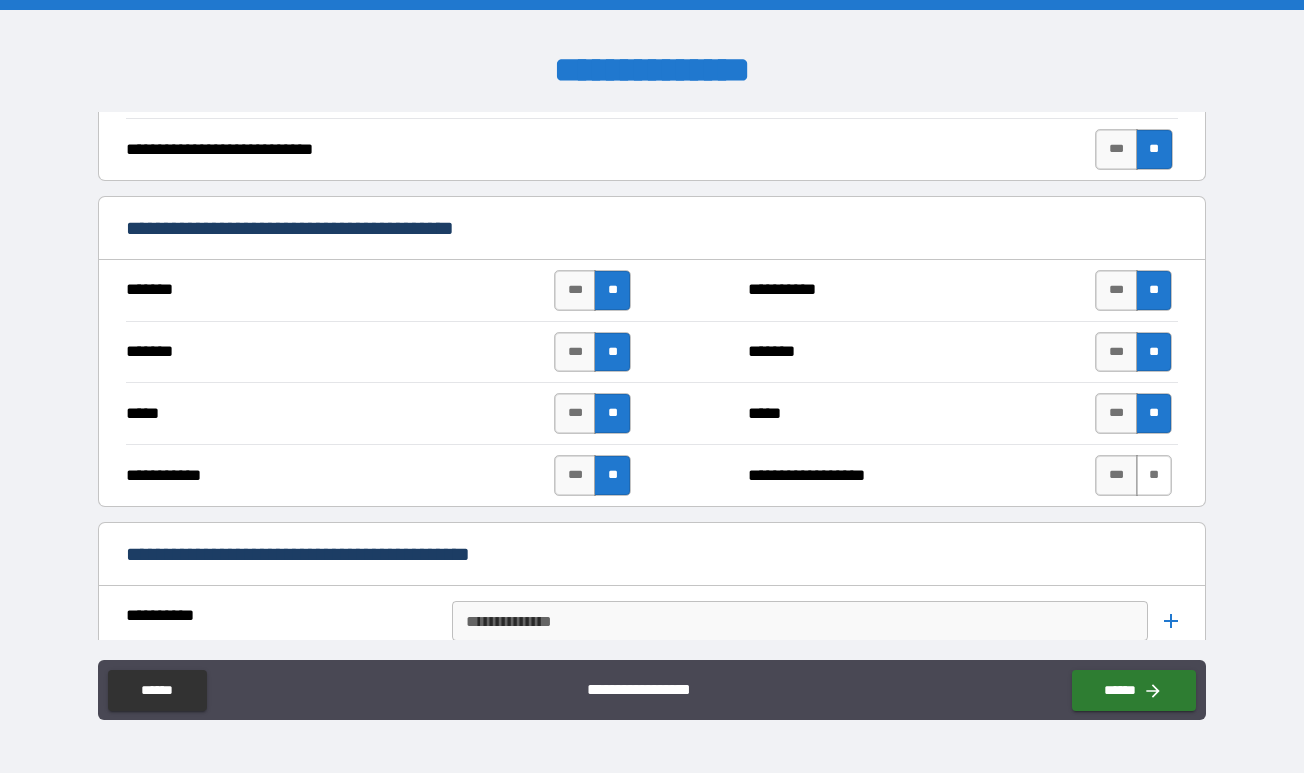 click on "**" at bounding box center (1154, 475) 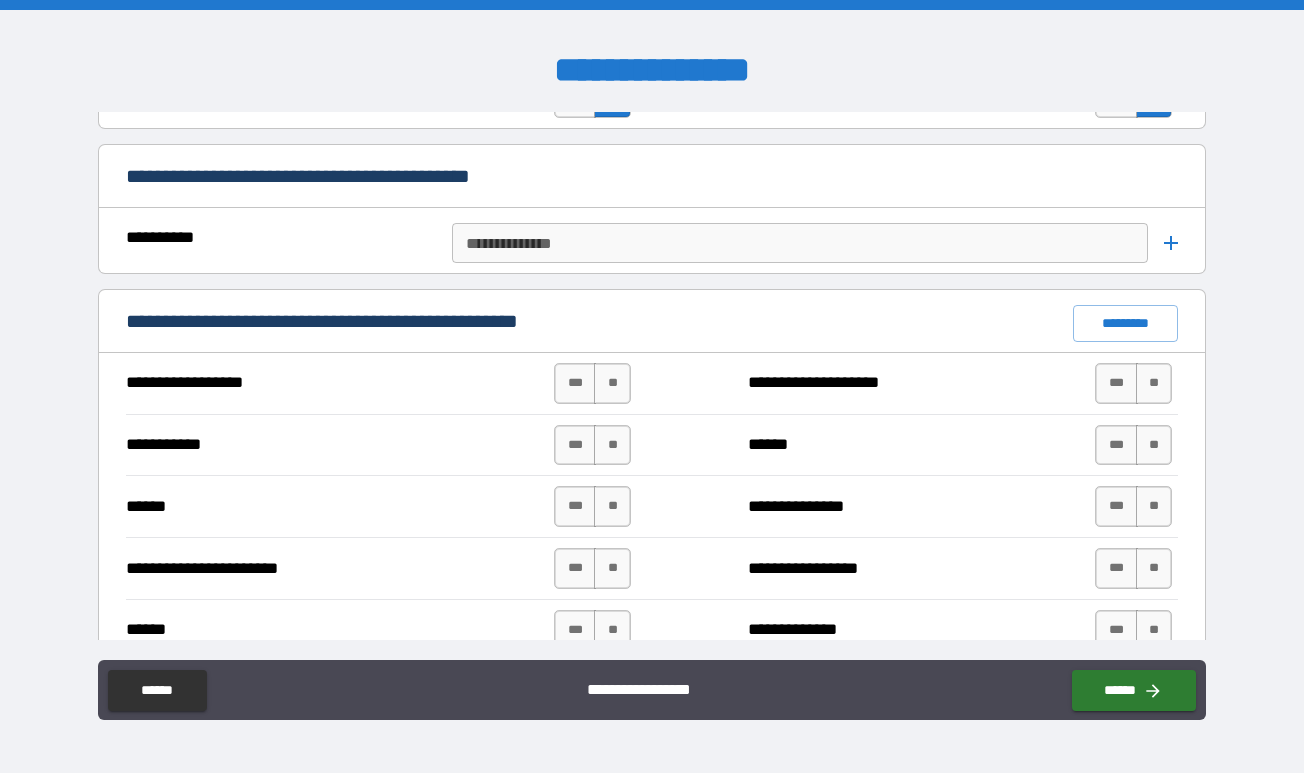 scroll, scrollTop: 1525, scrollLeft: 0, axis: vertical 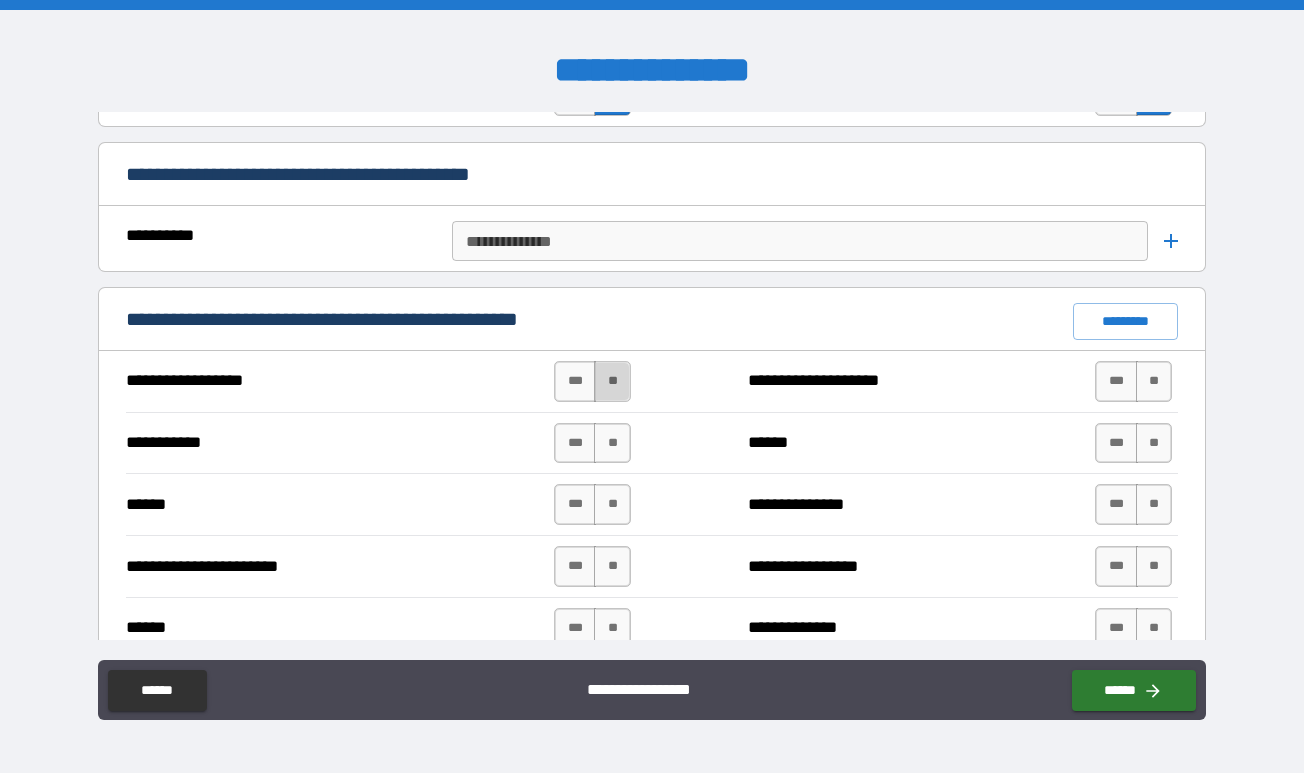 click on "**" at bounding box center [612, 381] 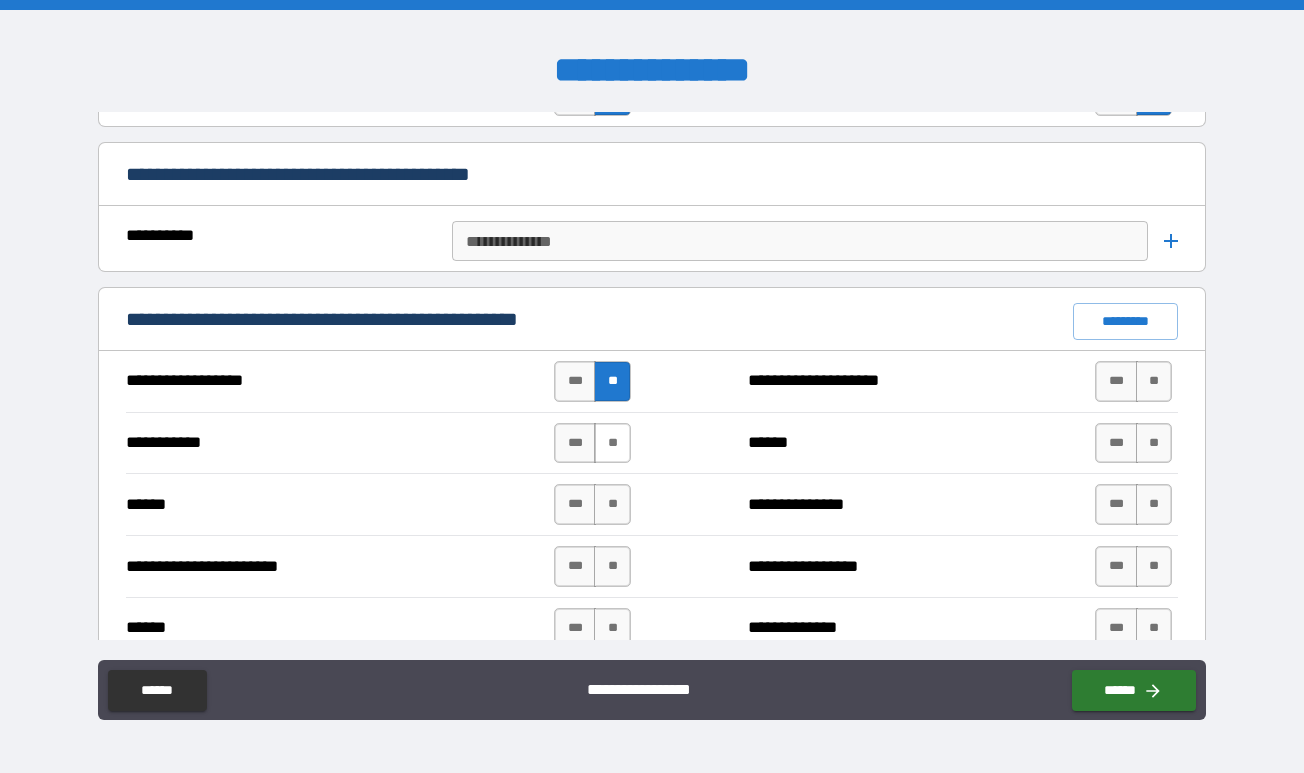 click on "**" at bounding box center (612, 443) 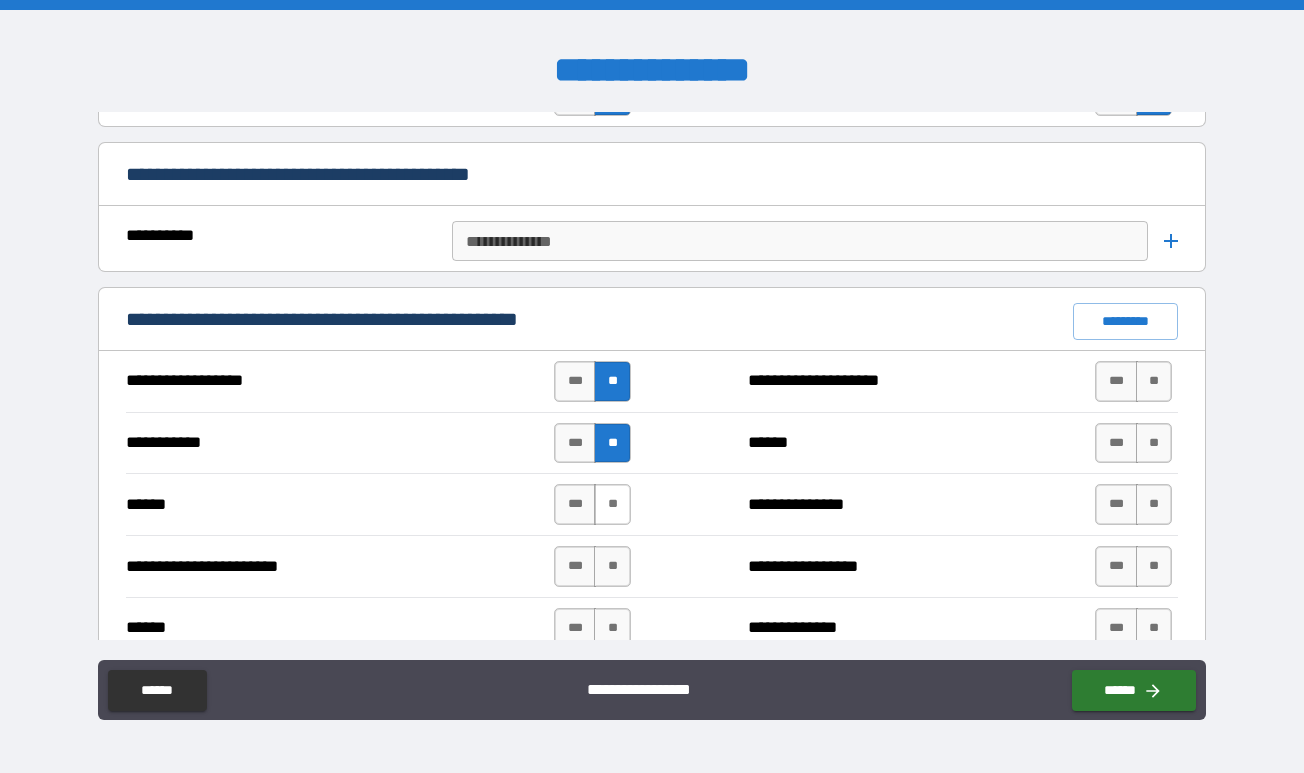 click on "**" at bounding box center (612, 504) 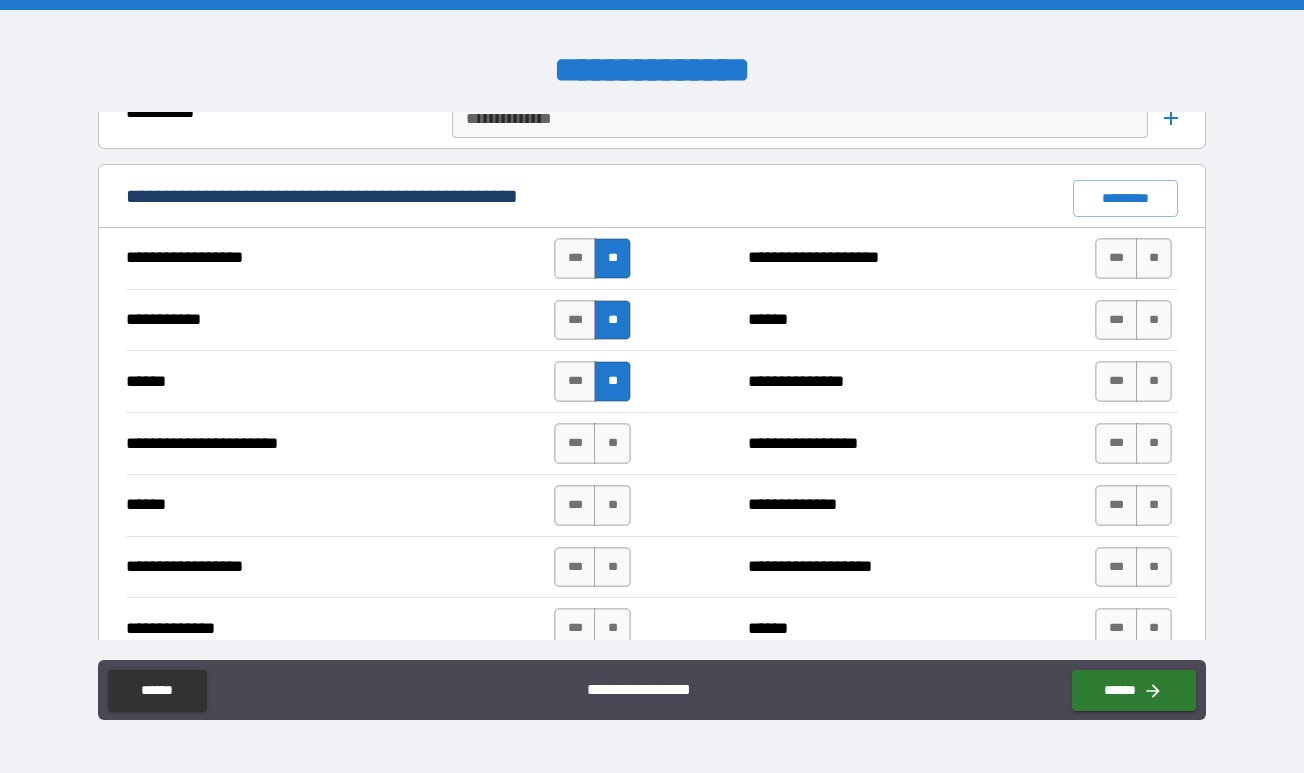 scroll, scrollTop: 1669, scrollLeft: 0, axis: vertical 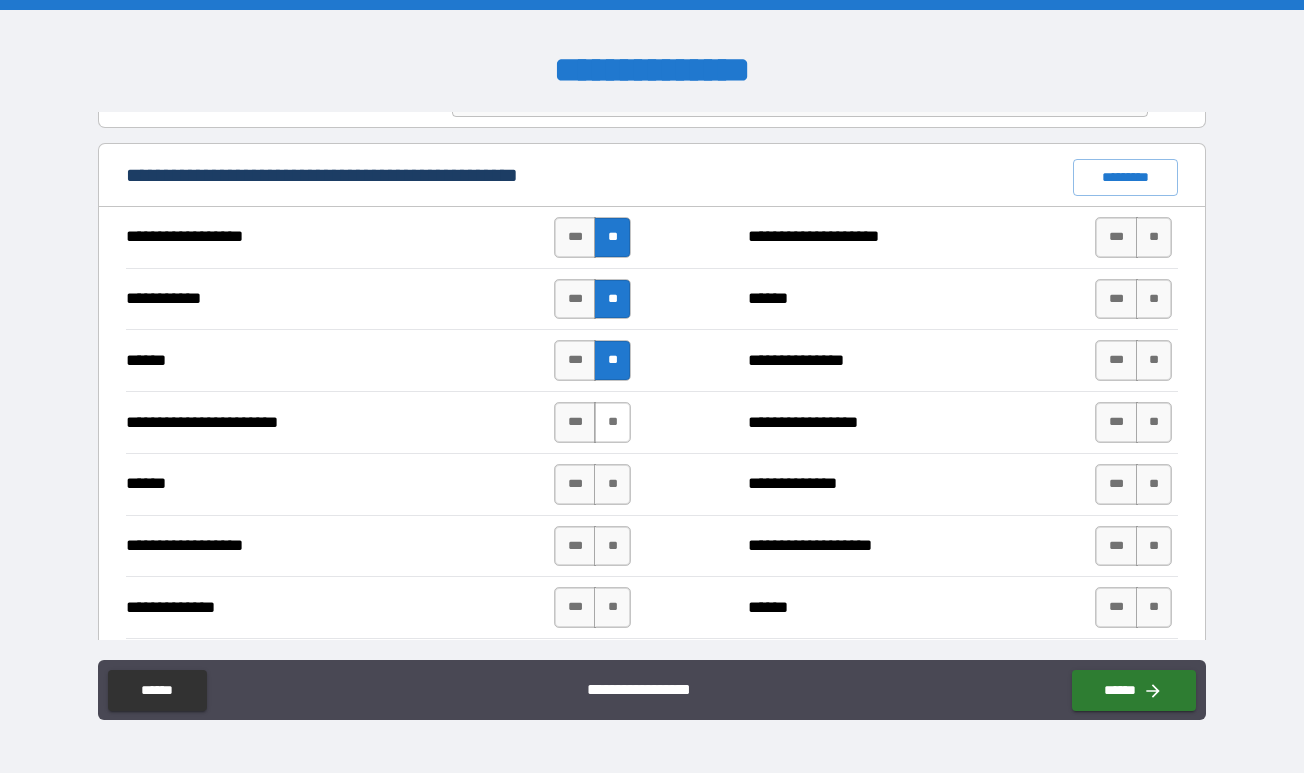 click on "**" at bounding box center (612, 422) 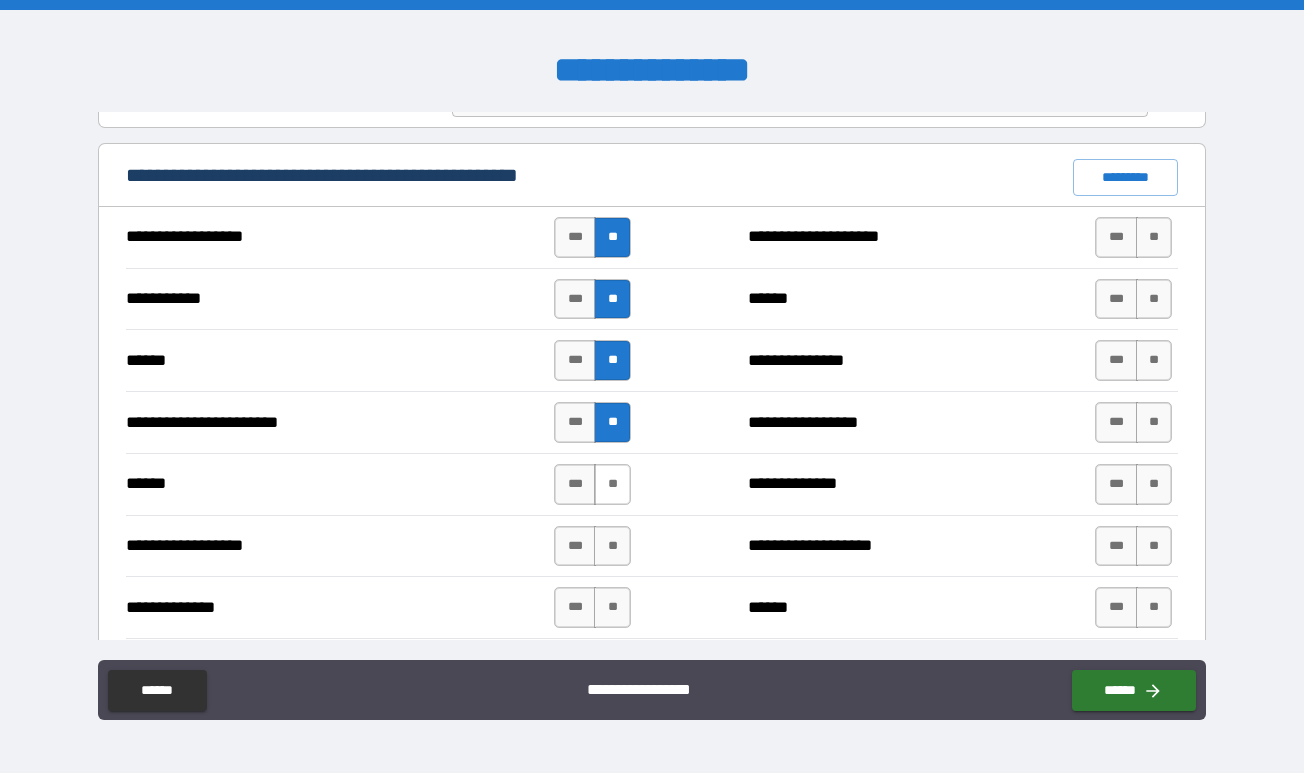 click on "**" at bounding box center (612, 484) 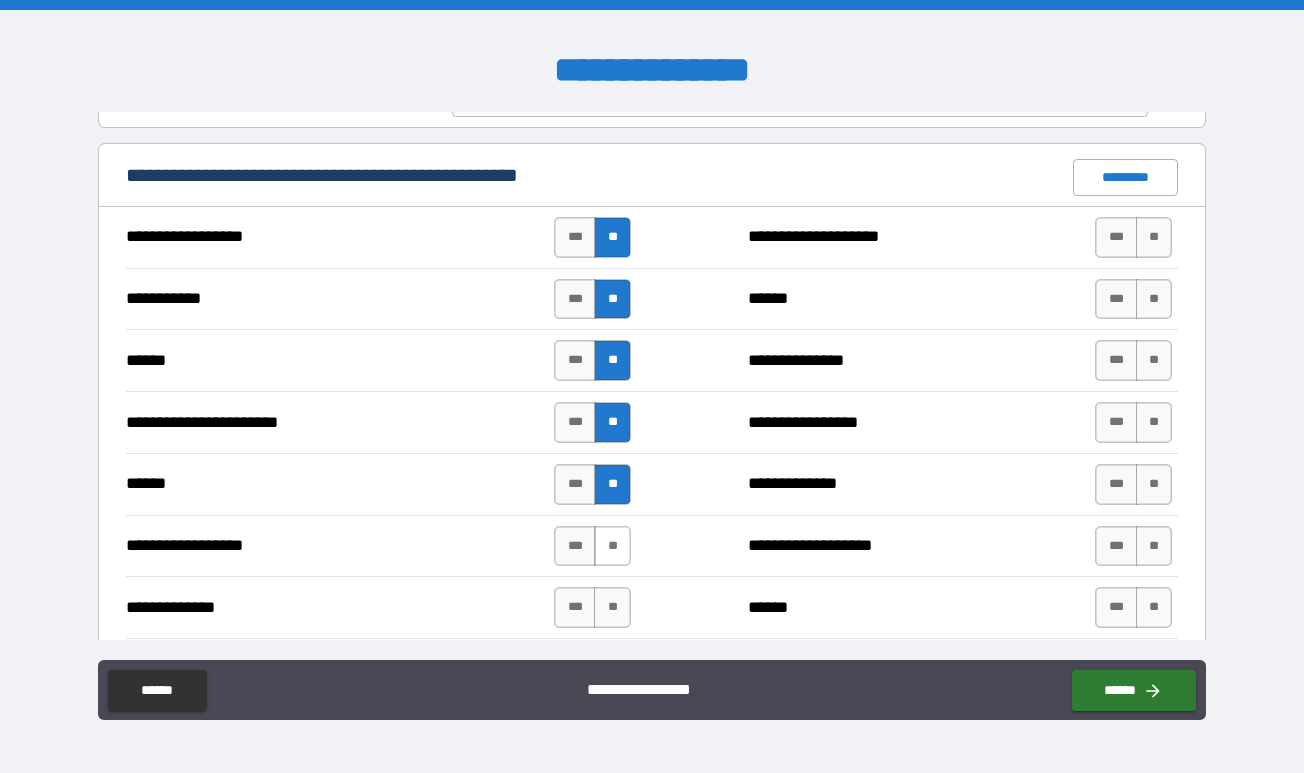 click on "**" at bounding box center (612, 546) 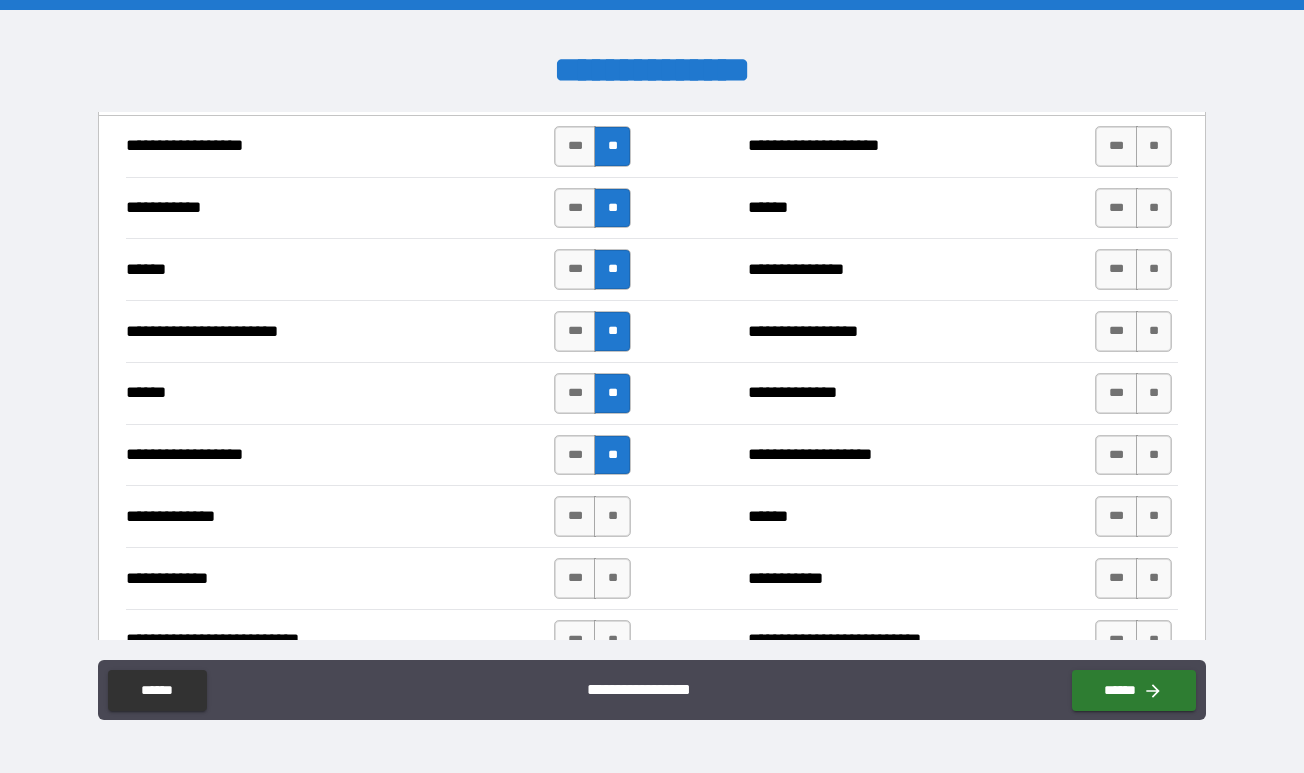 scroll, scrollTop: 1830, scrollLeft: 0, axis: vertical 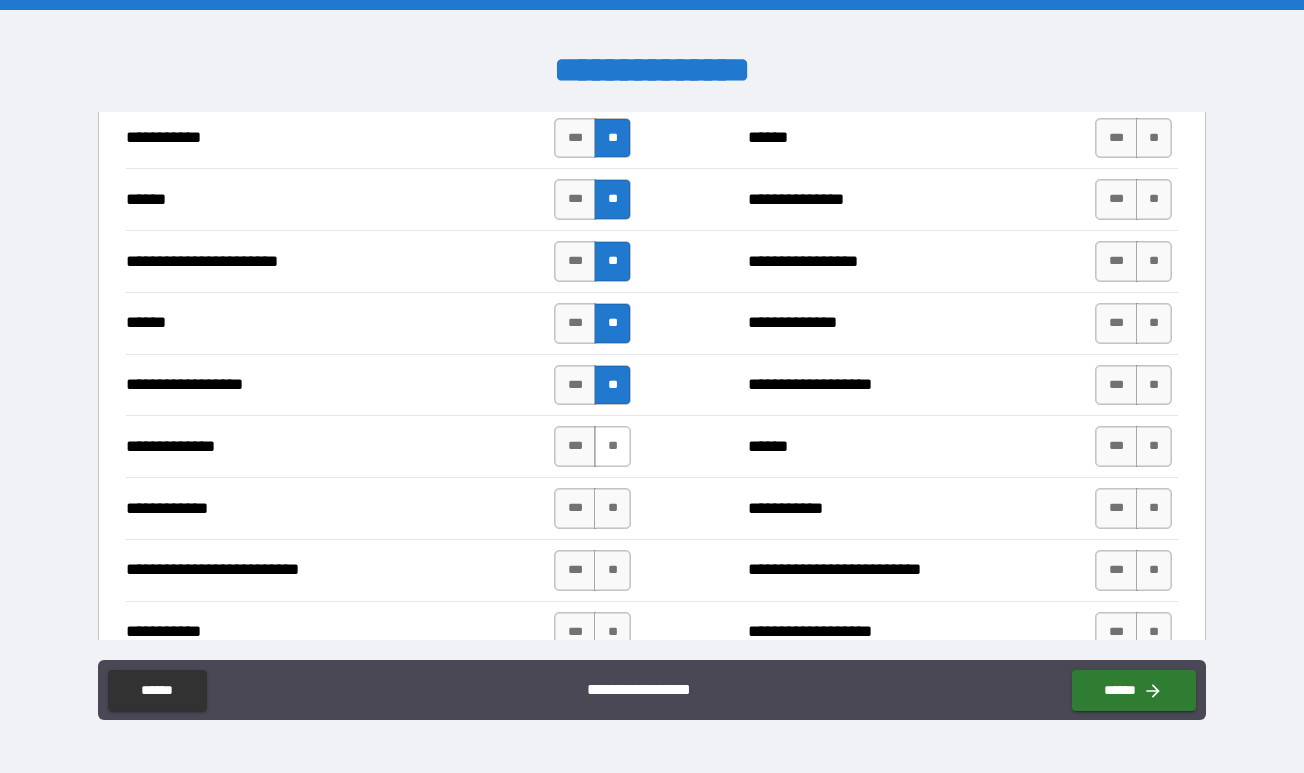 click on "**" at bounding box center [612, 446] 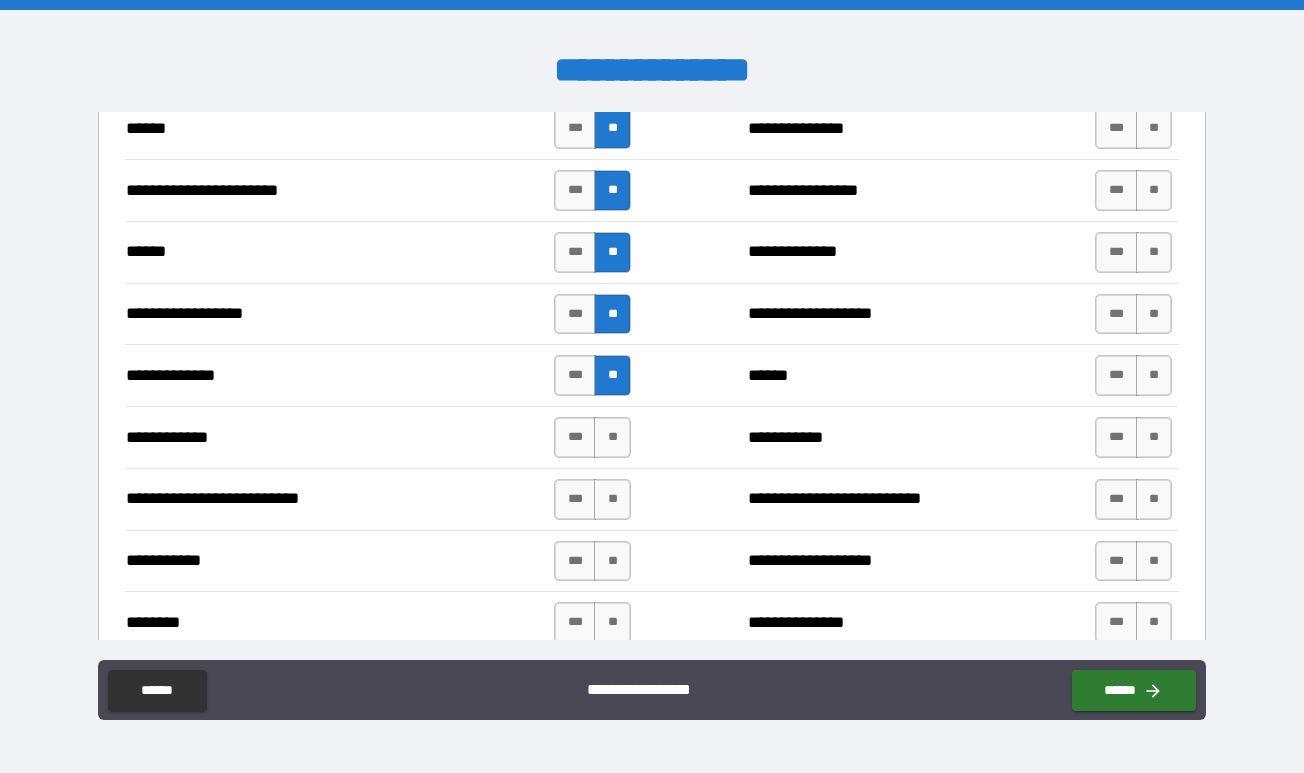 scroll, scrollTop: 1934, scrollLeft: 0, axis: vertical 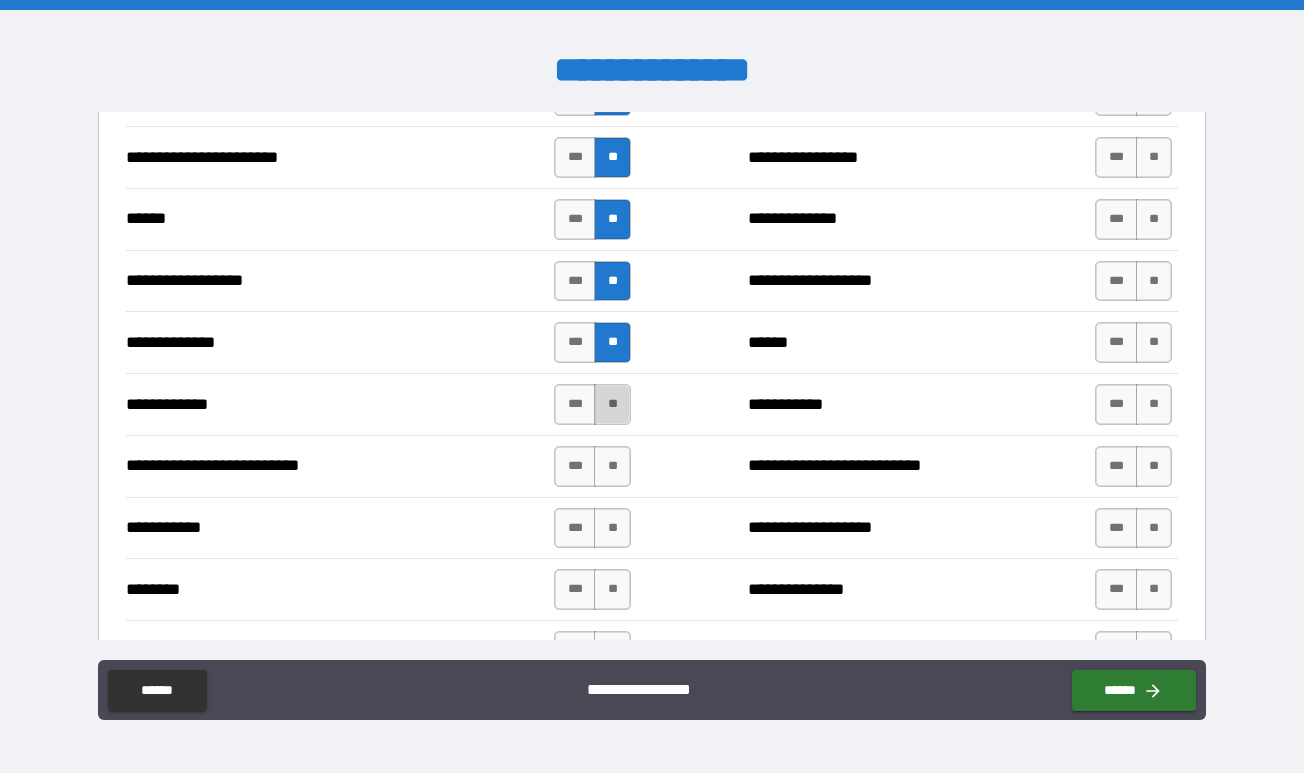 click on "**" at bounding box center (612, 404) 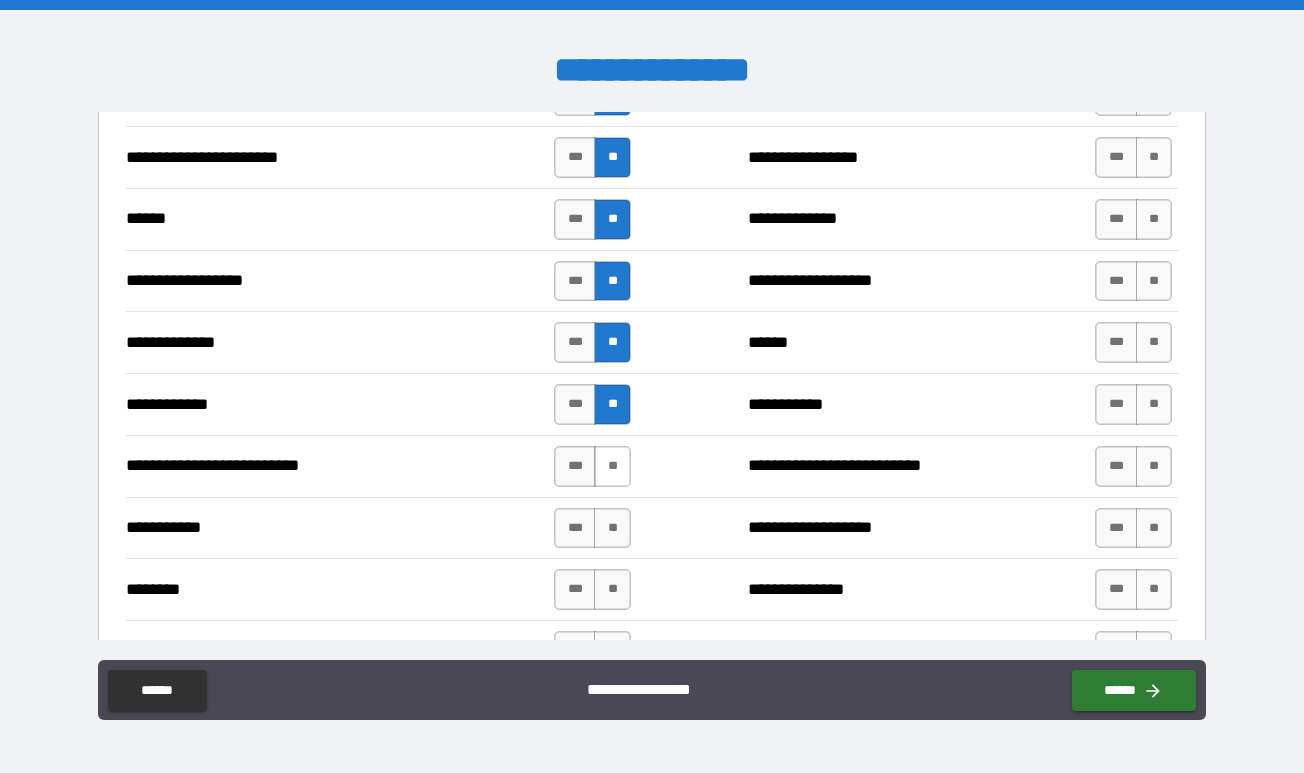 click on "**" at bounding box center (612, 466) 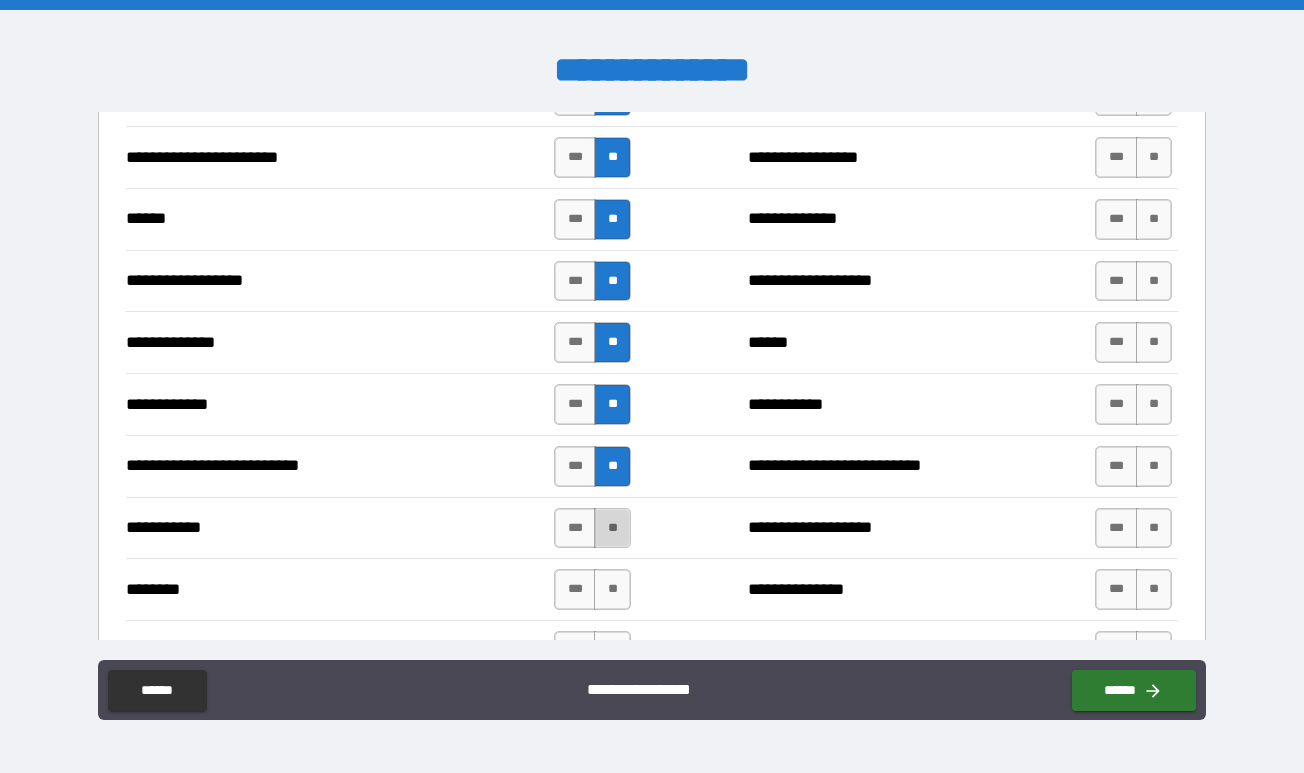 click on "**" at bounding box center [612, 528] 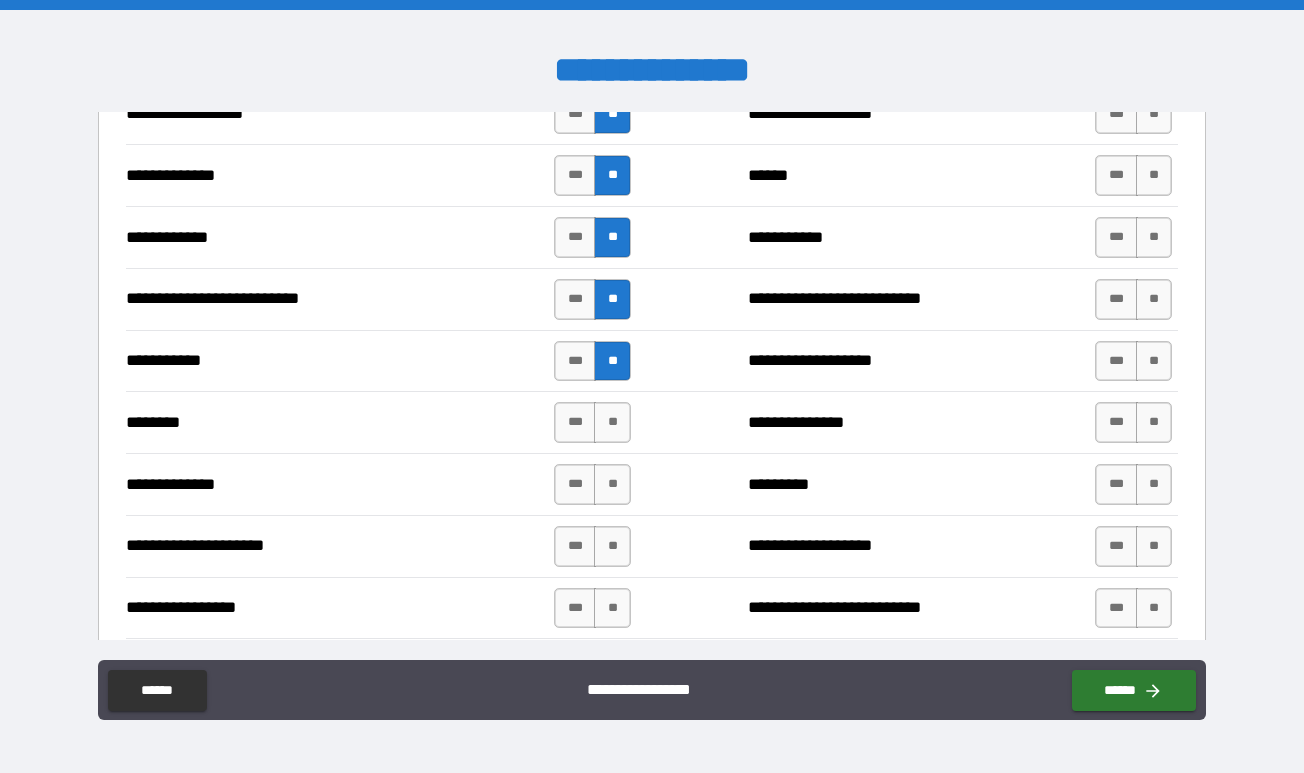 scroll, scrollTop: 2131, scrollLeft: 0, axis: vertical 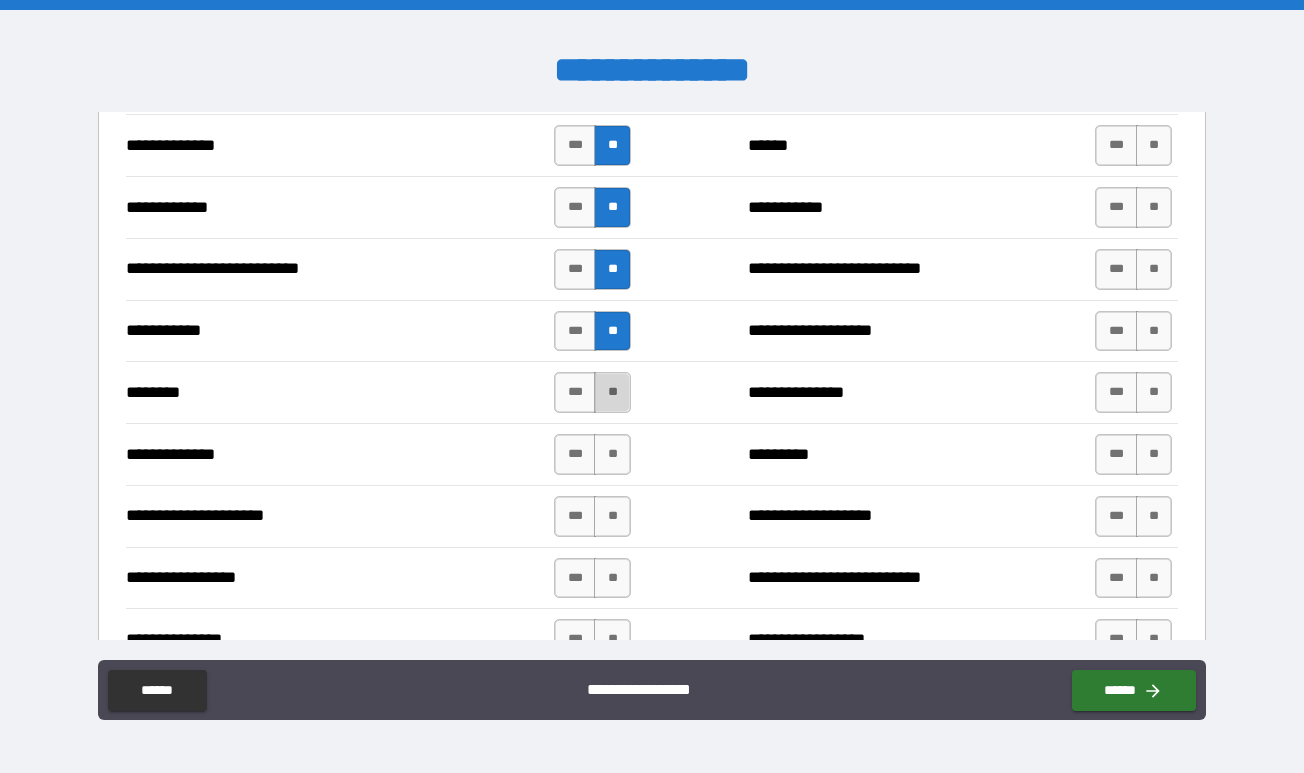 click on "**" at bounding box center (612, 392) 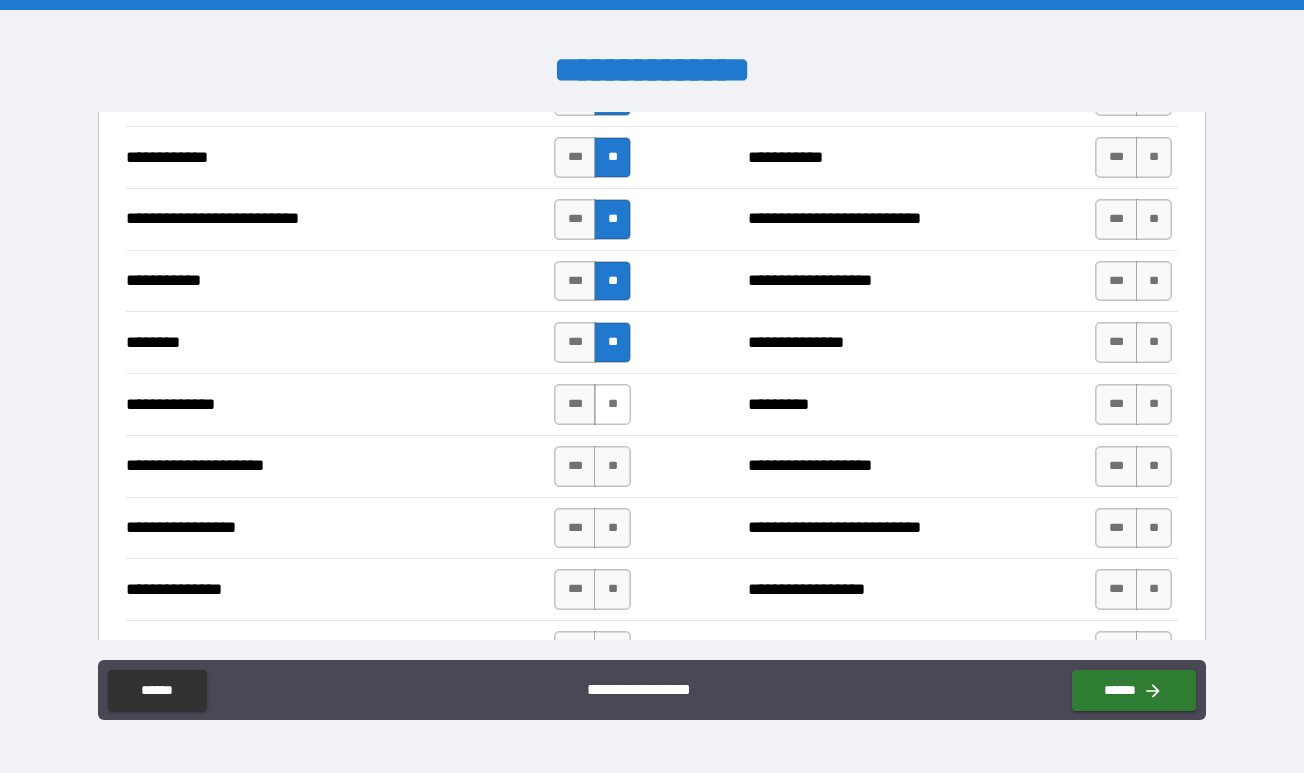 scroll, scrollTop: 2187, scrollLeft: 0, axis: vertical 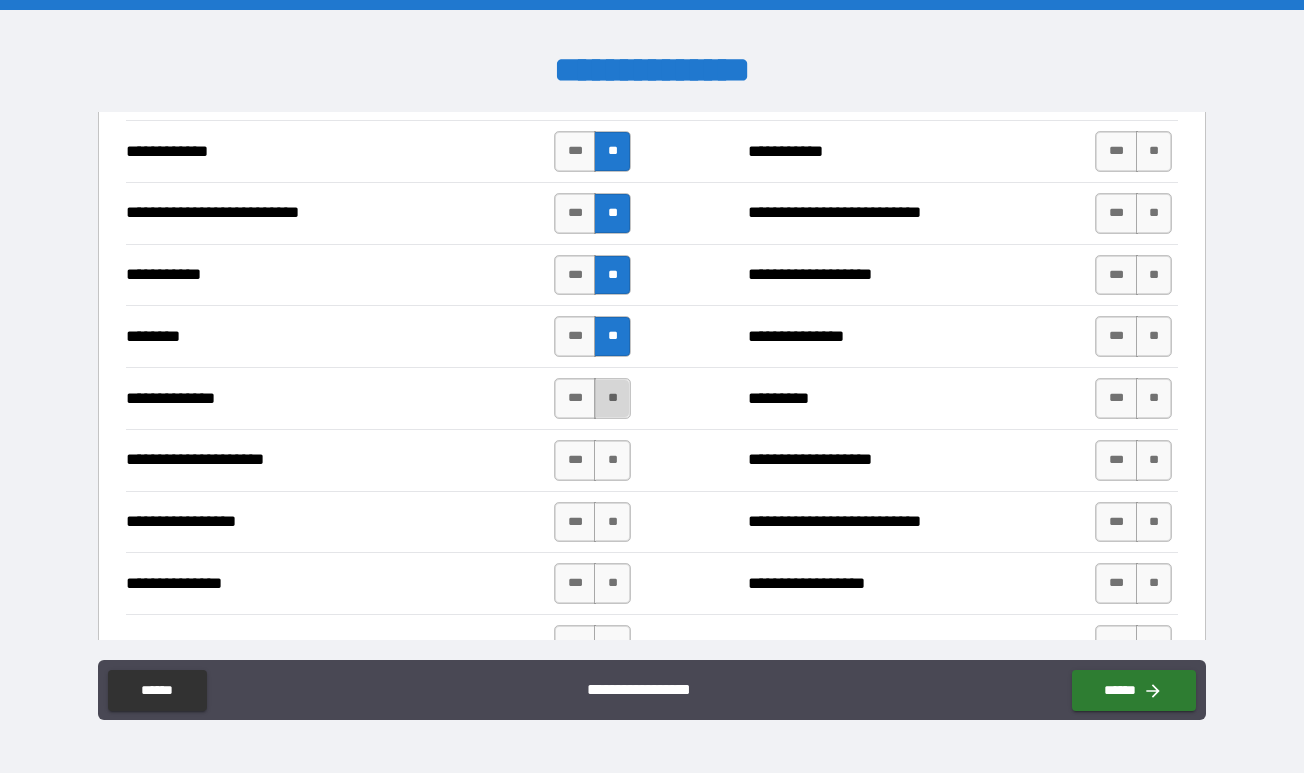 click on "**" at bounding box center (612, 398) 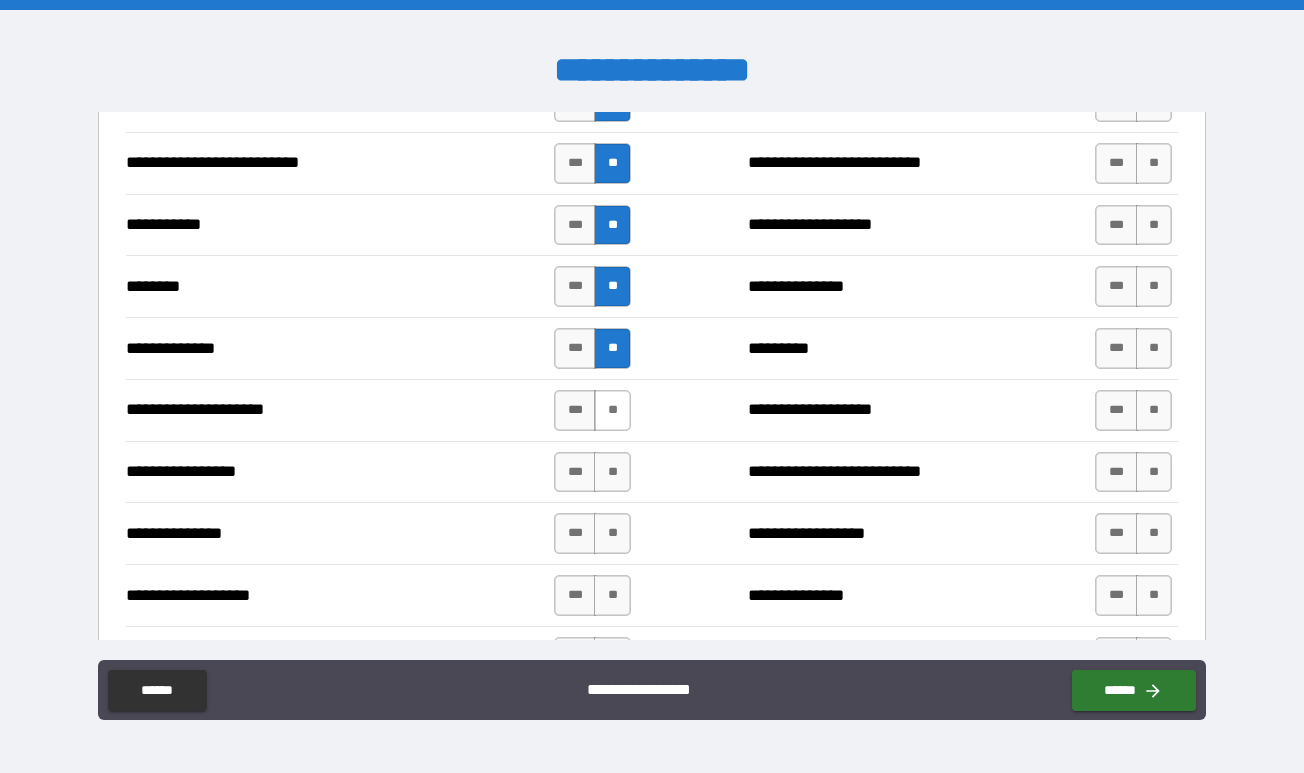scroll, scrollTop: 2239, scrollLeft: 0, axis: vertical 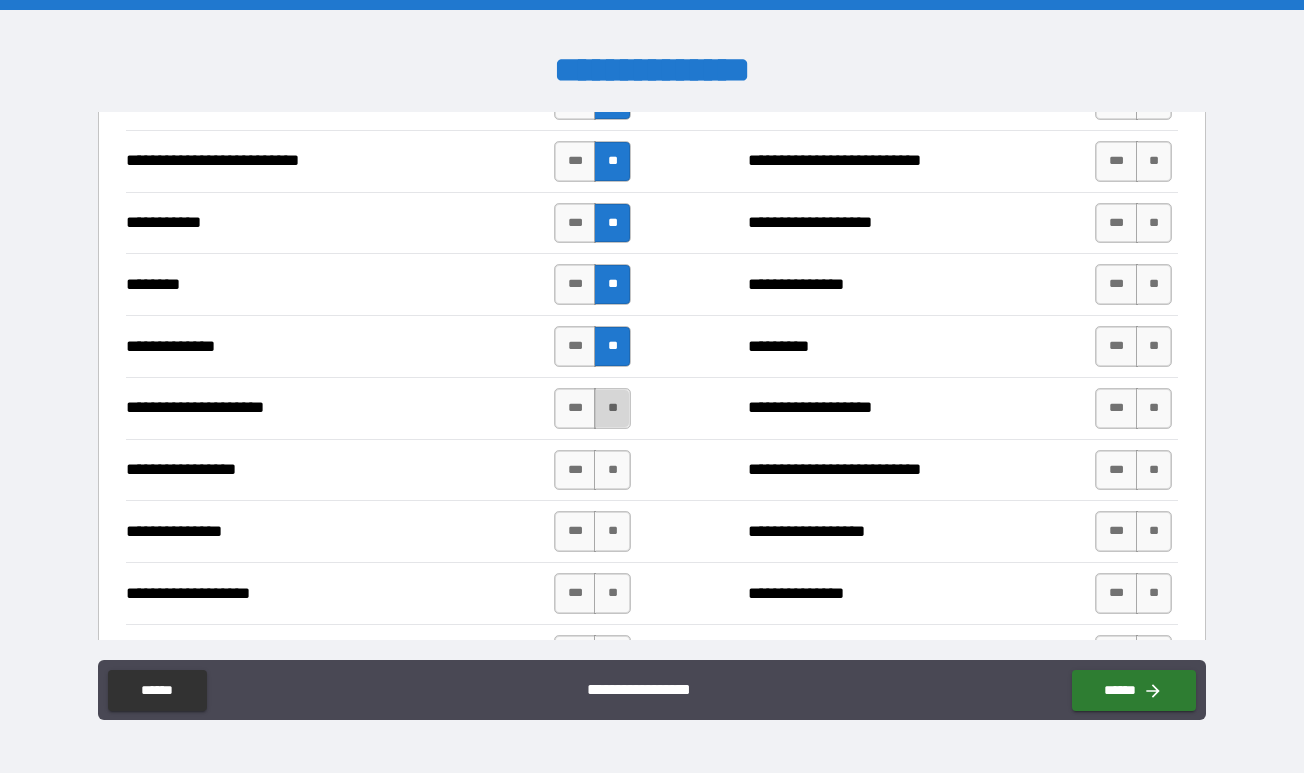 click on "**" at bounding box center [612, 408] 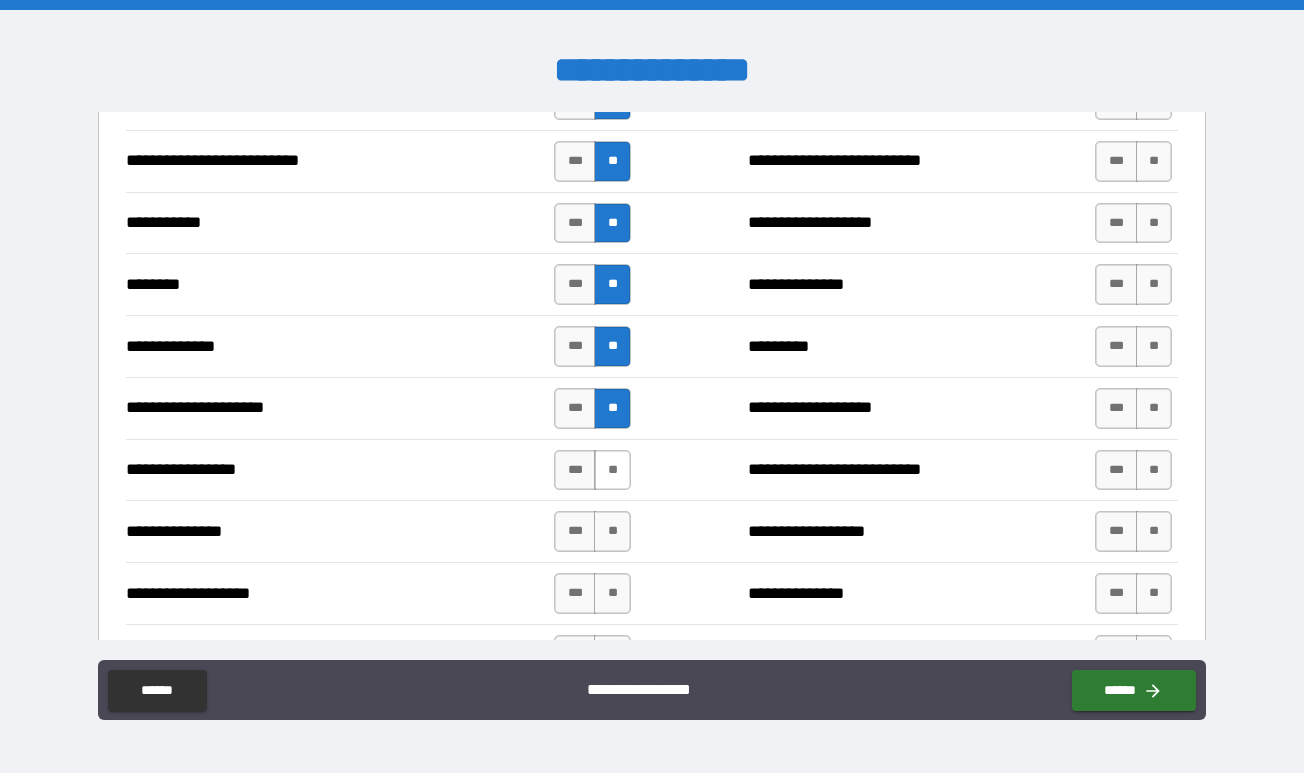 click on "**" at bounding box center [612, 470] 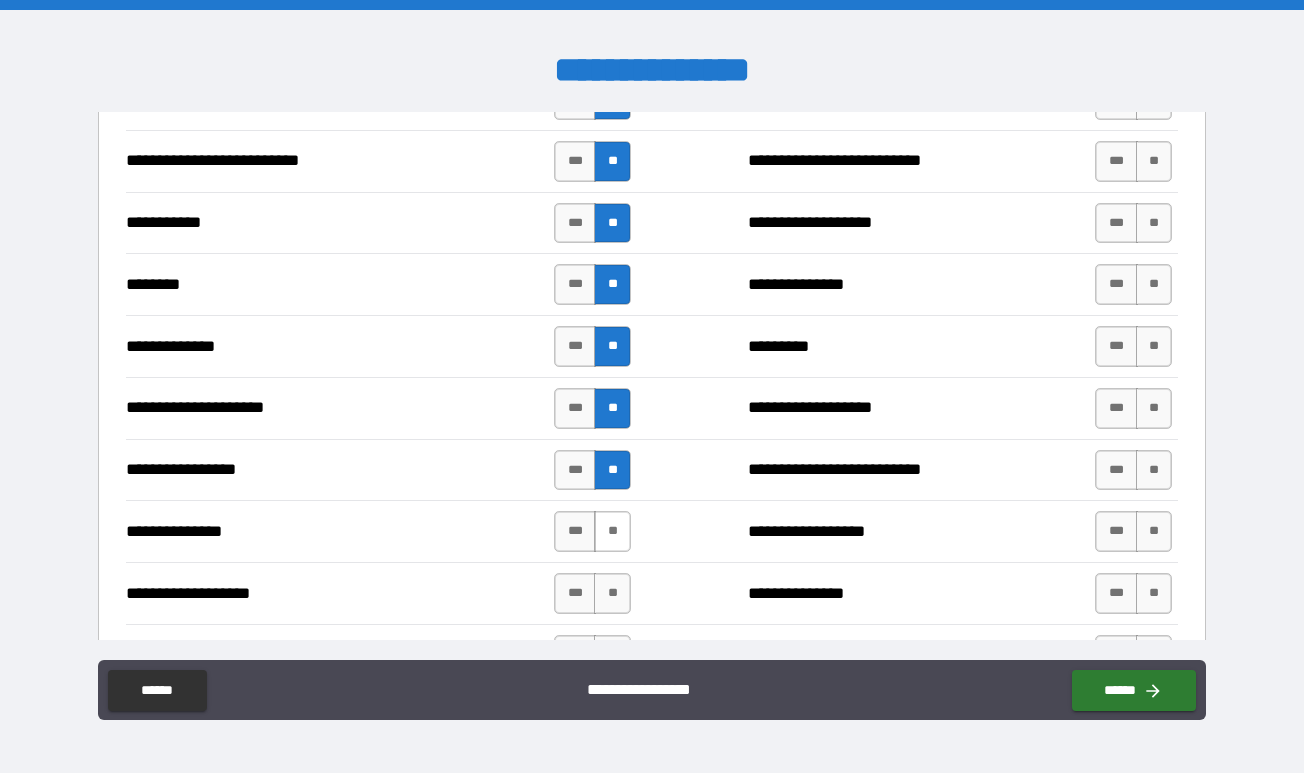 click on "**" at bounding box center [612, 531] 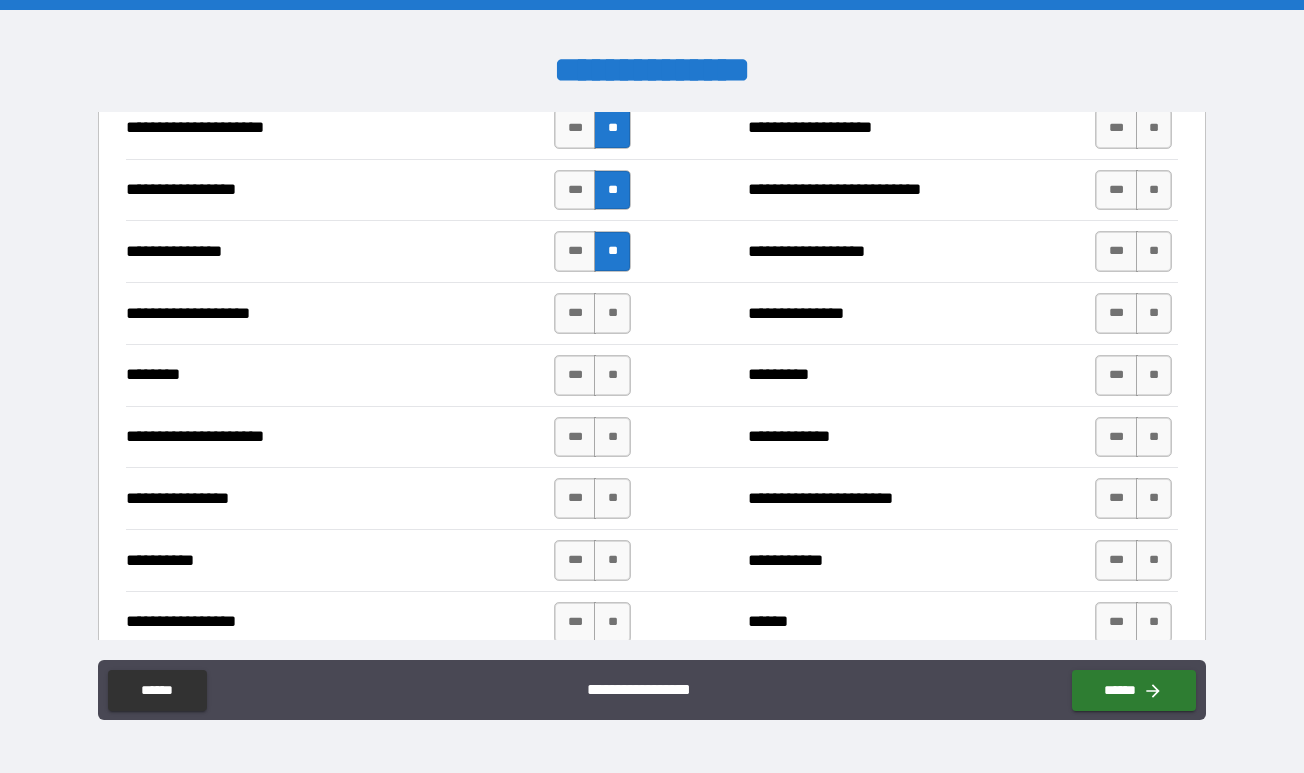 scroll, scrollTop: 2529, scrollLeft: 0, axis: vertical 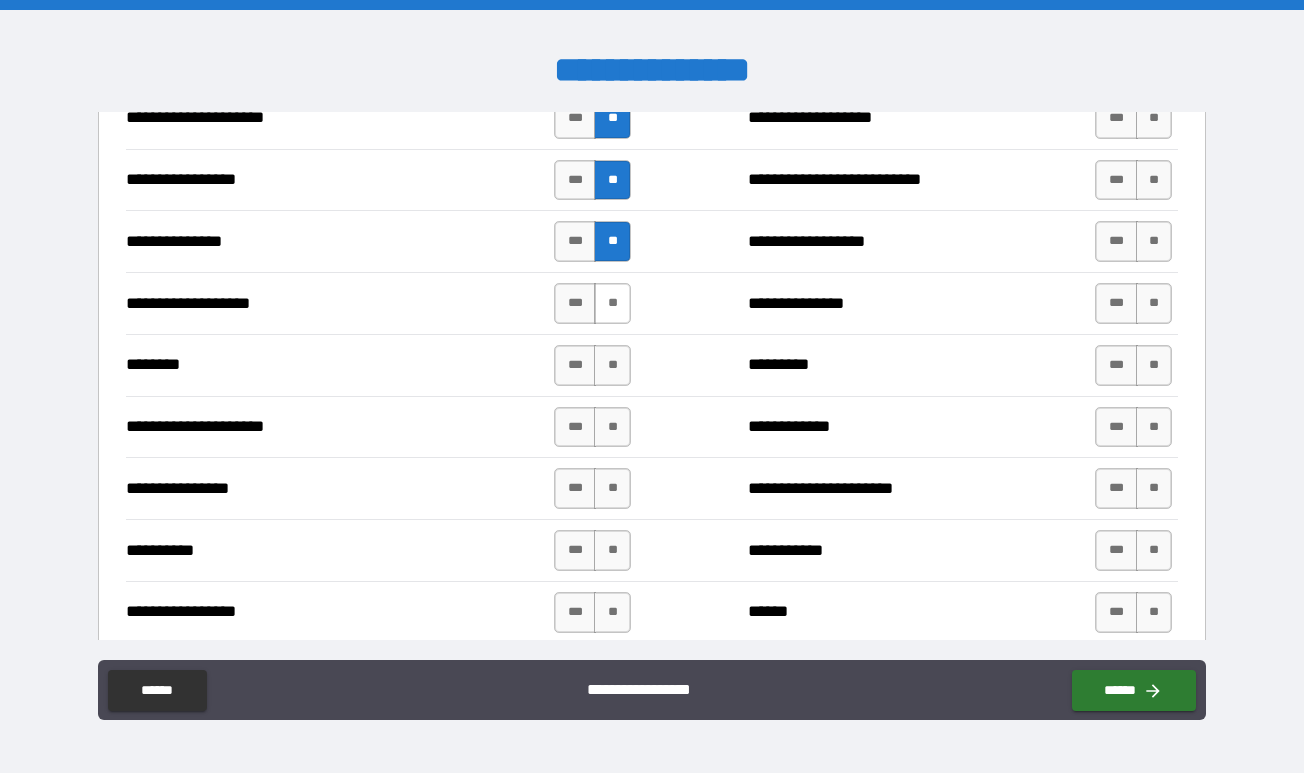 click on "**" at bounding box center (612, 303) 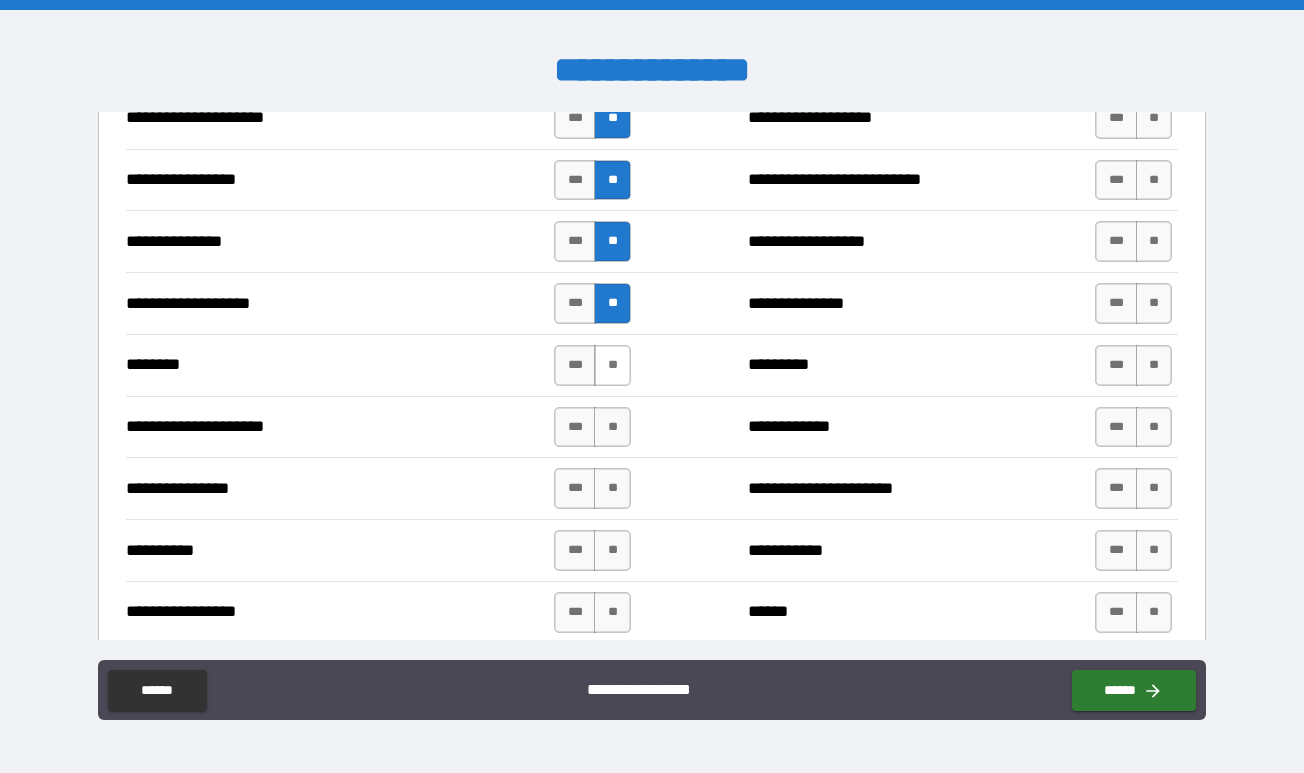 click on "**" at bounding box center [612, 365] 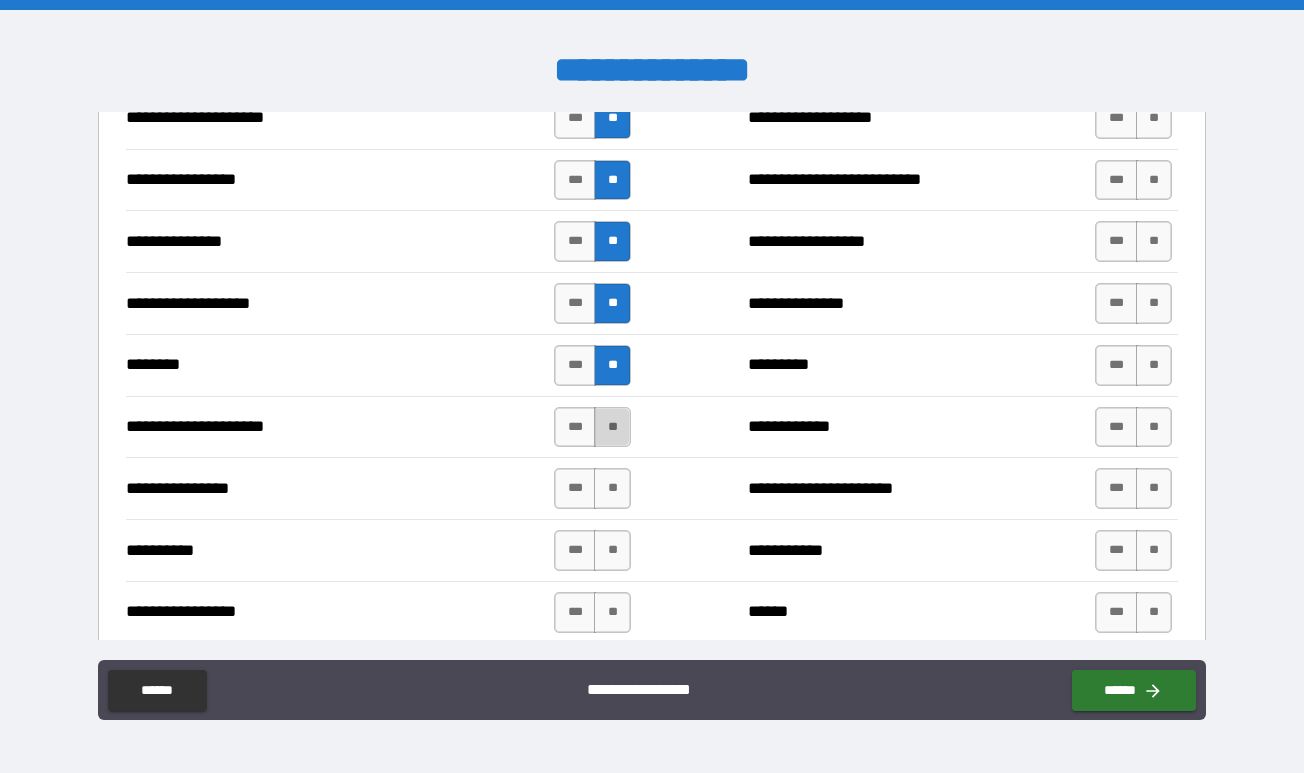 click on "**" at bounding box center [612, 427] 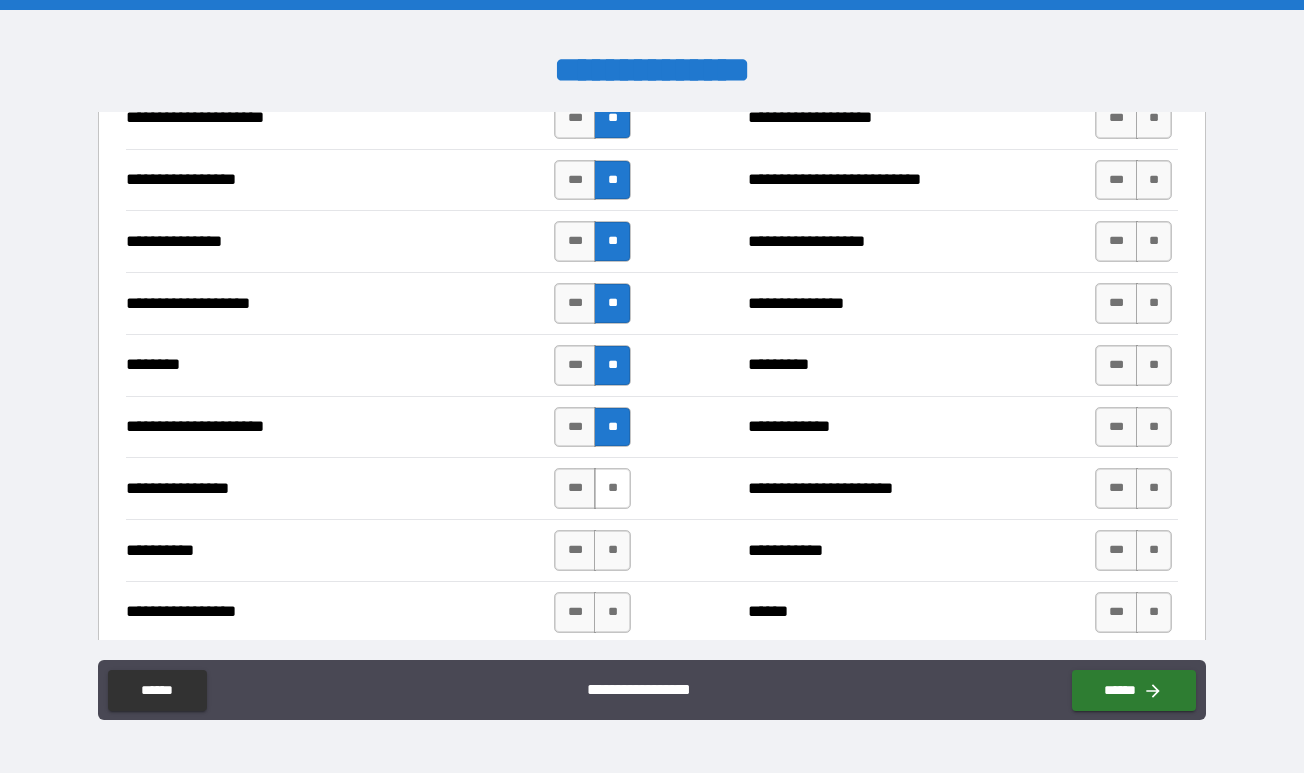 click on "**" at bounding box center (612, 488) 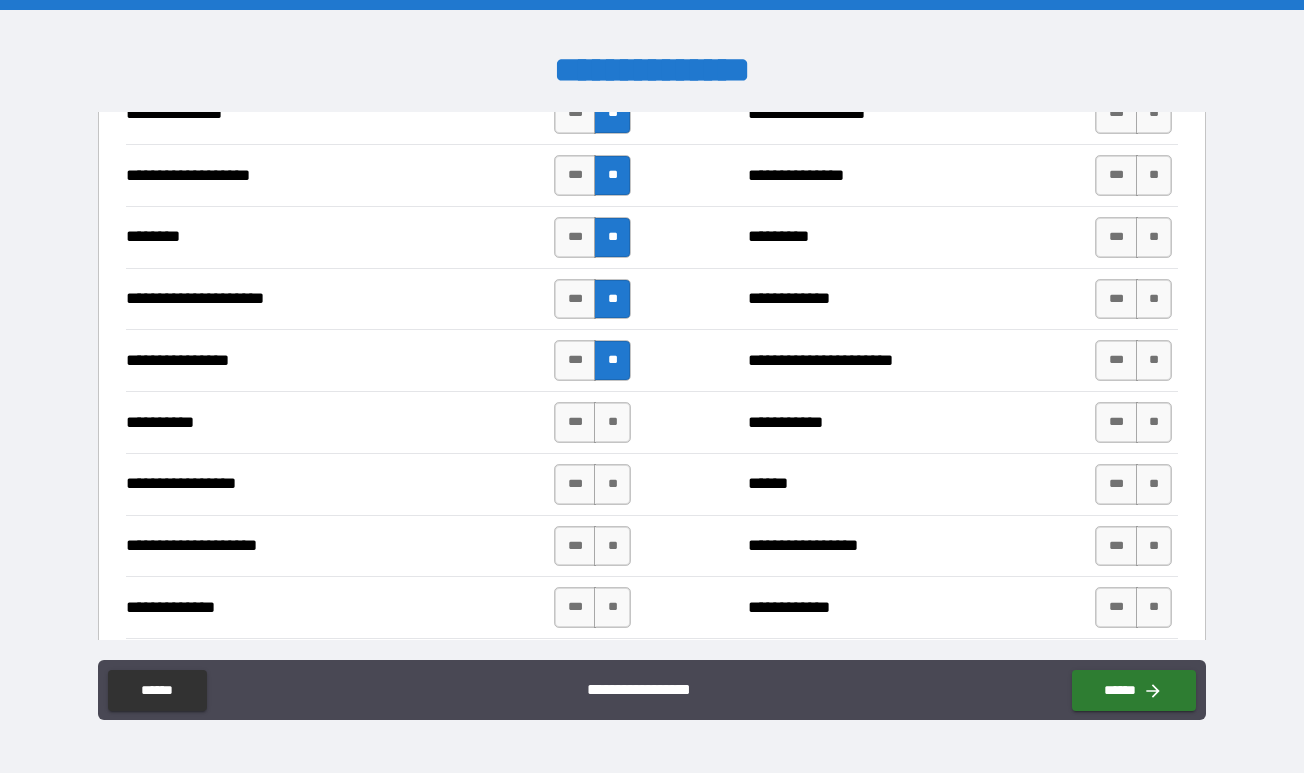 scroll, scrollTop: 2659, scrollLeft: 0, axis: vertical 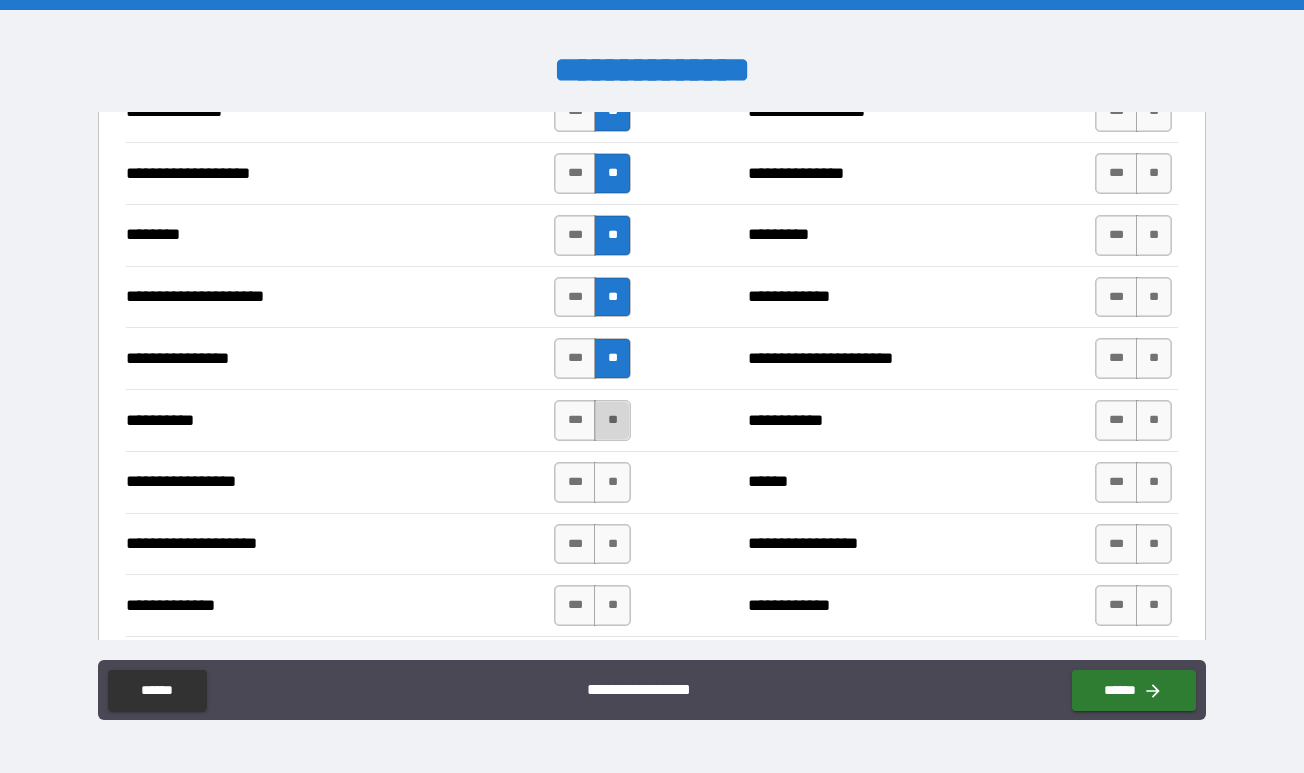 click on "**" at bounding box center [612, 420] 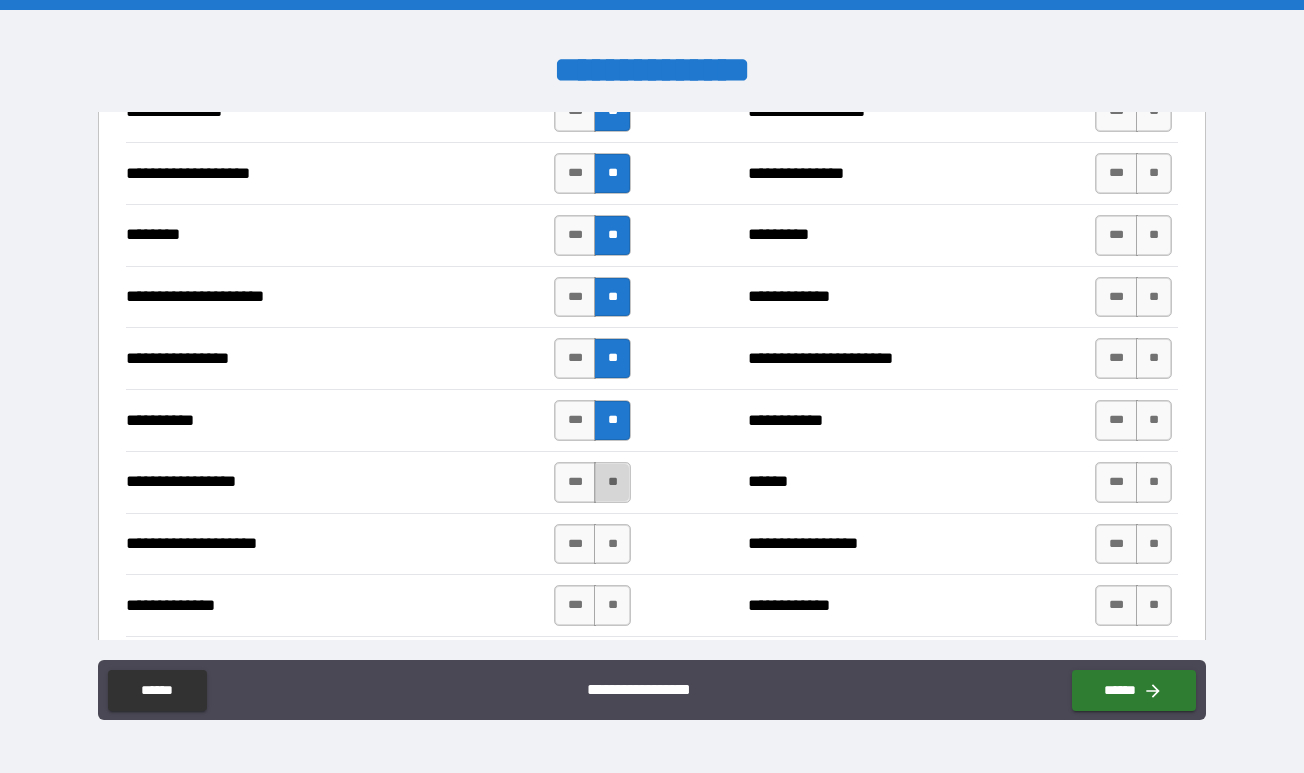 click on "**" at bounding box center (612, 482) 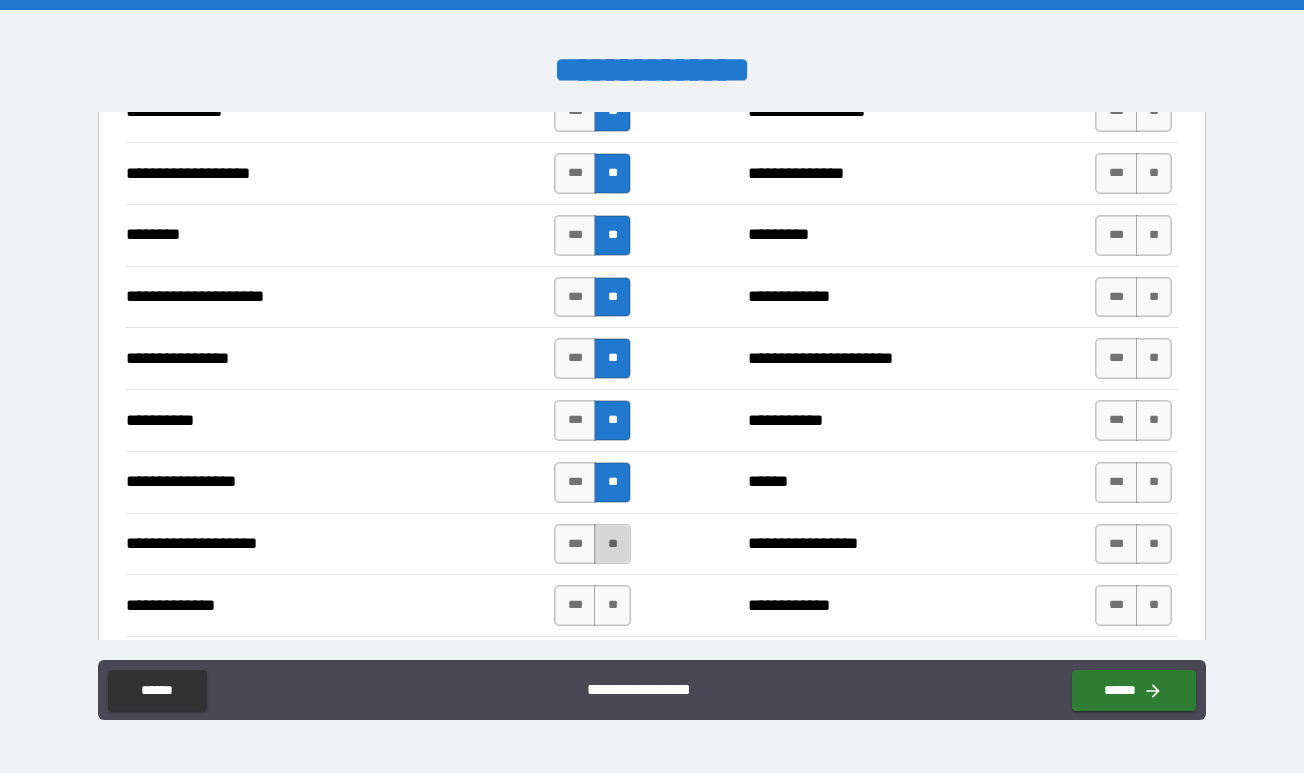 click on "**" at bounding box center [612, 544] 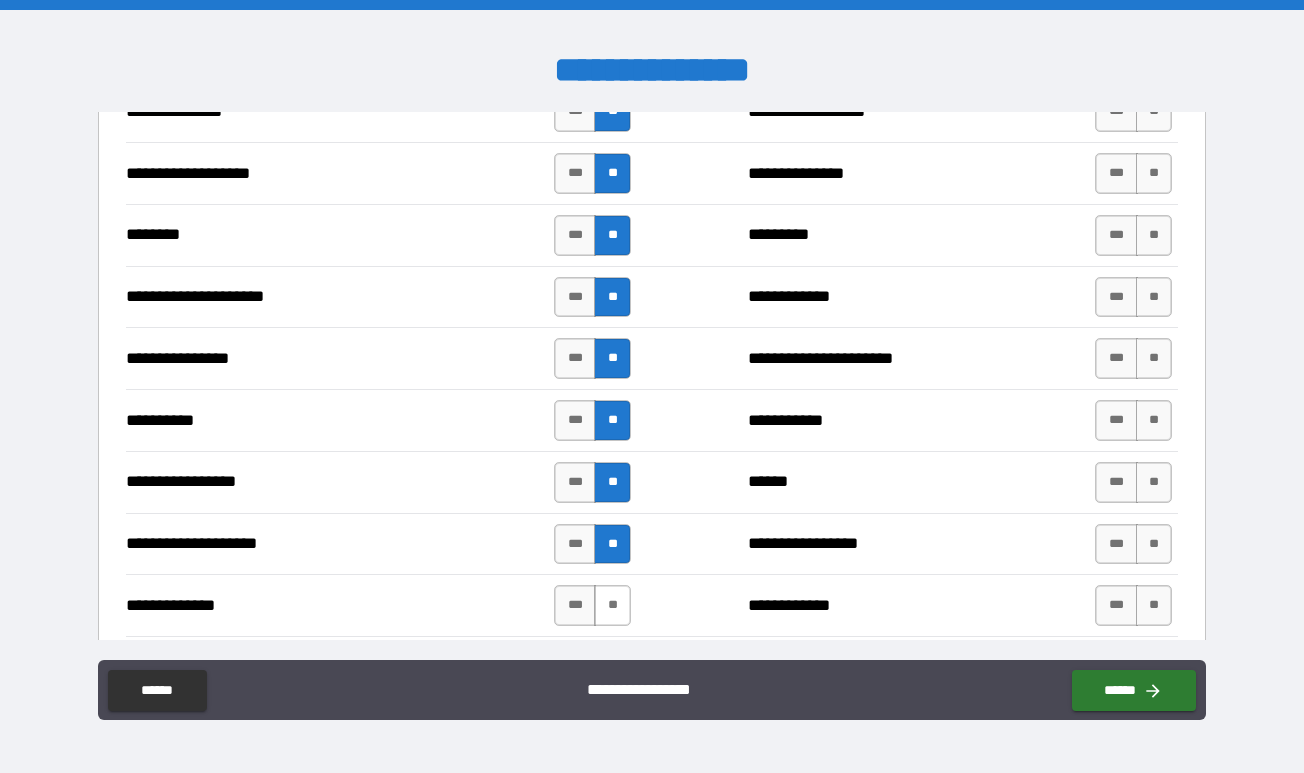 click on "**" at bounding box center (612, 605) 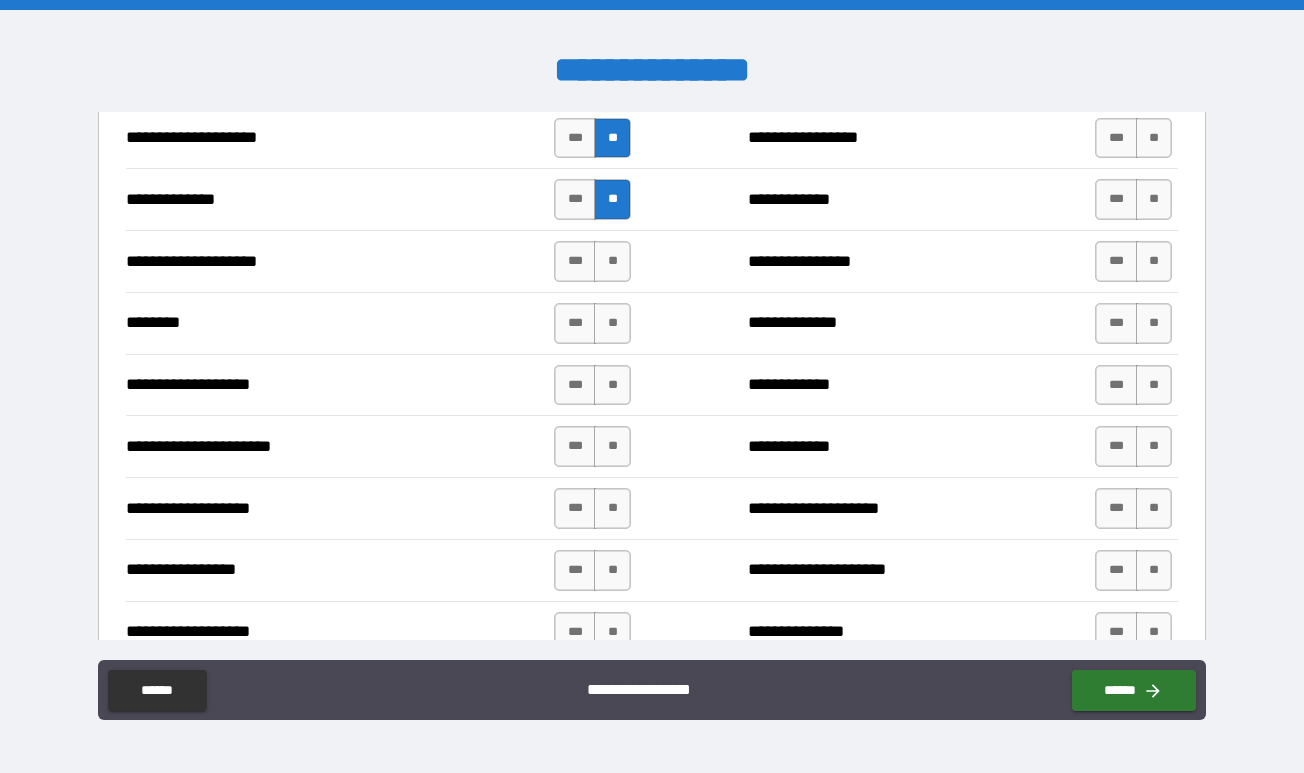 scroll, scrollTop: 3145, scrollLeft: 0, axis: vertical 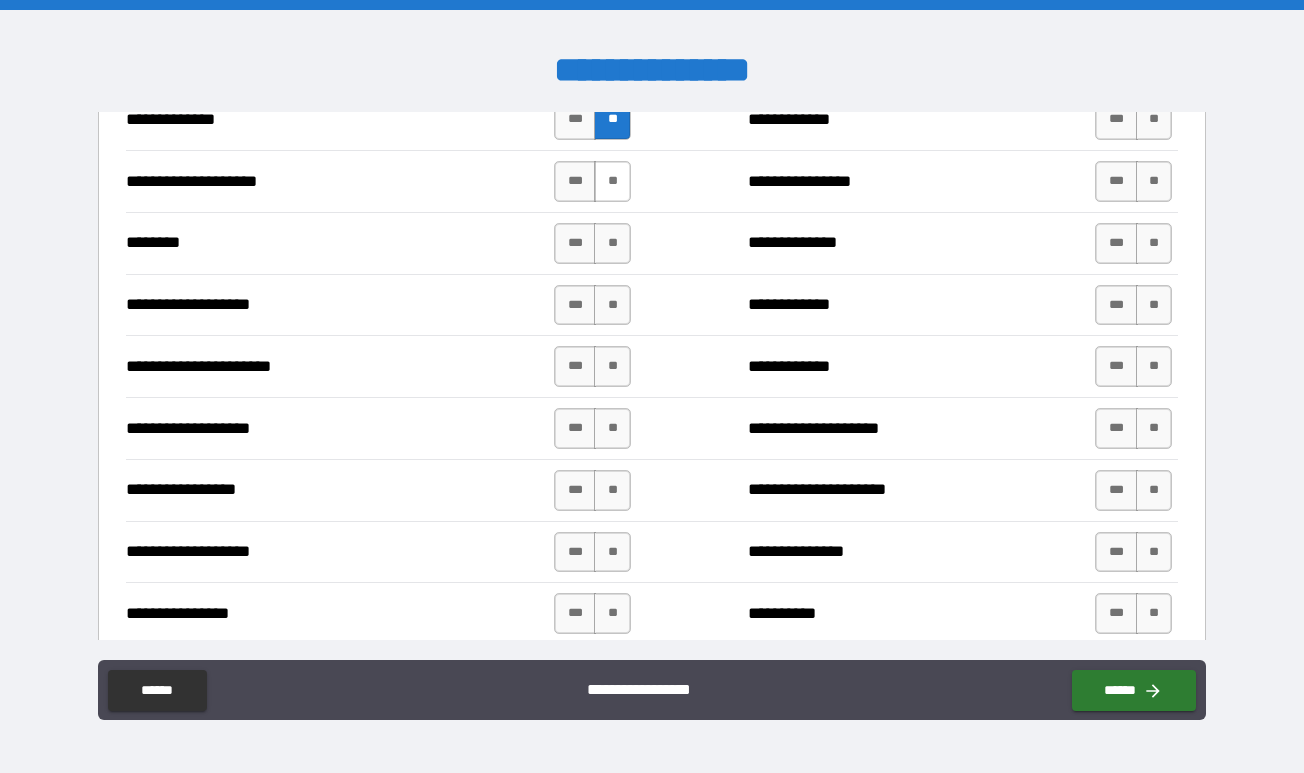 click on "**" at bounding box center [612, 181] 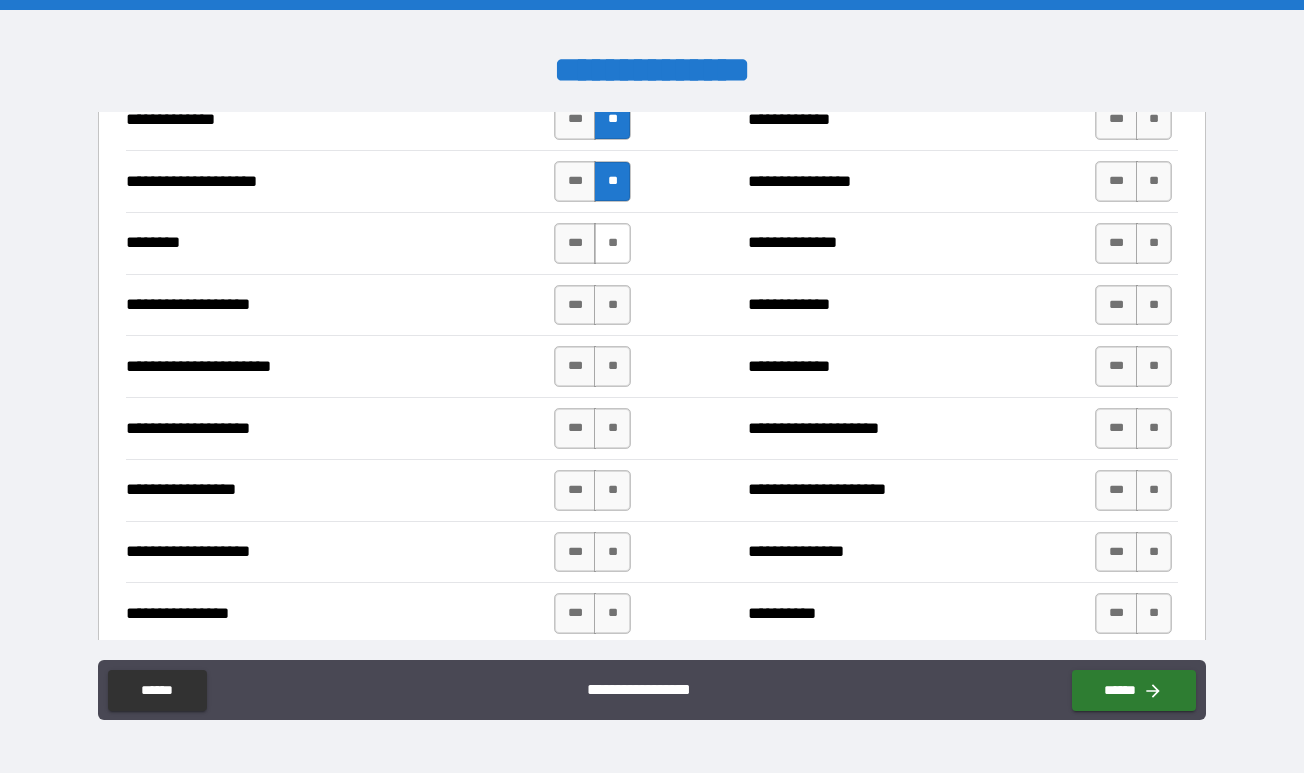 click on "**" at bounding box center [612, 243] 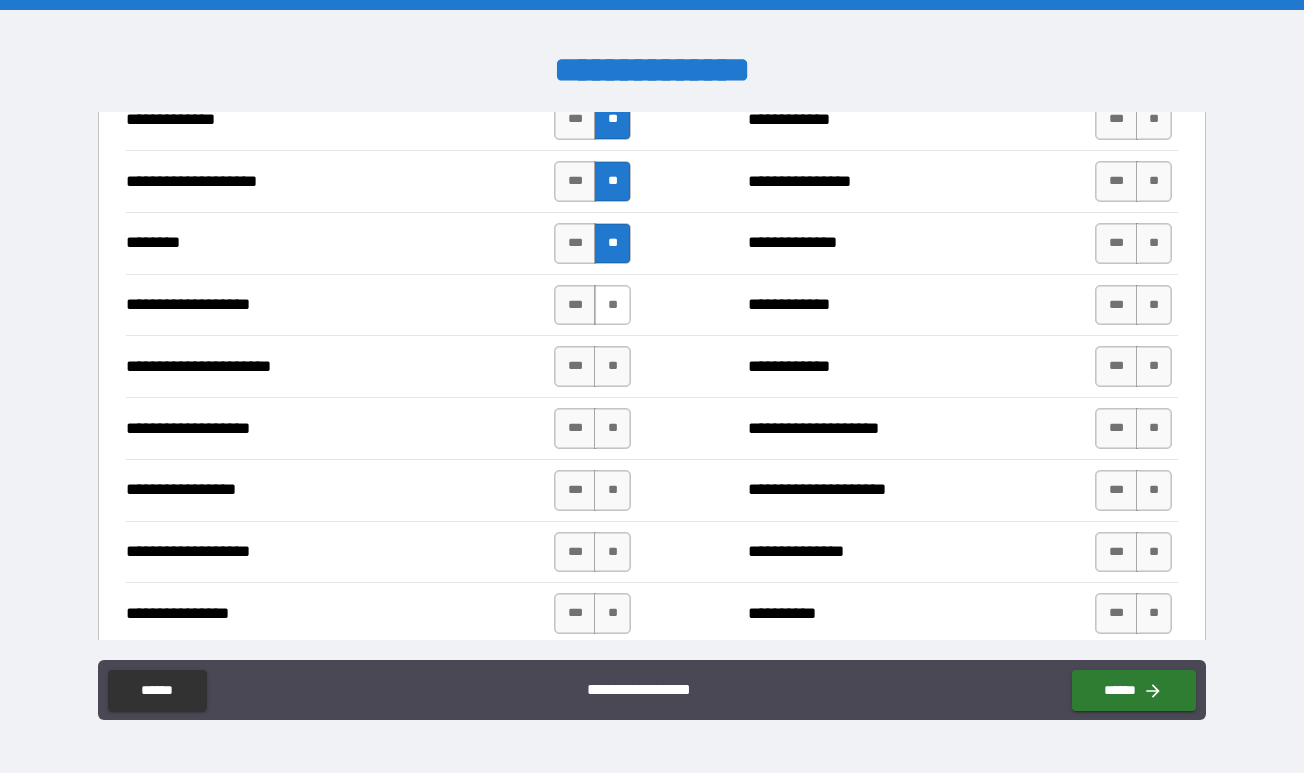 click on "**" at bounding box center [612, 305] 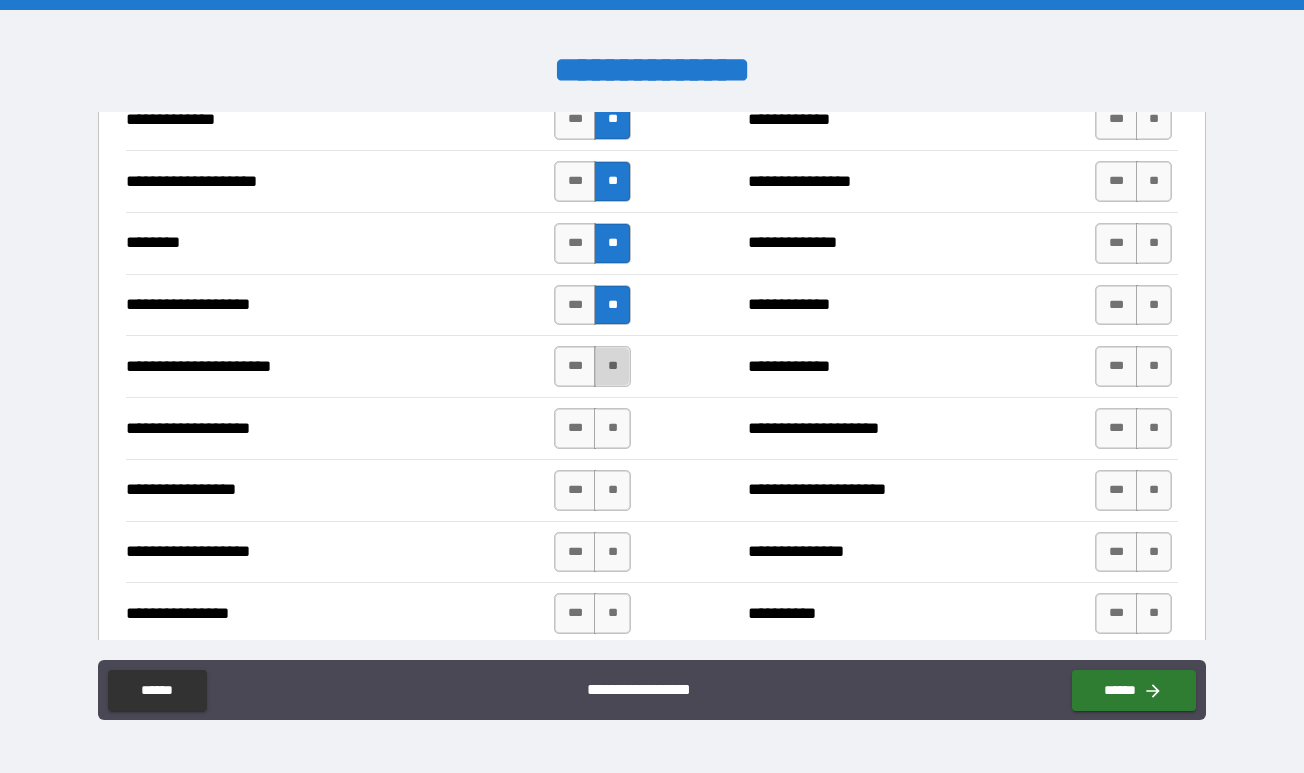 click on "**" at bounding box center (612, 366) 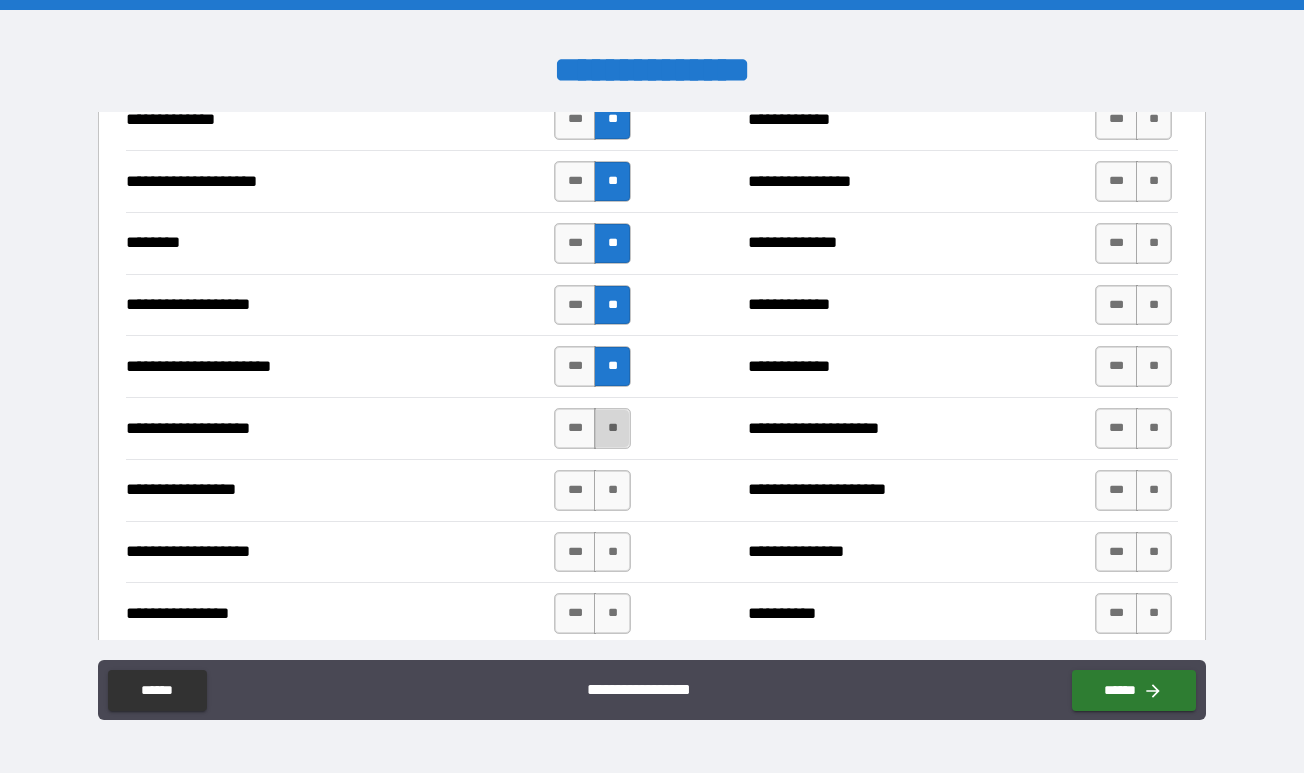 click on "**" at bounding box center (612, 428) 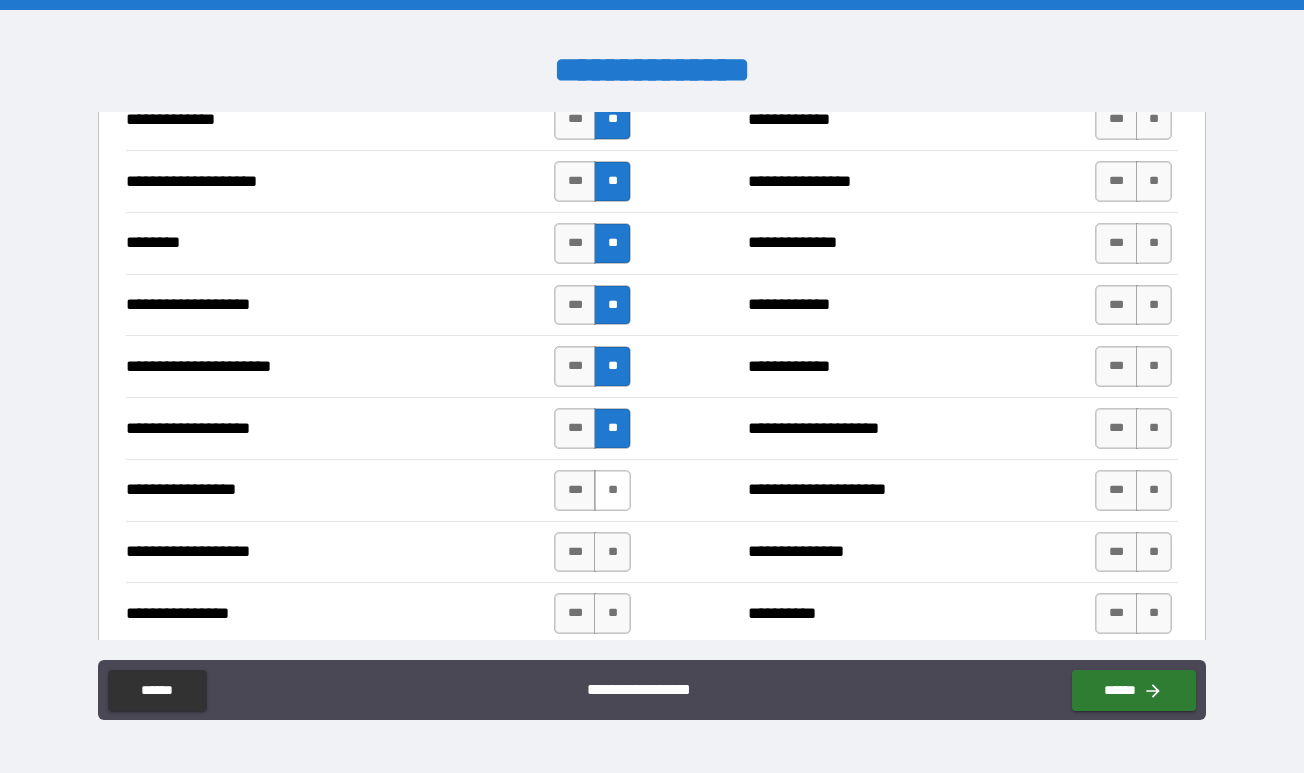 click on "**" at bounding box center (612, 490) 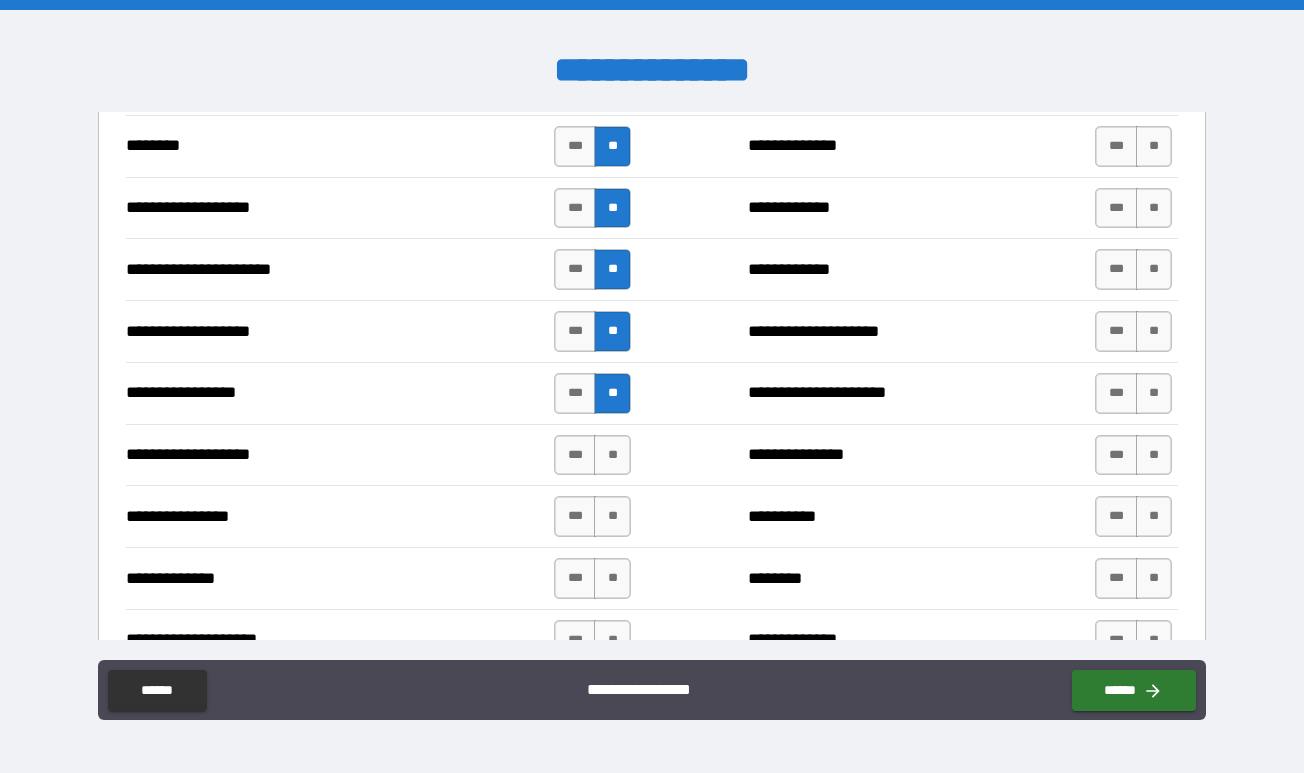 scroll, scrollTop: 3327, scrollLeft: 0, axis: vertical 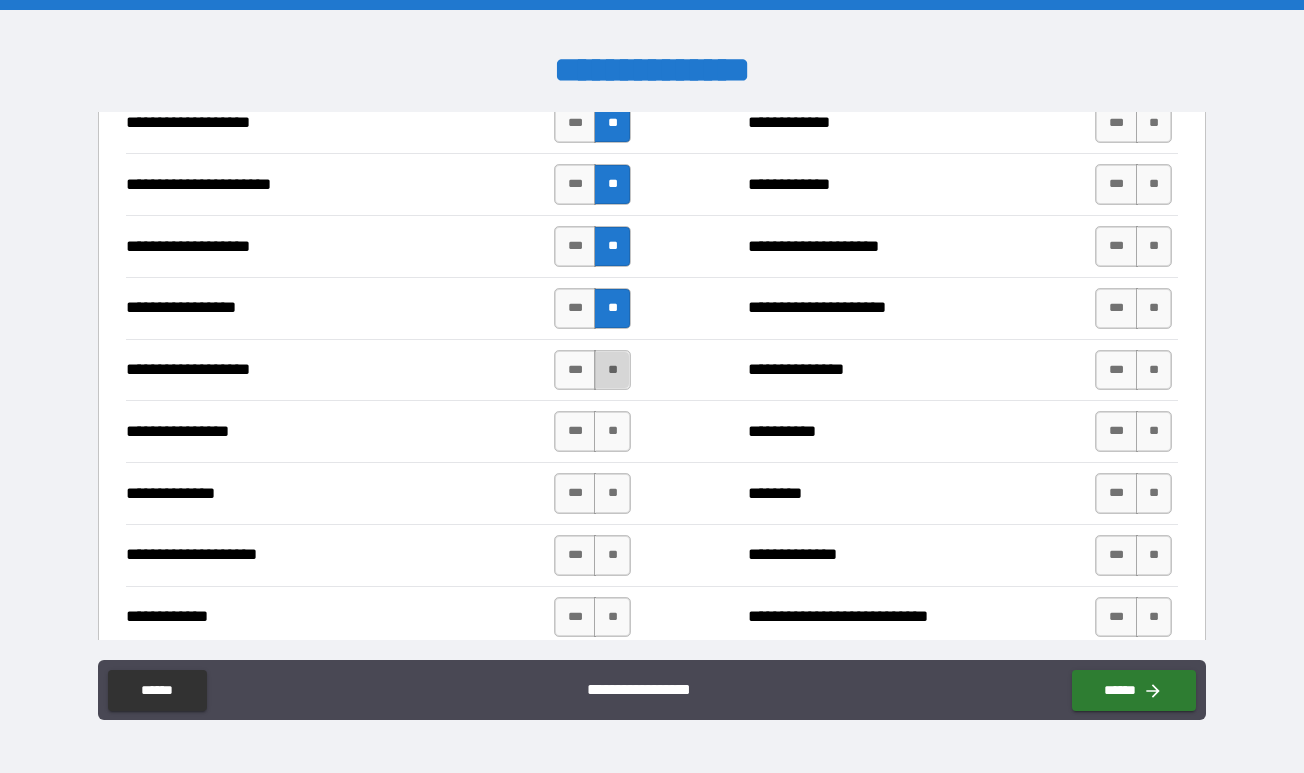 click on "**" at bounding box center [612, 370] 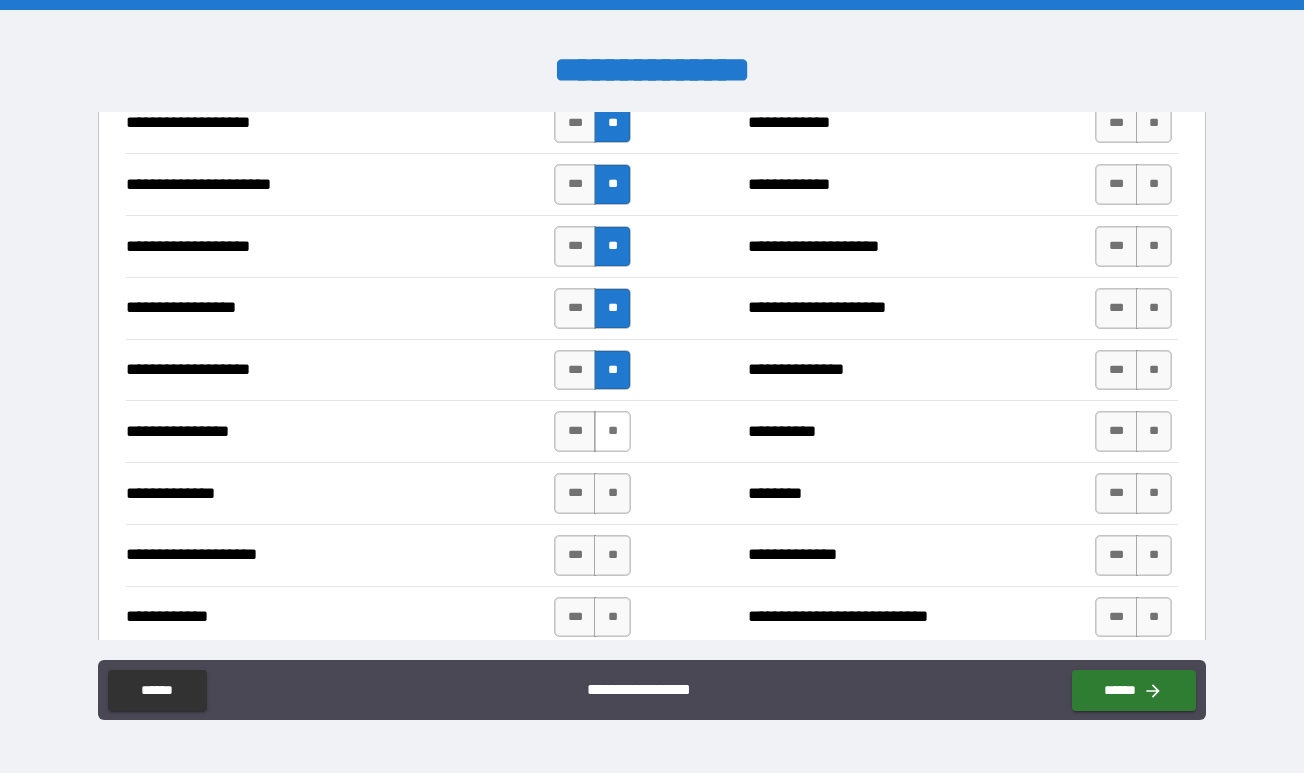 click on "**" at bounding box center [612, 431] 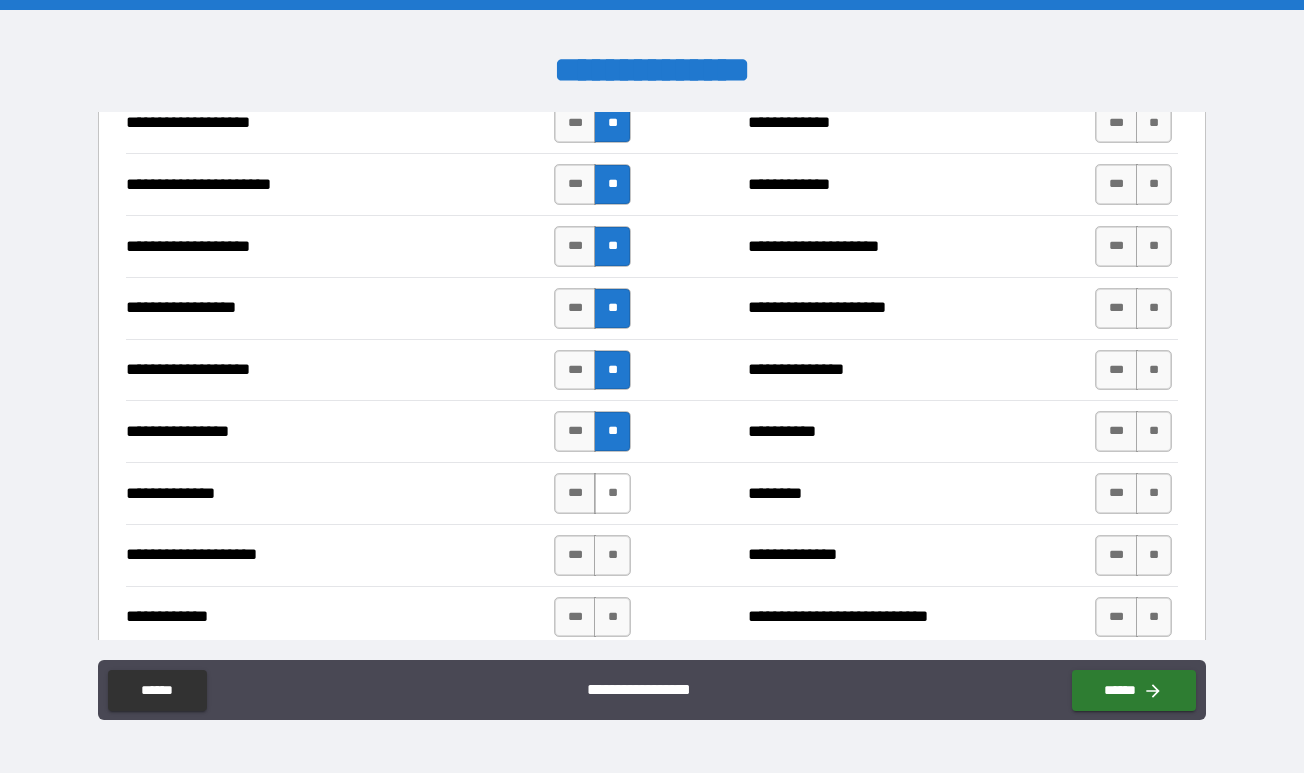 click on "**" at bounding box center (612, 493) 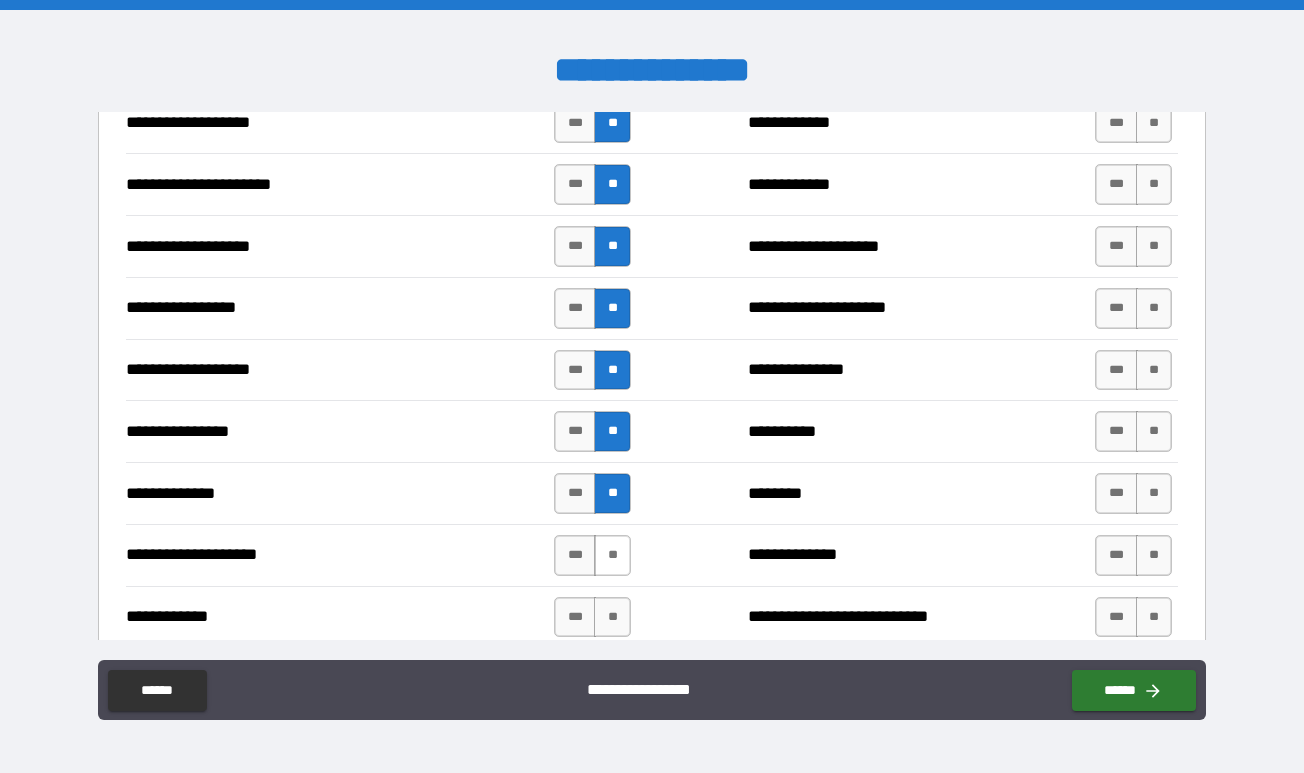 click on "**" at bounding box center [612, 555] 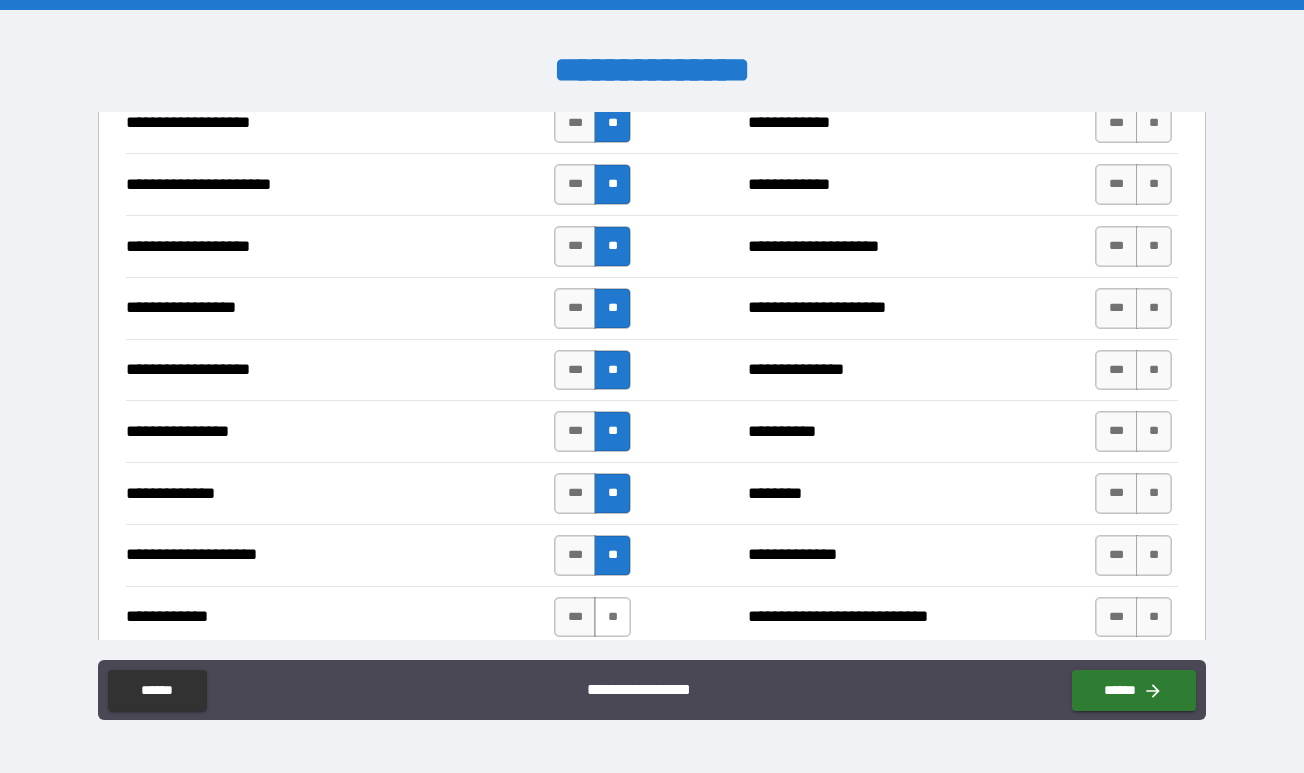 click on "**" at bounding box center (612, 617) 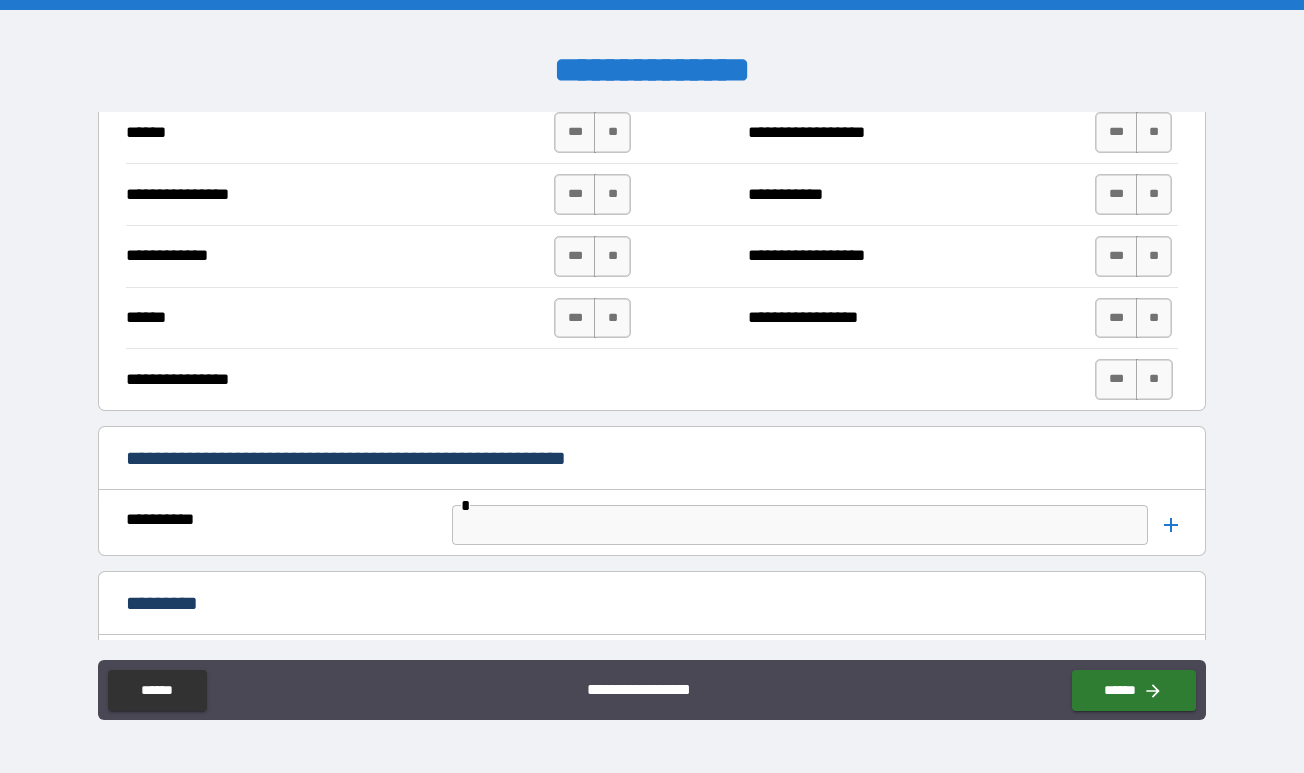 scroll, scrollTop: 3725, scrollLeft: 0, axis: vertical 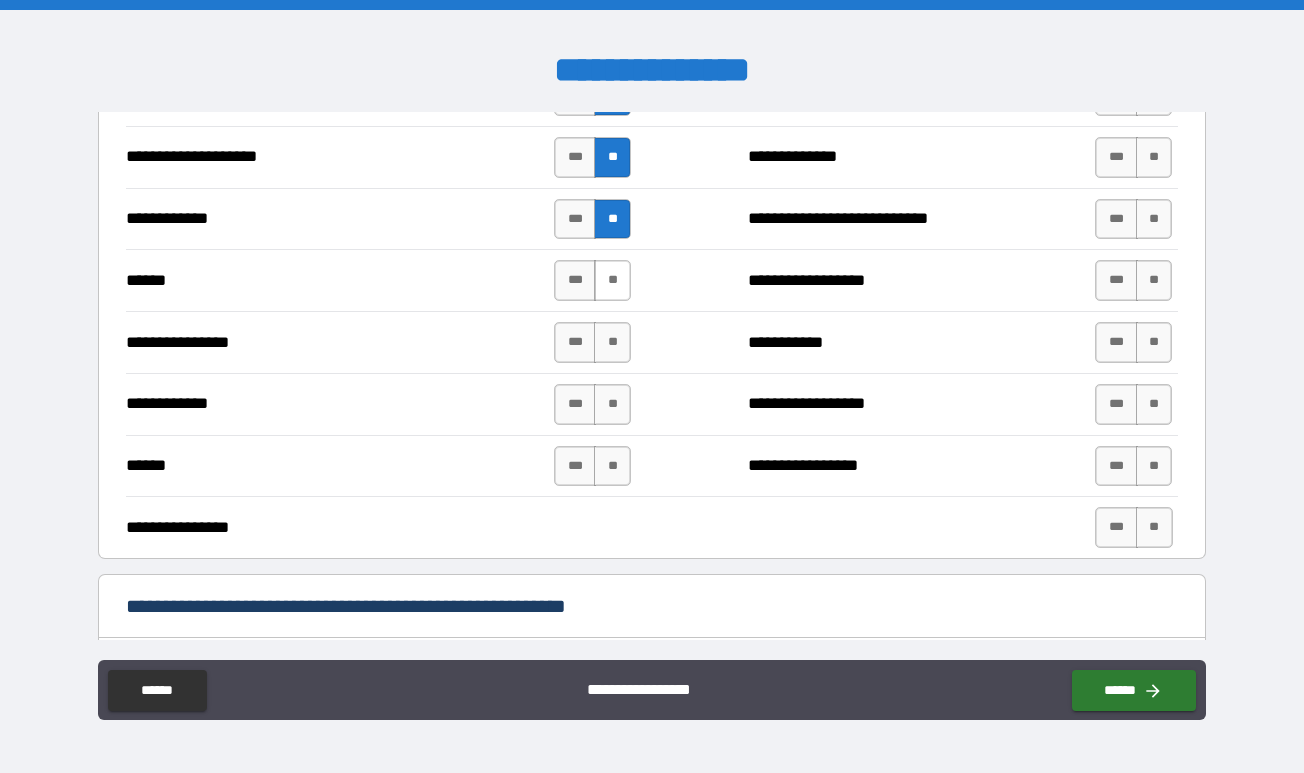 click on "**" at bounding box center (612, 280) 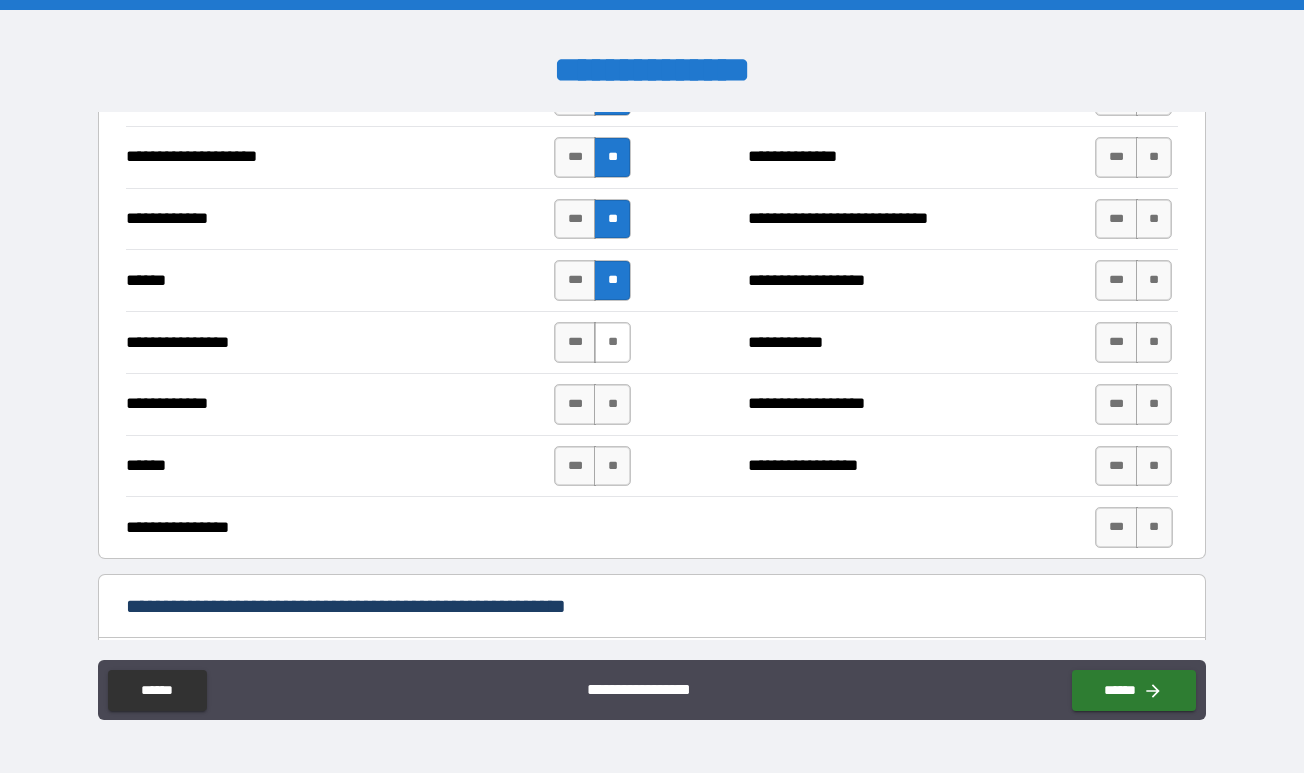 click on "**" at bounding box center (612, 342) 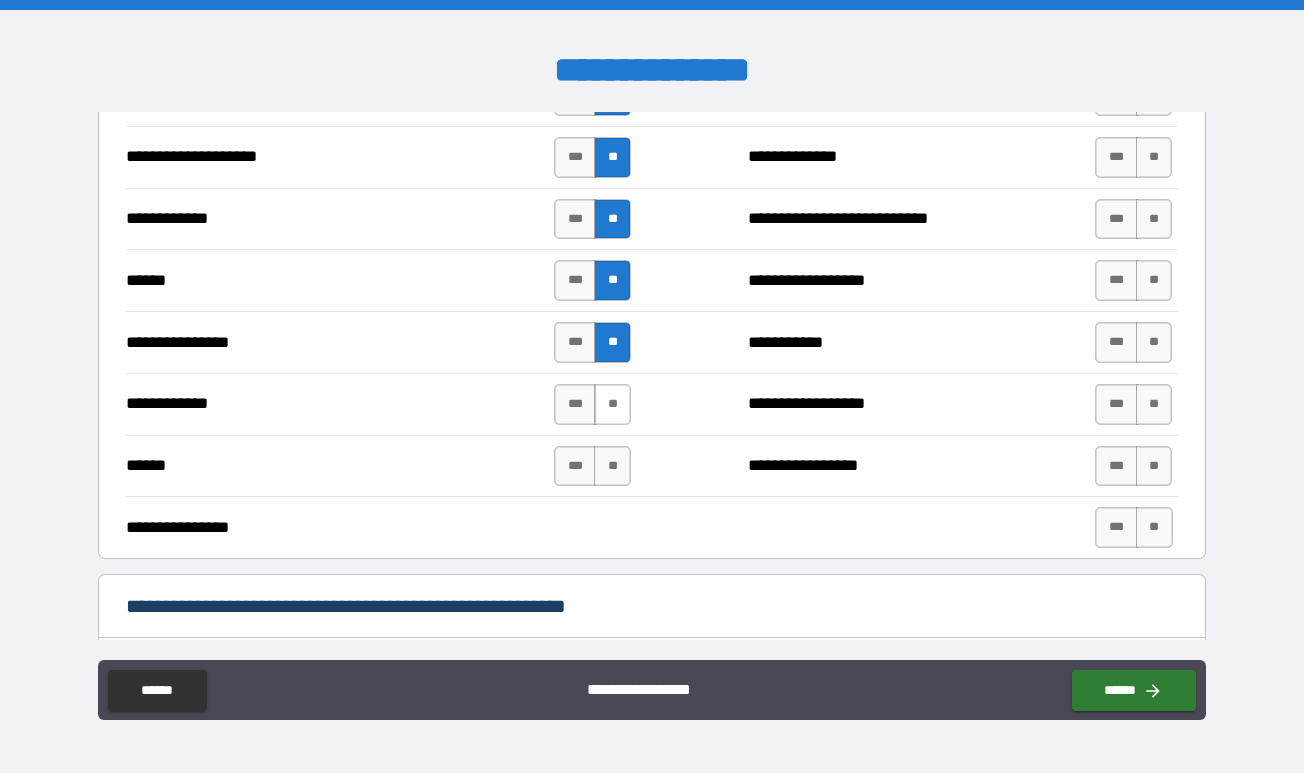 click on "**" at bounding box center [612, 404] 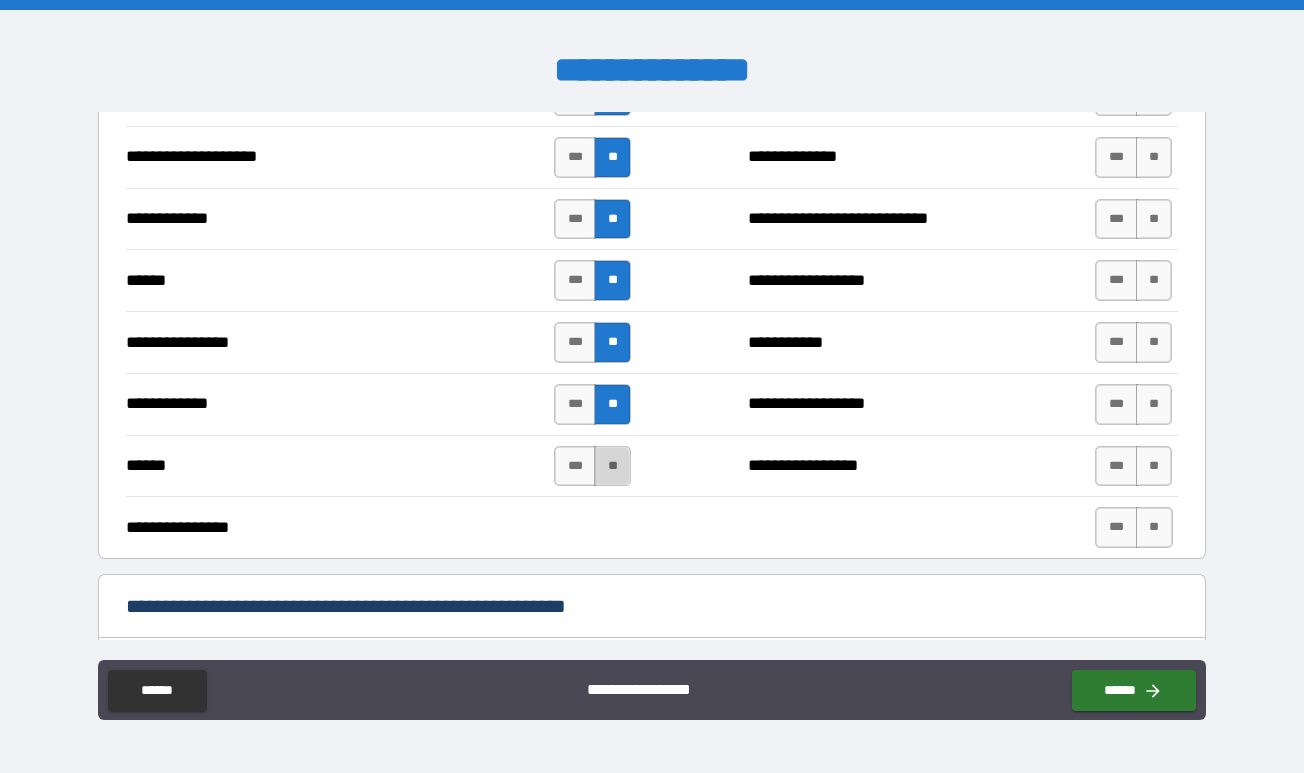 click on "**" at bounding box center (612, 466) 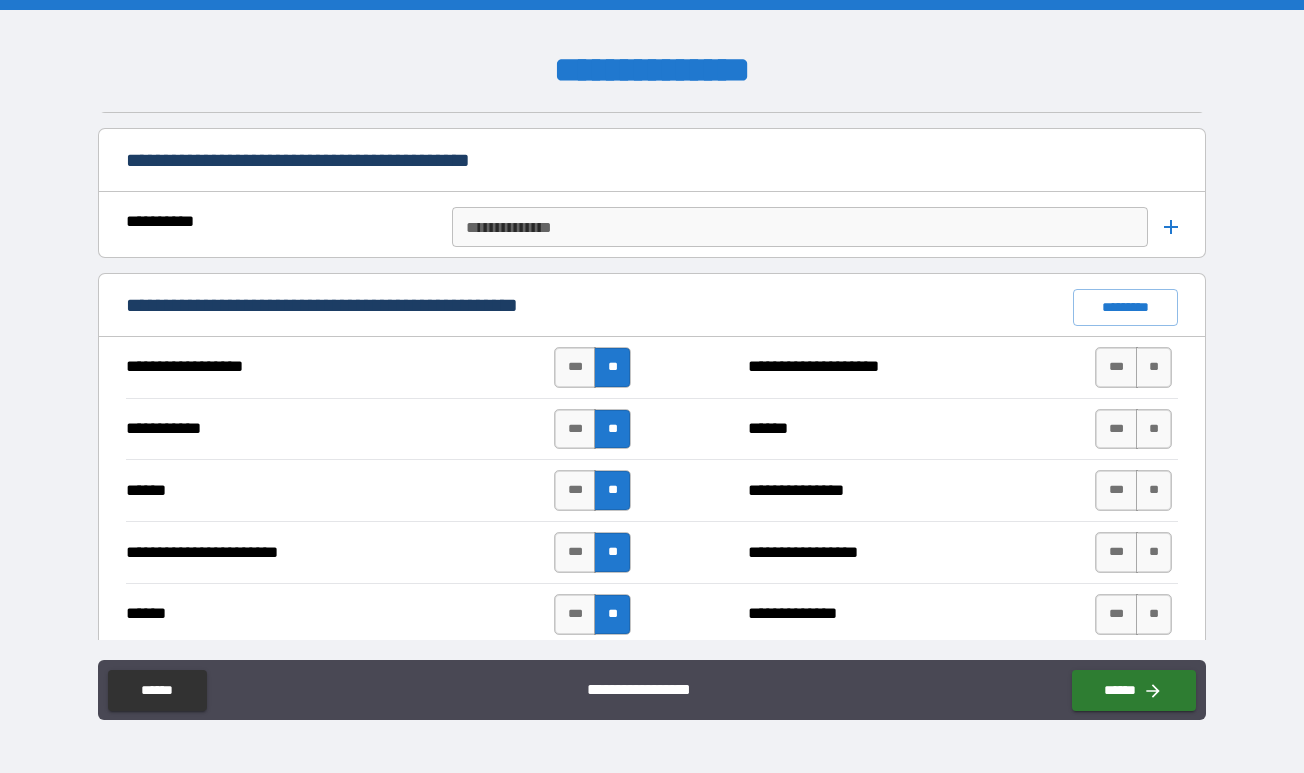 scroll, scrollTop: 1549, scrollLeft: 0, axis: vertical 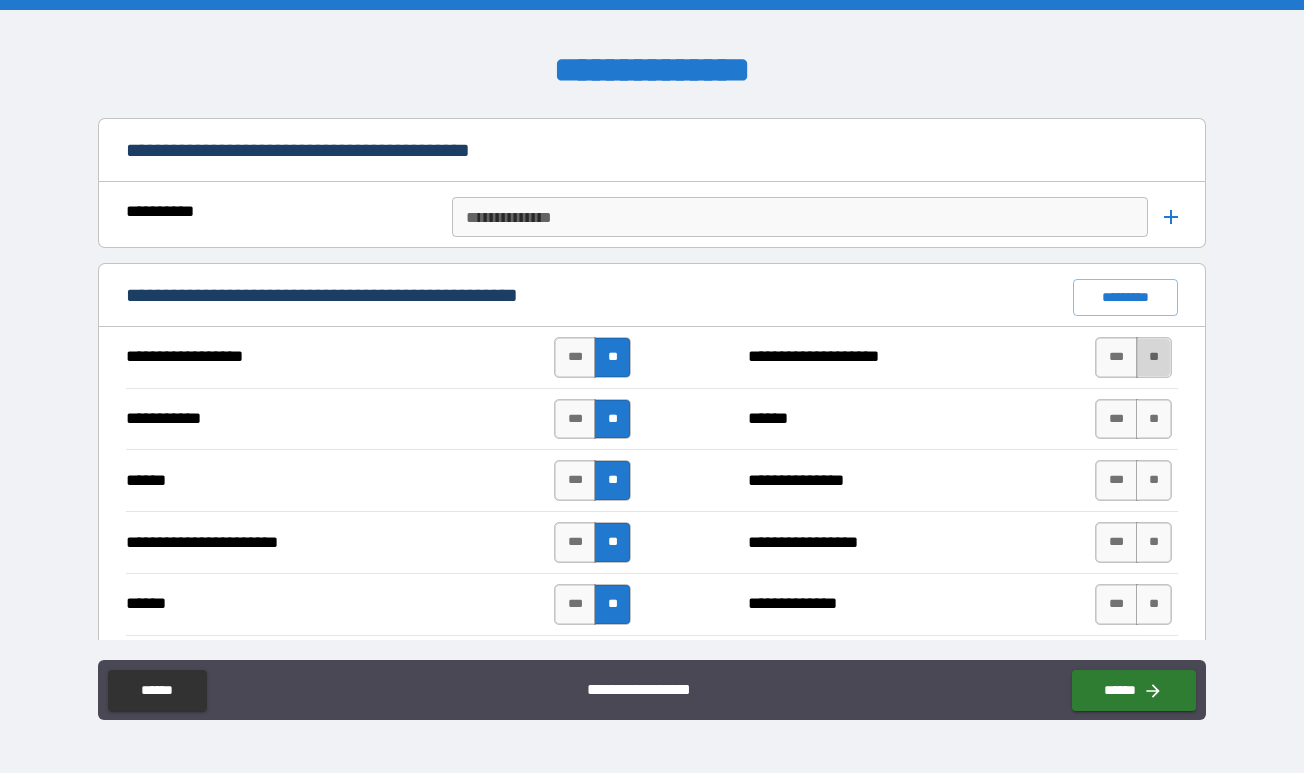 click on "**" at bounding box center [1154, 357] 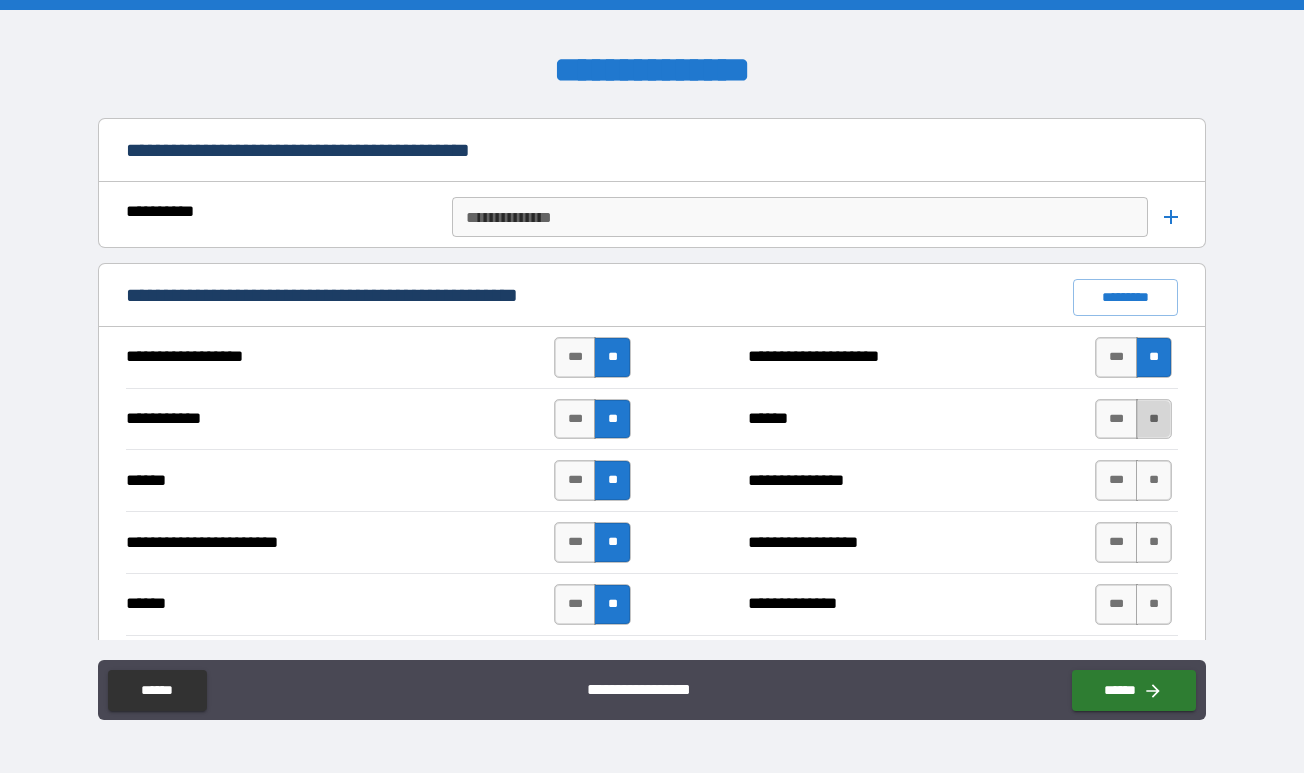 click on "**" at bounding box center (1154, 419) 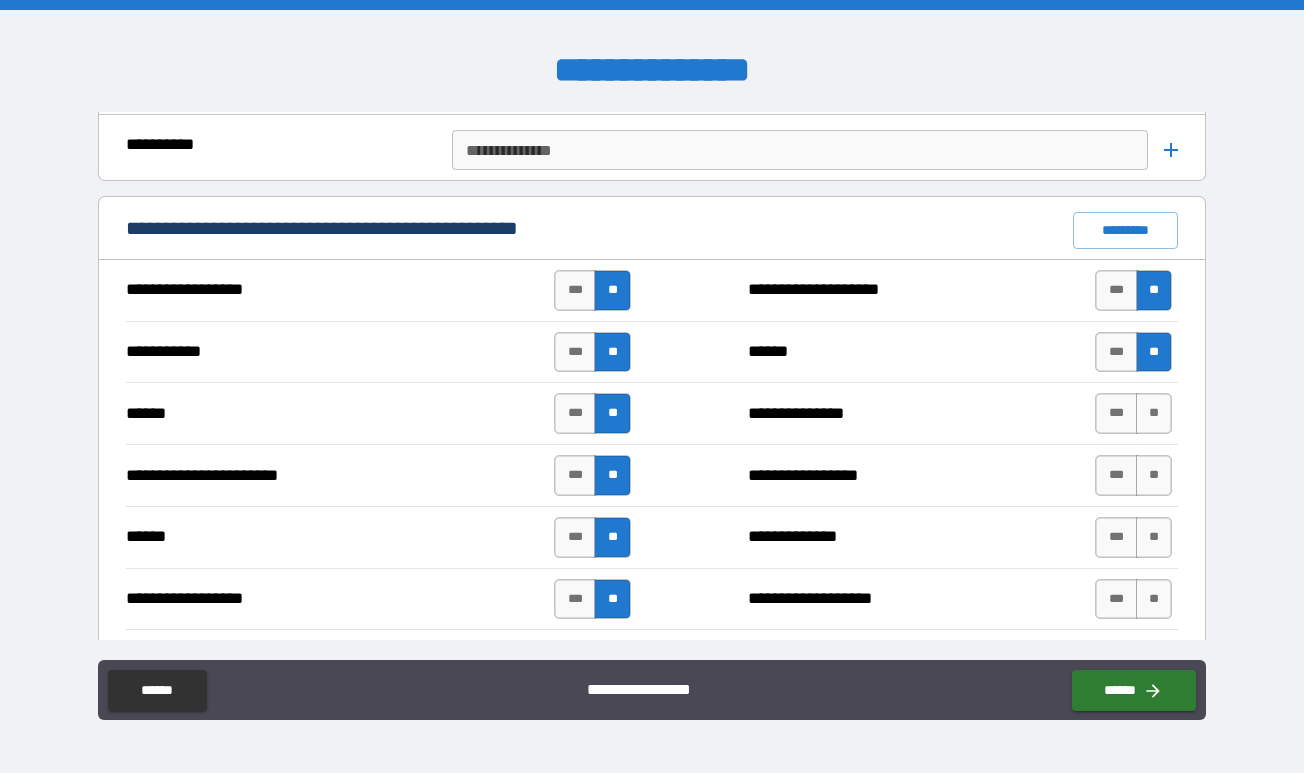 scroll, scrollTop: 1621, scrollLeft: 0, axis: vertical 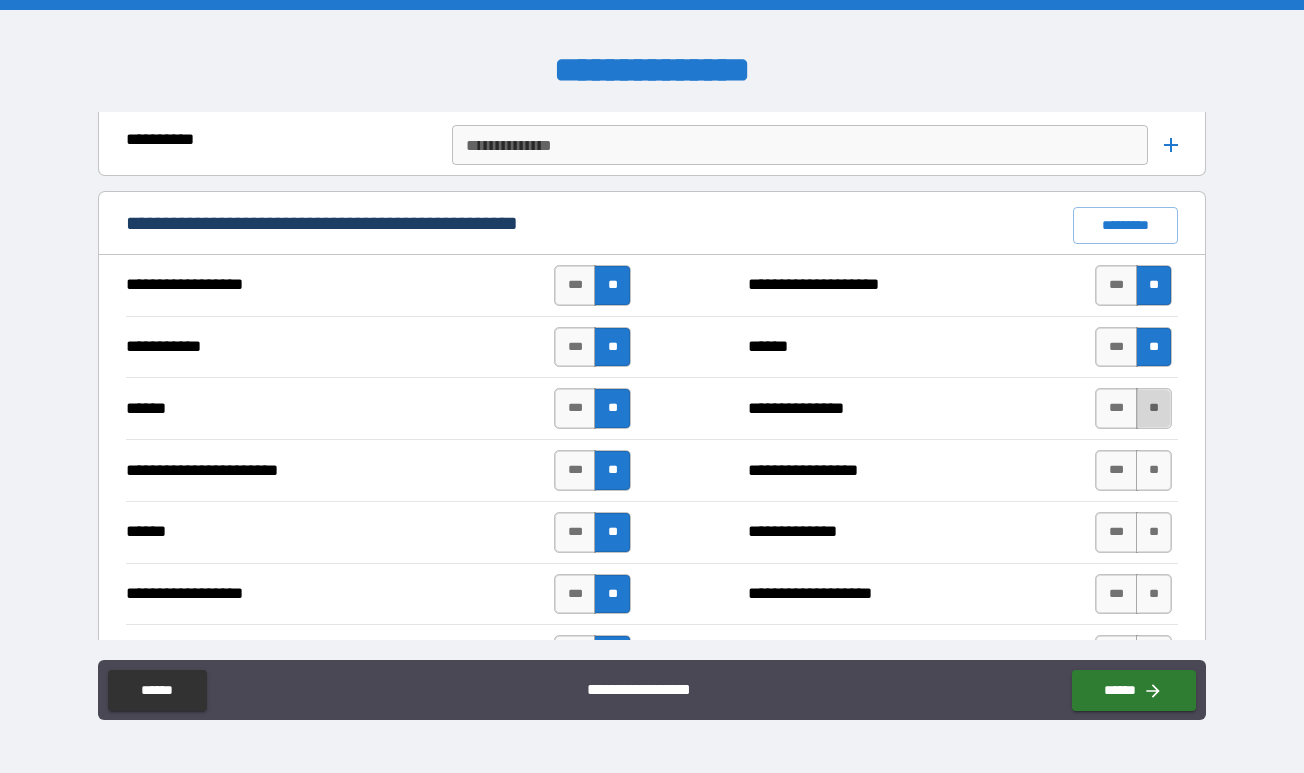 click on "**" at bounding box center (1154, 408) 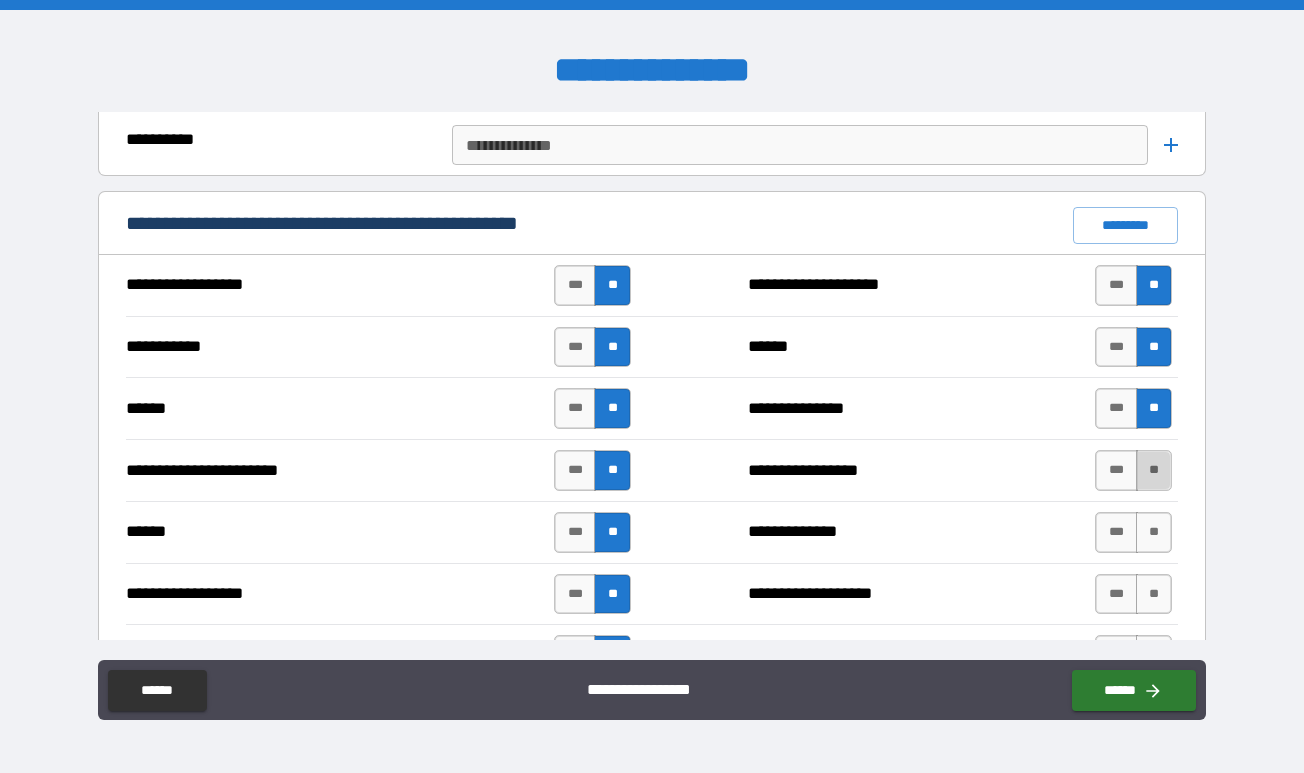 click on "**" at bounding box center [1154, 470] 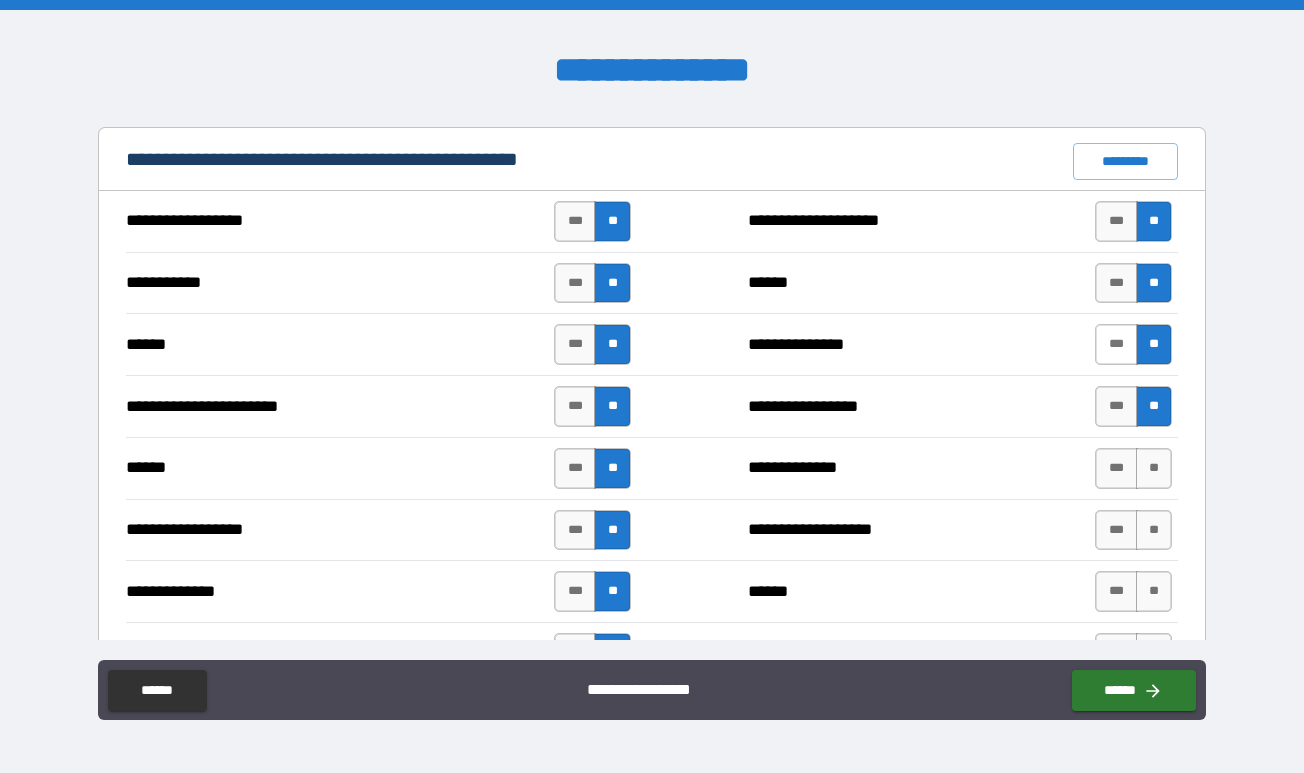 scroll, scrollTop: 1714, scrollLeft: 0, axis: vertical 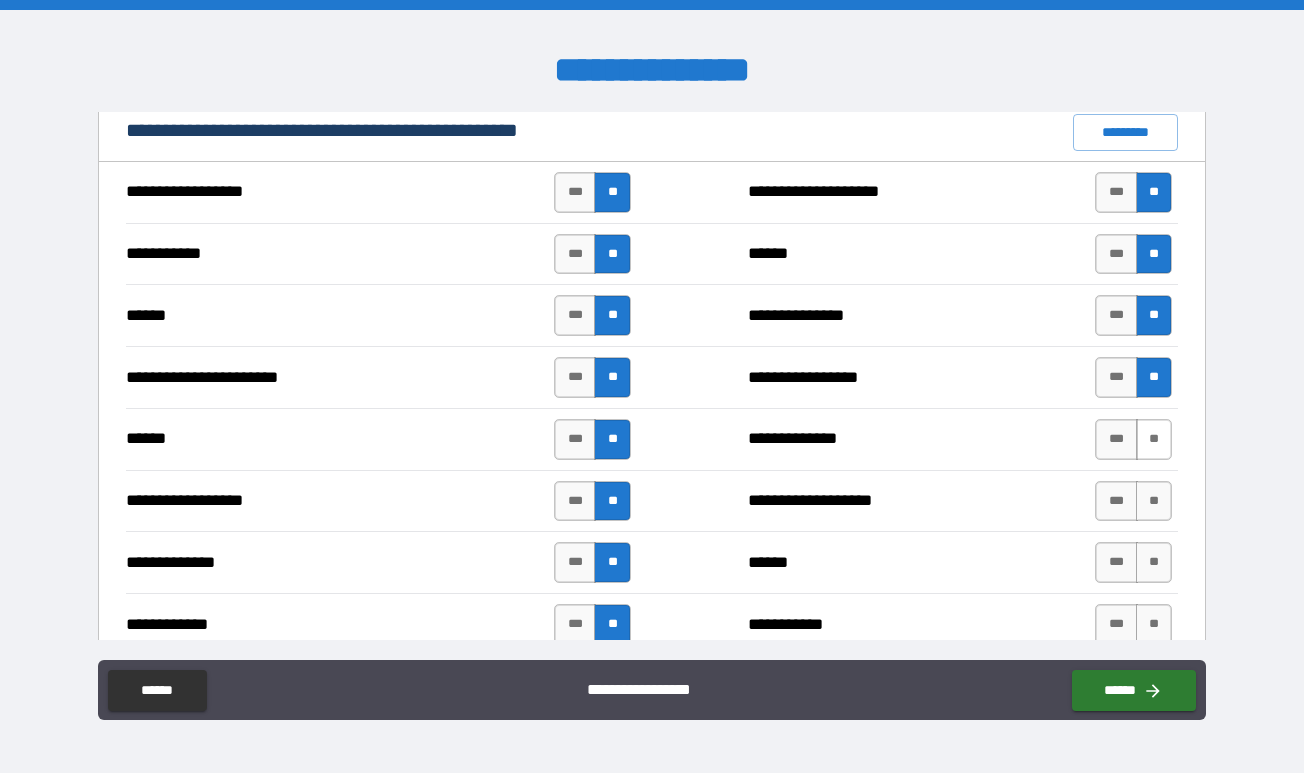 click on "**" at bounding box center (1154, 439) 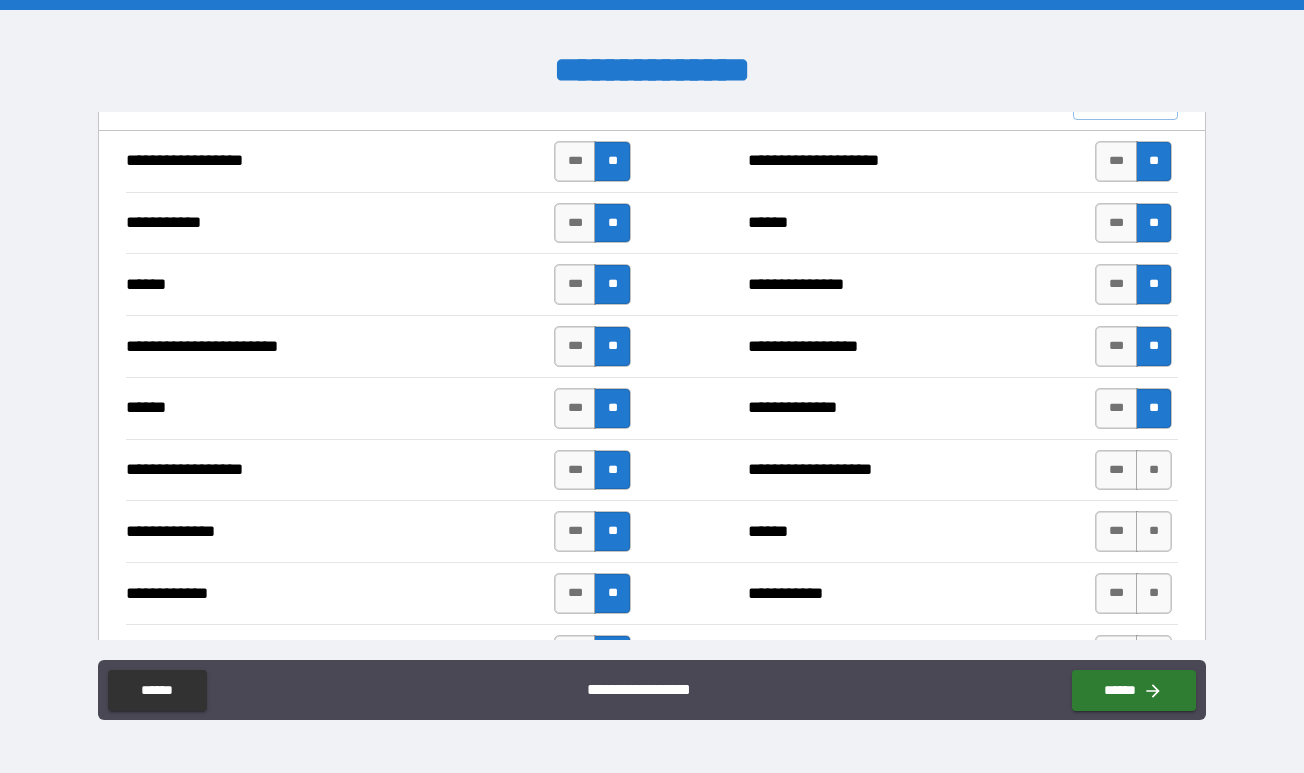 scroll, scrollTop: 1766, scrollLeft: 0, axis: vertical 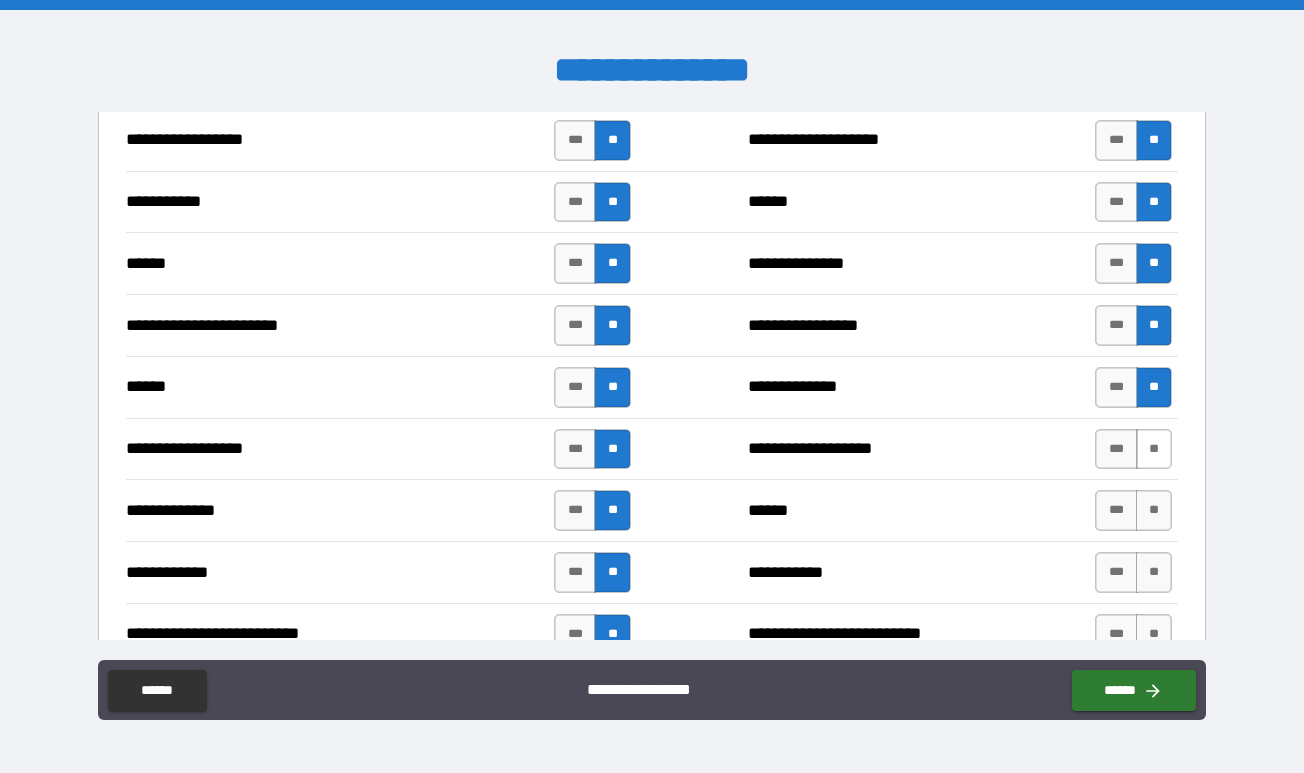 click on "**" at bounding box center (1154, 449) 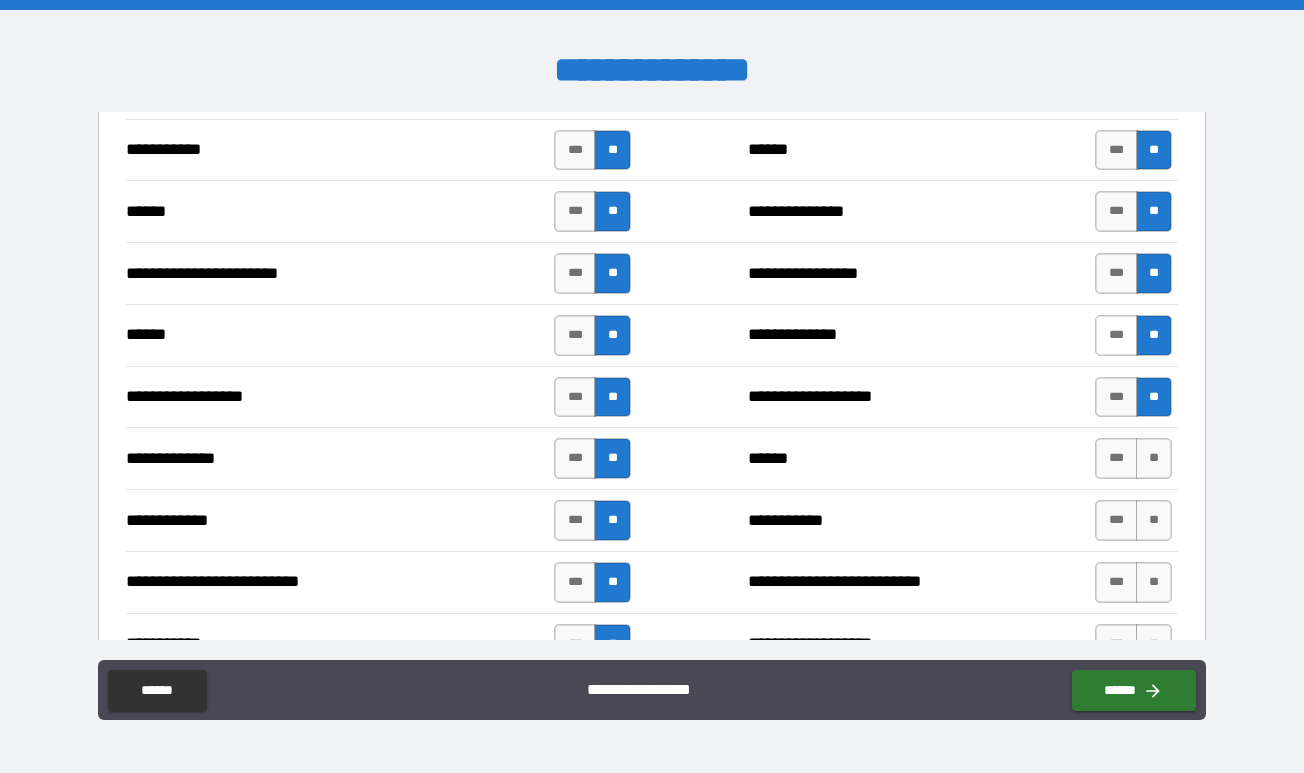 scroll, scrollTop: 1829, scrollLeft: 0, axis: vertical 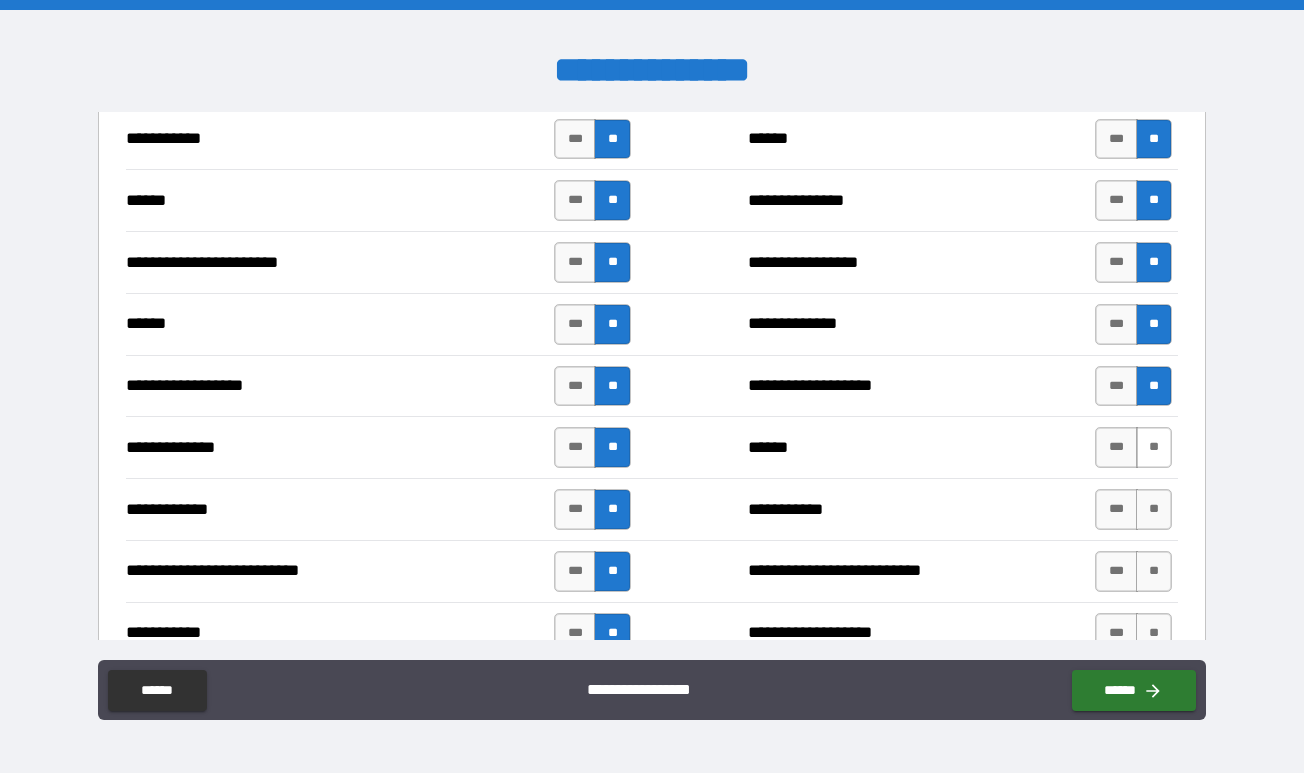 click on "**" at bounding box center [1154, 447] 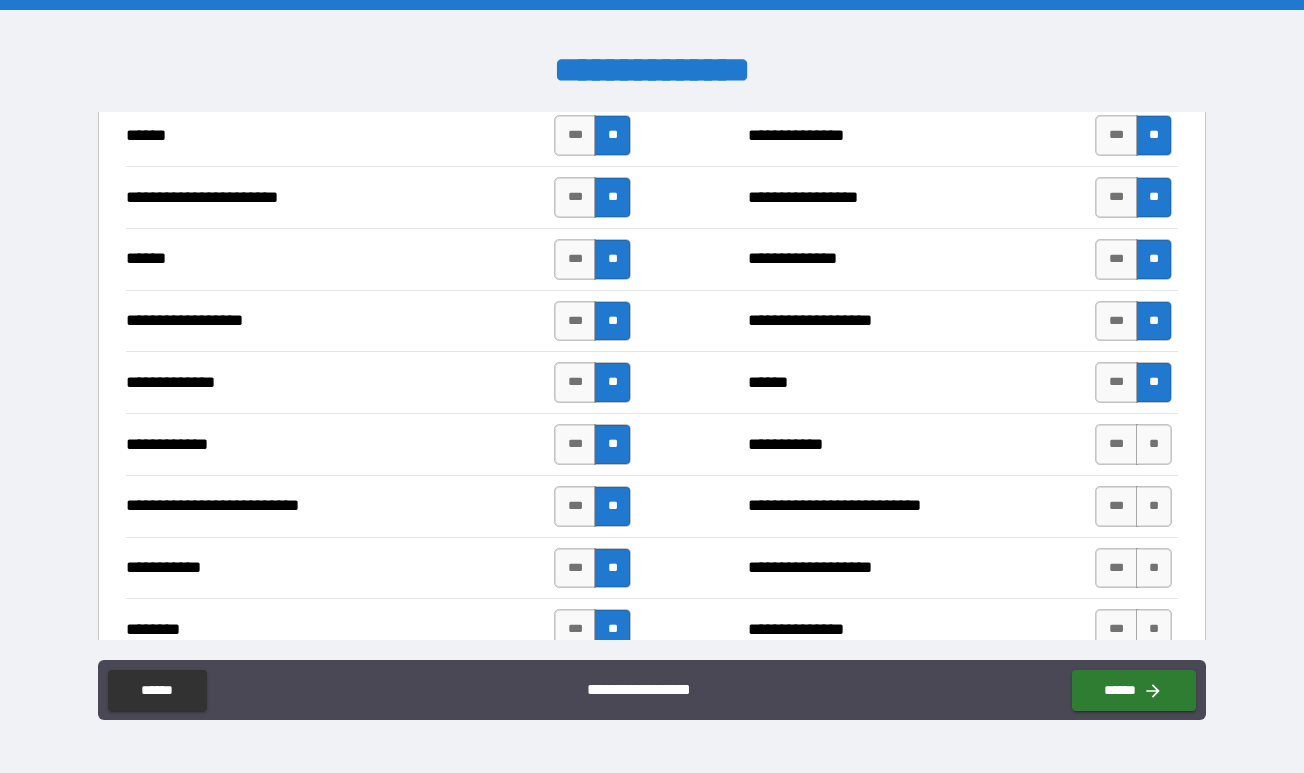 scroll, scrollTop: 1929, scrollLeft: 0, axis: vertical 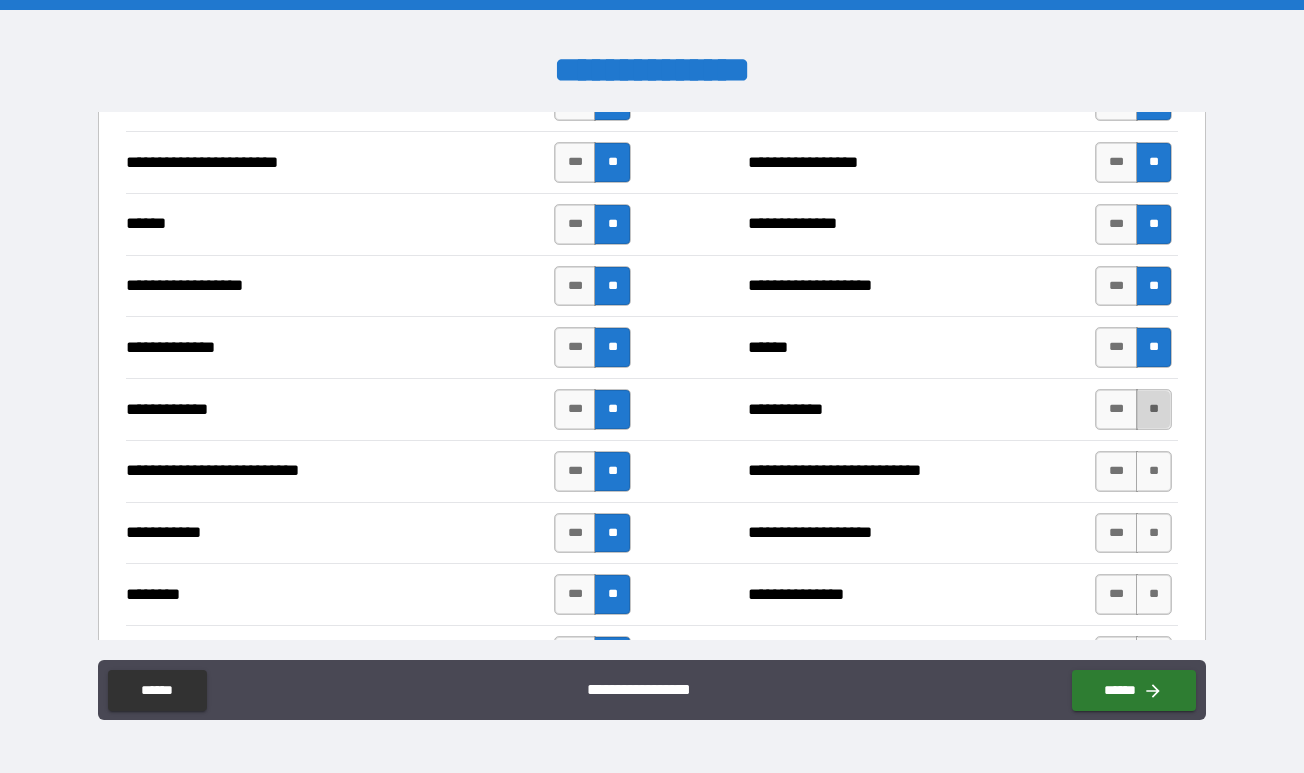 click on "**" at bounding box center [1154, 409] 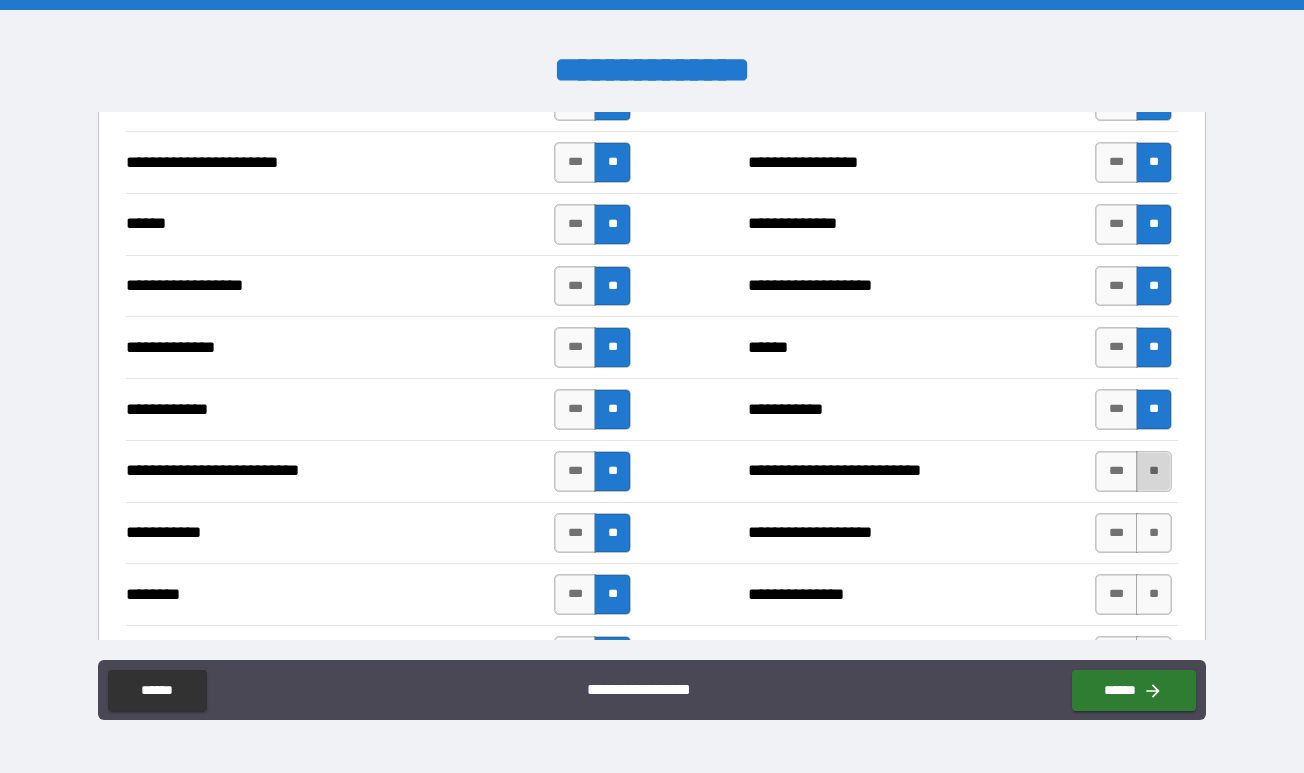 click on "**" at bounding box center [1154, 471] 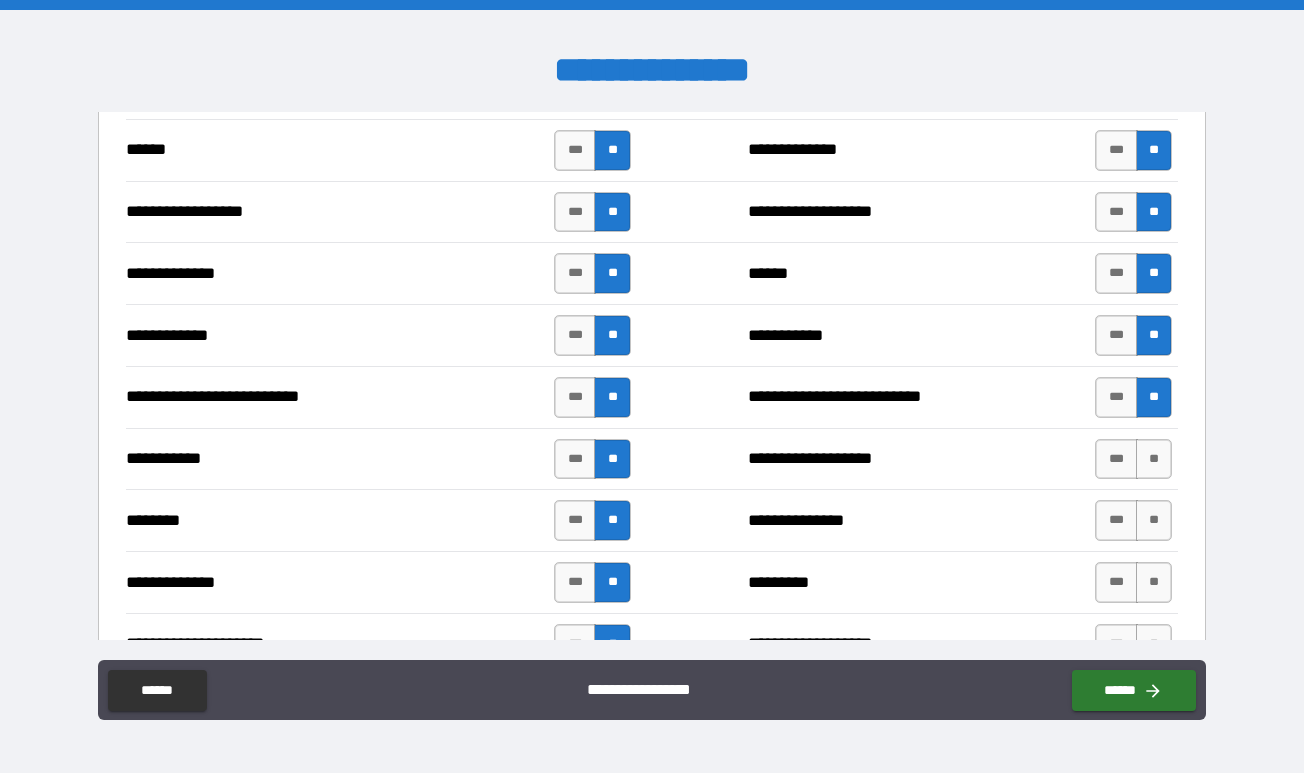 scroll, scrollTop: 2057, scrollLeft: 0, axis: vertical 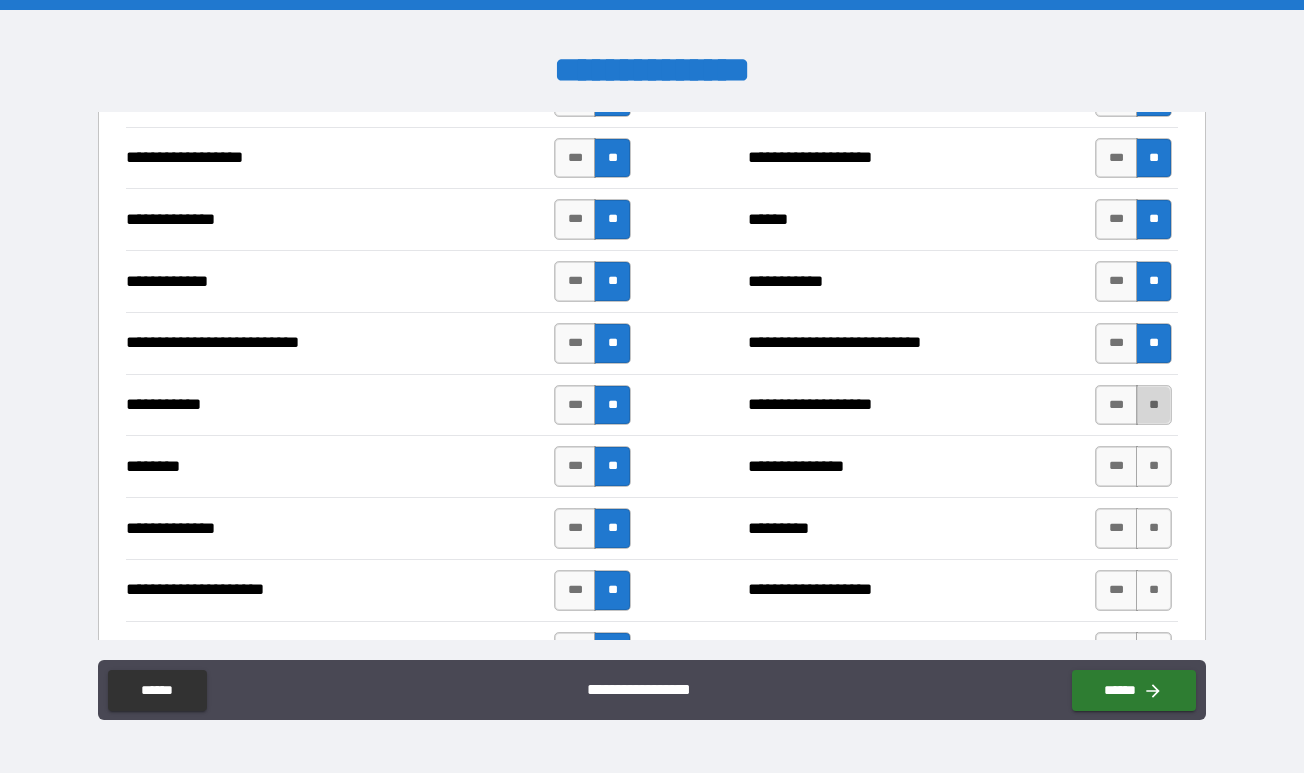 click on "**" at bounding box center (1154, 405) 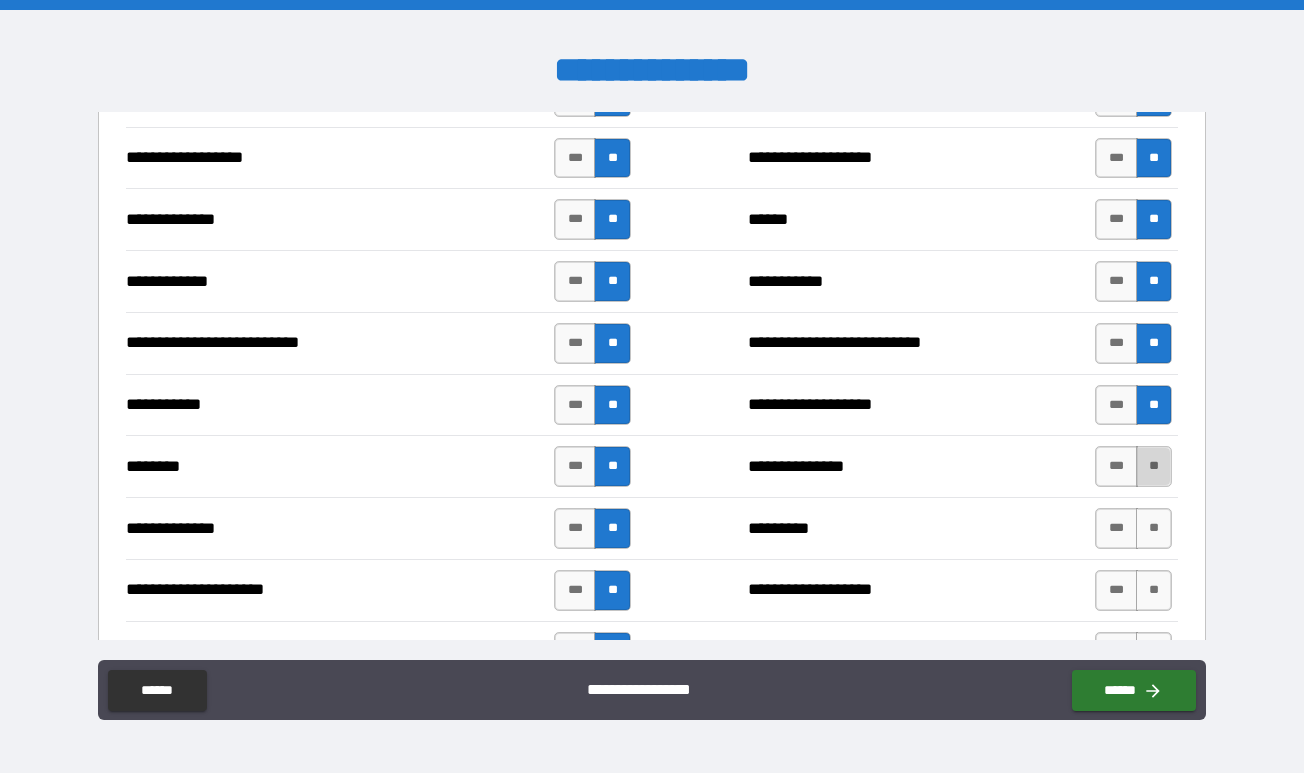click on "**" at bounding box center [1154, 466] 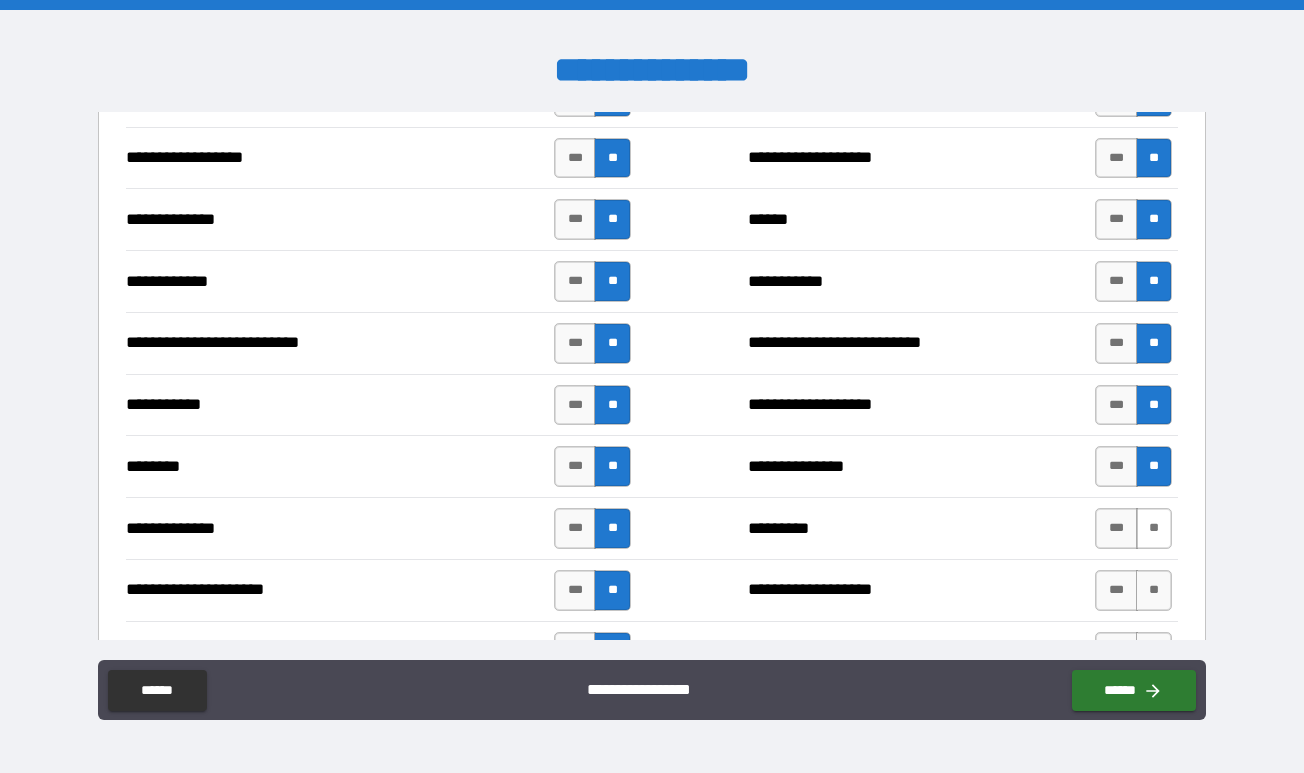 click on "**" at bounding box center (1154, 528) 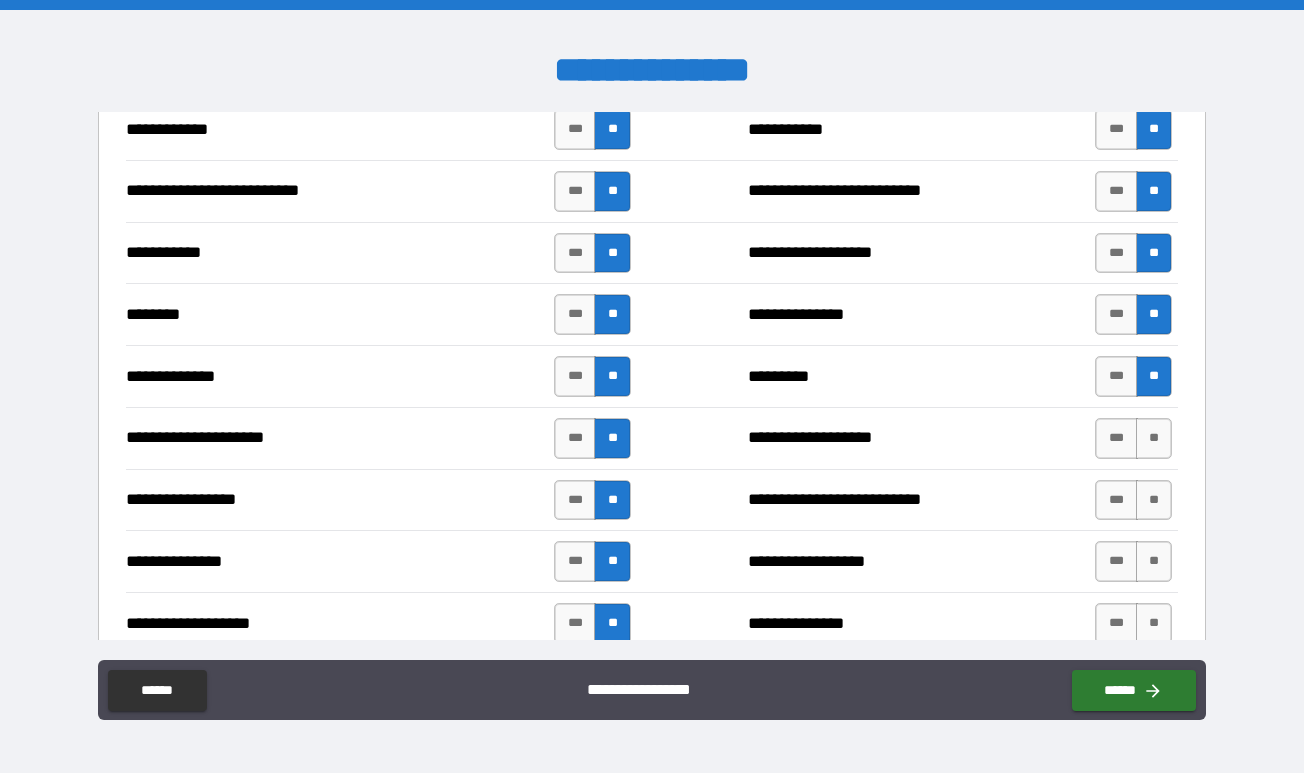 scroll, scrollTop: 2218, scrollLeft: 0, axis: vertical 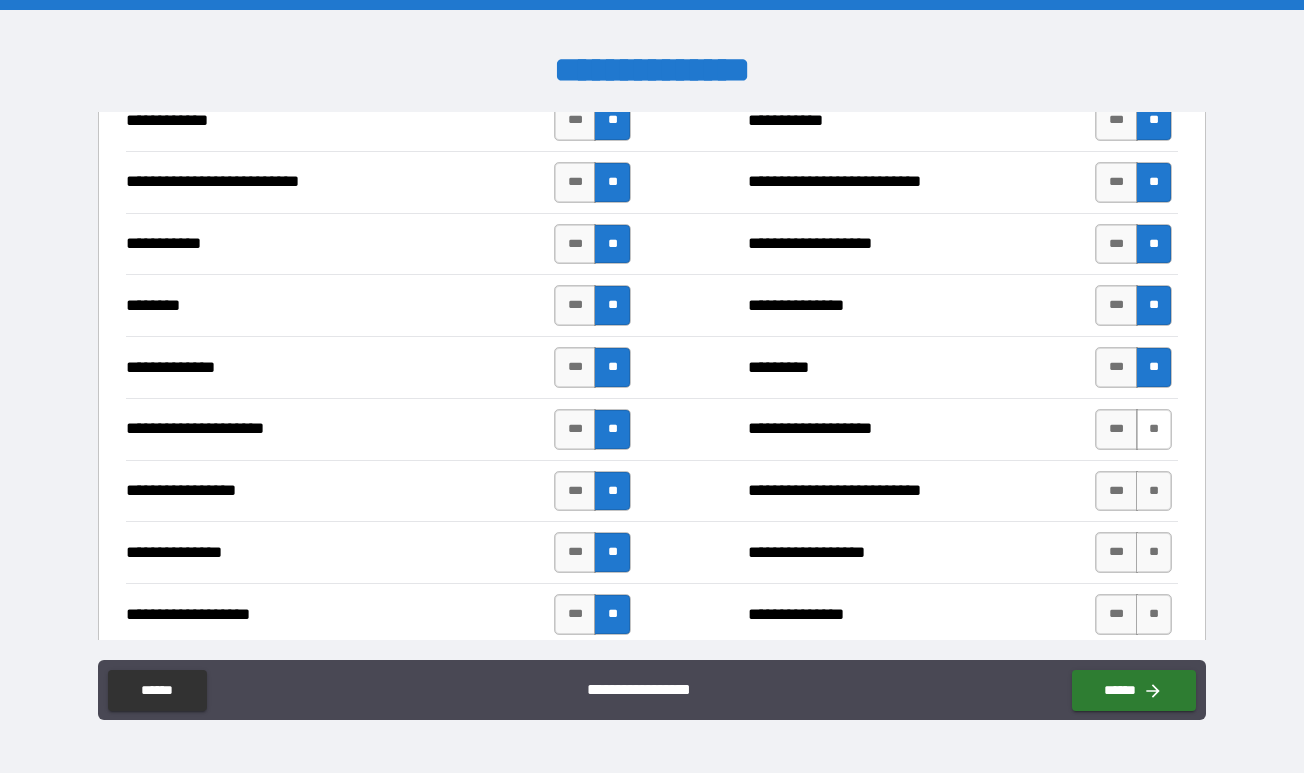 click on "**" at bounding box center [1154, 429] 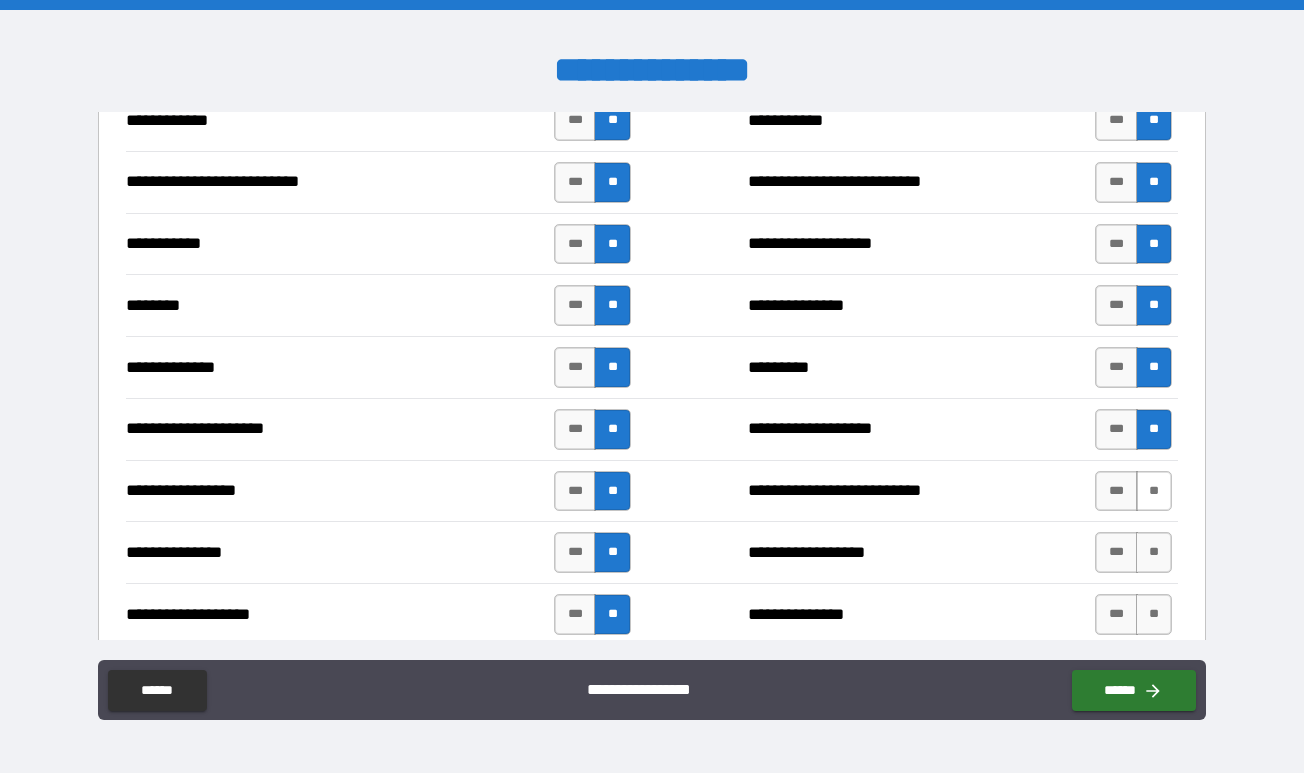 click on "**" at bounding box center (1154, 491) 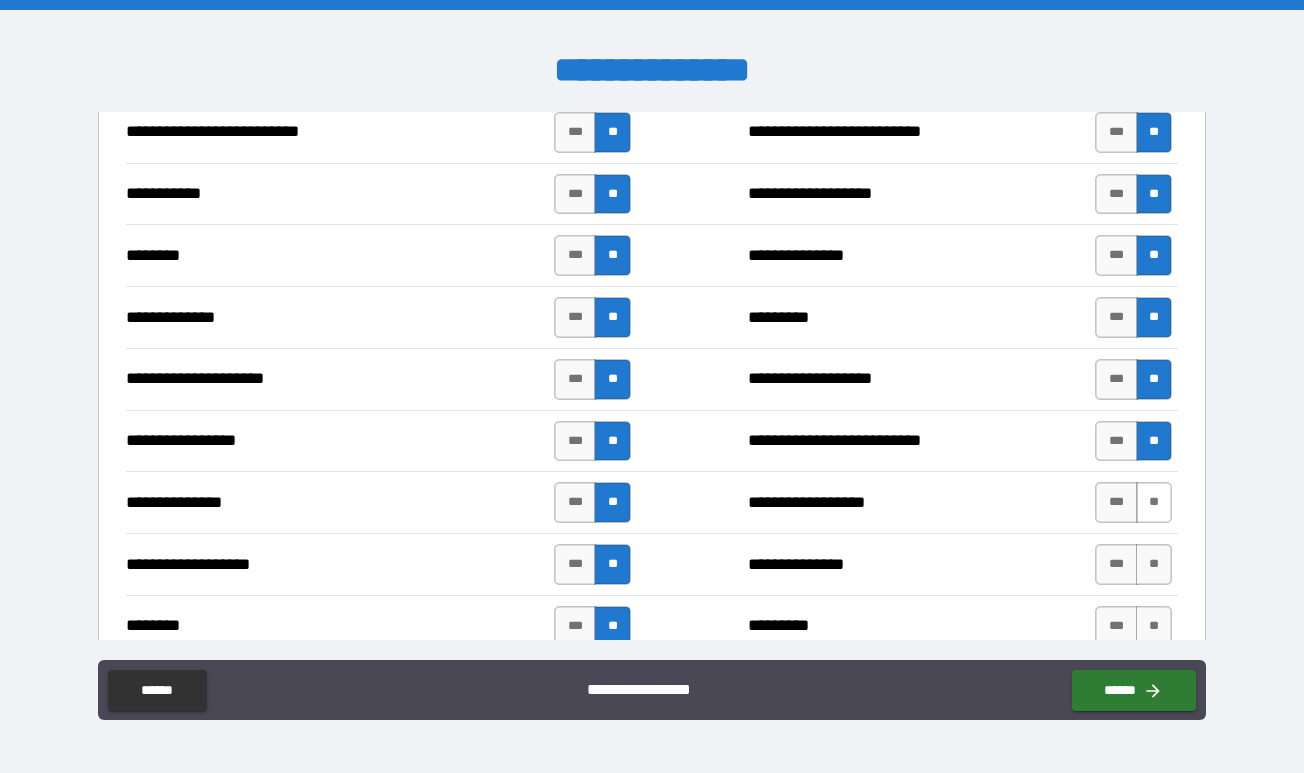 scroll, scrollTop: 2290, scrollLeft: 0, axis: vertical 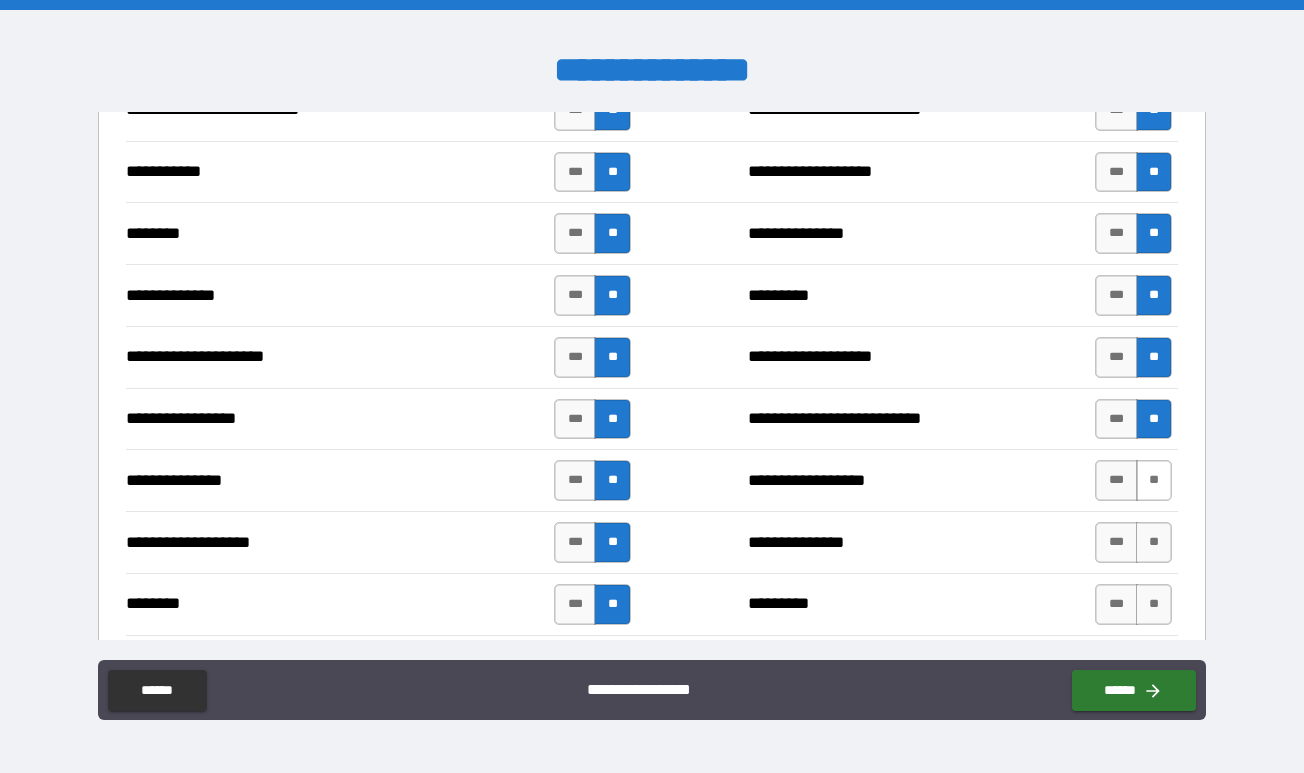 click on "**" at bounding box center (1154, 480) 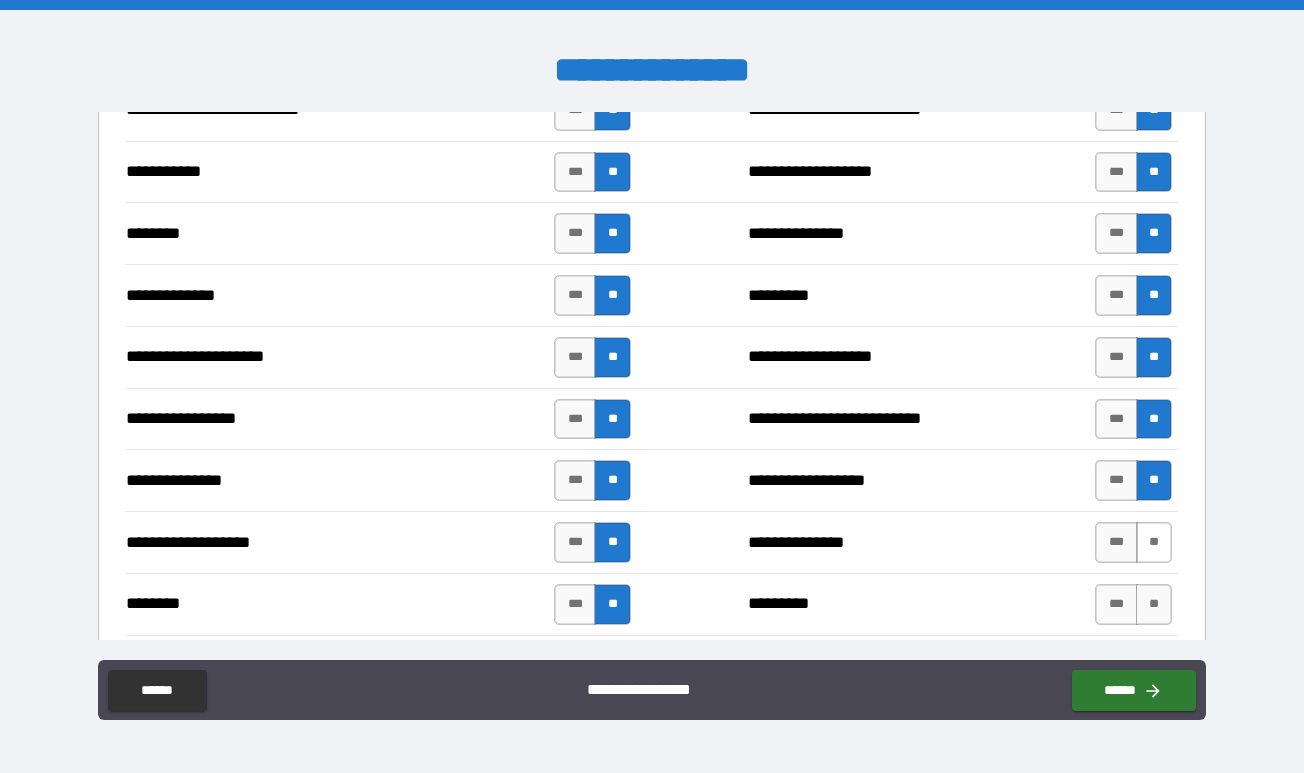 click on "**" at bounding box center [1154, 542] 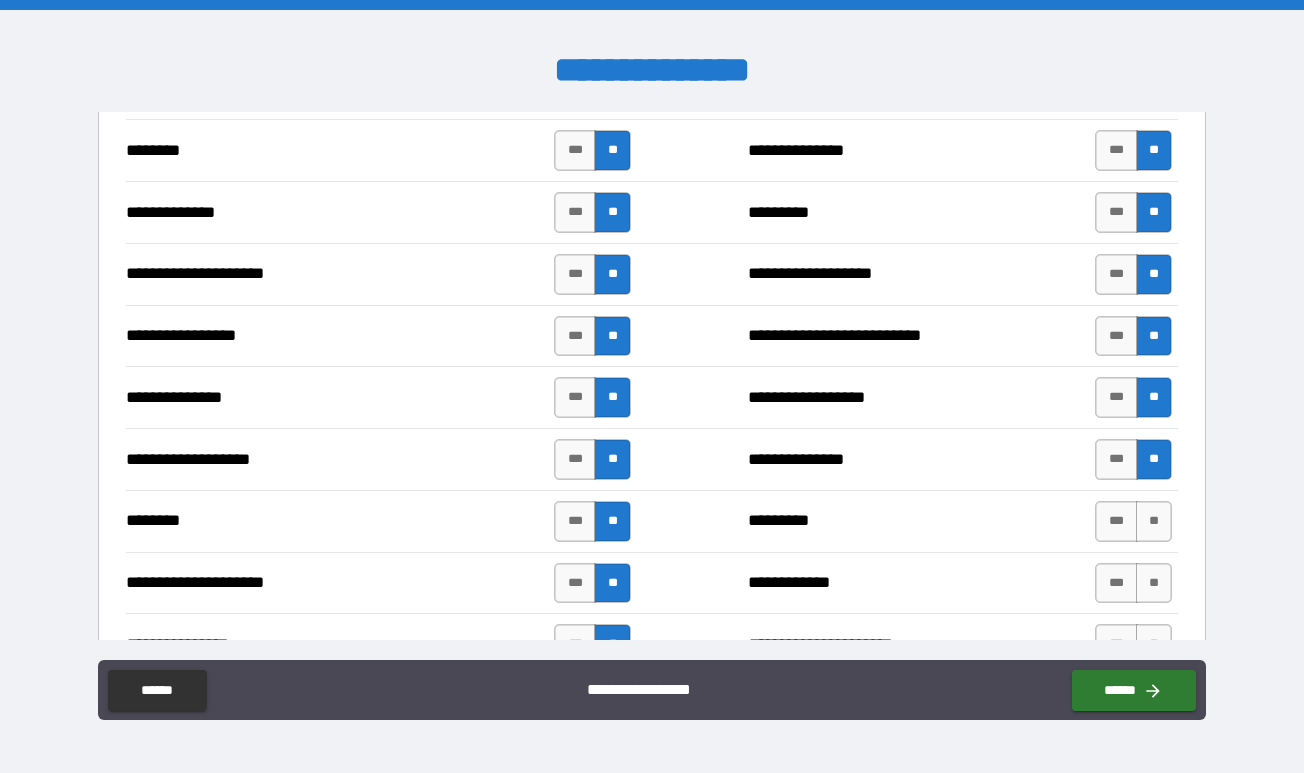 scroll, scrollTop: 2376, scrollLeft: 0, axis: vertical 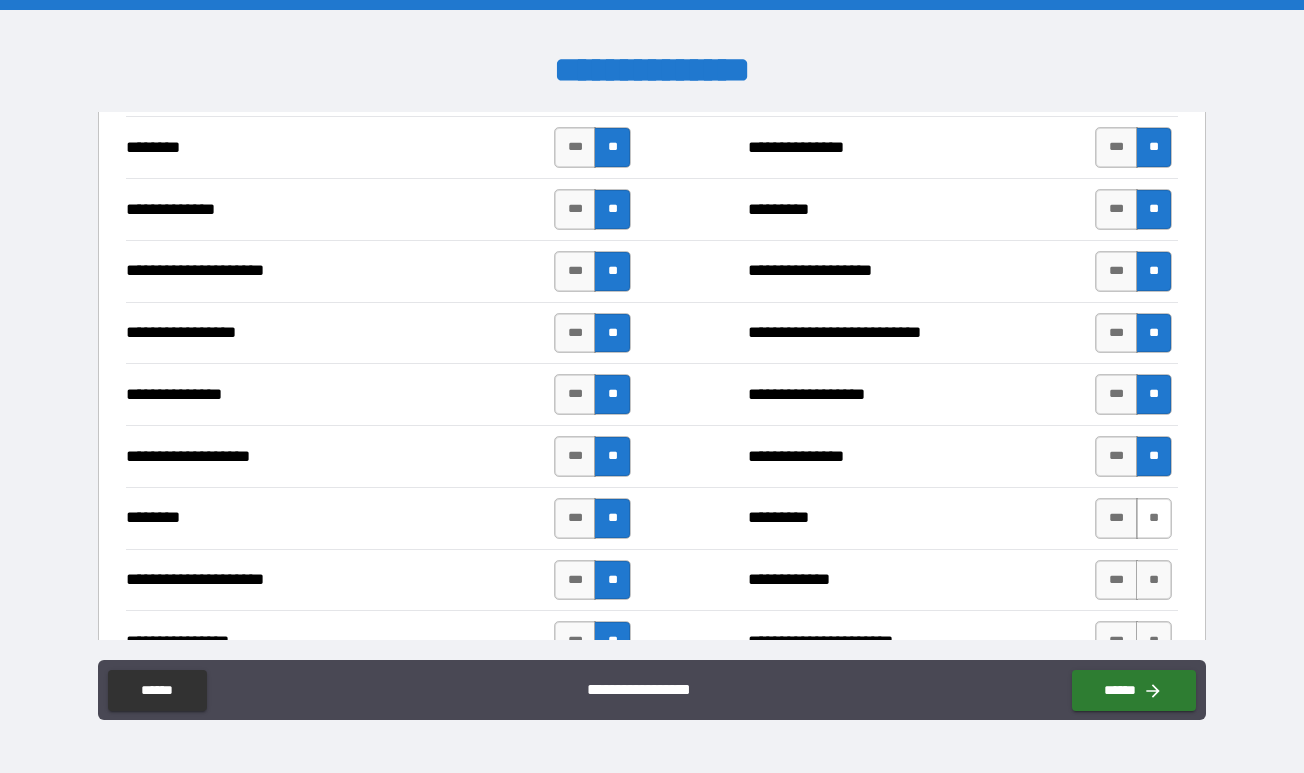 click on "**" at bounding box center (1154, 518) 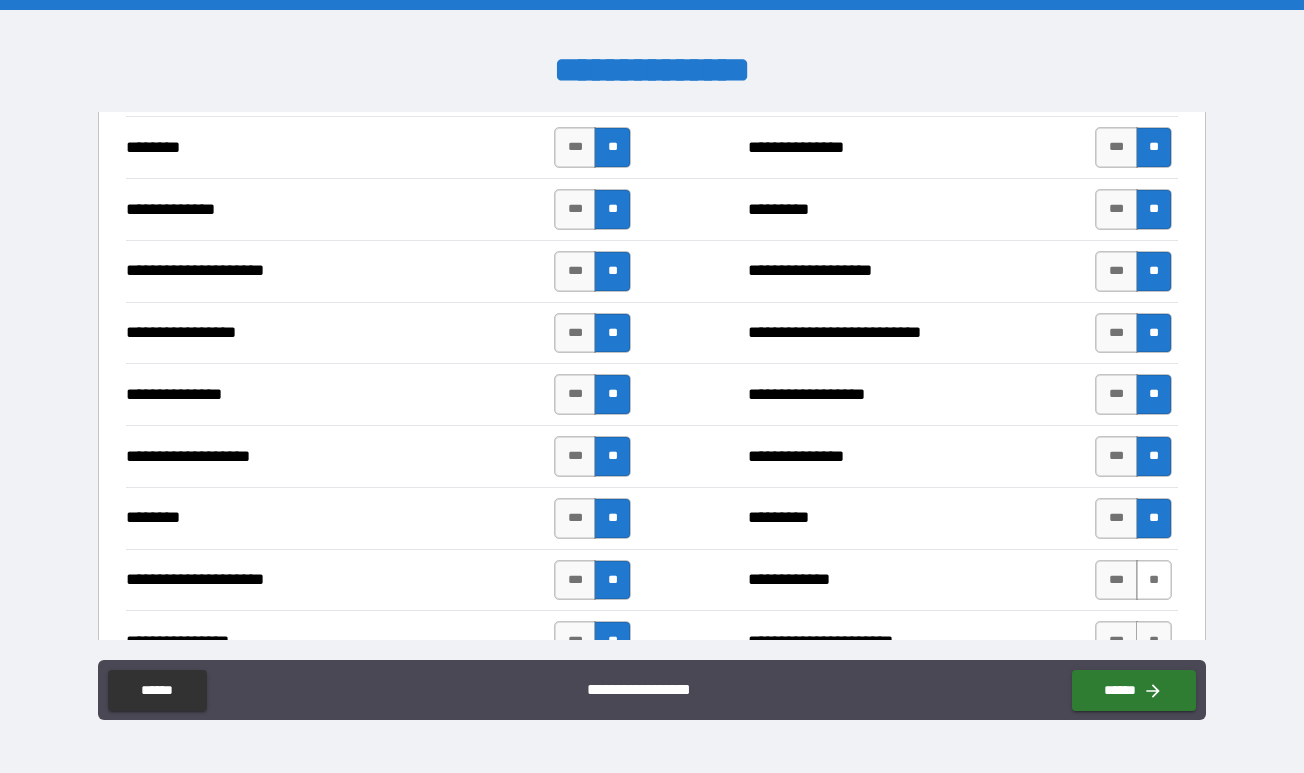 click on "**" at bounding box center [1154, 580] 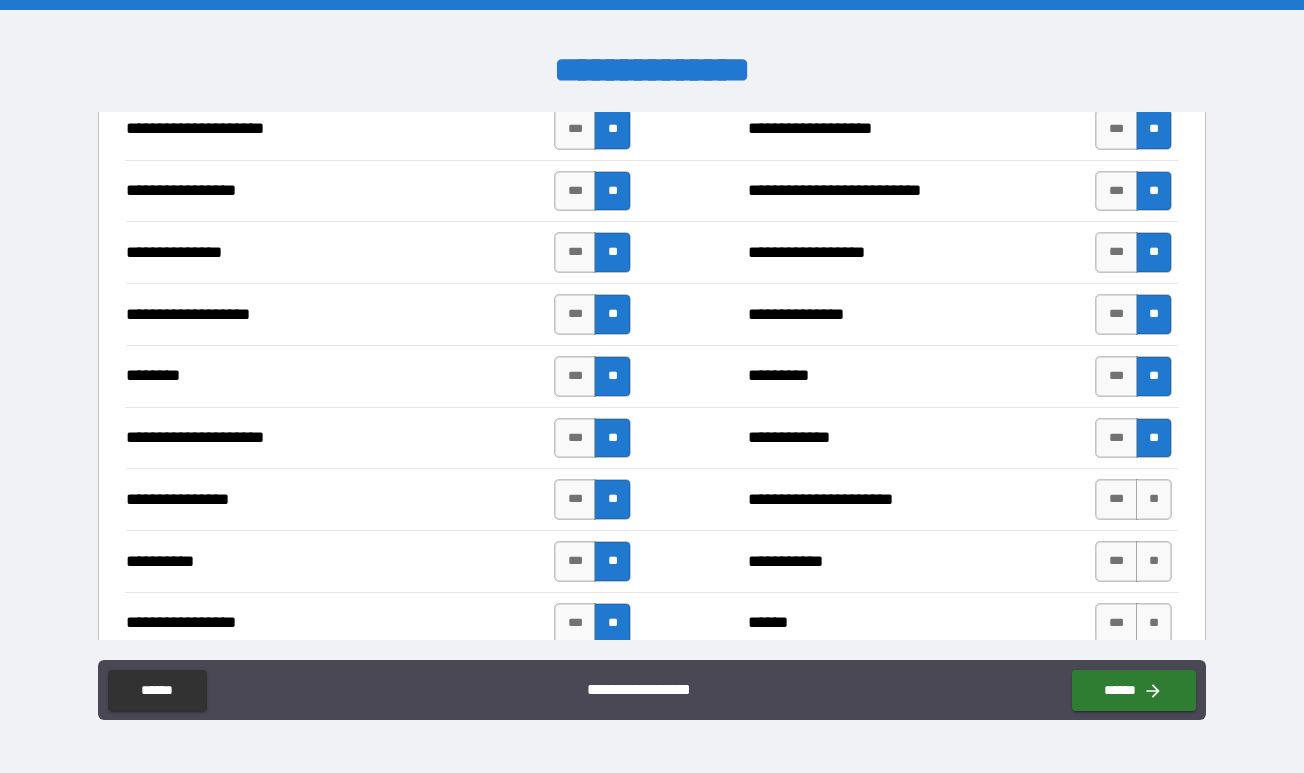 scroll, scrollTop: 2563, scrollLeft: 0, axis: vertical 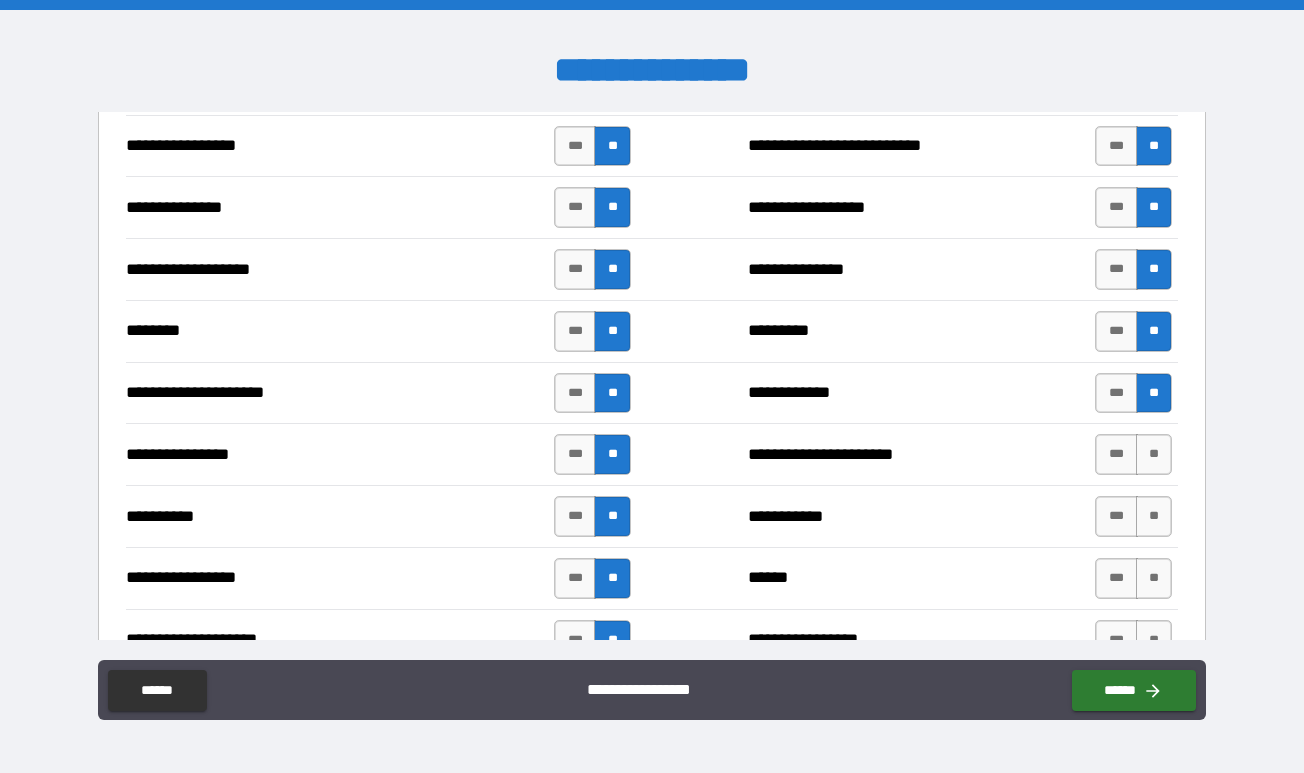 click on "**********" at bounding box center [651, 454] 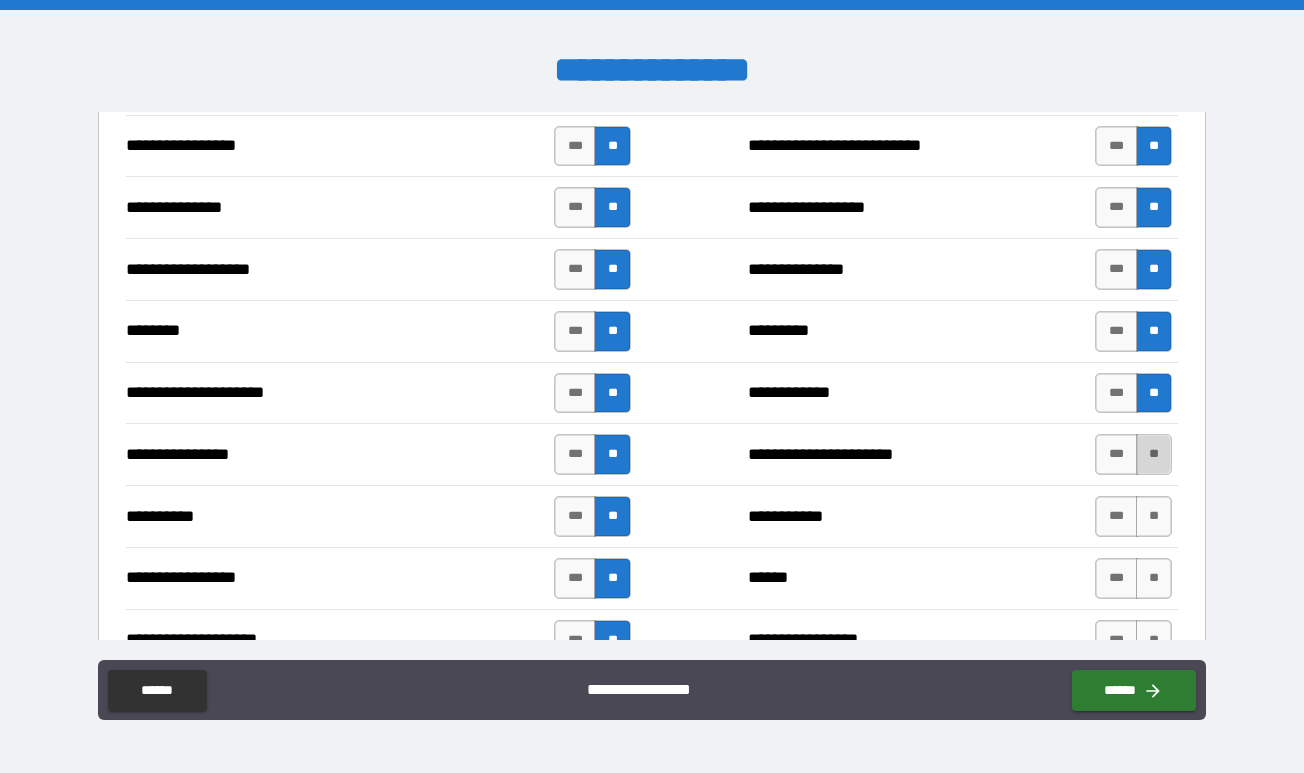 click on "**" at bounding box center (1154, 454) 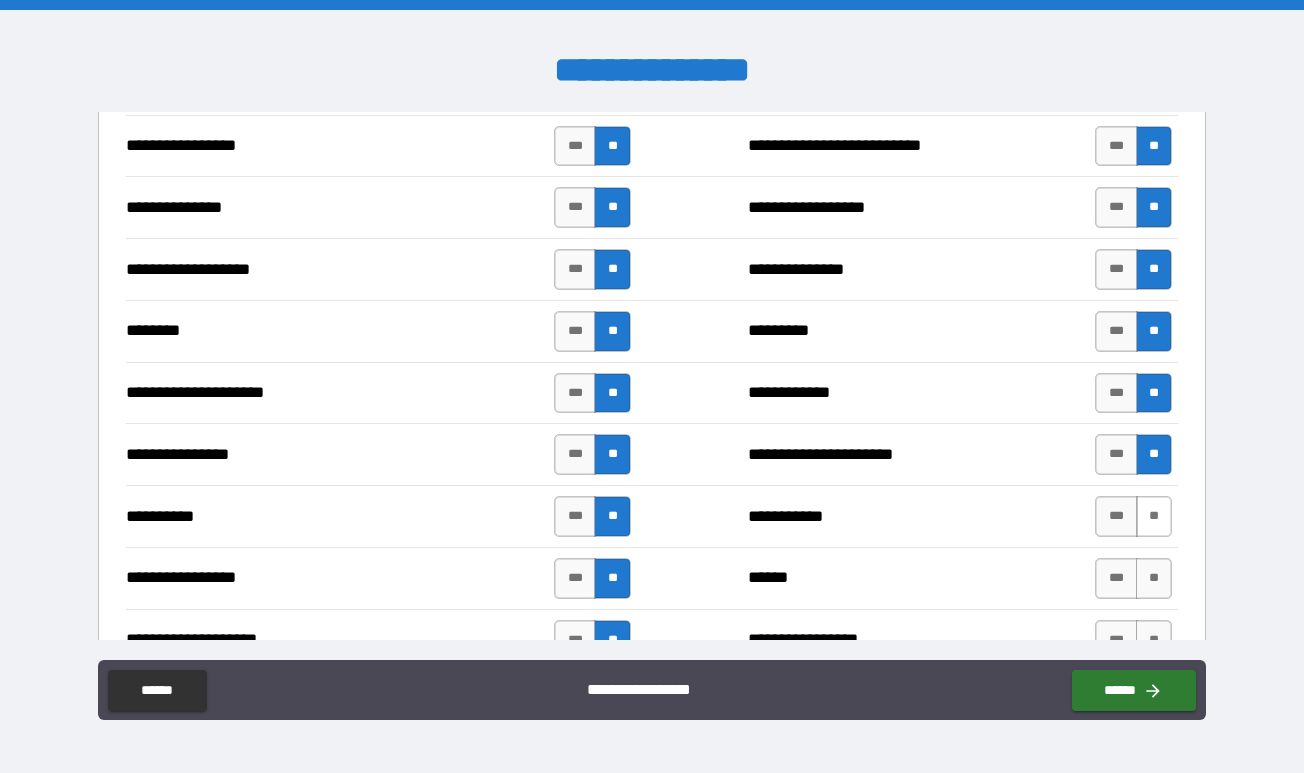 click on "**" at bounding box center [1154, 516] 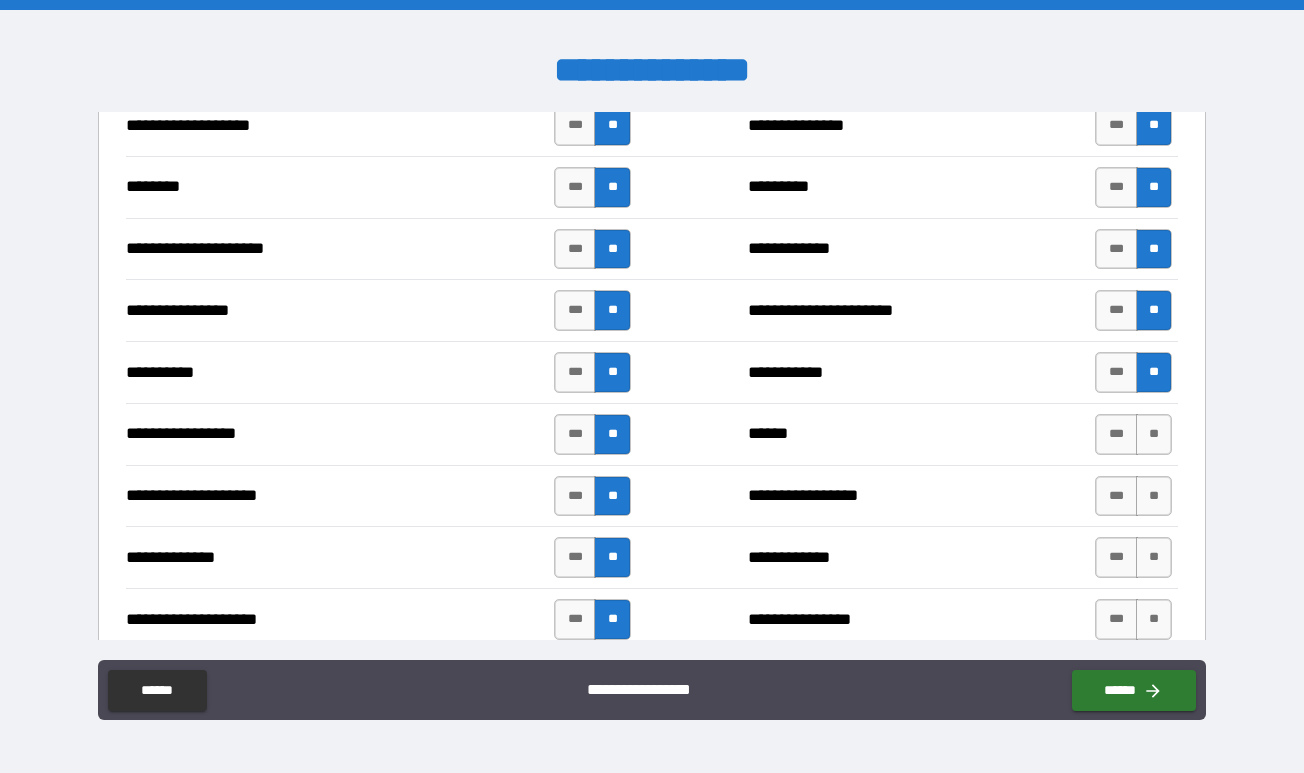 scroll, scrollTop: 2724, scrollLeft: 0, axis: vertical 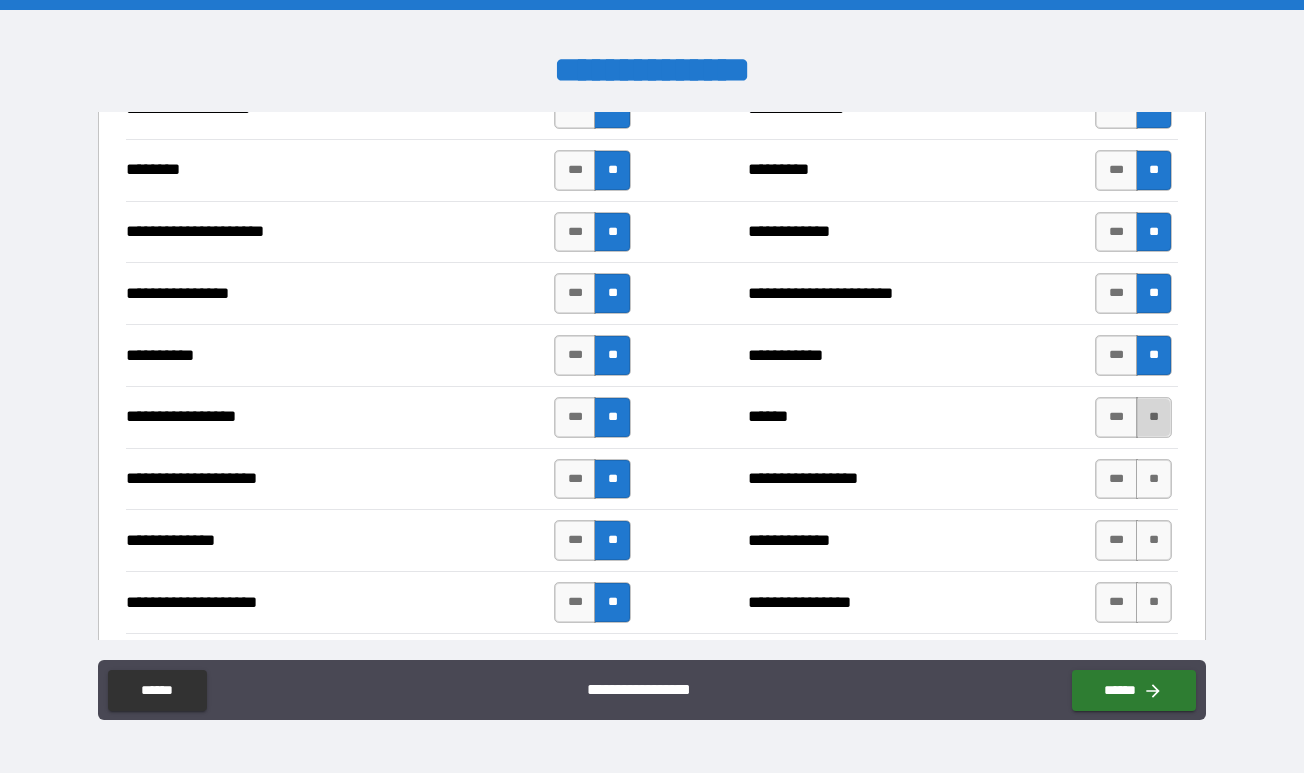 click on "**" at bounding box center [1154, 417] 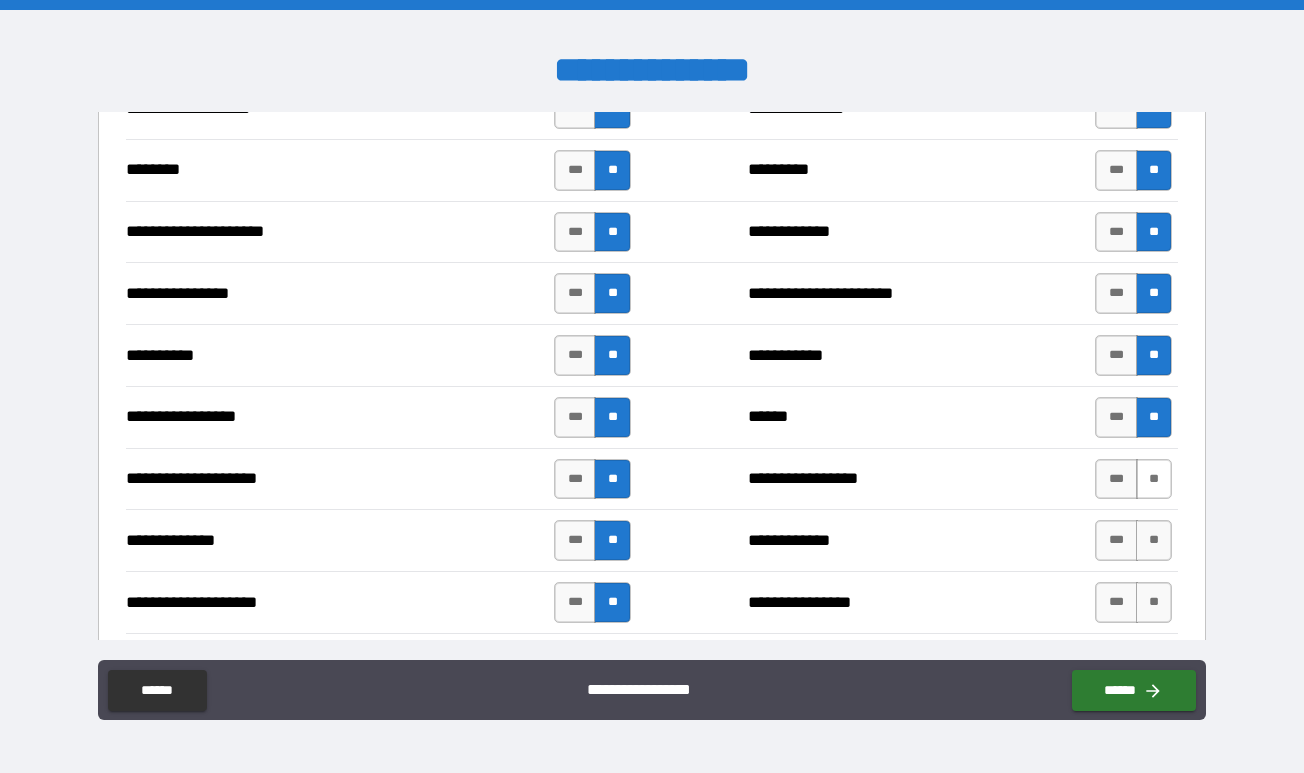 click on "**" at bounding box center (1154, 479) 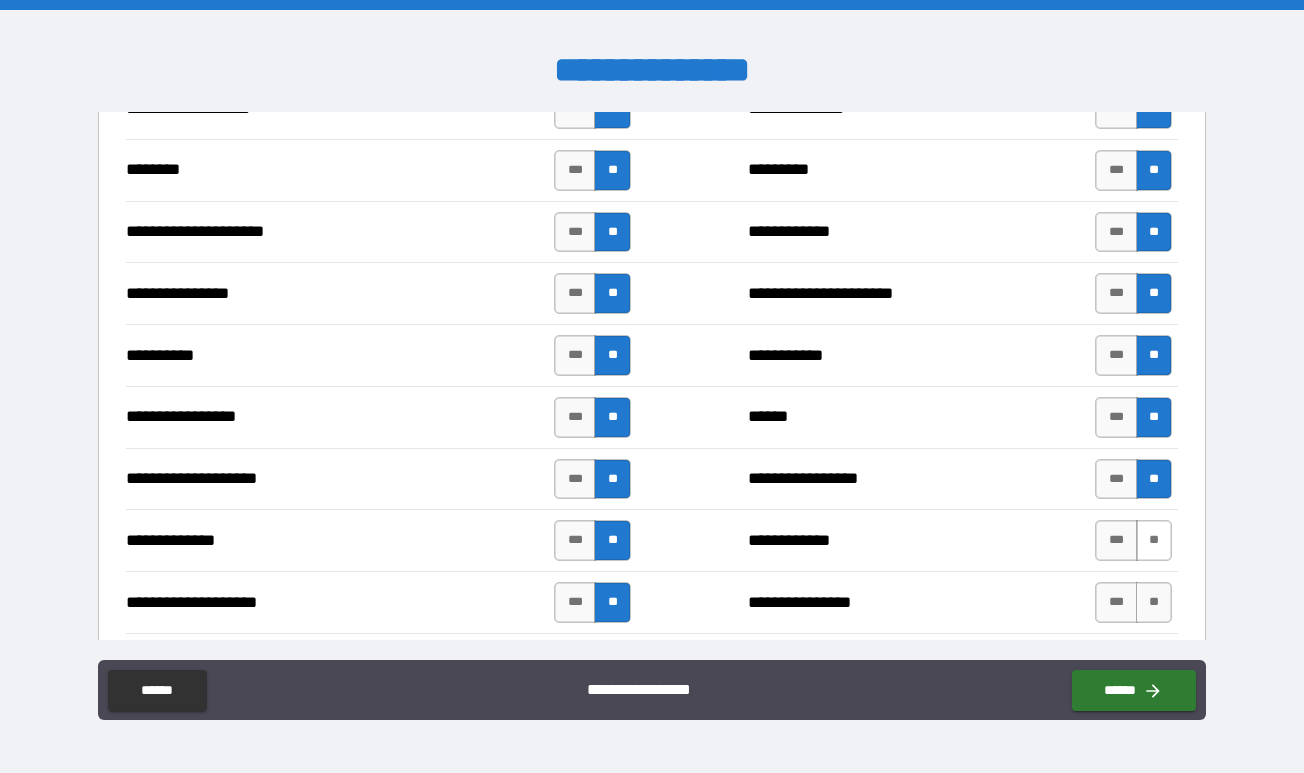 click on "**" at bounding box center [1154, 540] 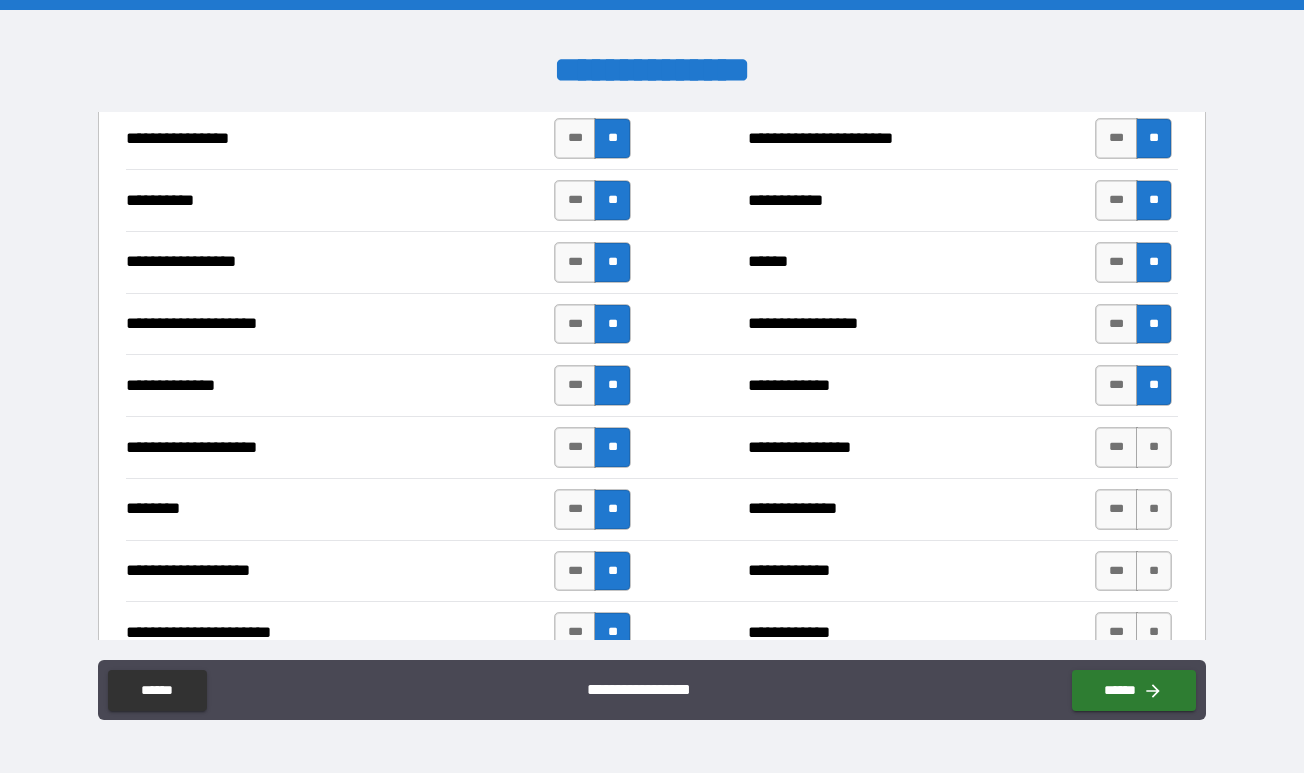 scroll, scrollTop: 2882, scrollLeft: 0, axis: vertical 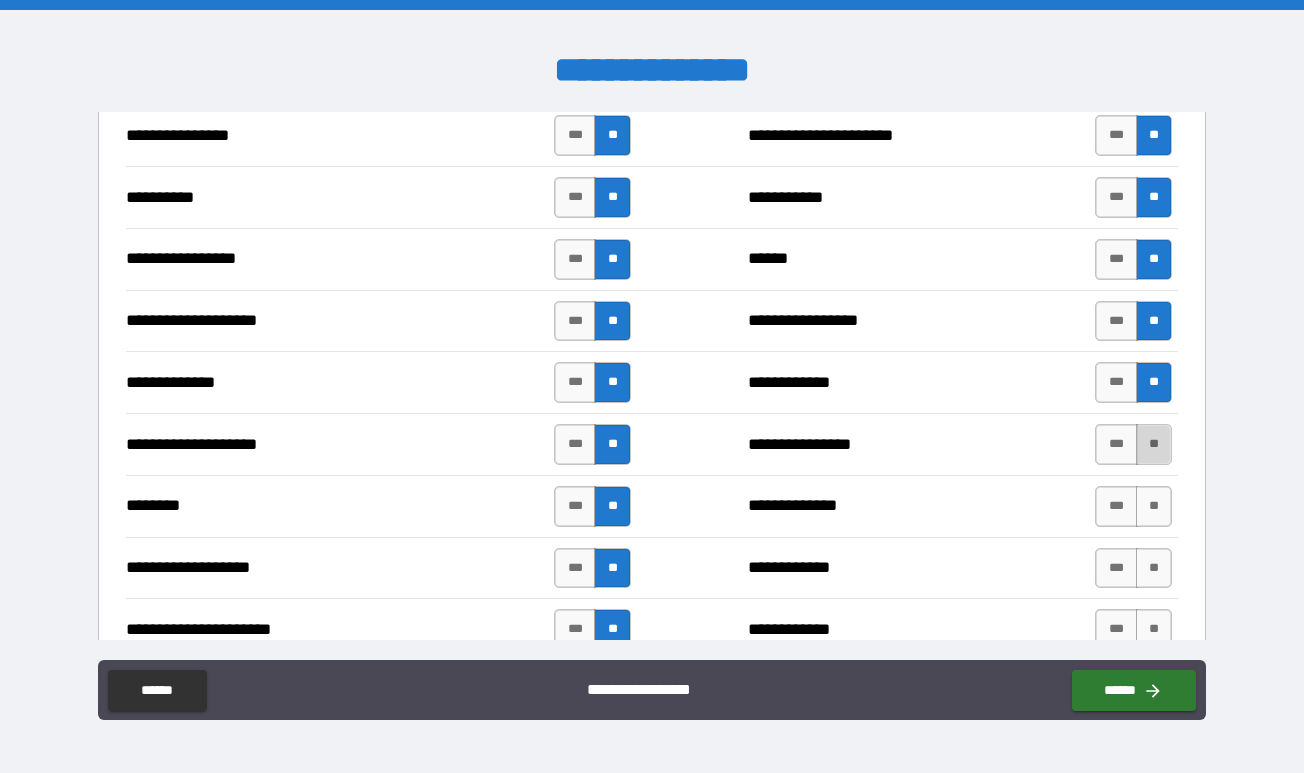 click on "**" at bounding box center [1154, 444] 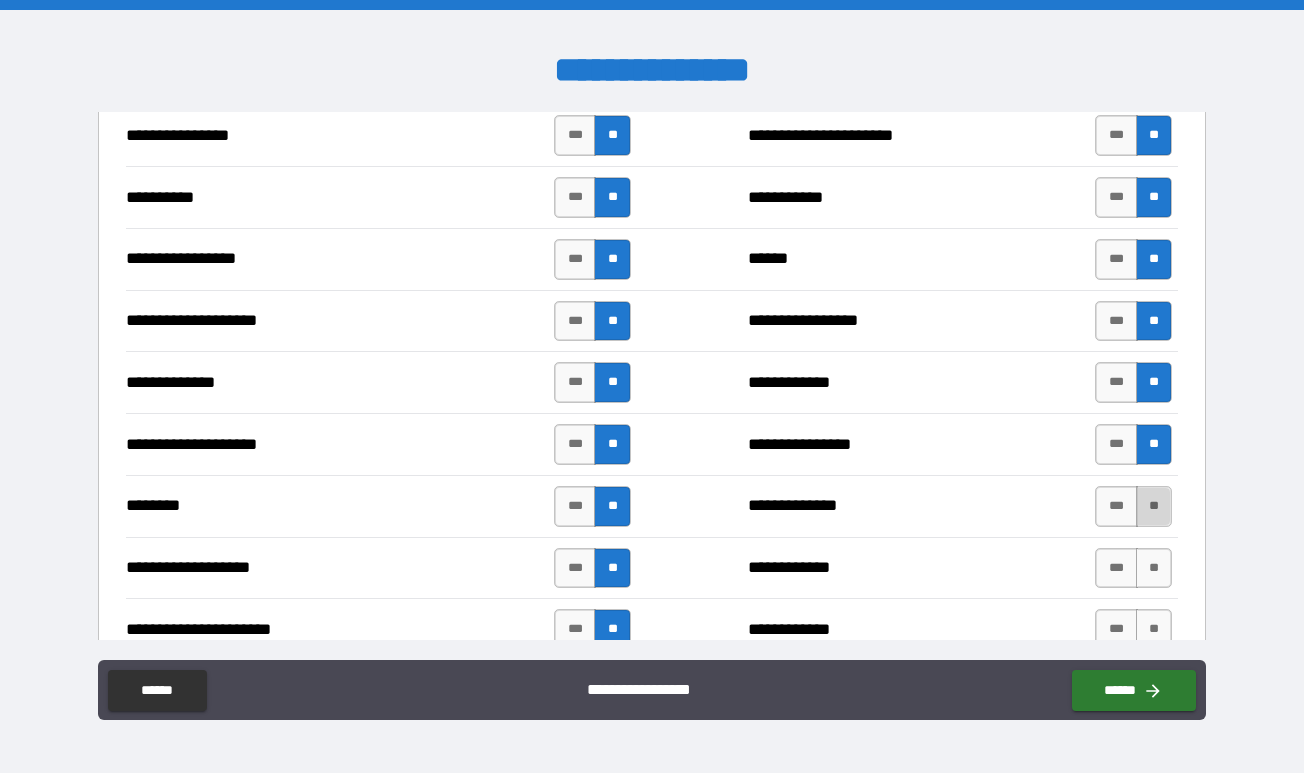 click on "**" at bounding box center [1154, 506] 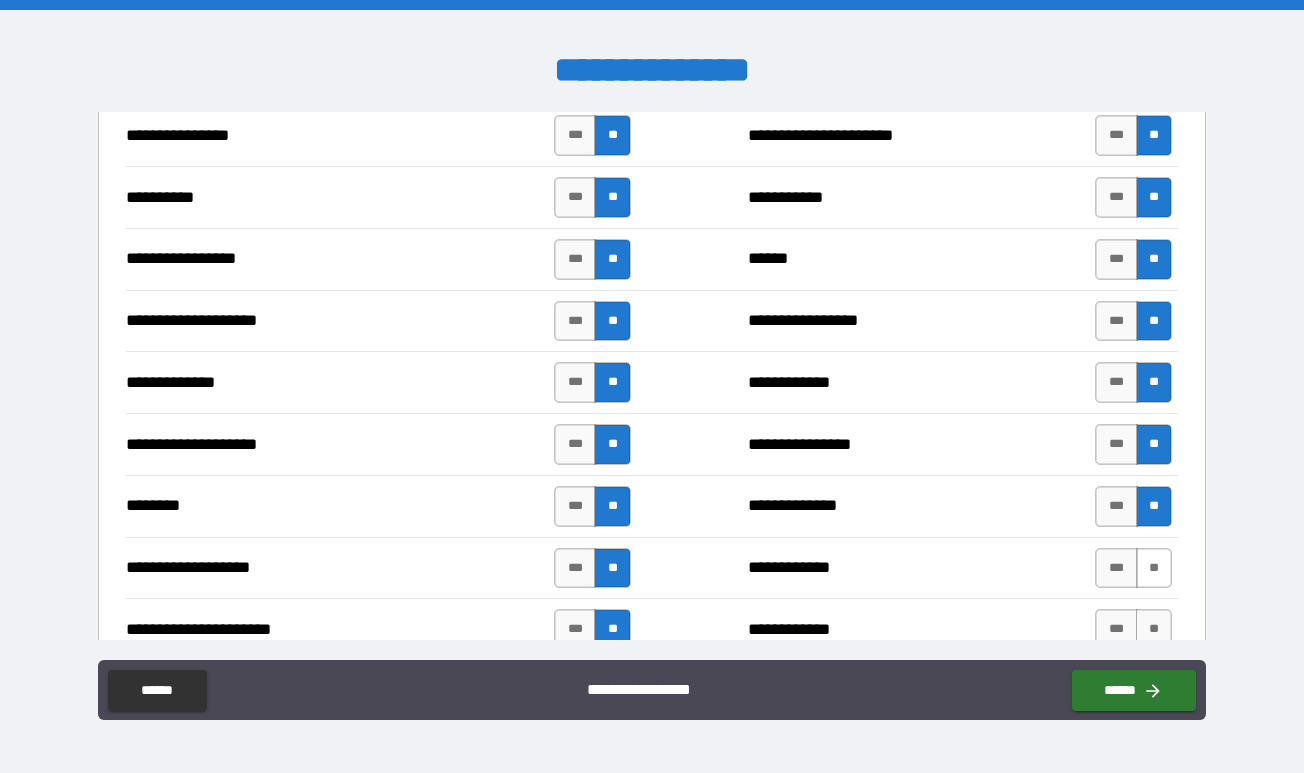 click on "**" at bounding box center [1154, 568] 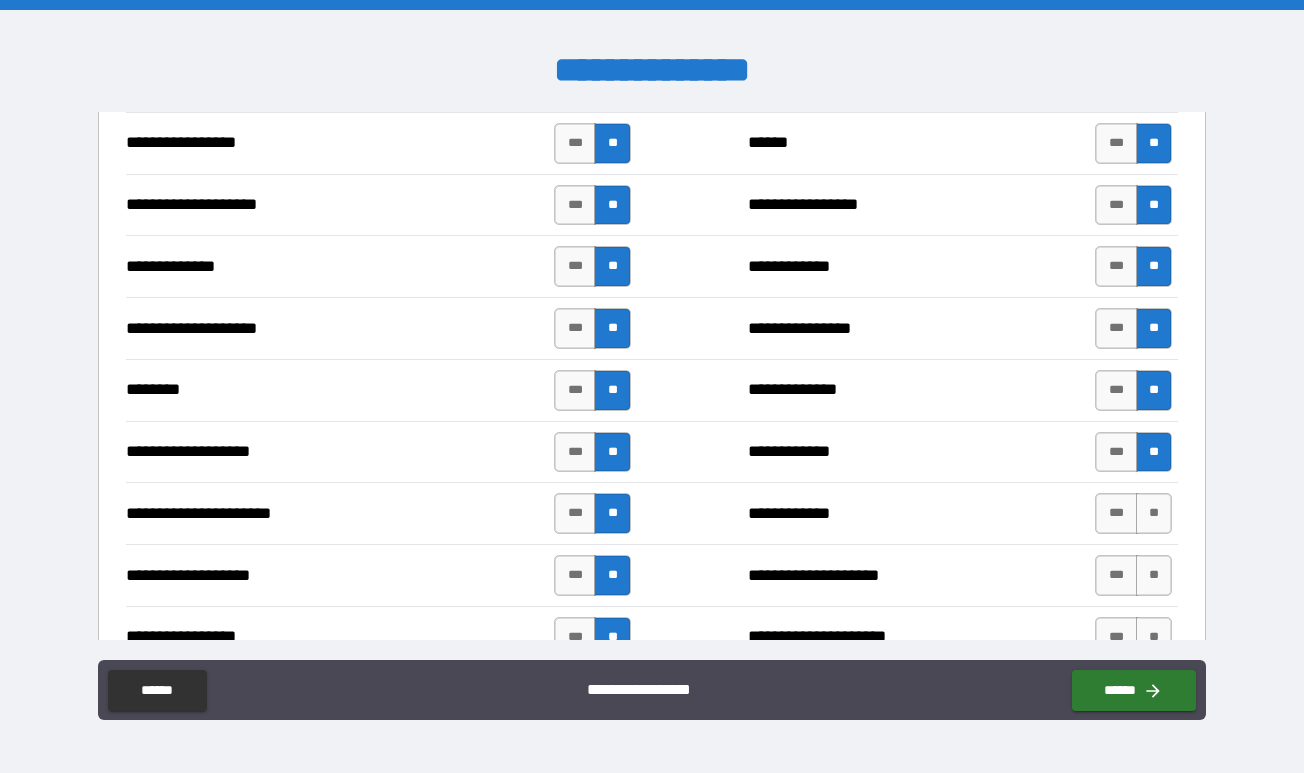 scroll, scrollTop: 3026, scrollLeft: 0, axis: vertical 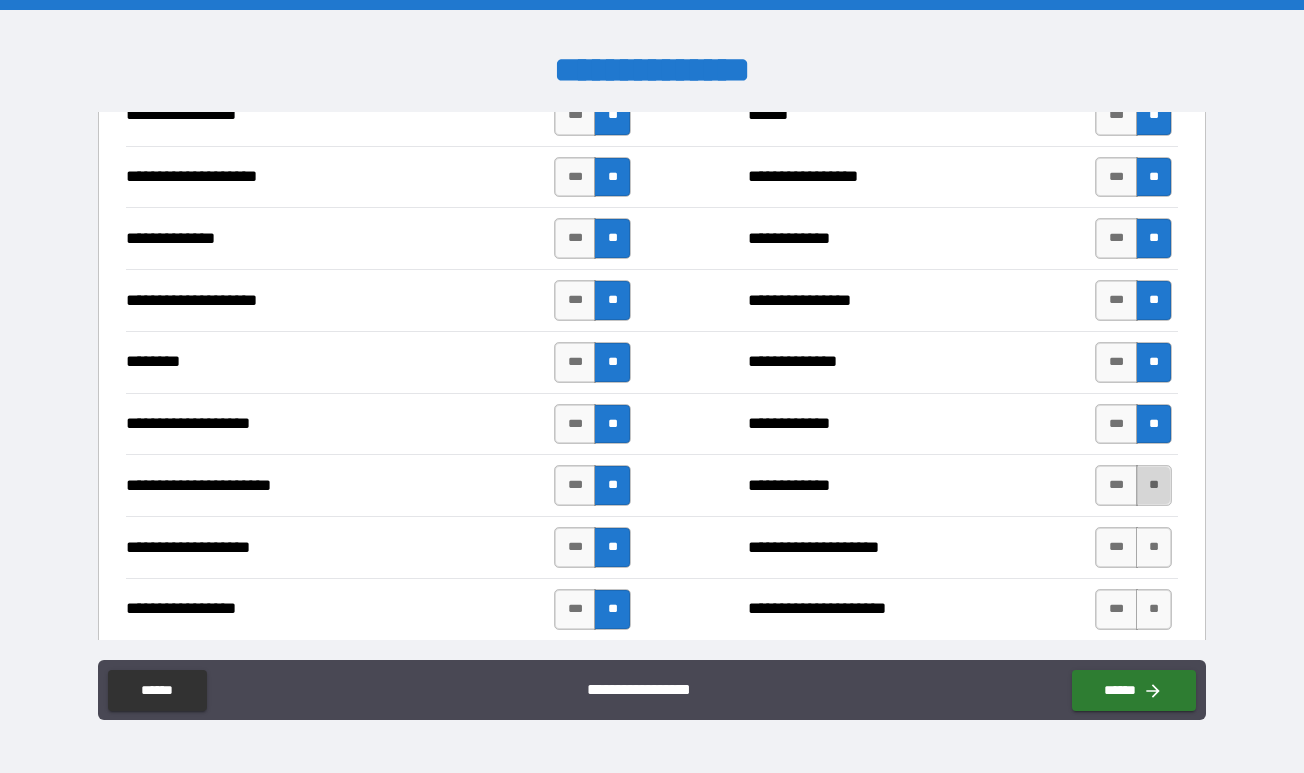 click on "**" at bounding box center [1154, 485] 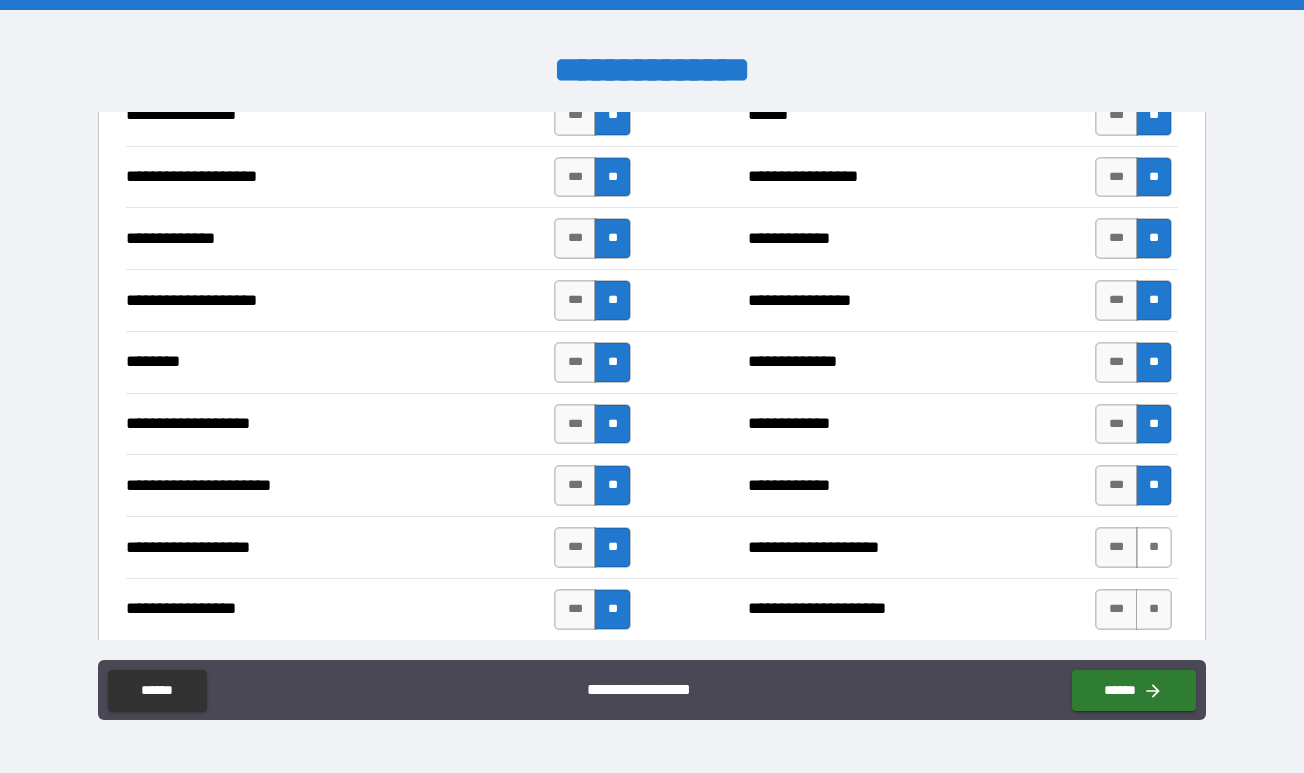 click on "**" at bounding box center [1154, 547] 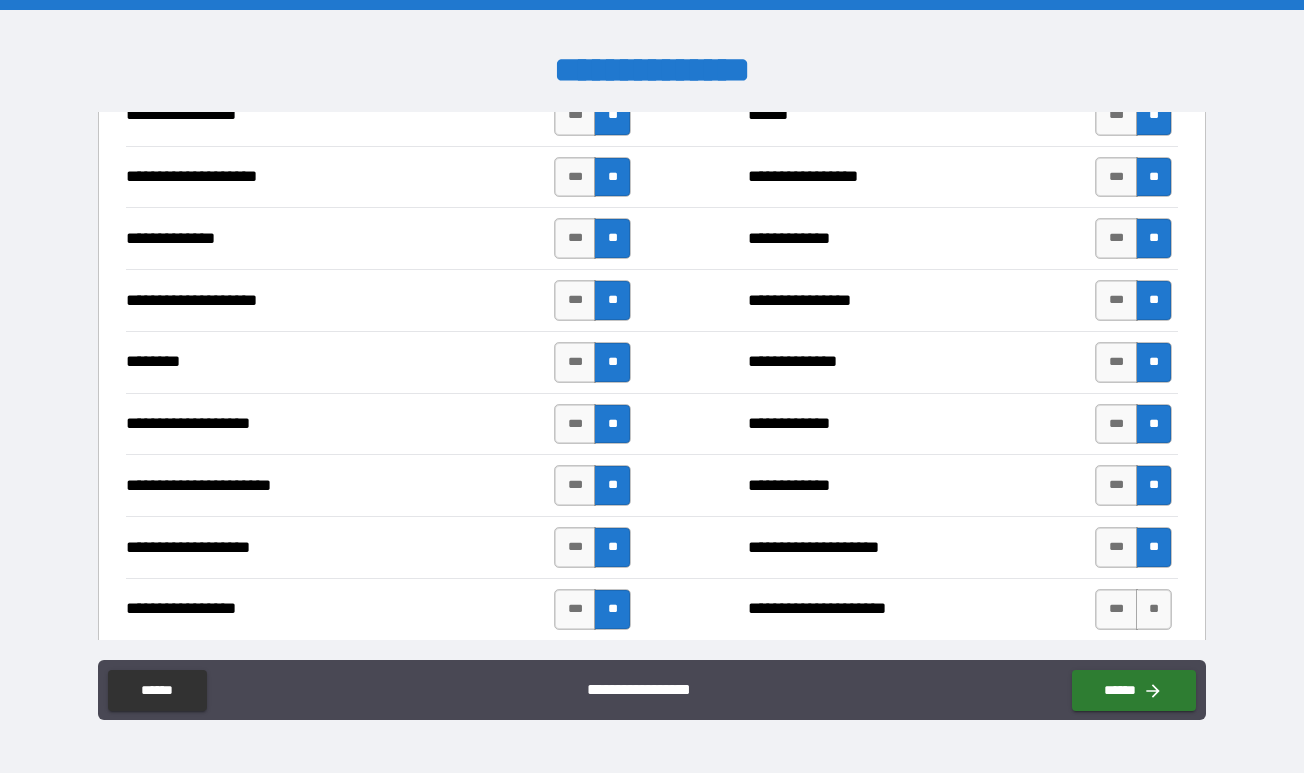 click on "**********" at bounding box center [651, 609] 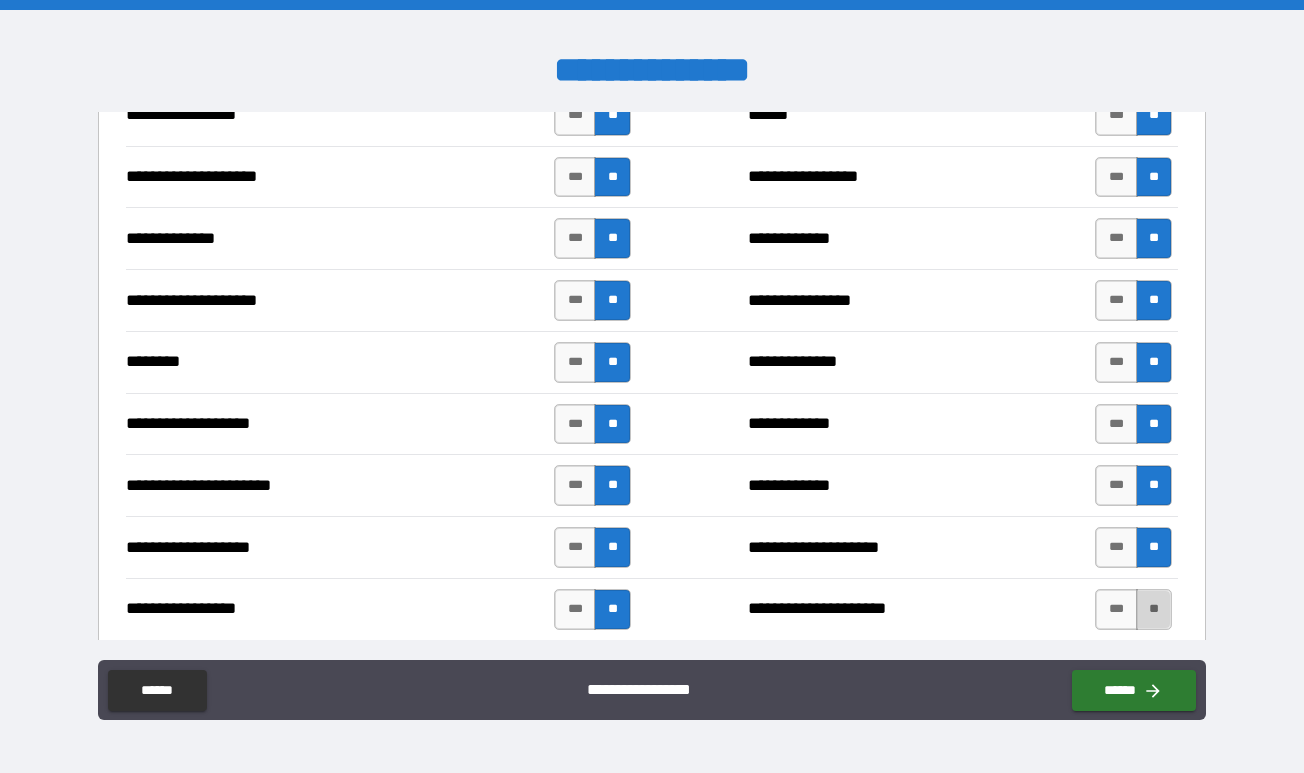 click on "**" at bounding box center [1154, 609] 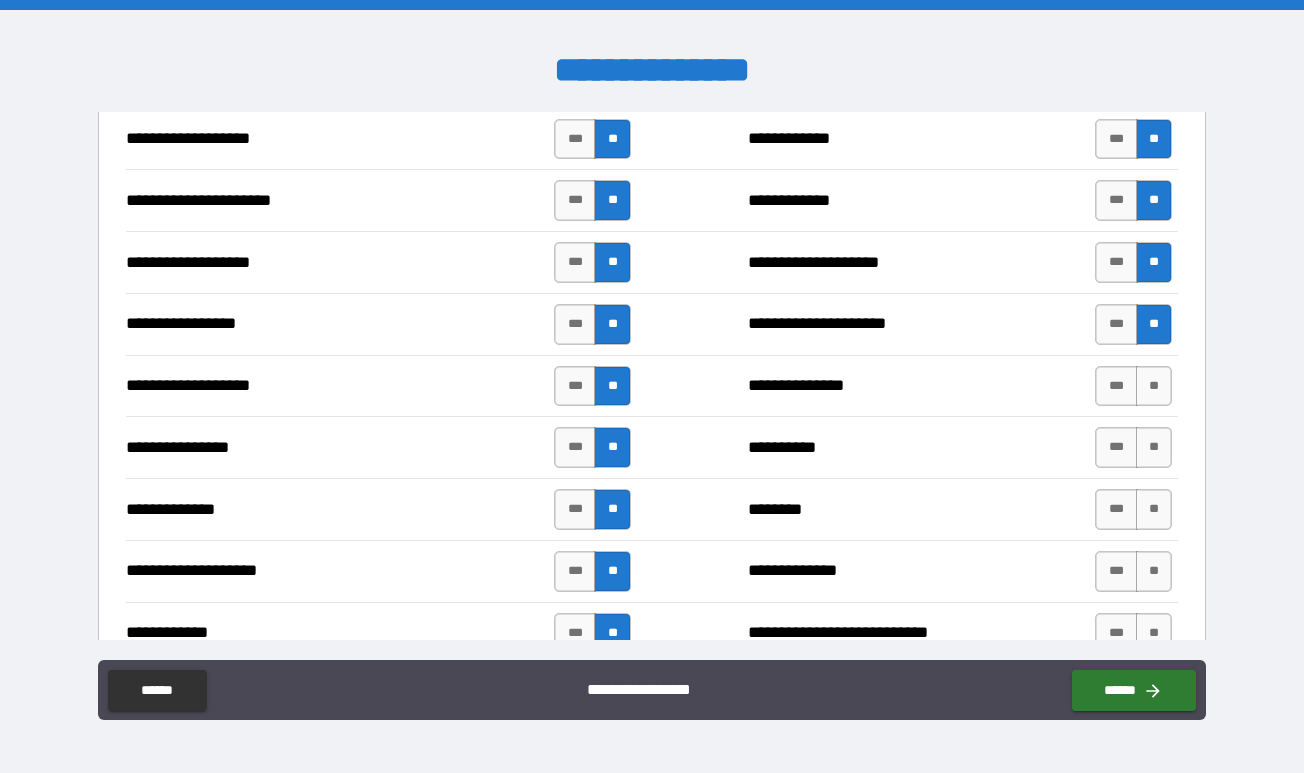 scroll, scrollTop: 3333, scrollLeft: 0, axis: vertical 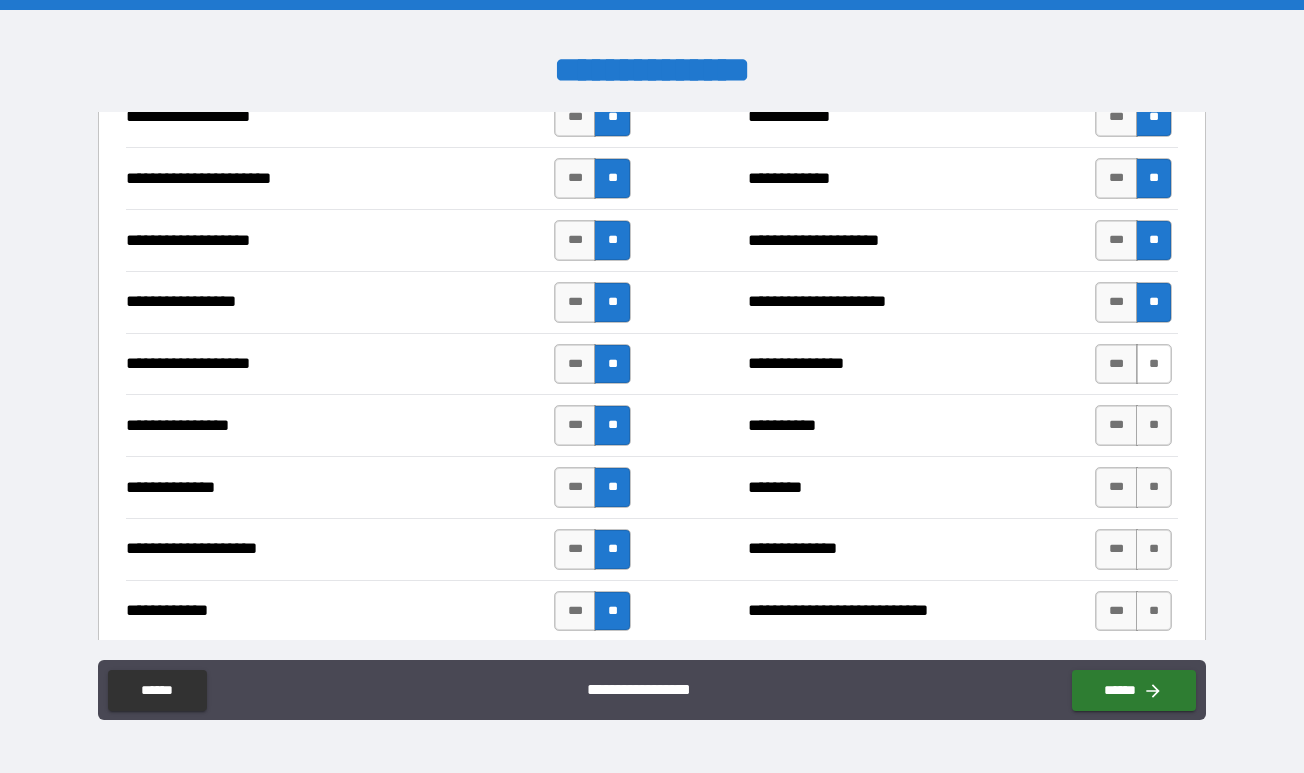 click on "**" at bounding box center [1154, 364] 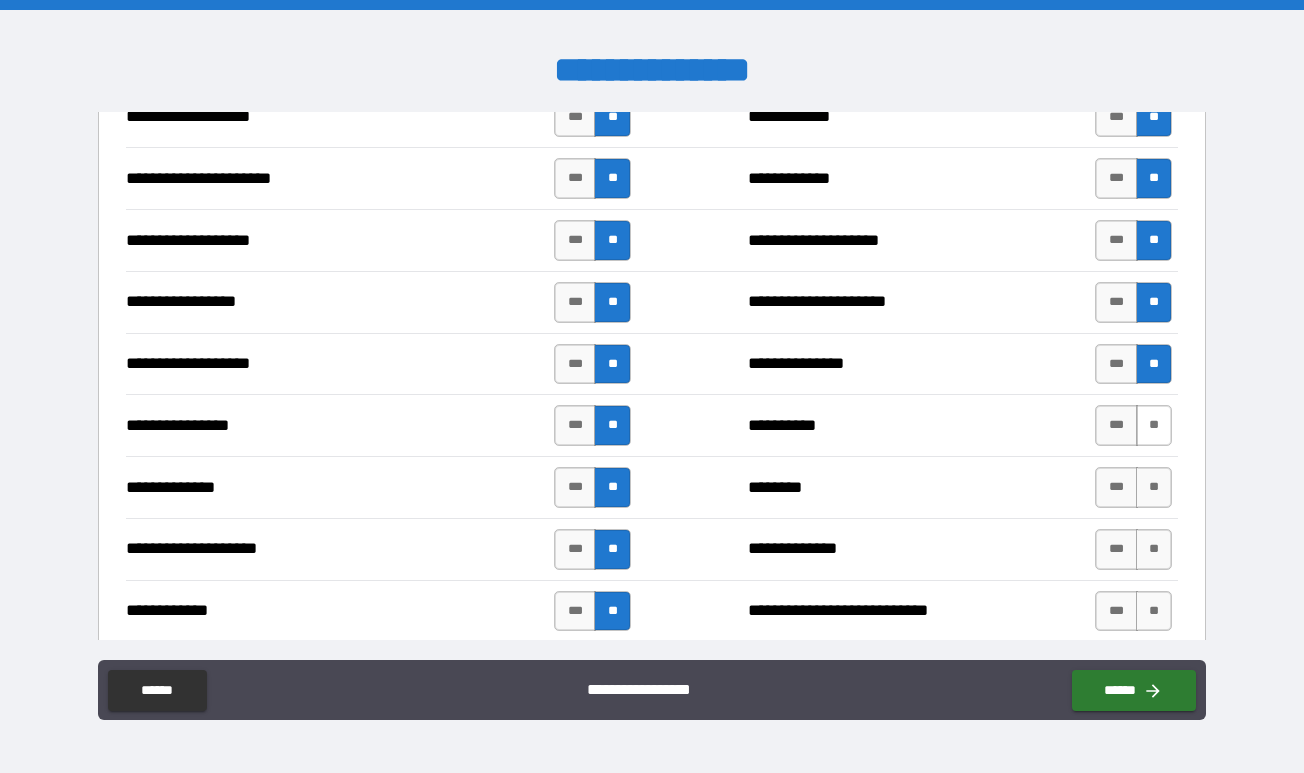 click on "**" at bounding box center (1154, 425) 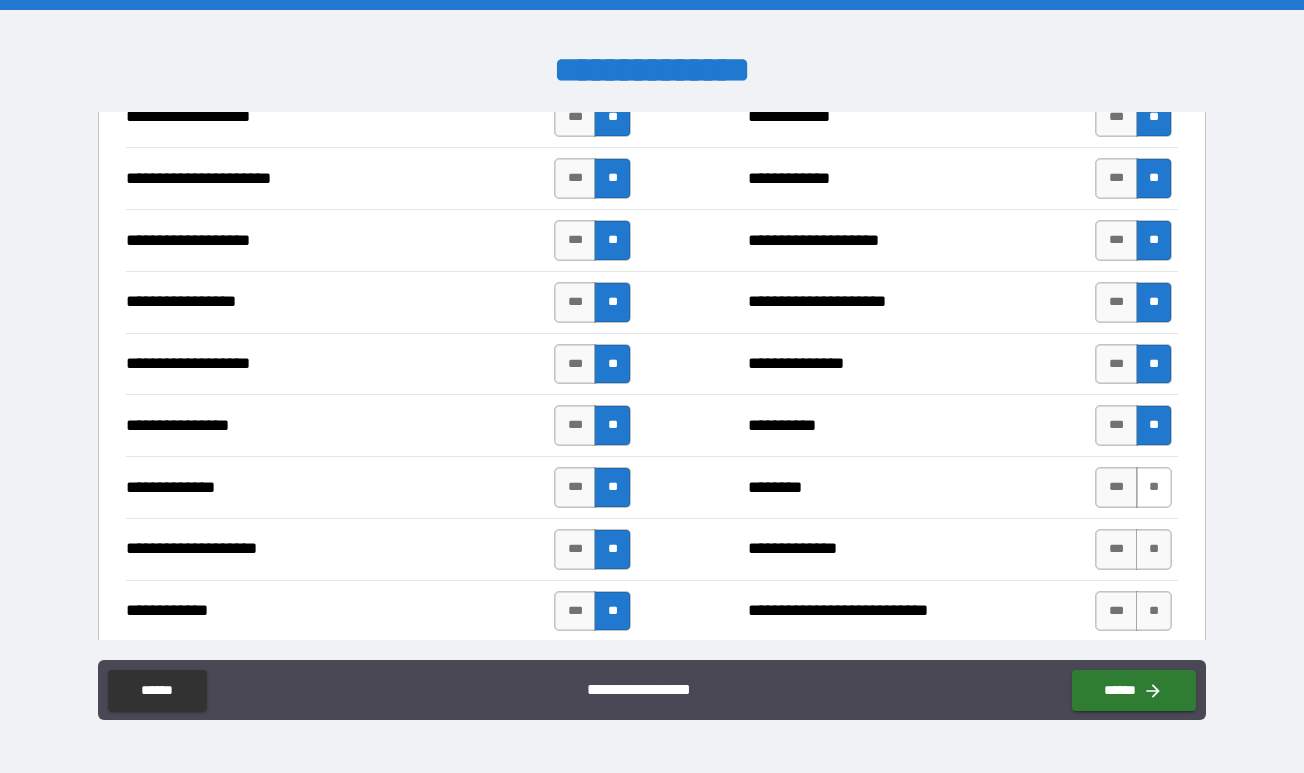 click on "**" at bounding box center [1154, 487] 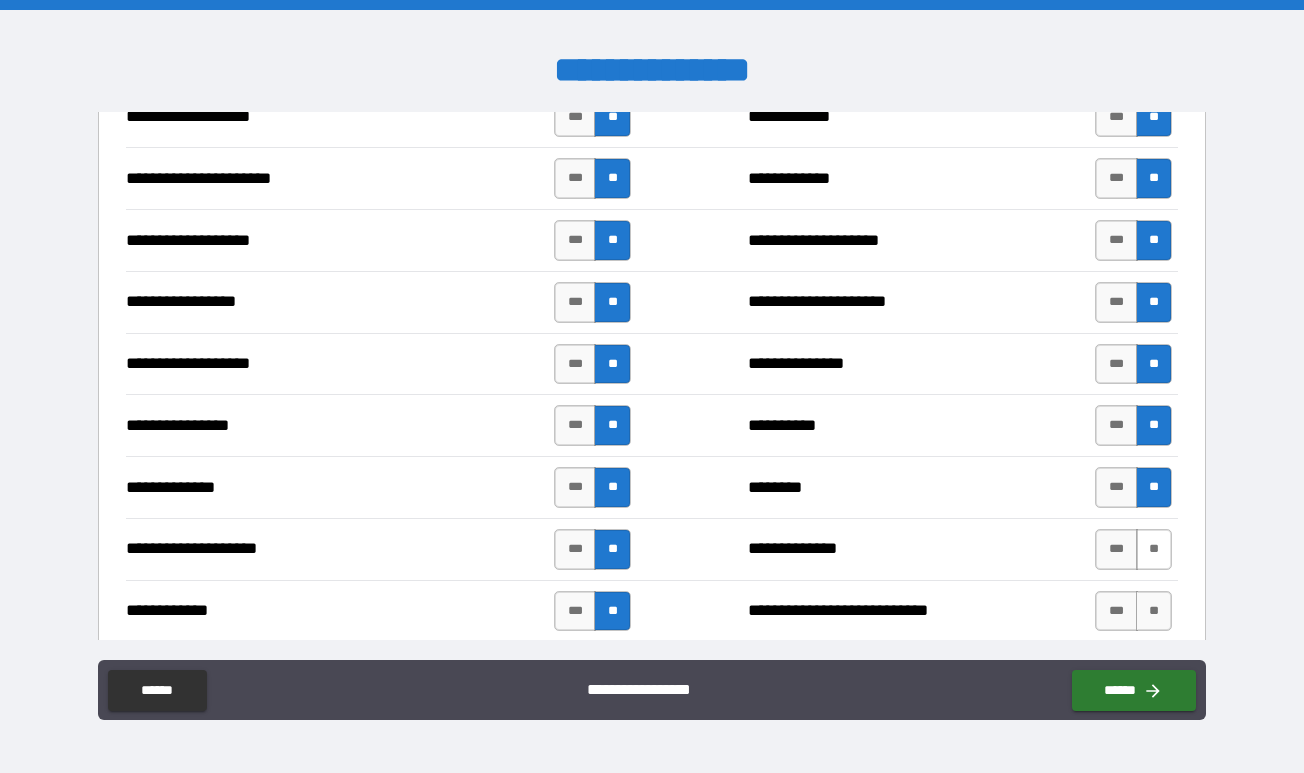 click on "**" at bounding box center (1154, 549) 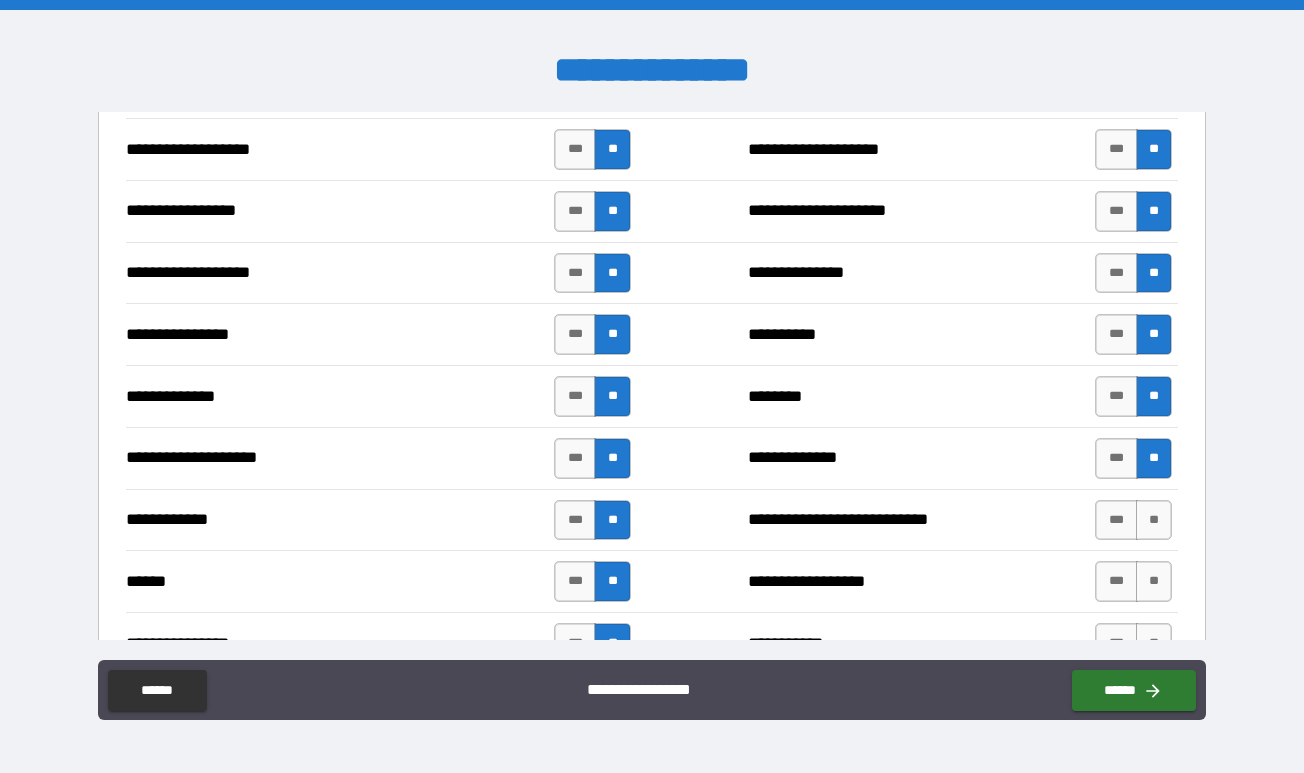 scroll, scrollTop: 3479, scrollLeft: 0, axis: vertical 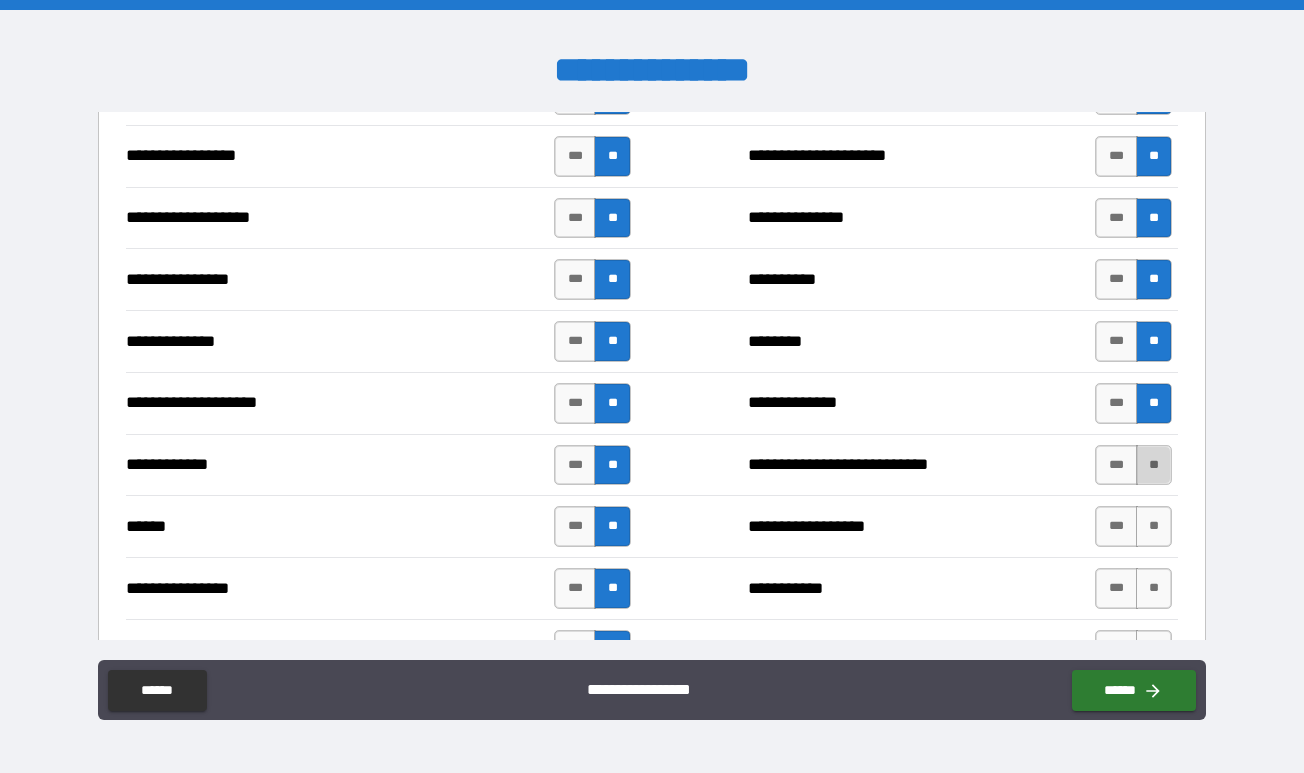 click on "**" at bounding box center [1154, 465] 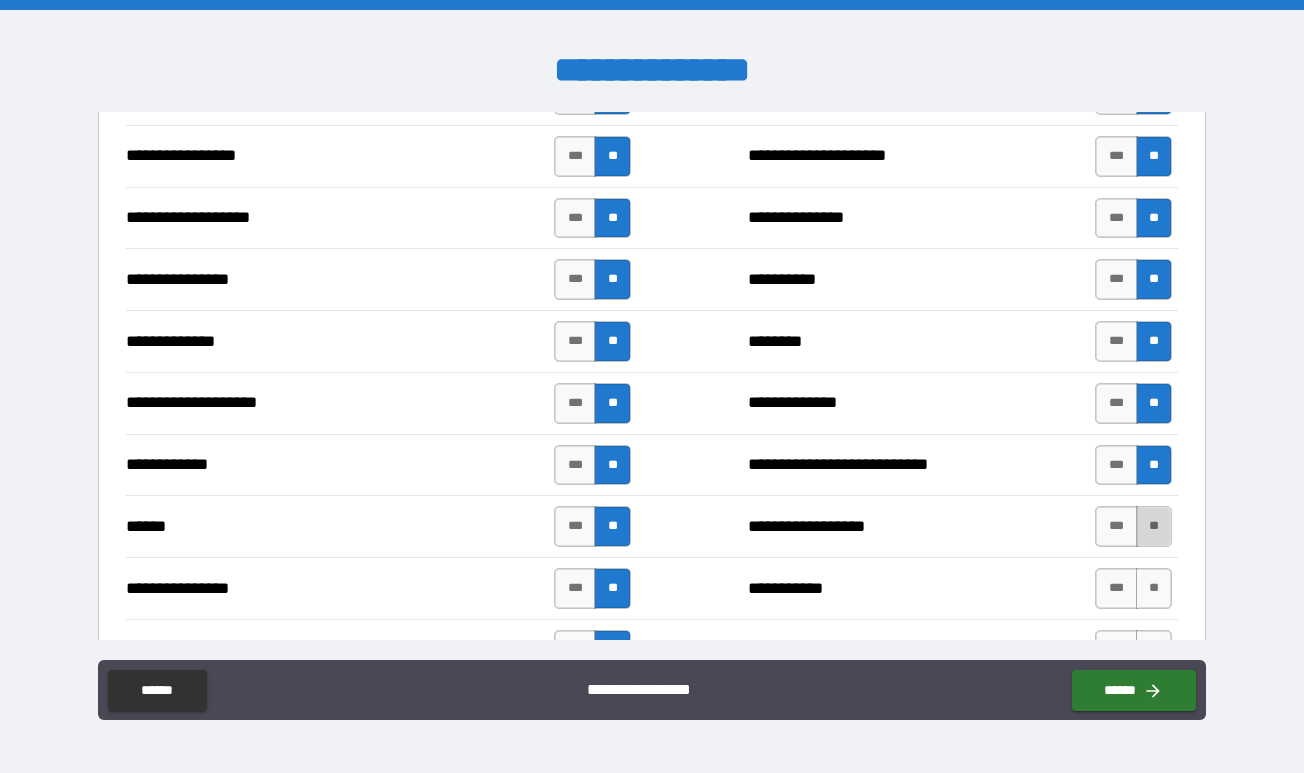 click on "**" at bounding box center [1154, 526] 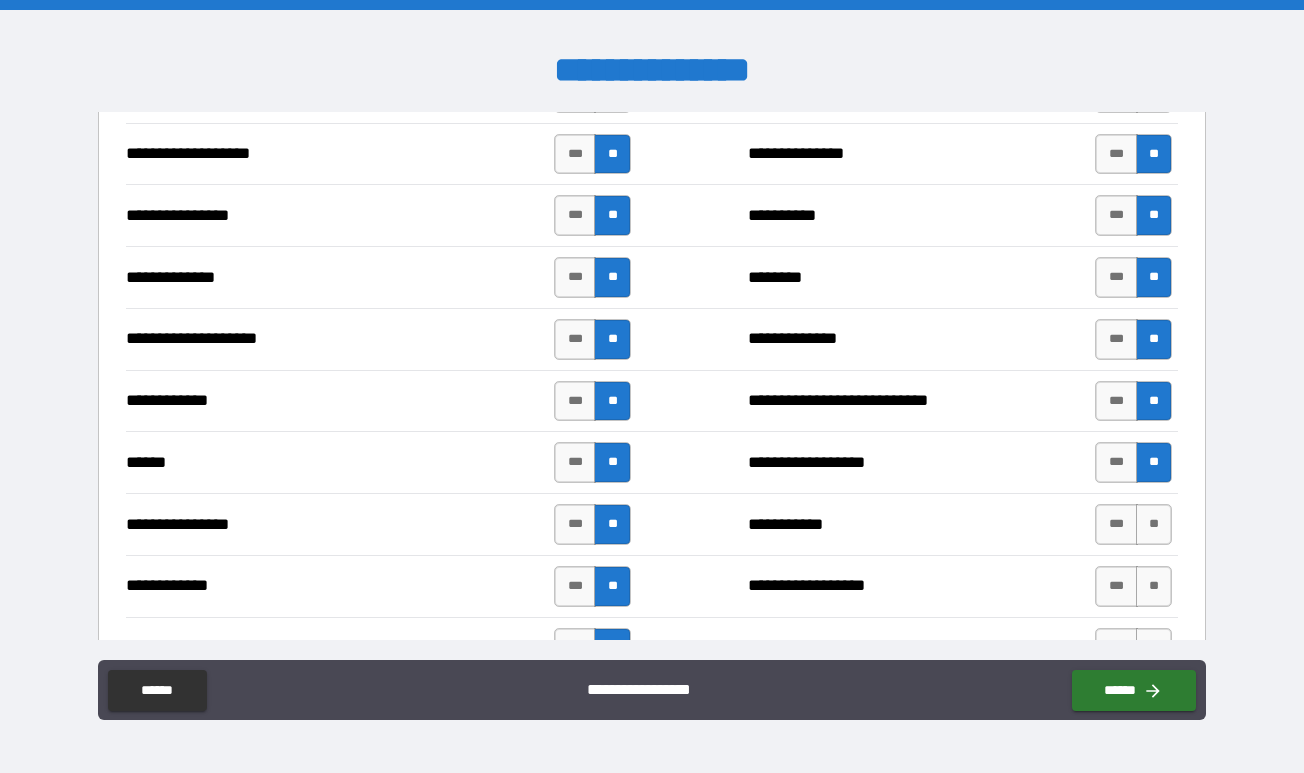 scroll, scrollTop: 3569, scrollLeft: 0, axis: vertical 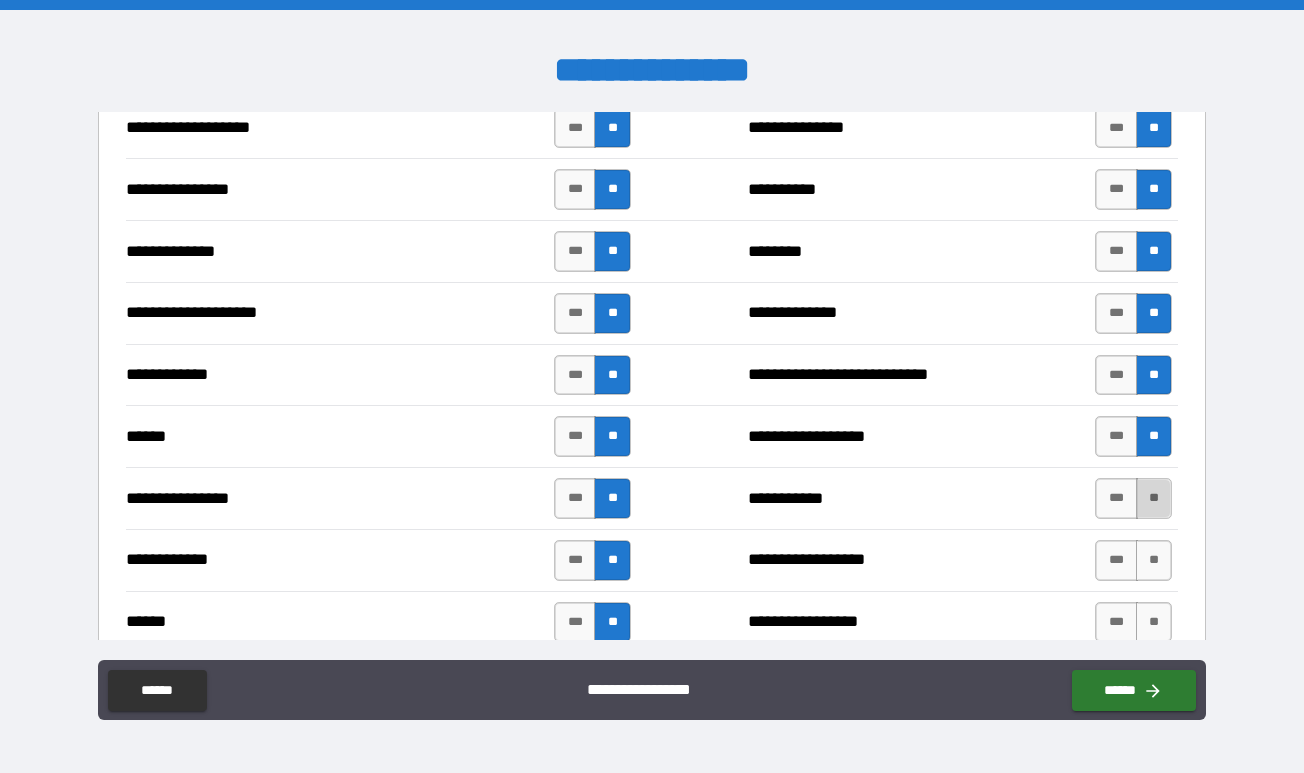 click on "**" at bounding box center [1154, 498] 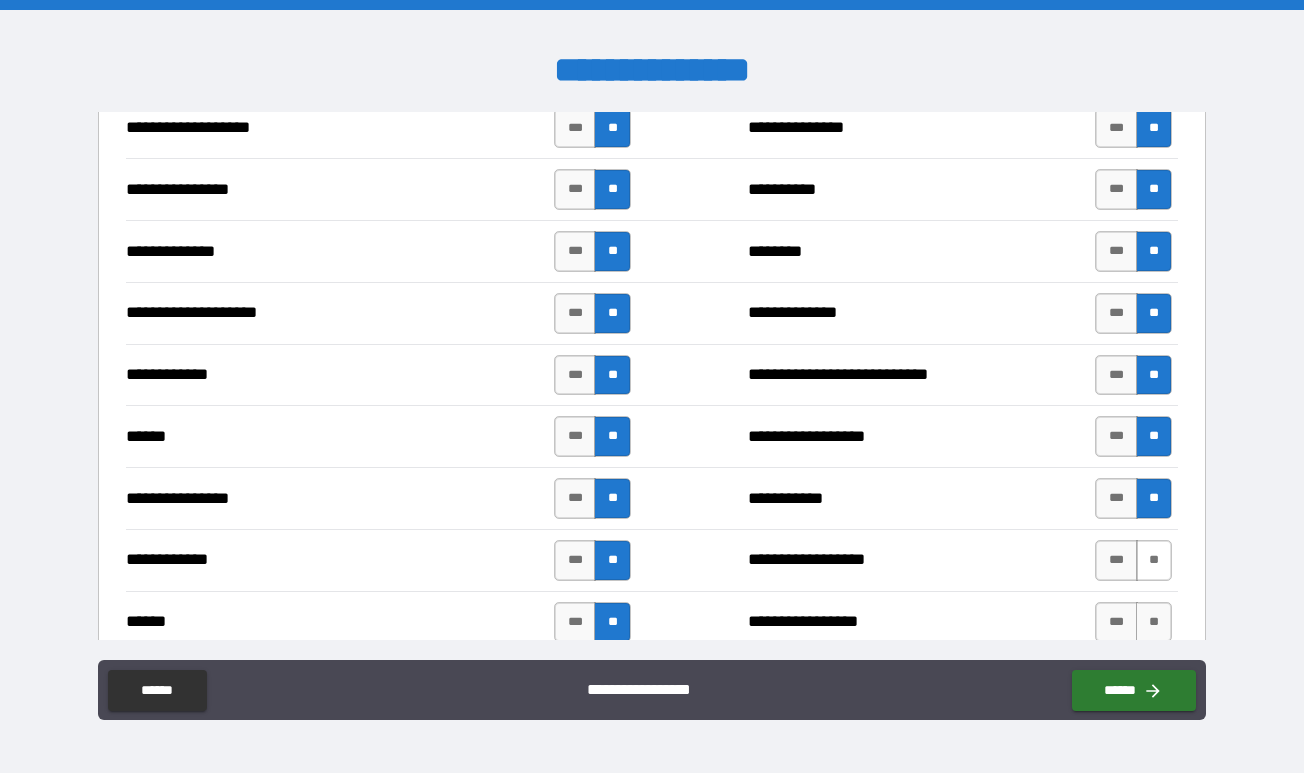 click on "**" at bounding box center [1154, 560] 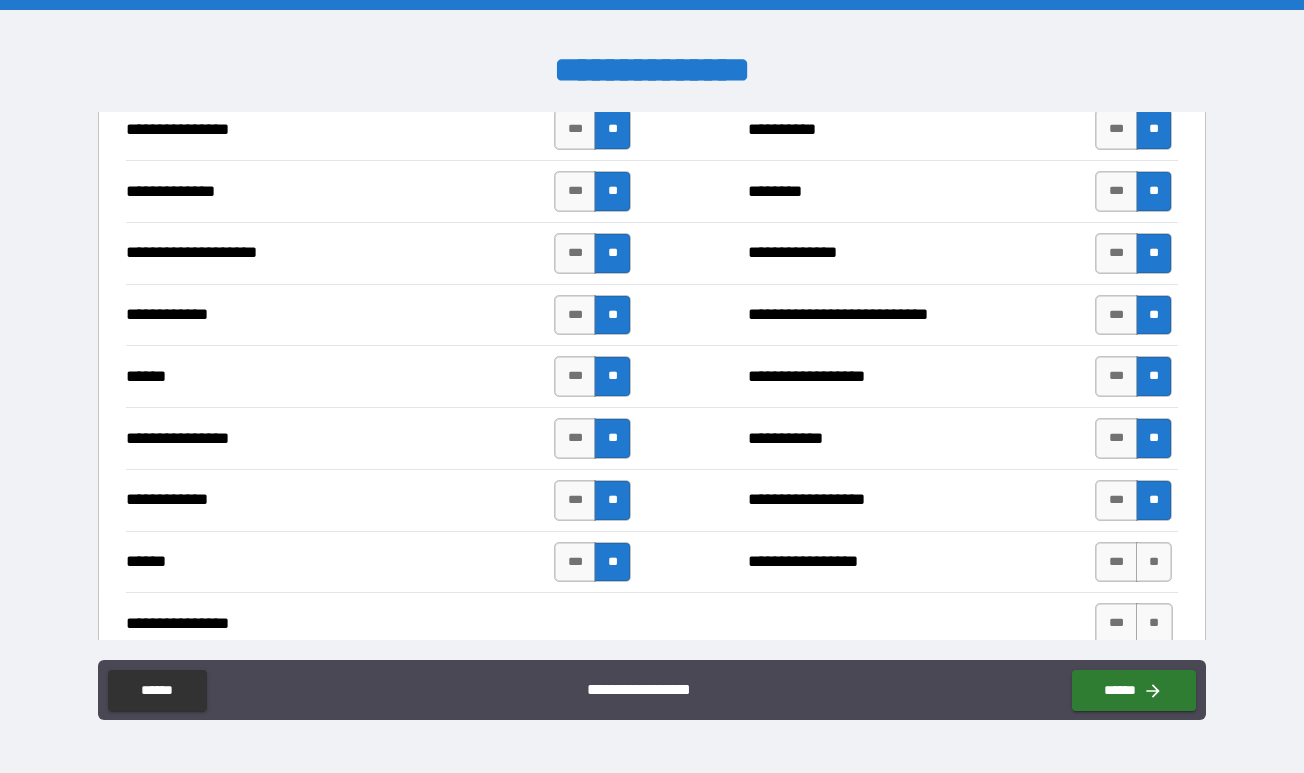 scroll, scrollTop: 3665, scrollLeft: 0, axis: vertical 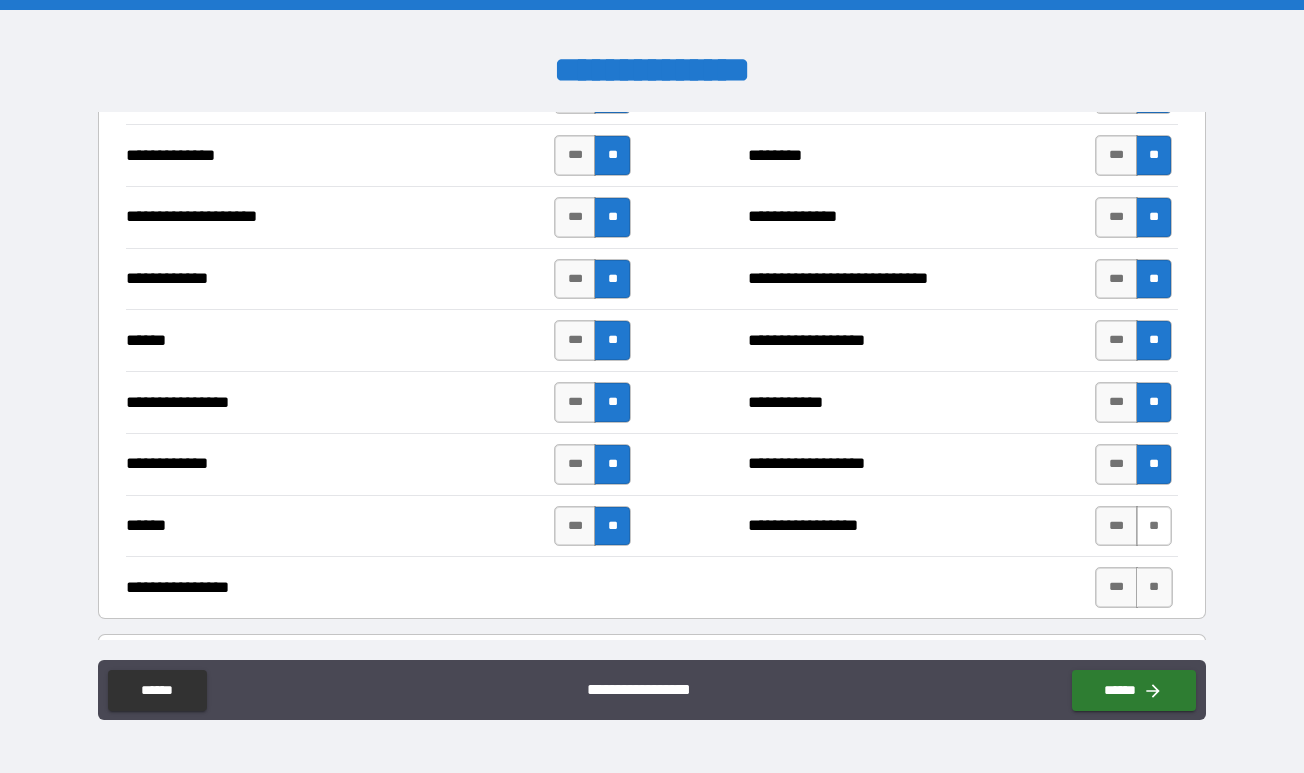 click on "**" at bounding box center (1154, 526) 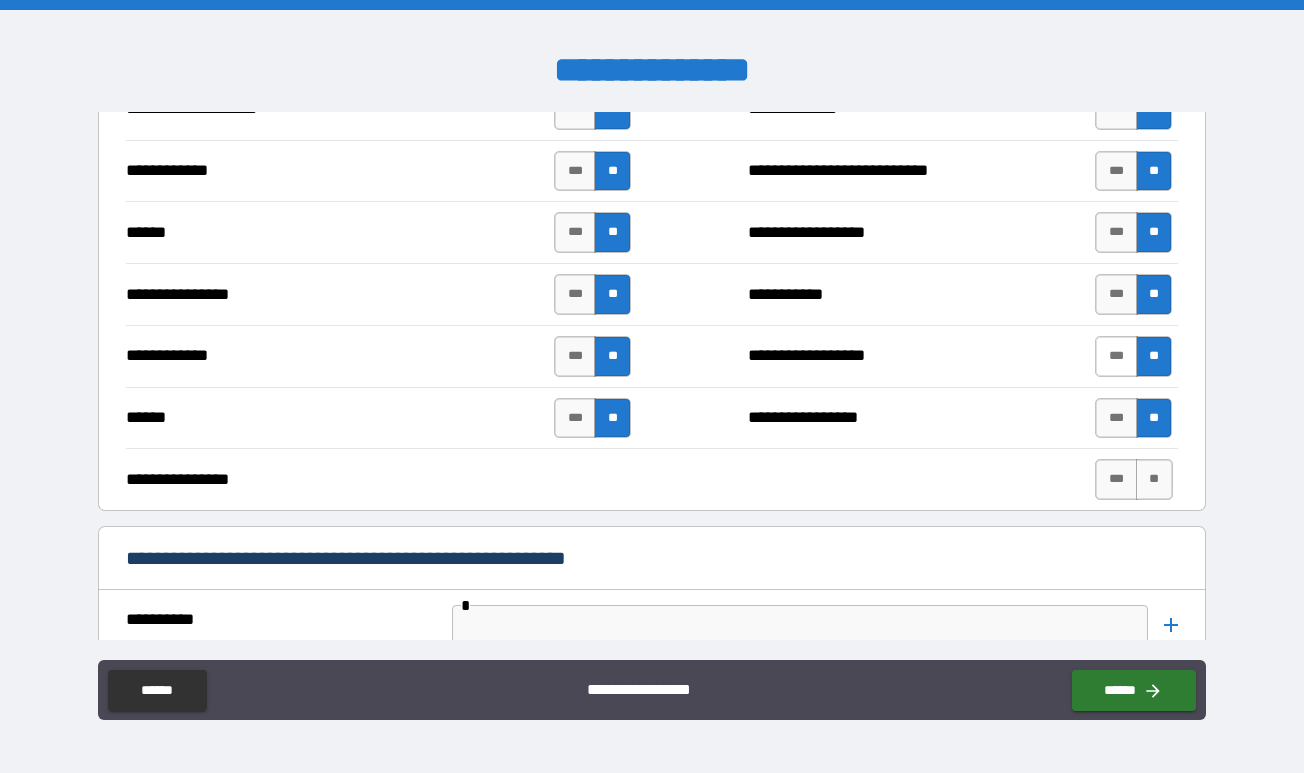 scroll, scrollTop: 3792, scrollLeft: 0, axis: vertical 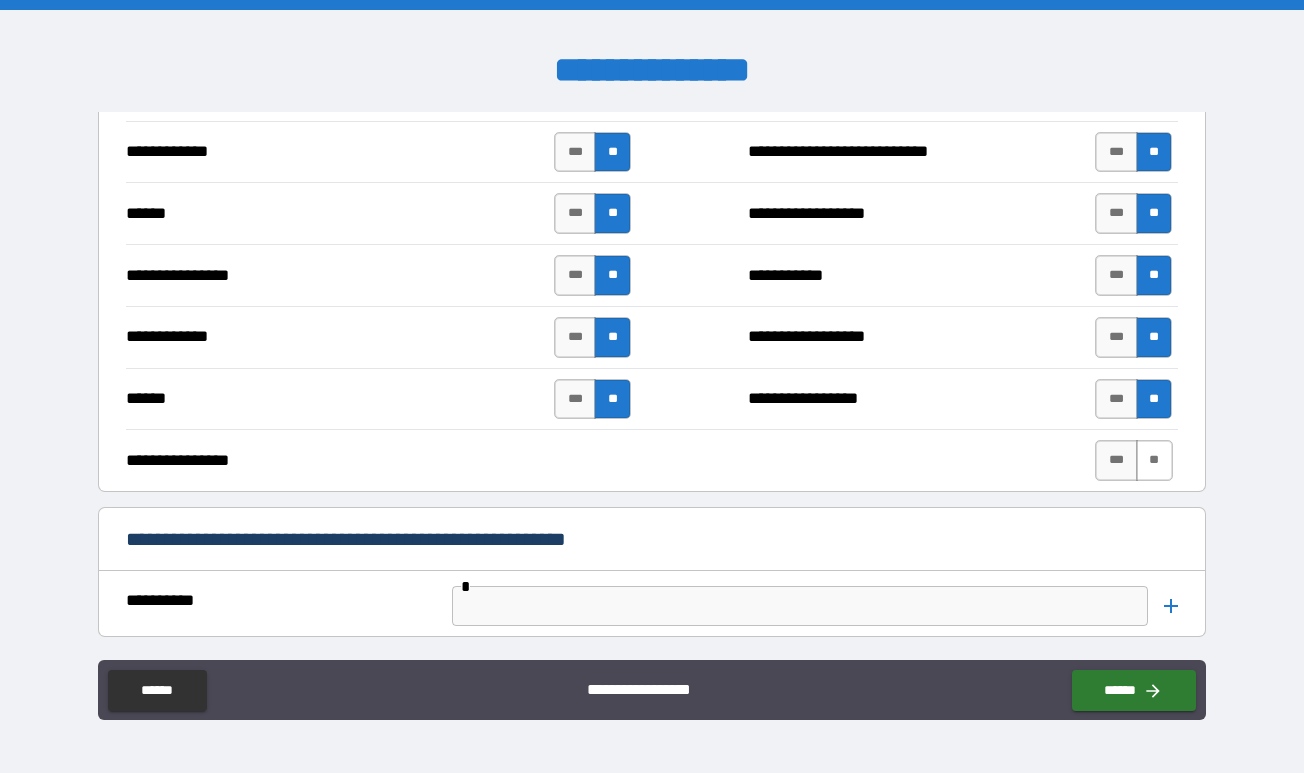 click on "**" at bounding box center [1154, 460] 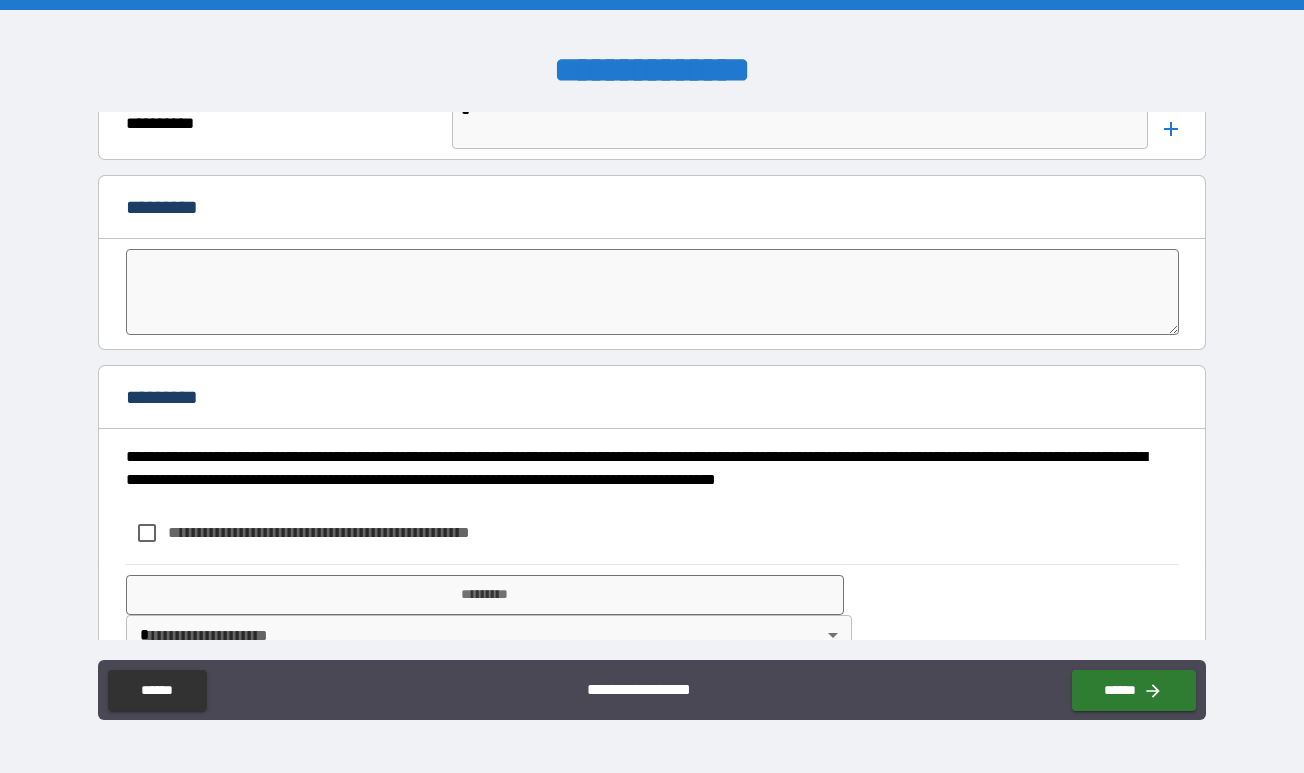 scroll, scrollTop: 4273, scrollLeft: 0, axis: vertical 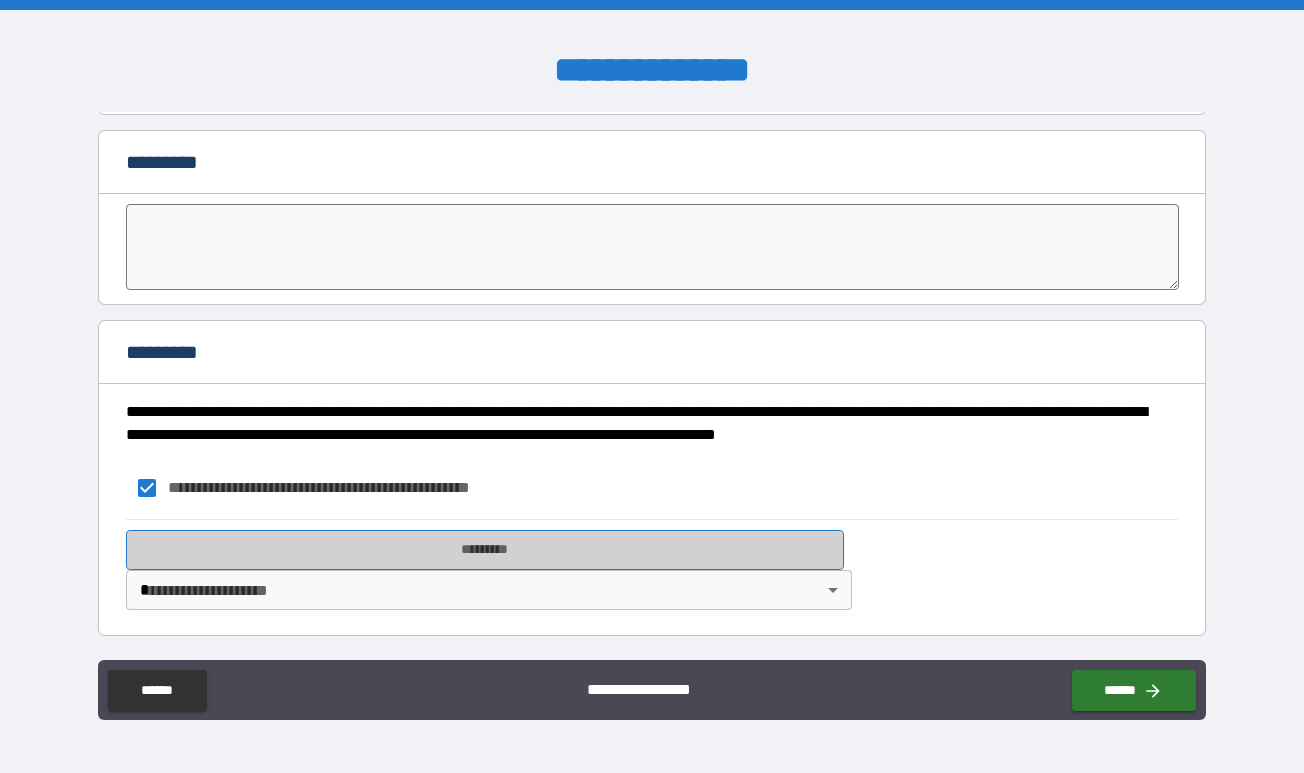 click on "*********" at bounding box center [484, 550] 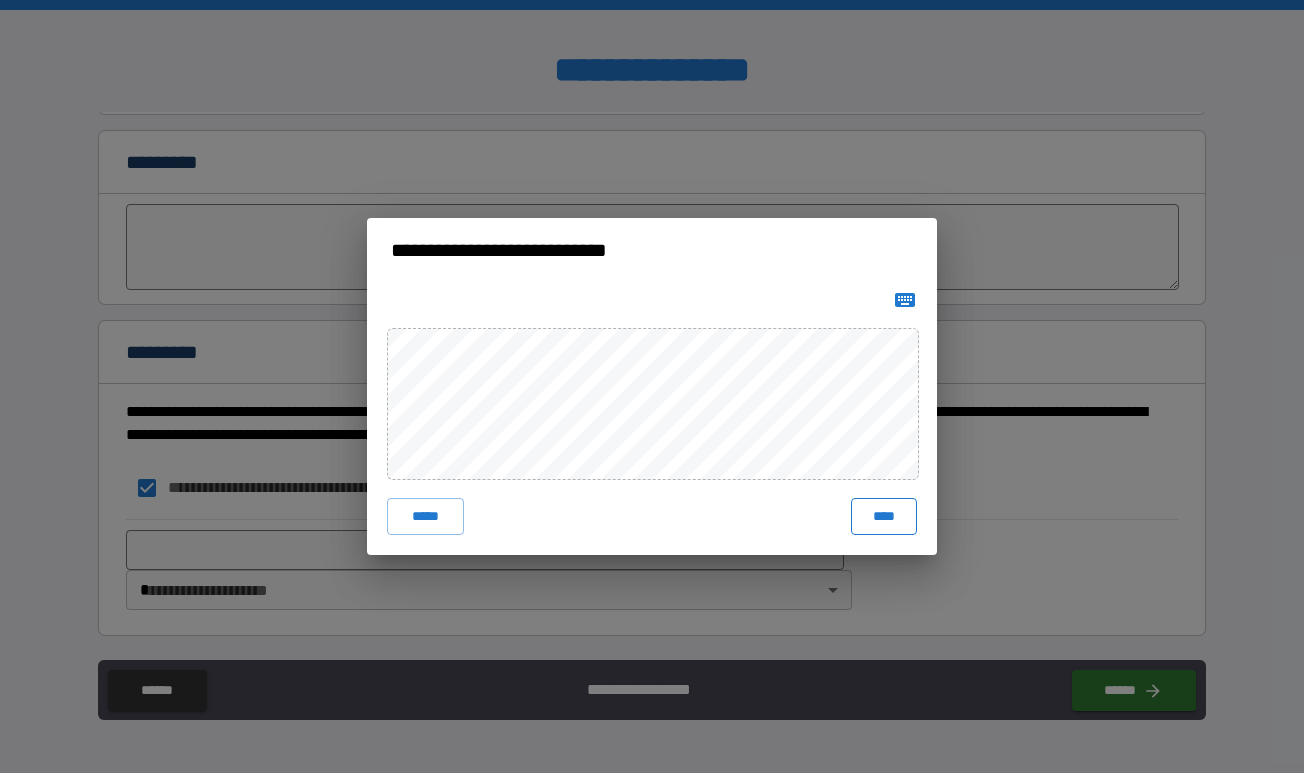 click on "****" at bounding box center (884, 516) 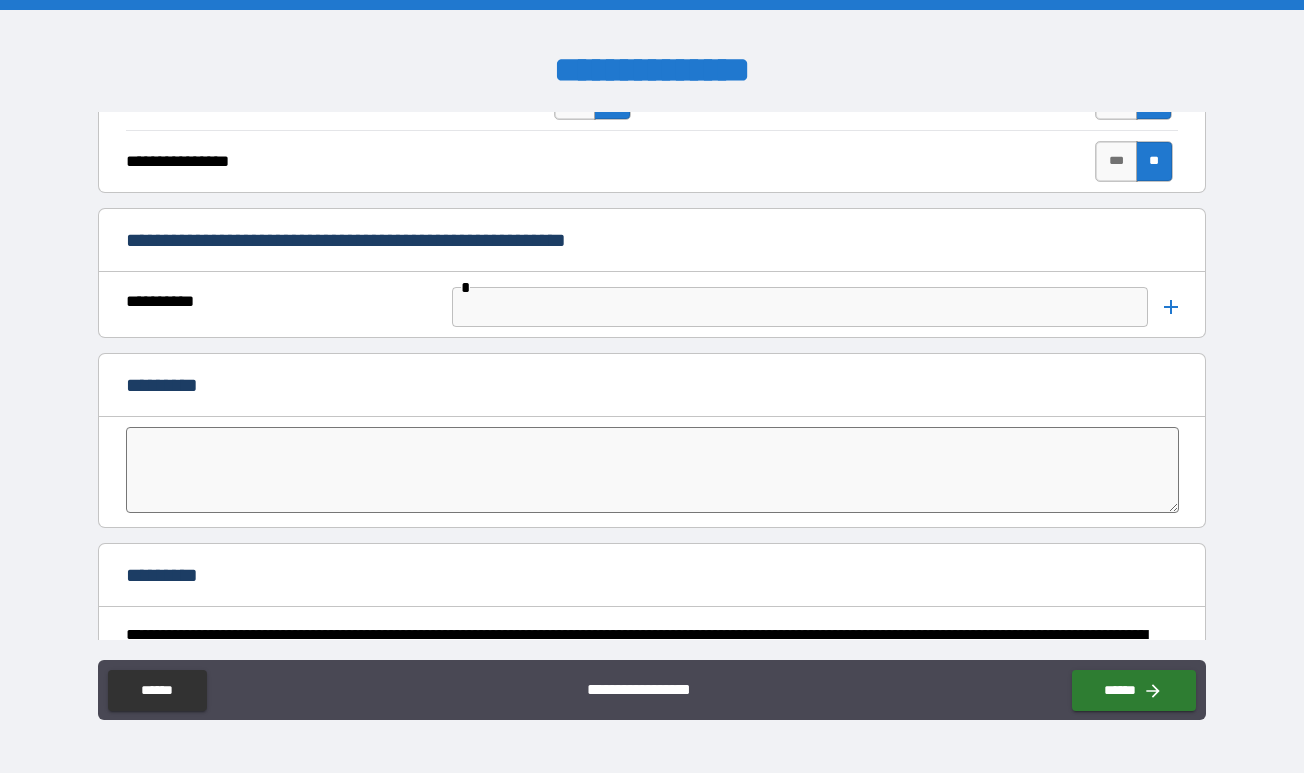 scroll, scrollTop: 4331, scrollLeft: 0, axis: vertical 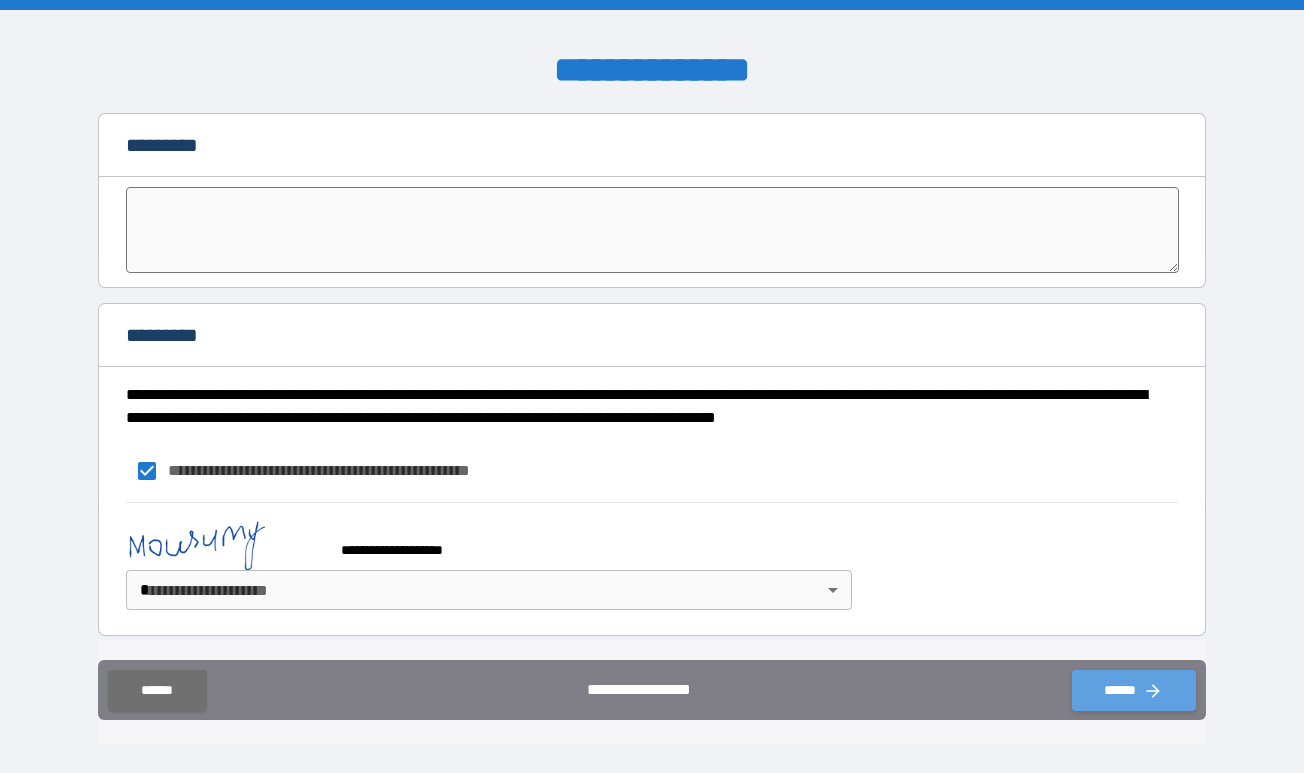 click on "******" at bounding box center [1134, 690] 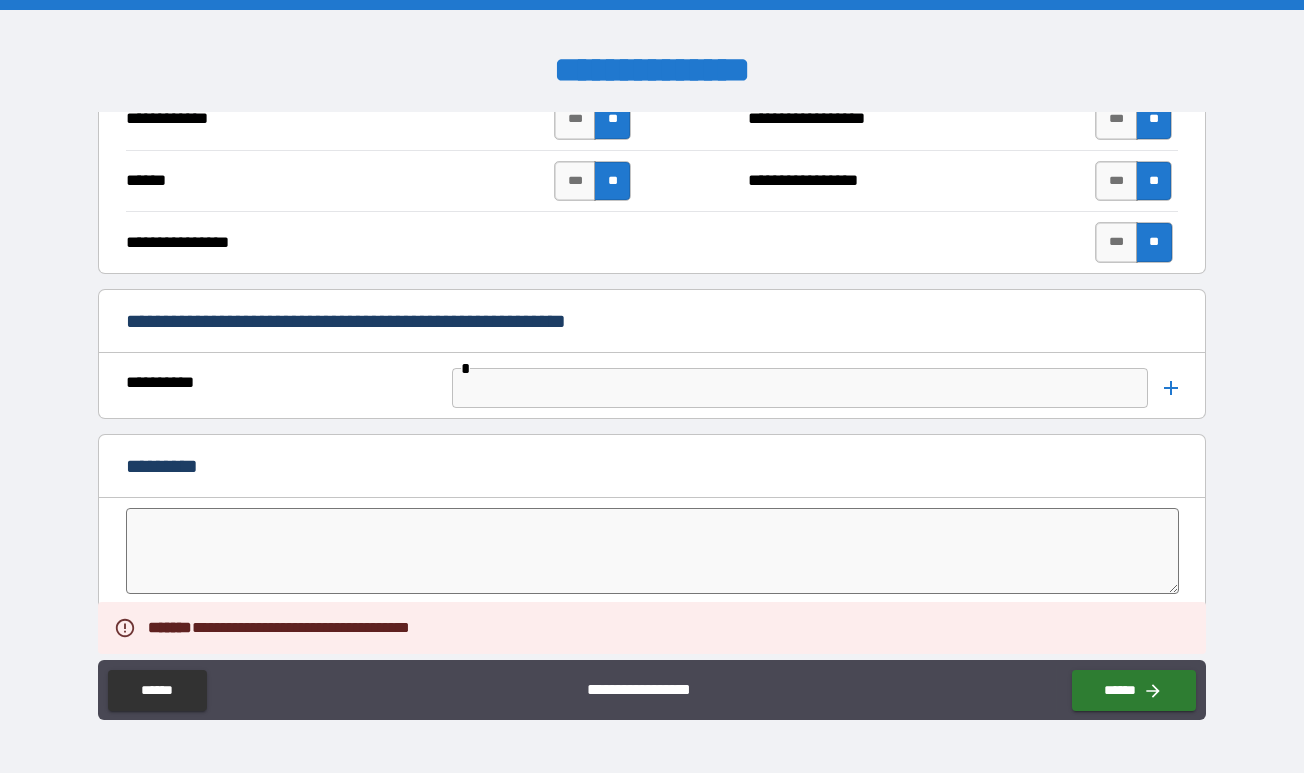 scroll, scrollTop: 4331, scrollLeft: 0, axis: vertical 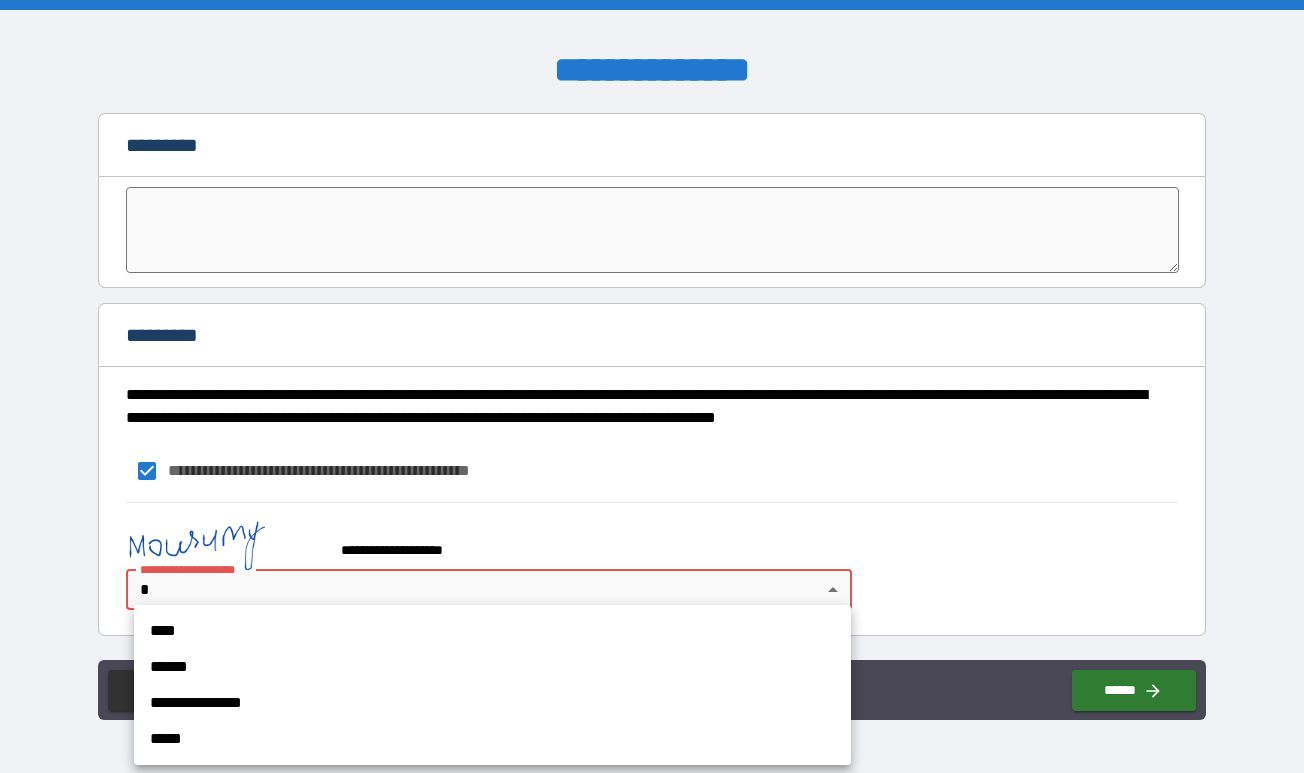 click on "**********" at bounding box center (652, 386) 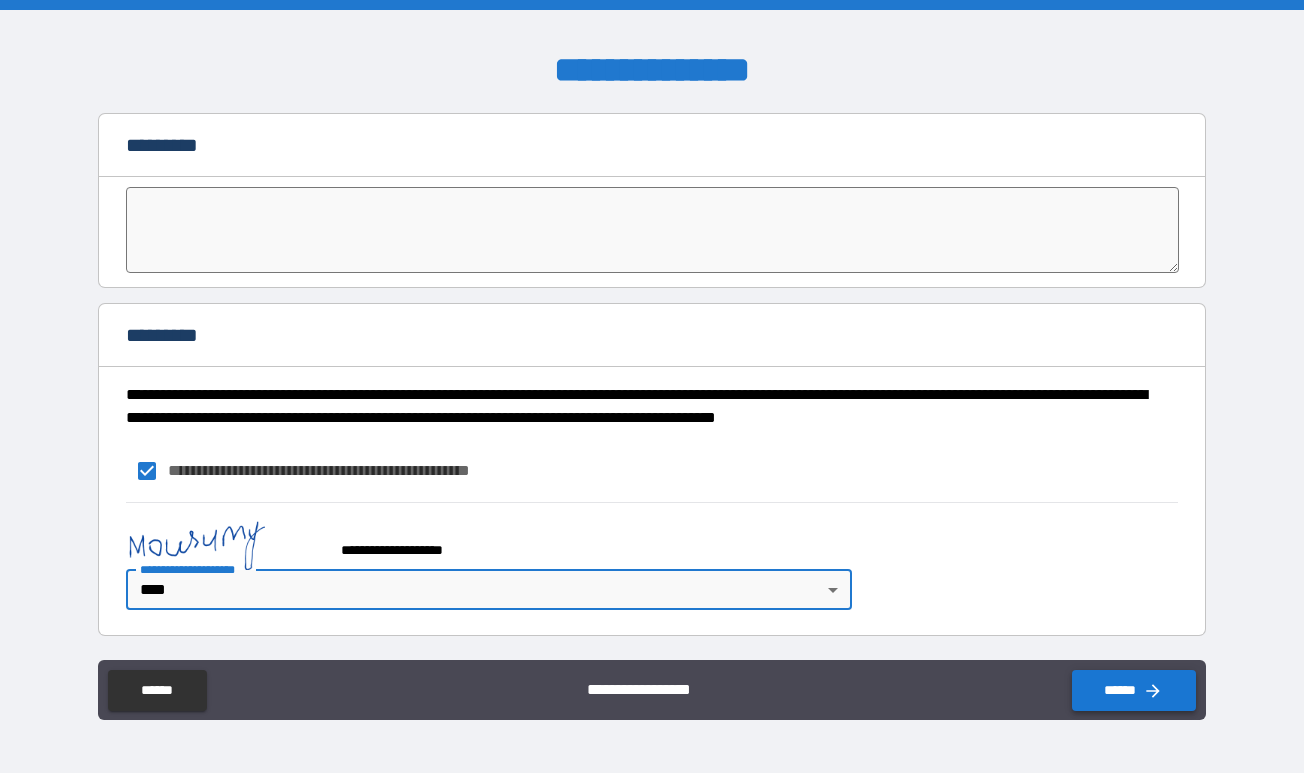 click on "******" at bounding box center (1134, 690) 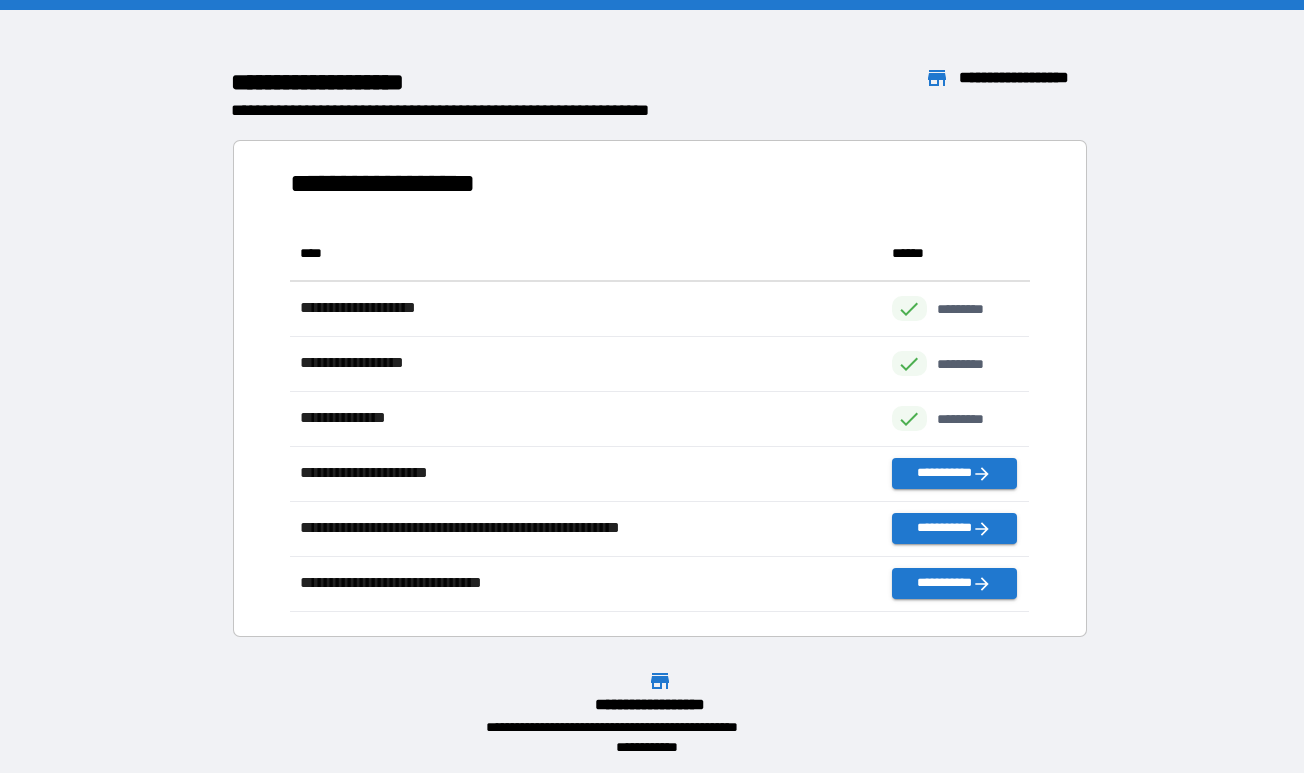 scroll, scrollTop: 1, scrollLeft: 0, axis: vertical 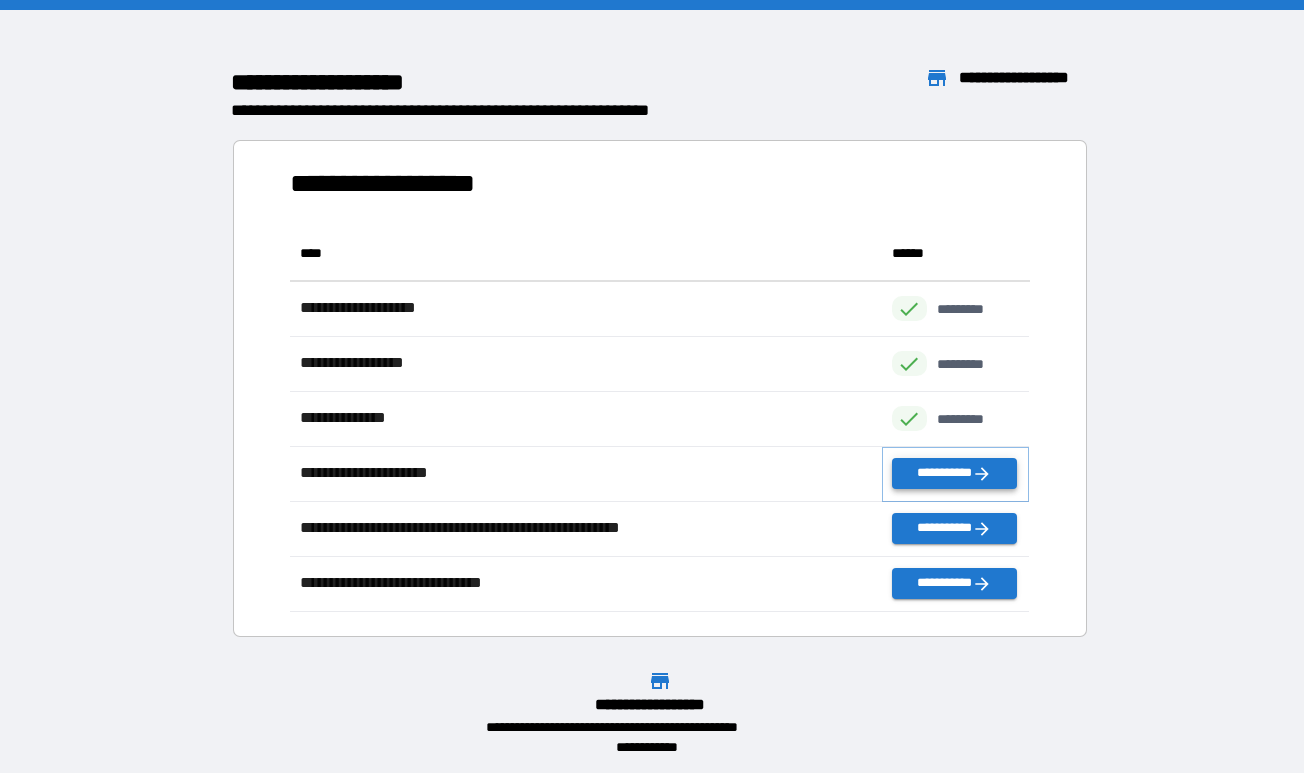 click on "**********" at bounding box center [954, 473] 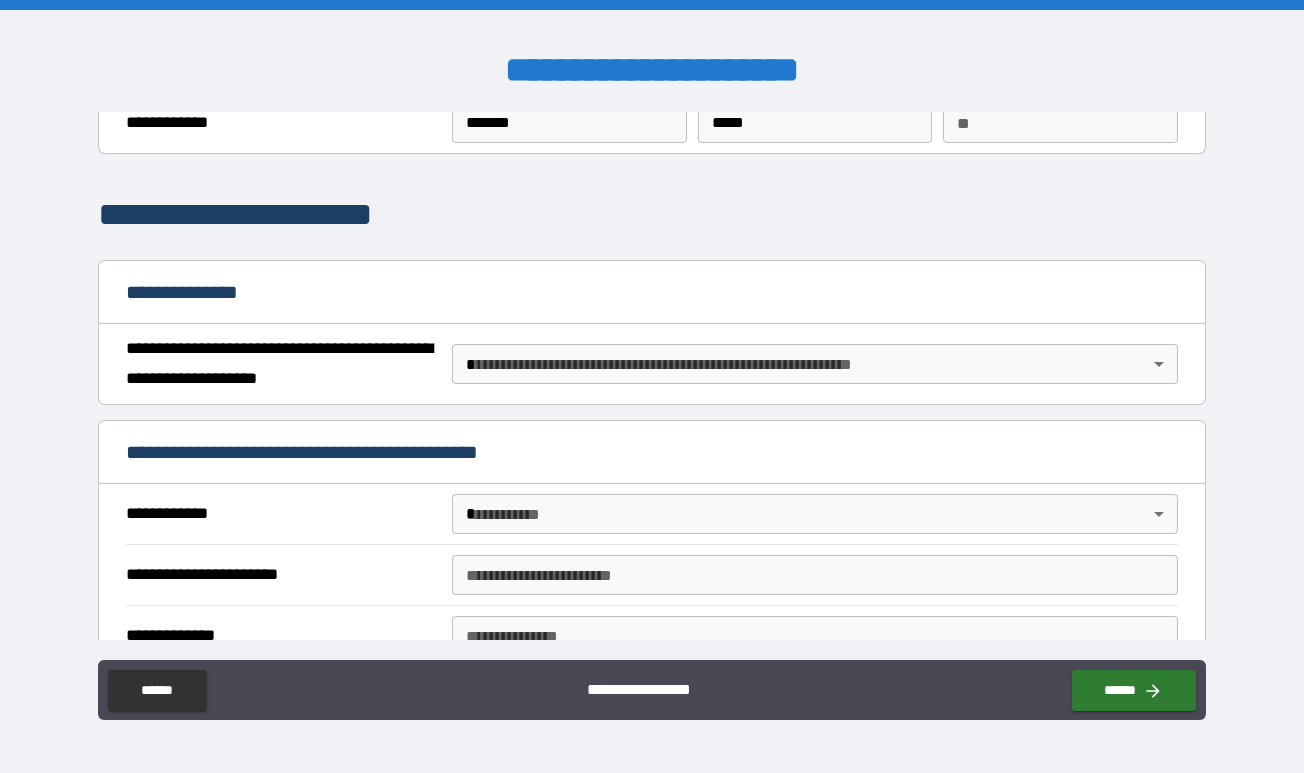scroll, scrollTop: 93, scrollLeft: 0, axis: vertical 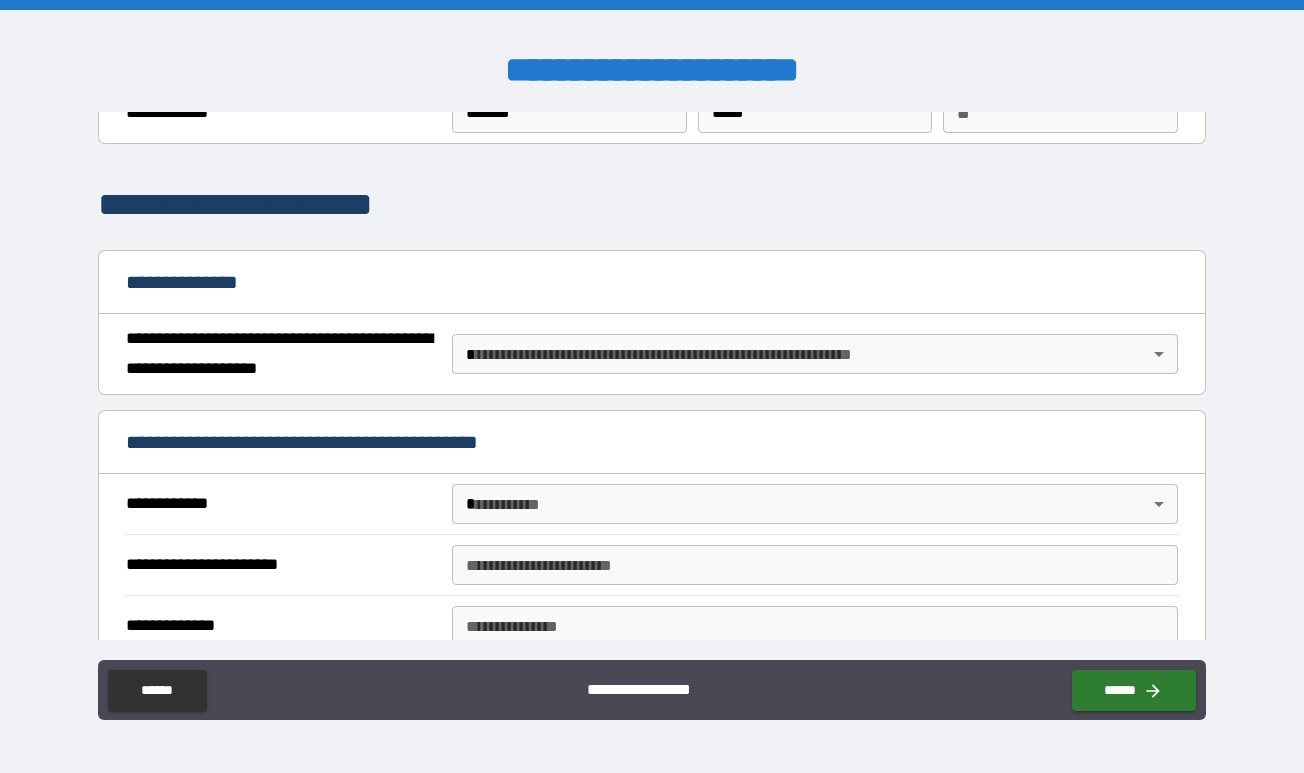 click on "**********" at bounding box center [652, 386] 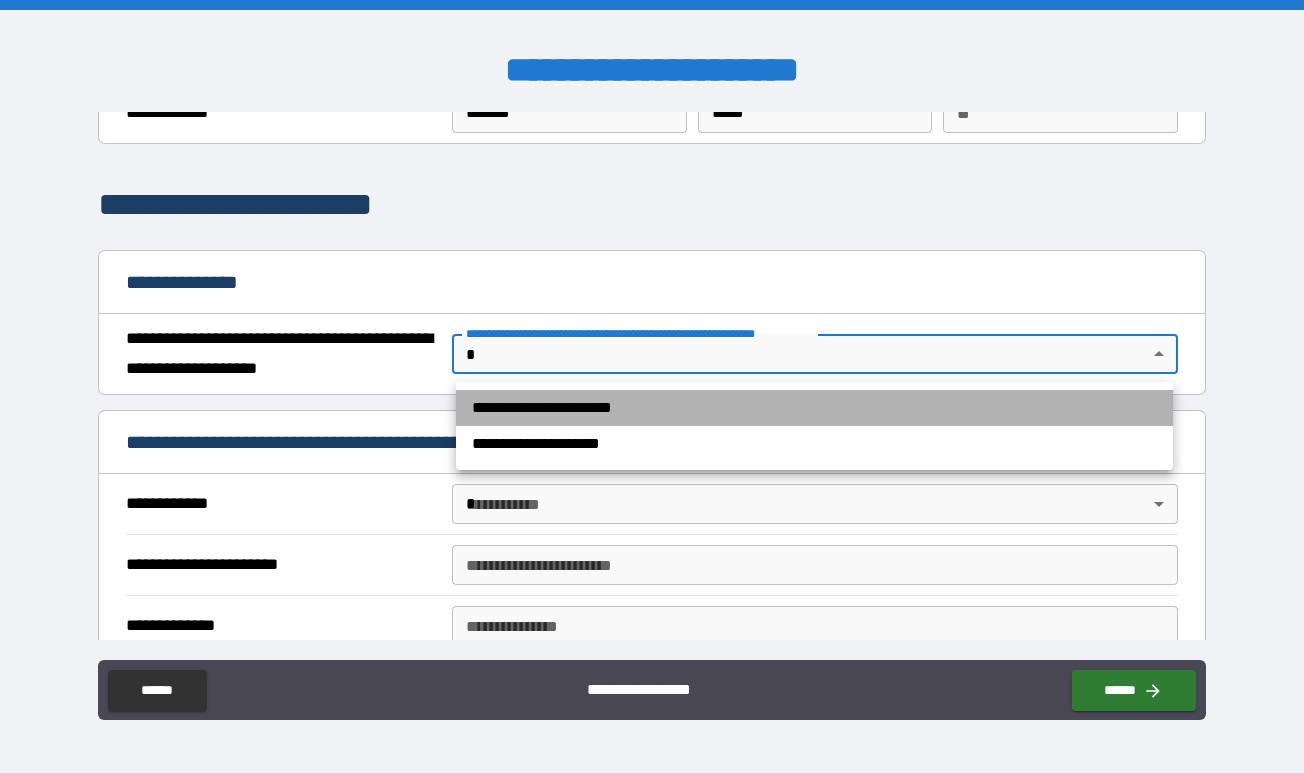 click on "**********" at bounding box center [814, 408] 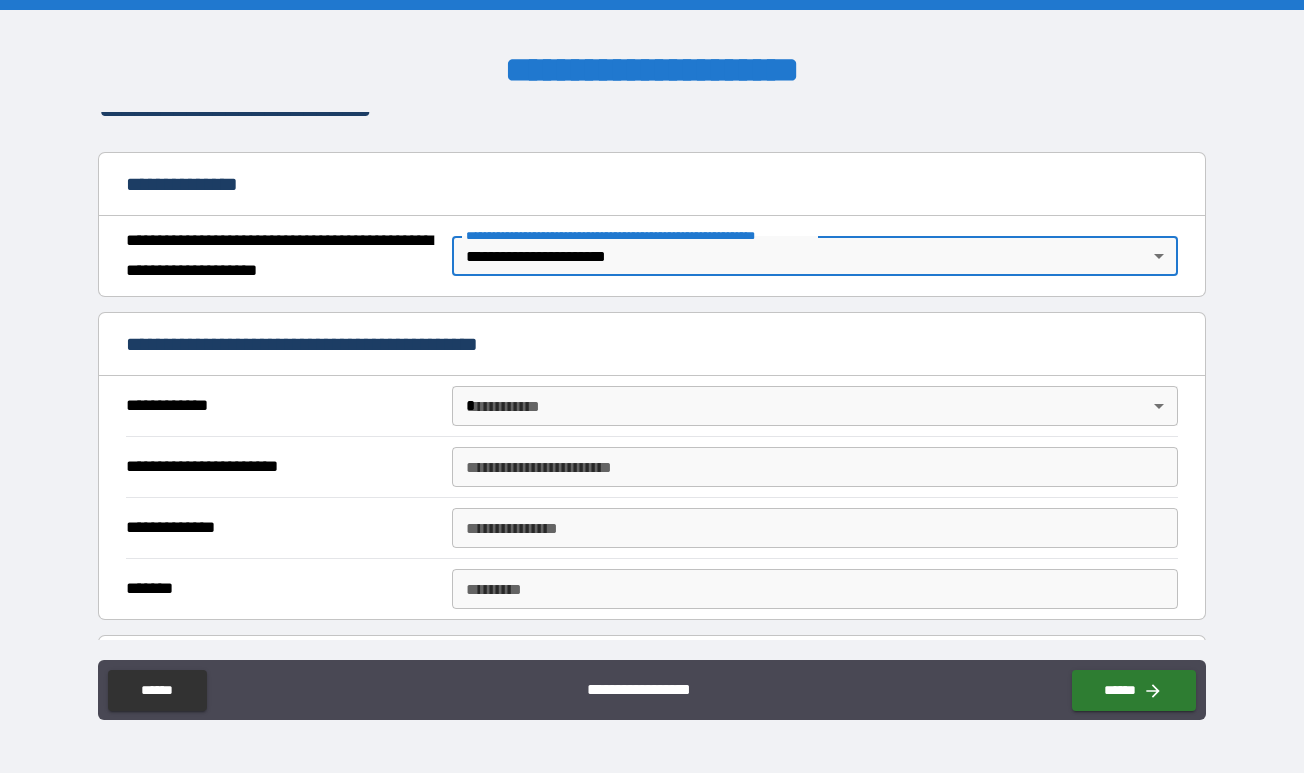 scroll, scrollTop: 193, scrollLeft: 0, axis: vertical 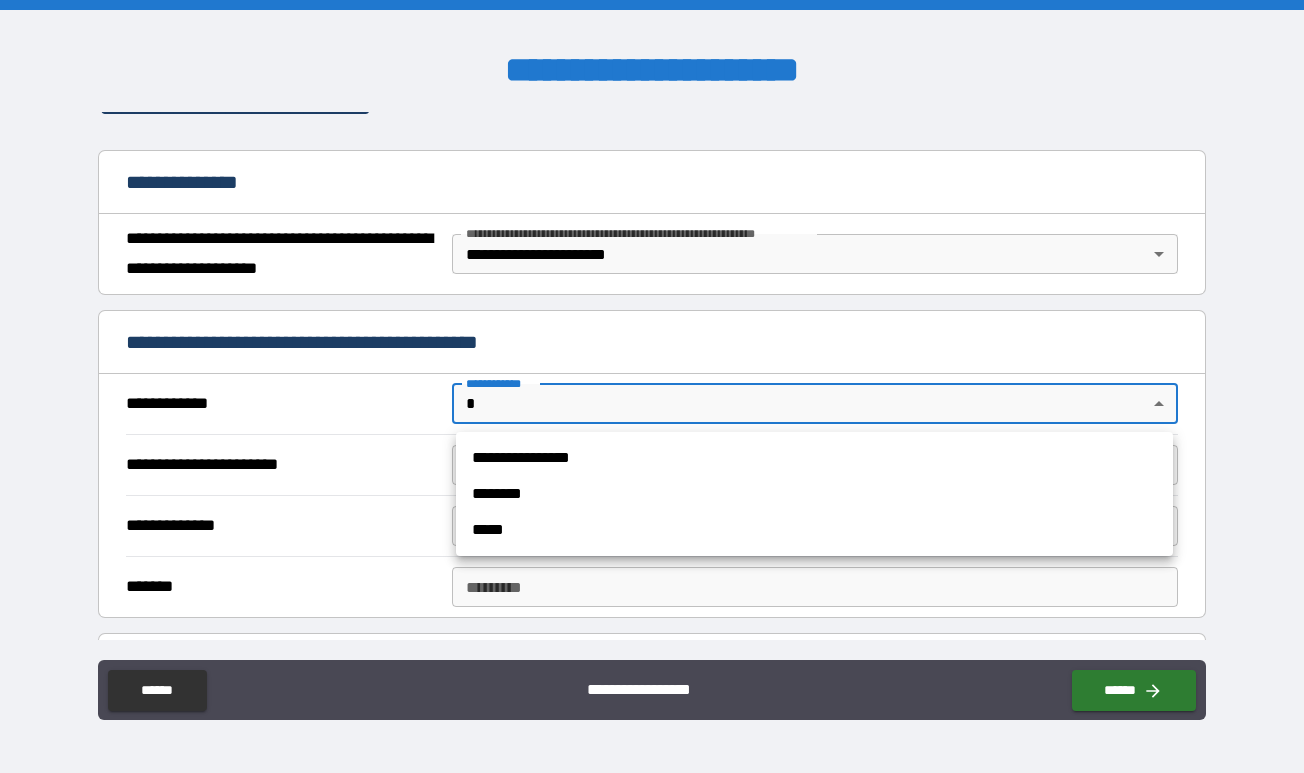 click on "**********" at bounding box center (652, 386) 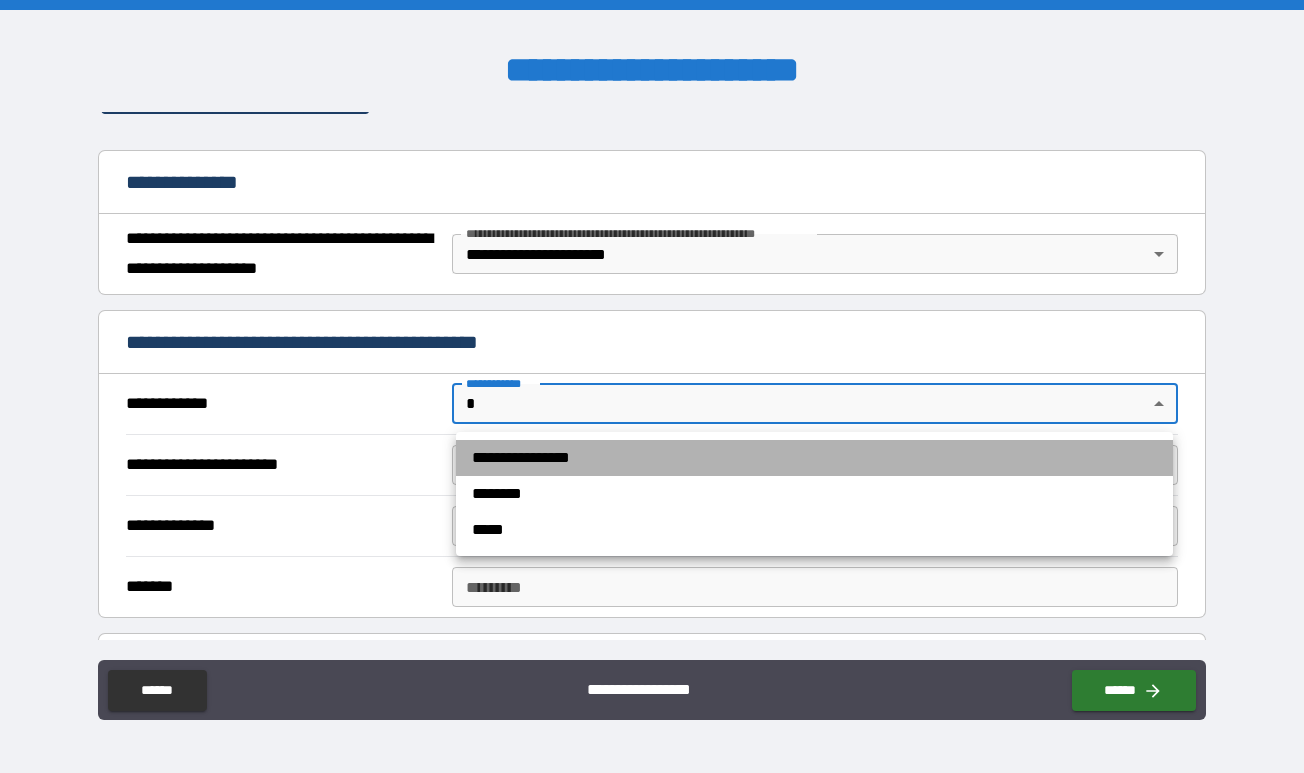 click on "**********" at bounding box center [814, 458] 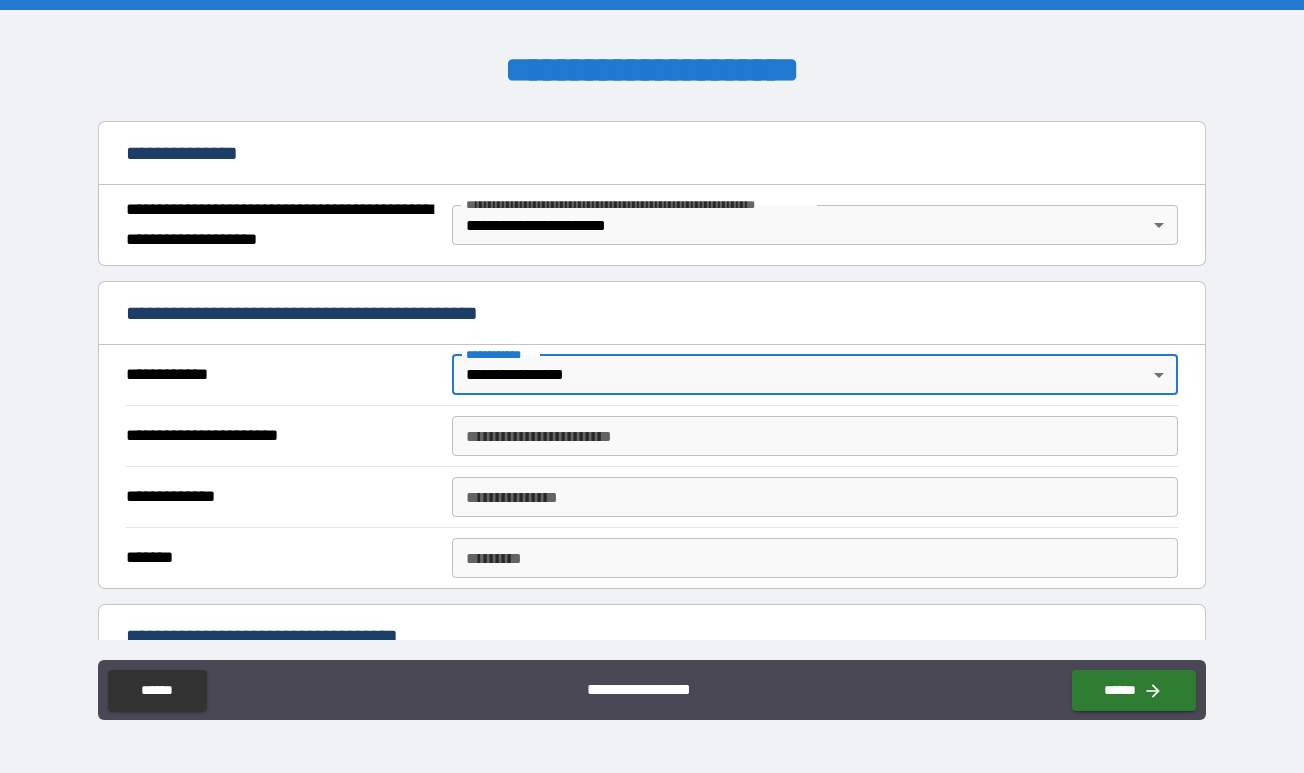 scroll, scrollTop: 223, scrollLeft: 0, axis: vertical 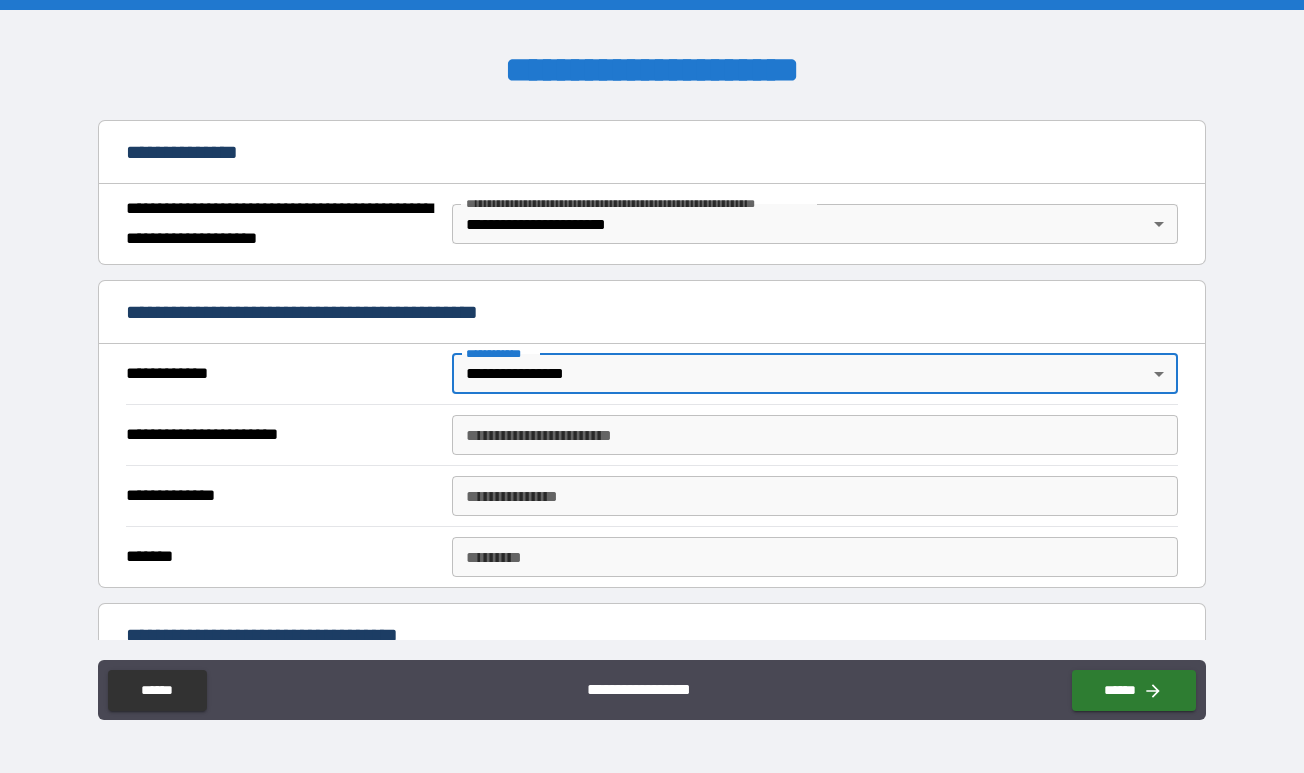 click on "**********" at bounding box center [814, 435] 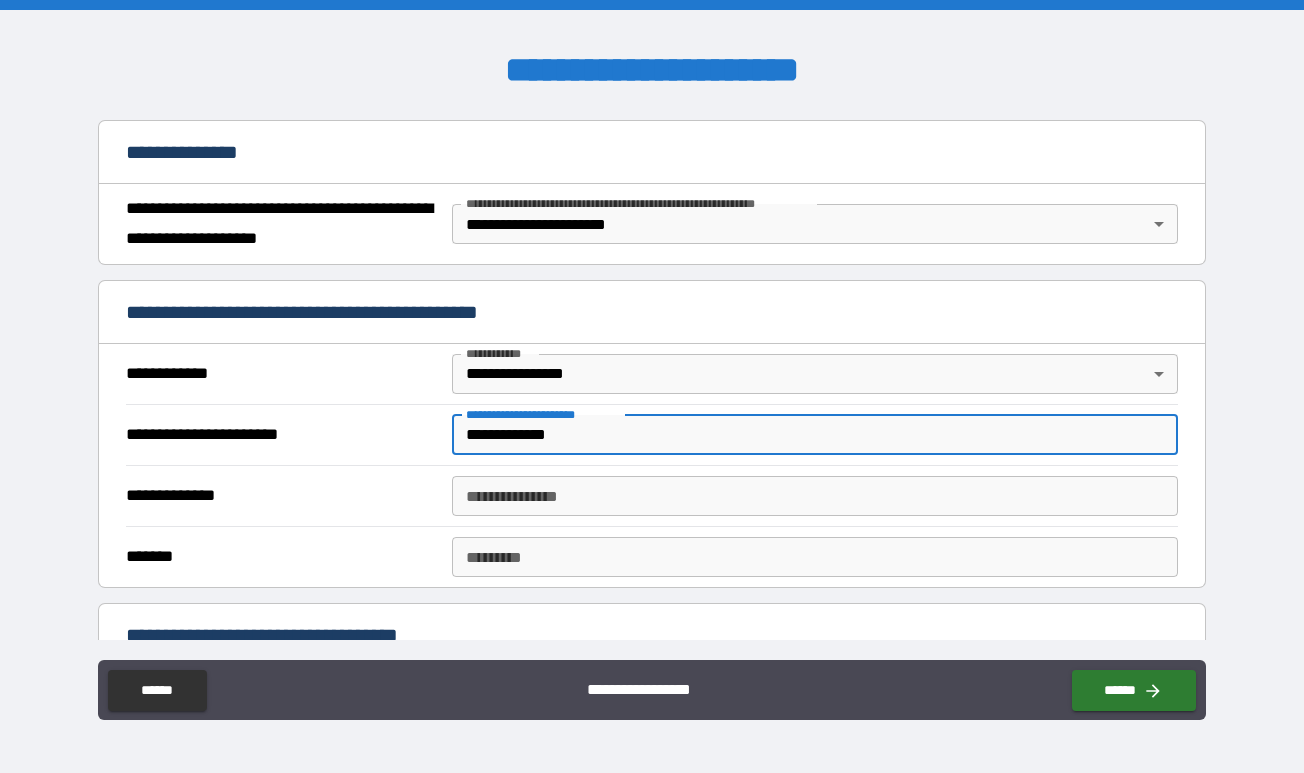 type on "**********" 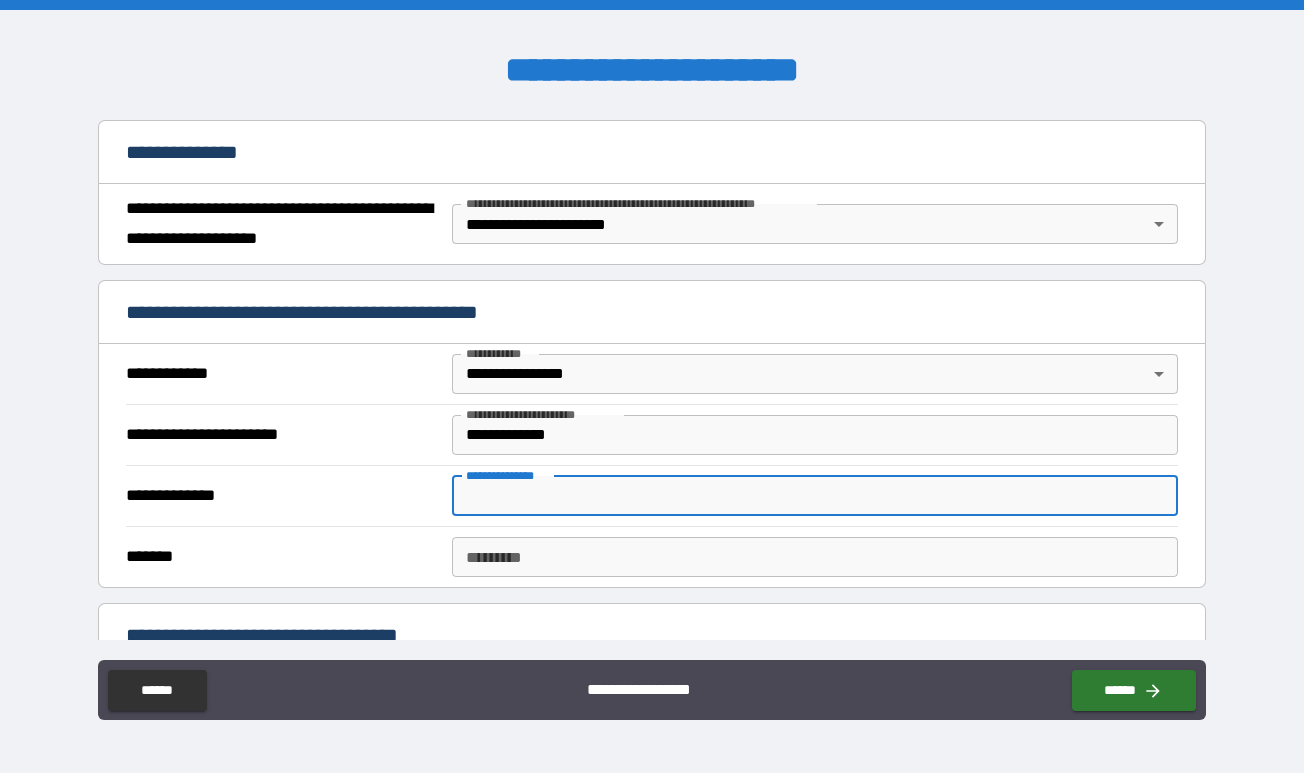 click on "**********" at bounding box center [814, 496] 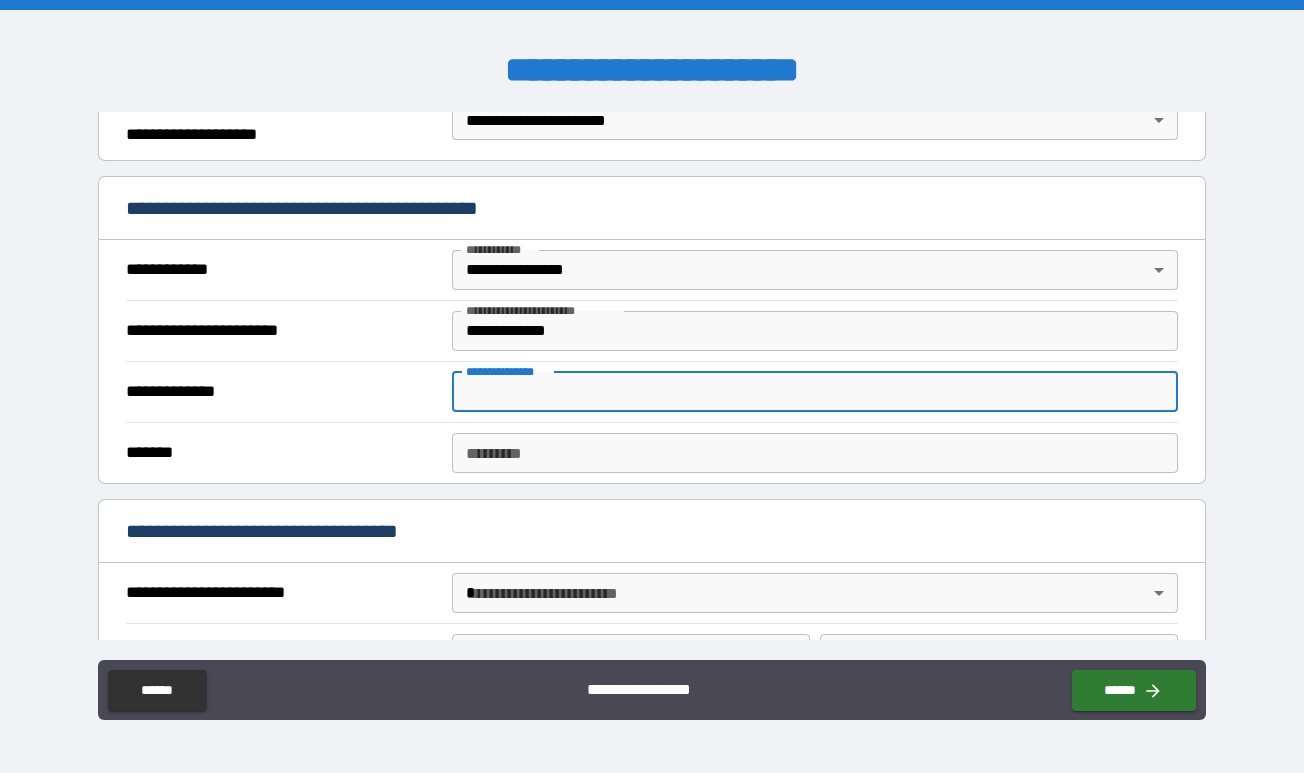 scroll, scrollTop: 330, scrollLeft: 0, axis: vertical 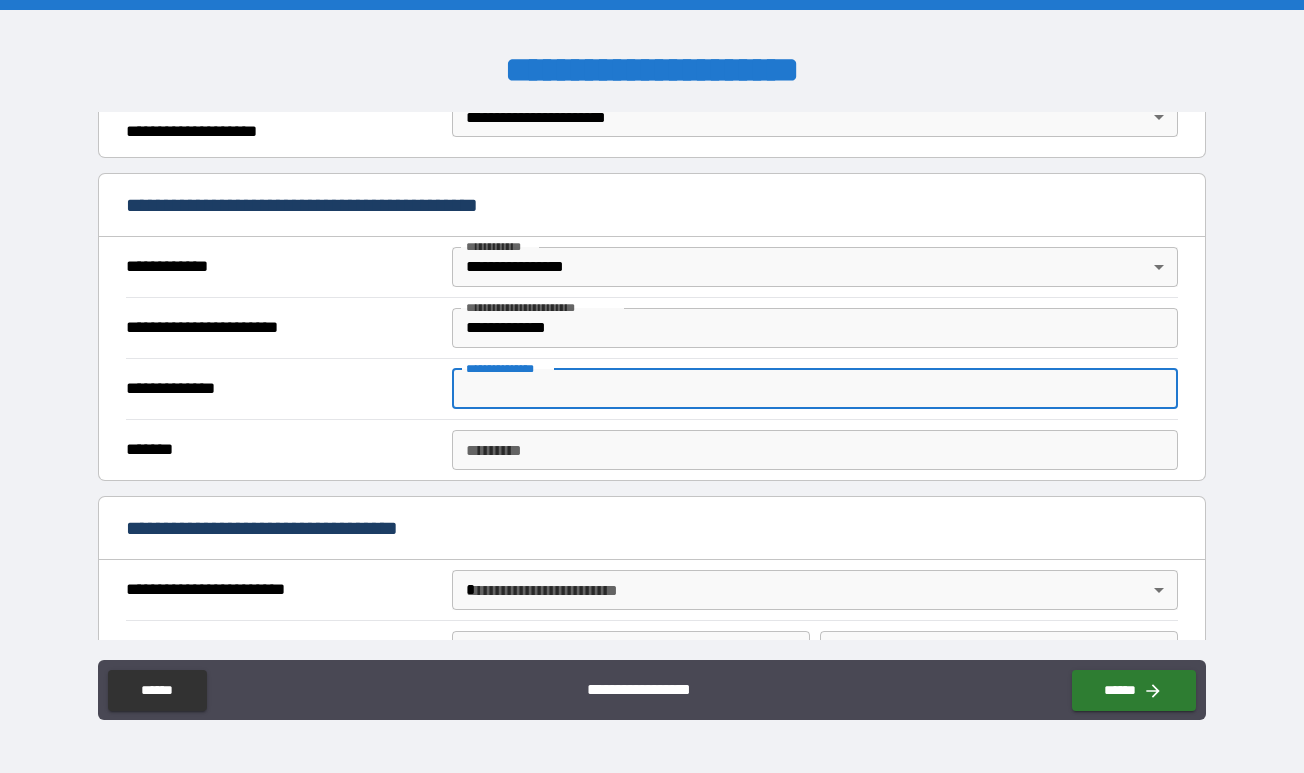 paste on "**********" 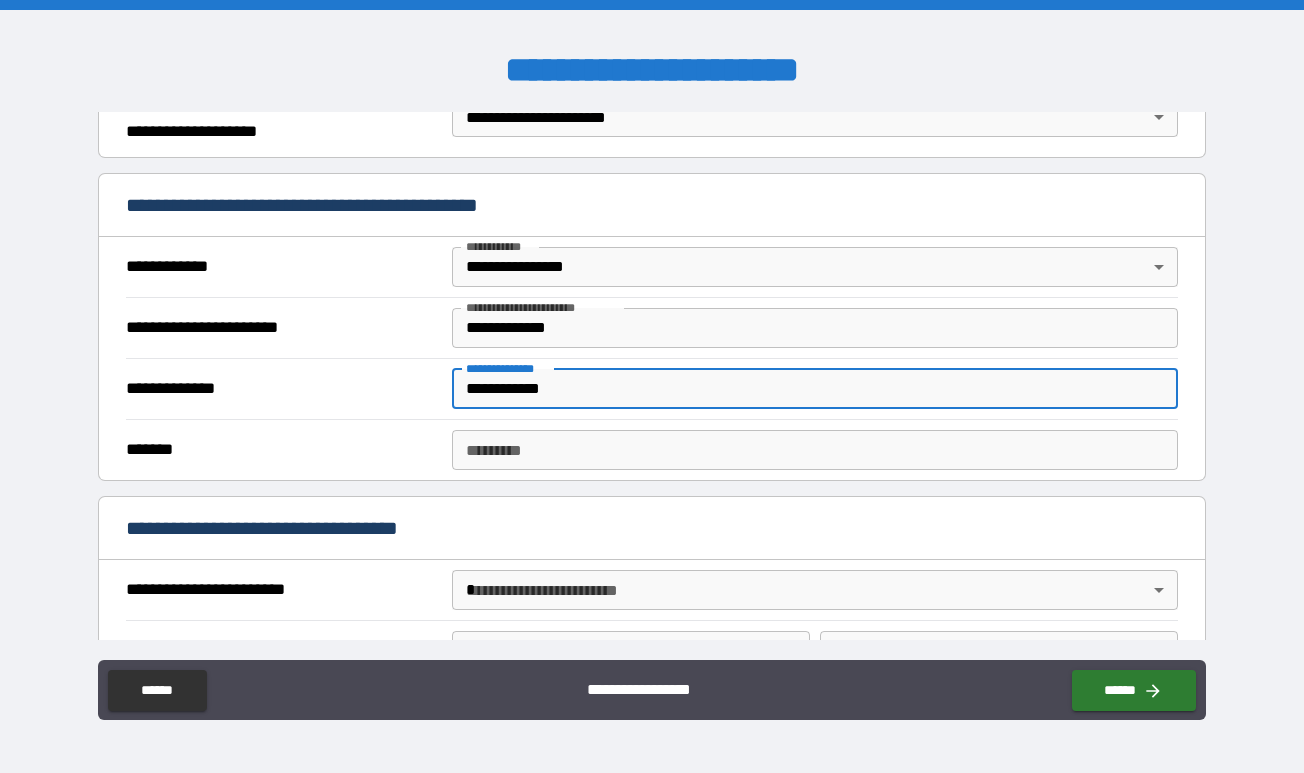 type on "**********" 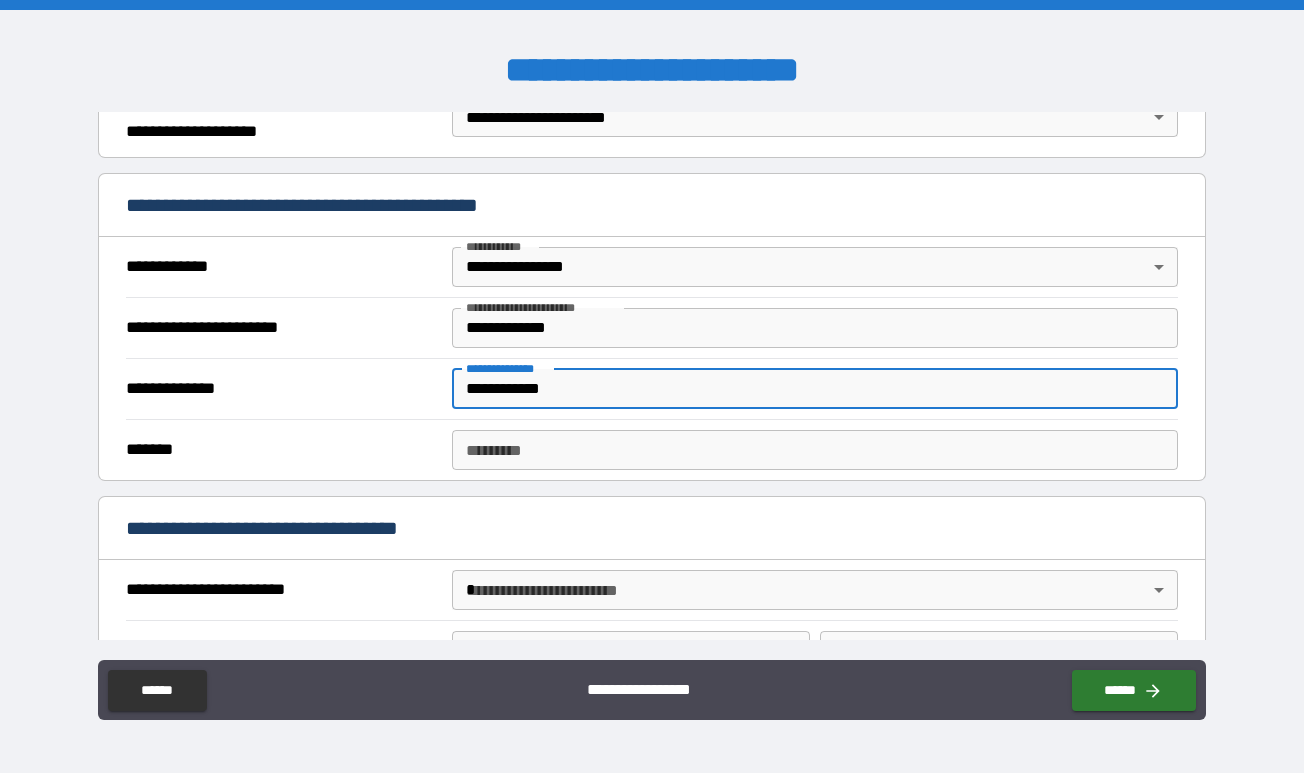 click on "*******   *" at bounding box center [814, 450] 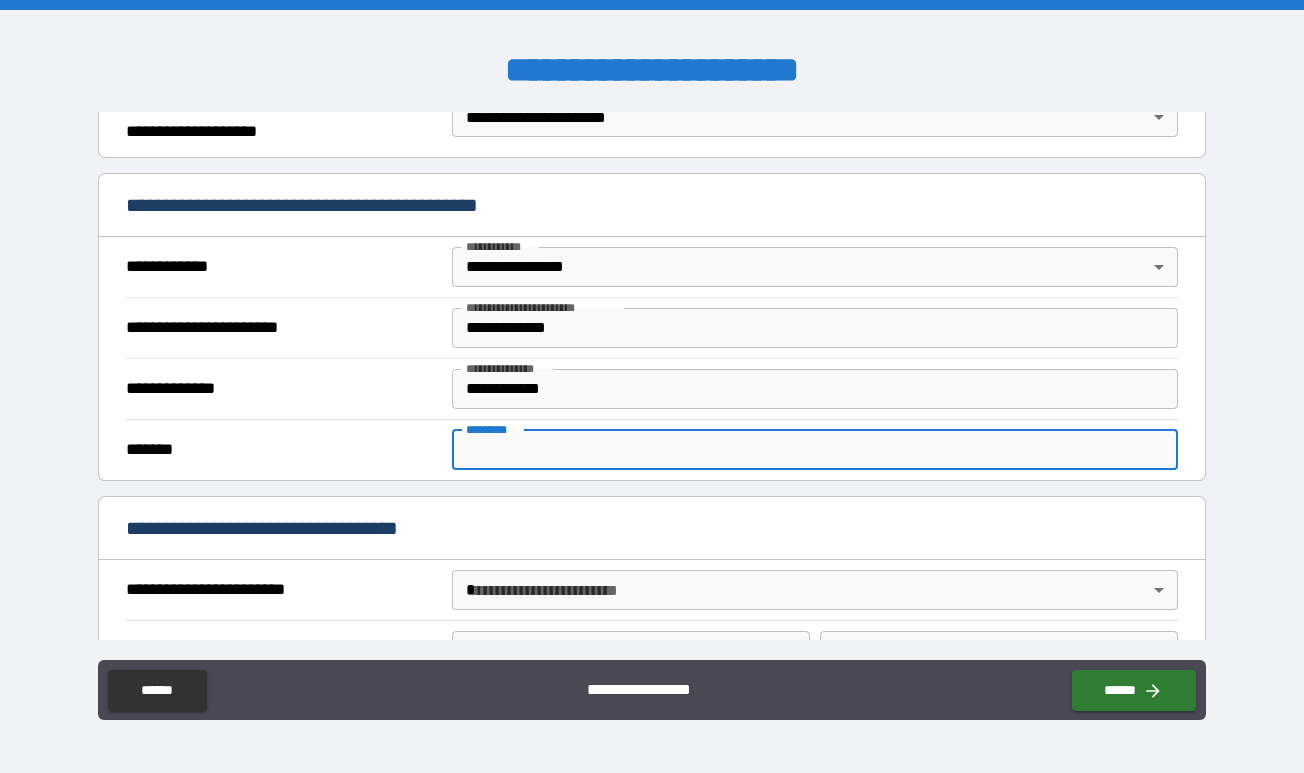 paste on "**********" 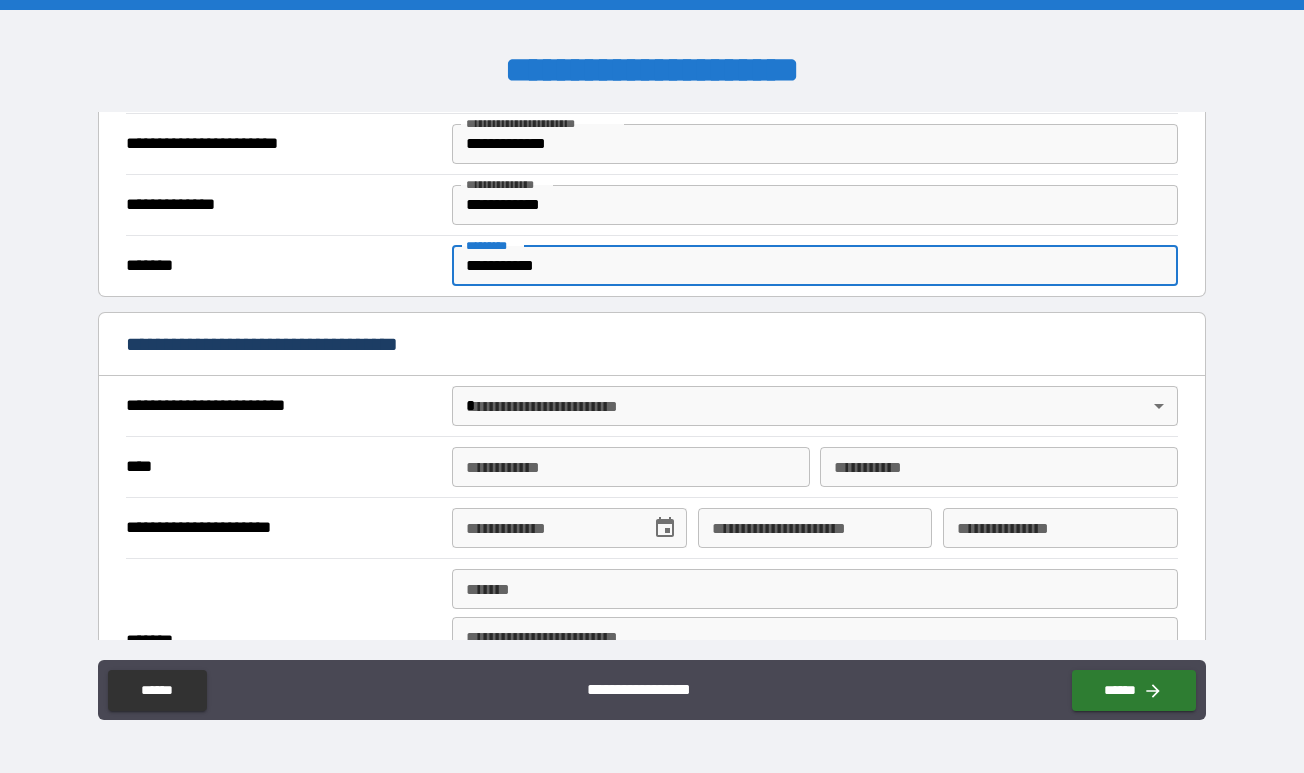 scroll, scrollTop: 532, scrollLeft: 0, axis: vertical 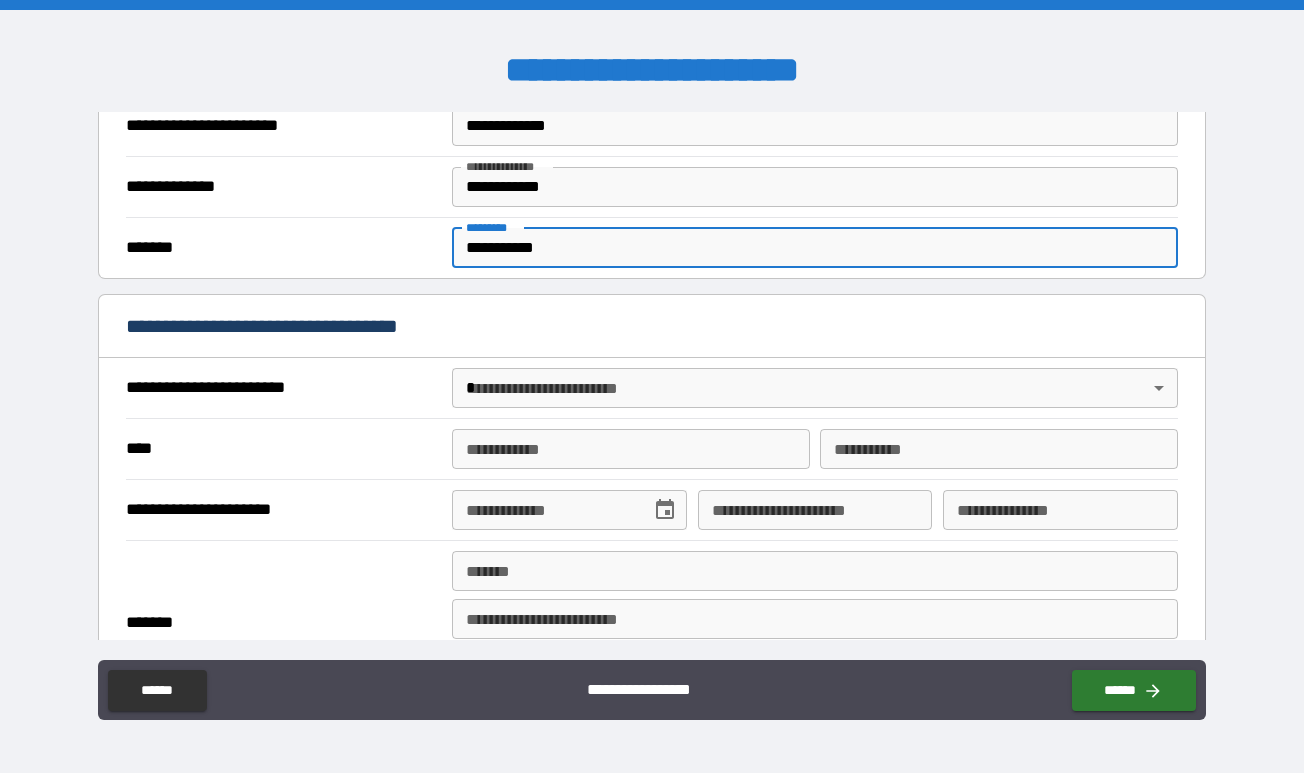 type on "**********" 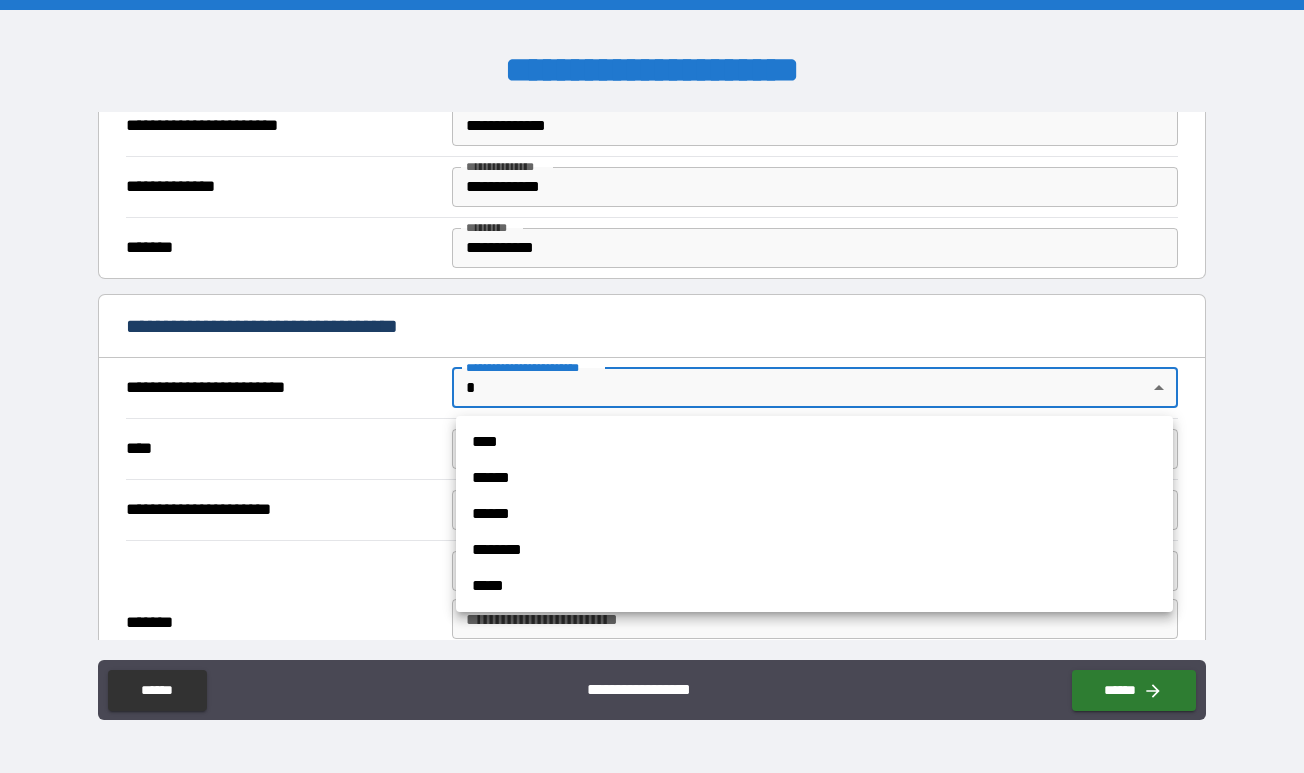 click on "****" at bounding box center [814, 442] 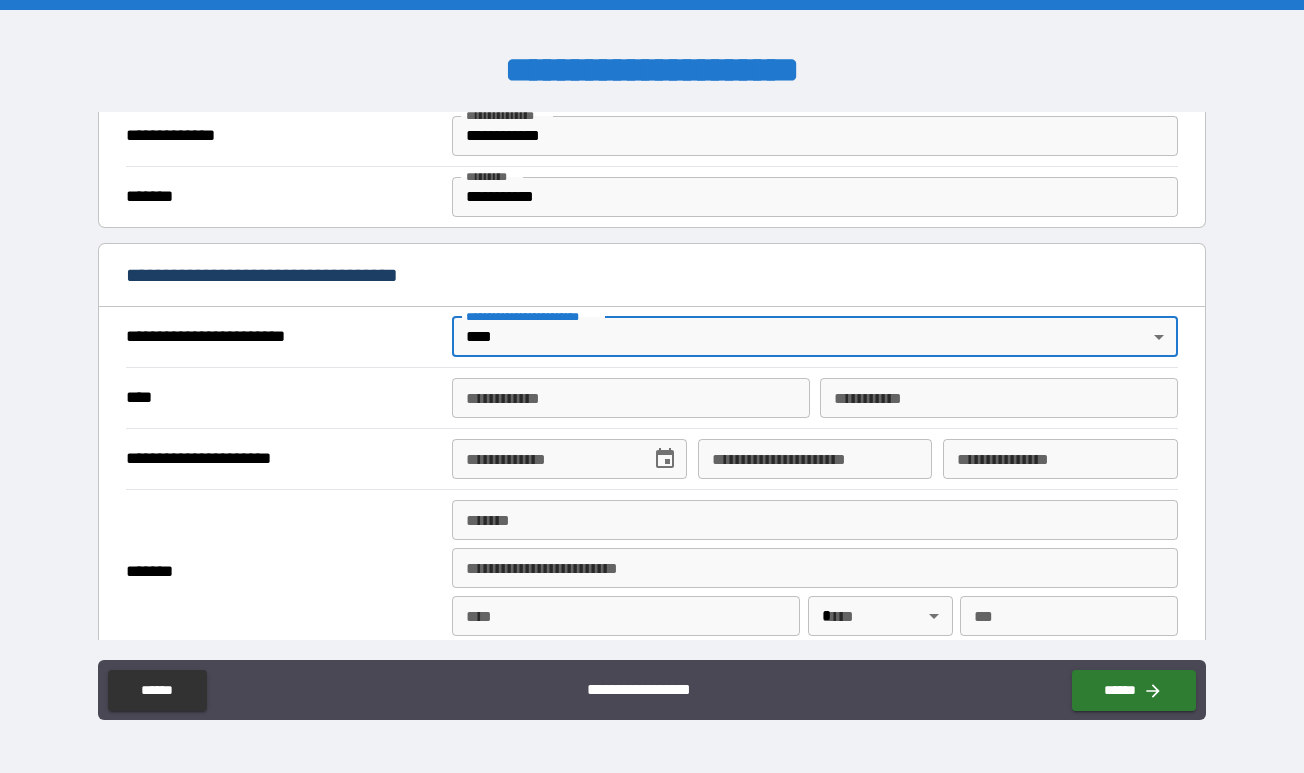 scroll, scrollTop: 604, scrollLeft: 0, axis: vertical 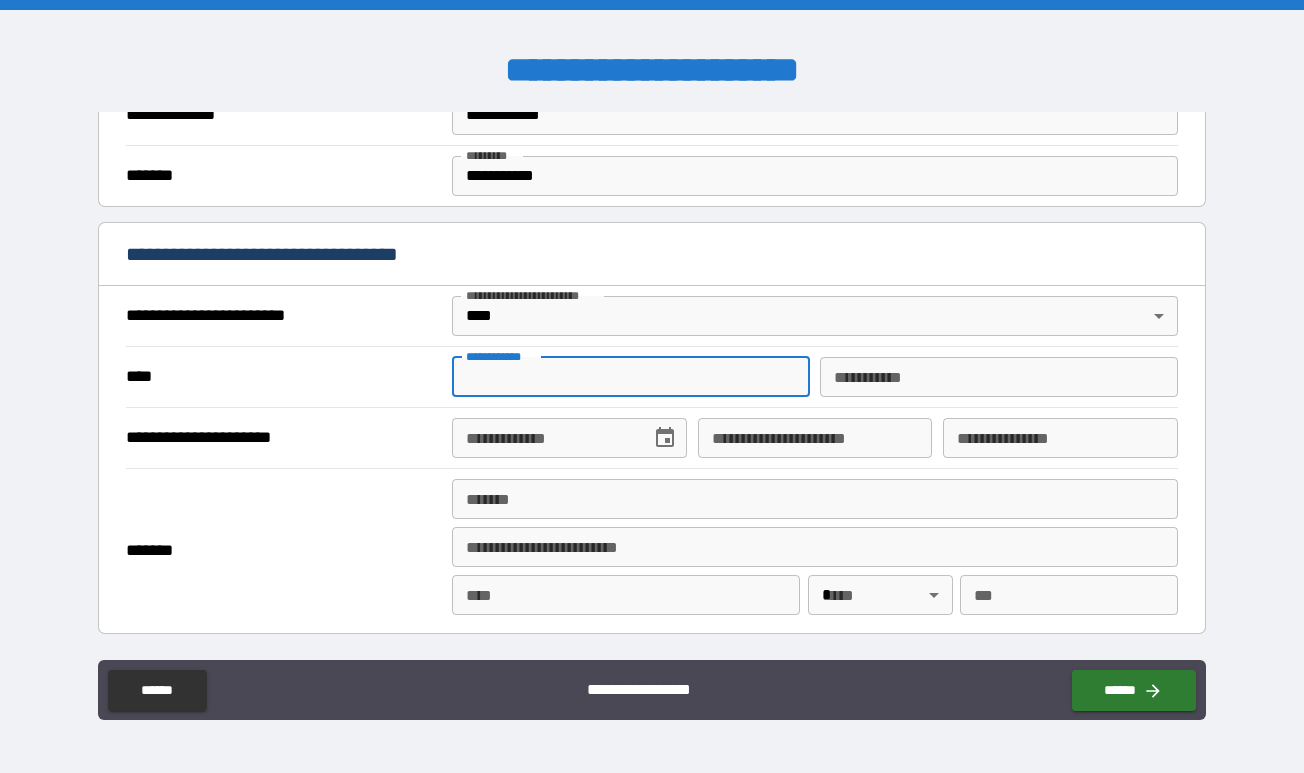 click on "**********" at bounding box center (630, 377) 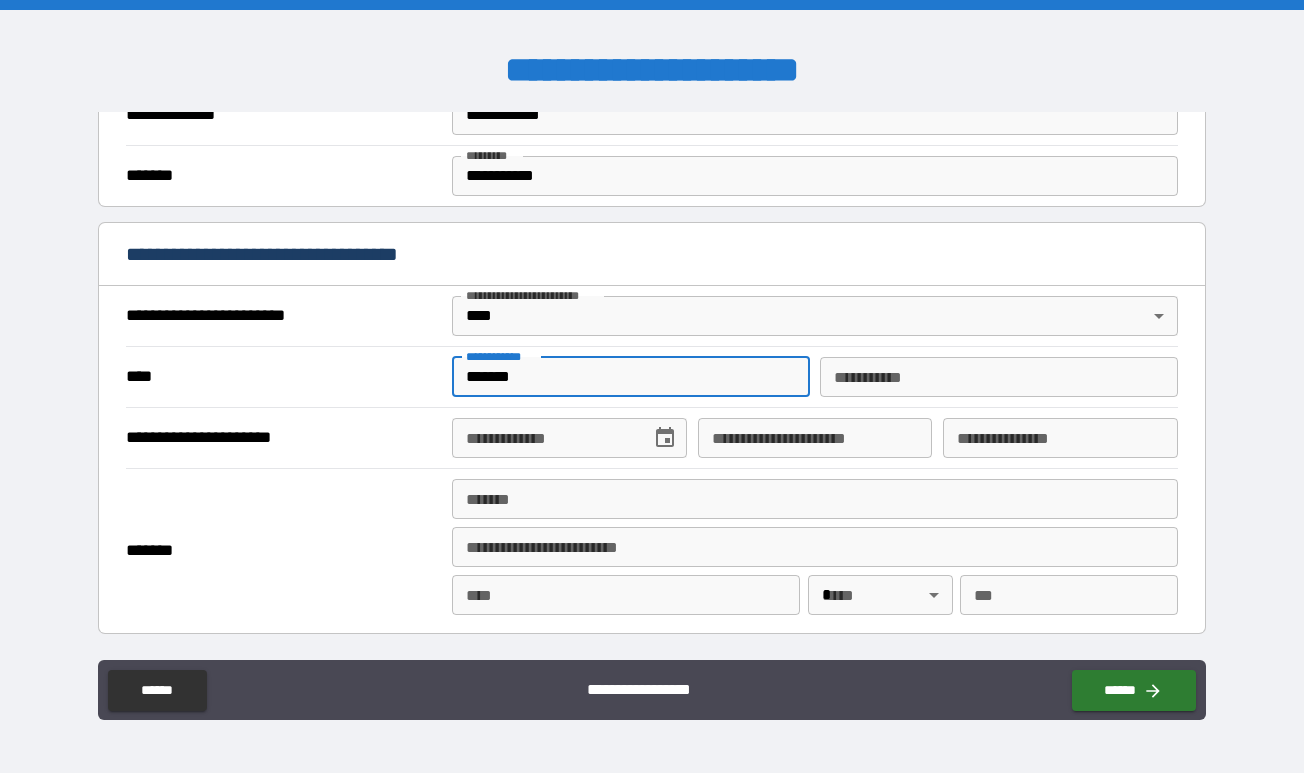 type on "*****" 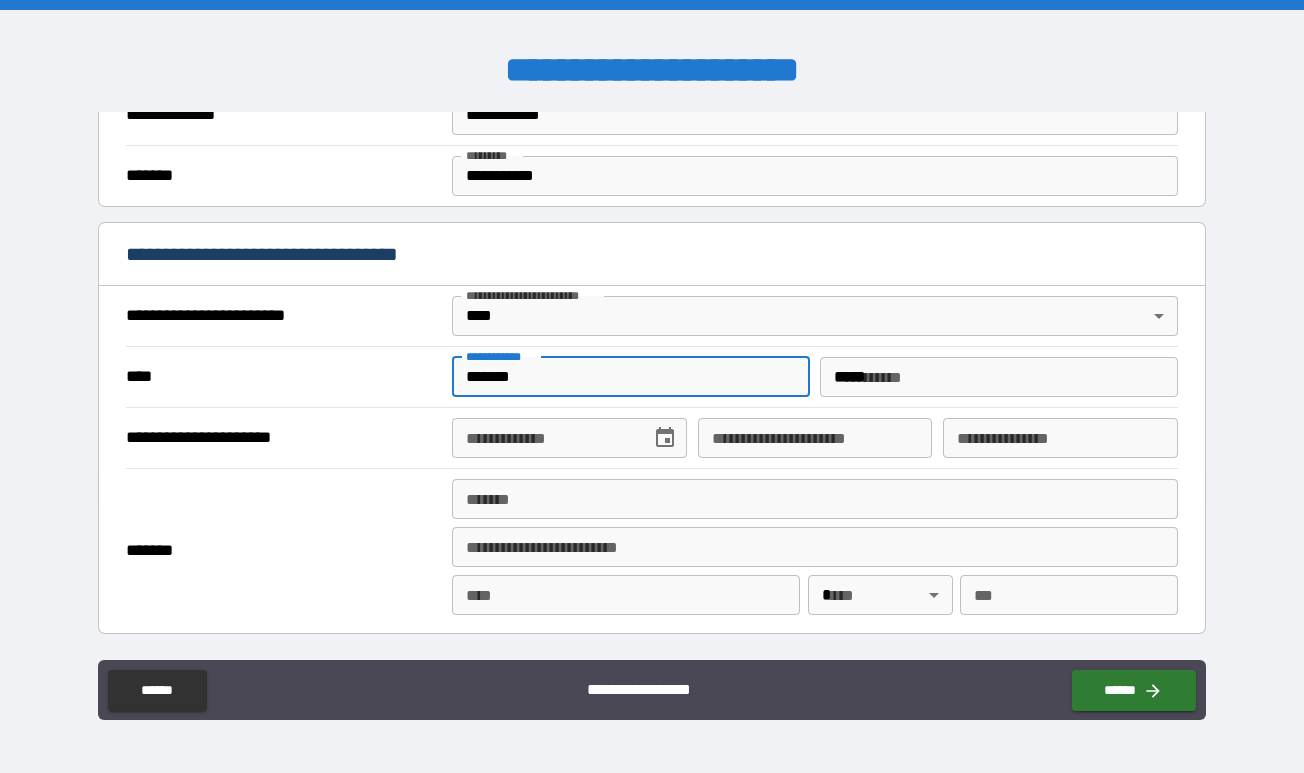 type on "**********" 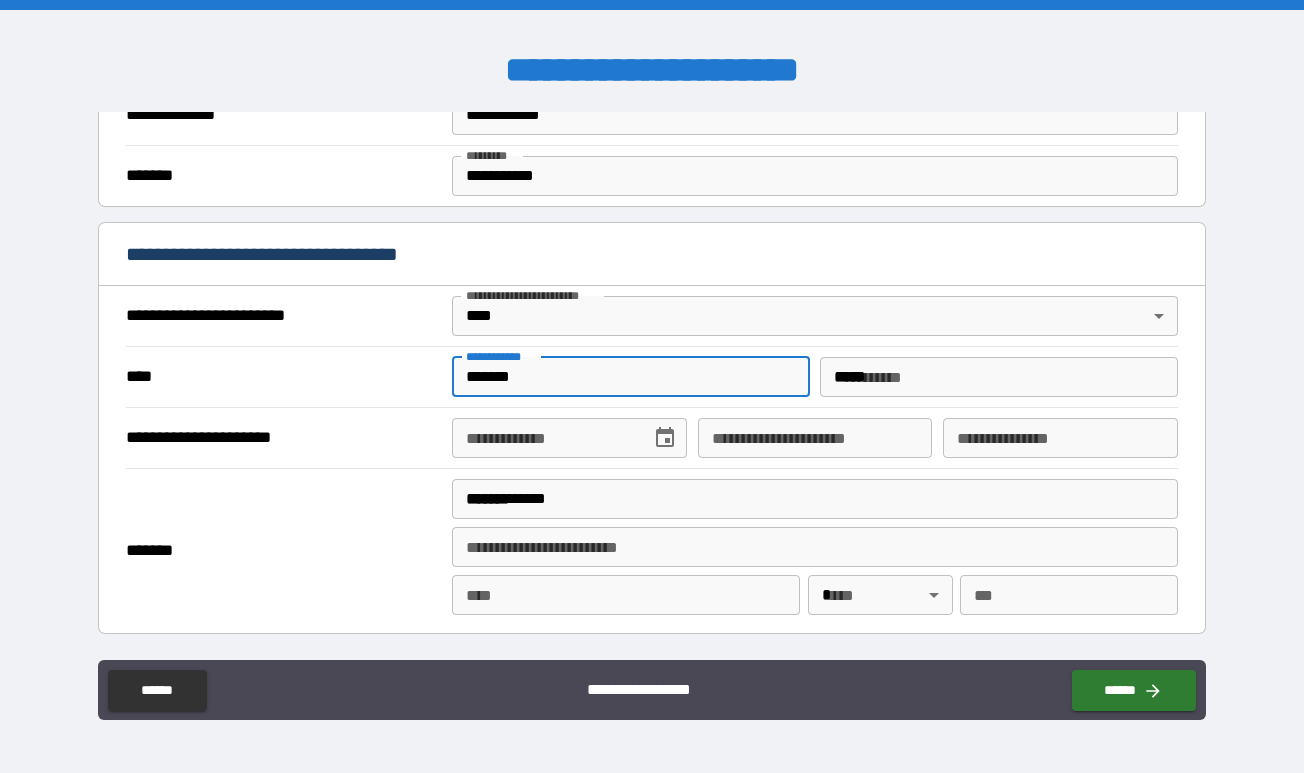 type on "*******" 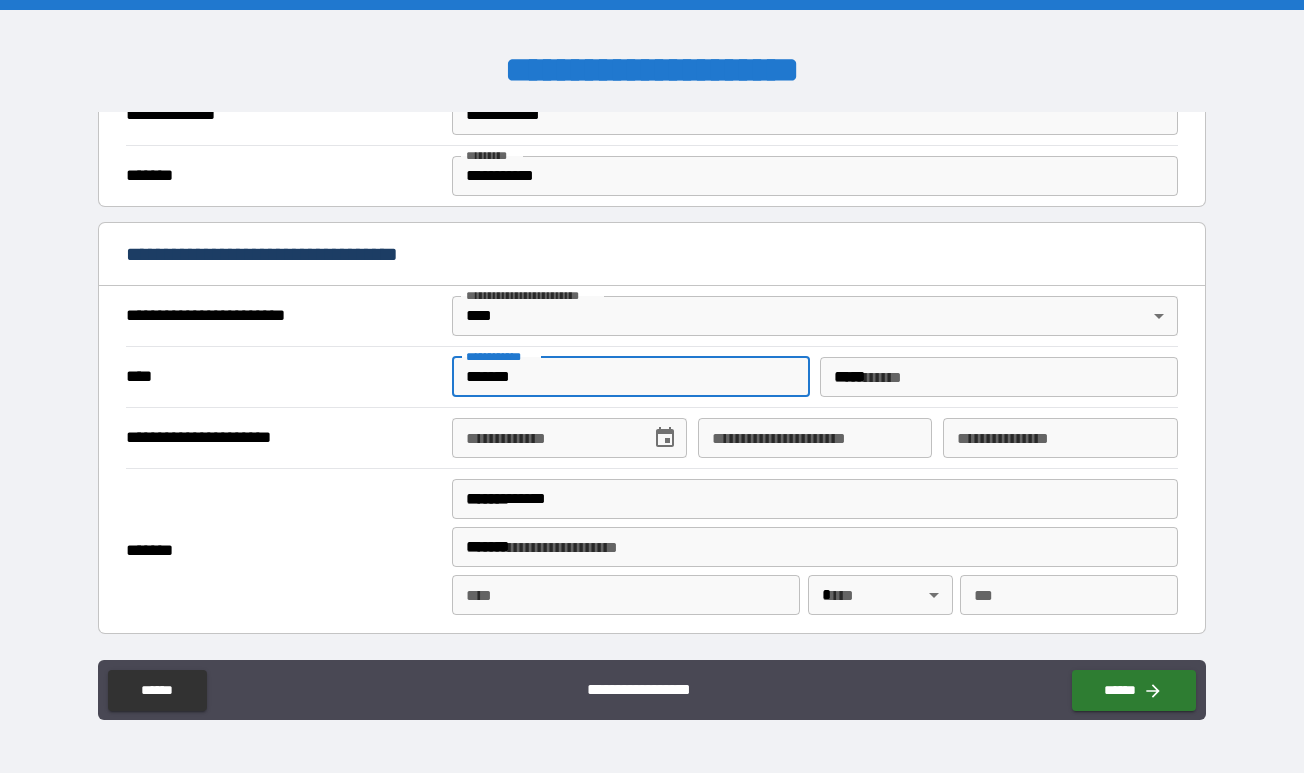 type on "*********" 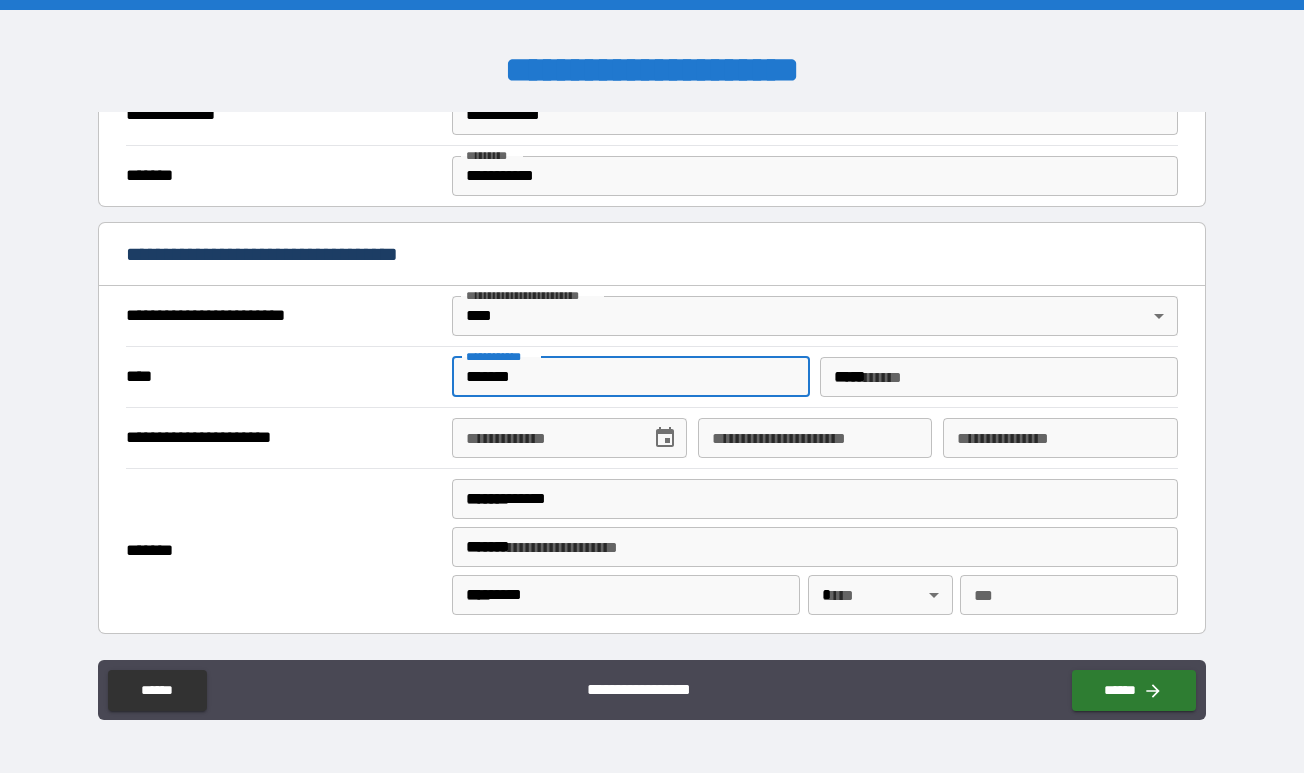 type on "**" 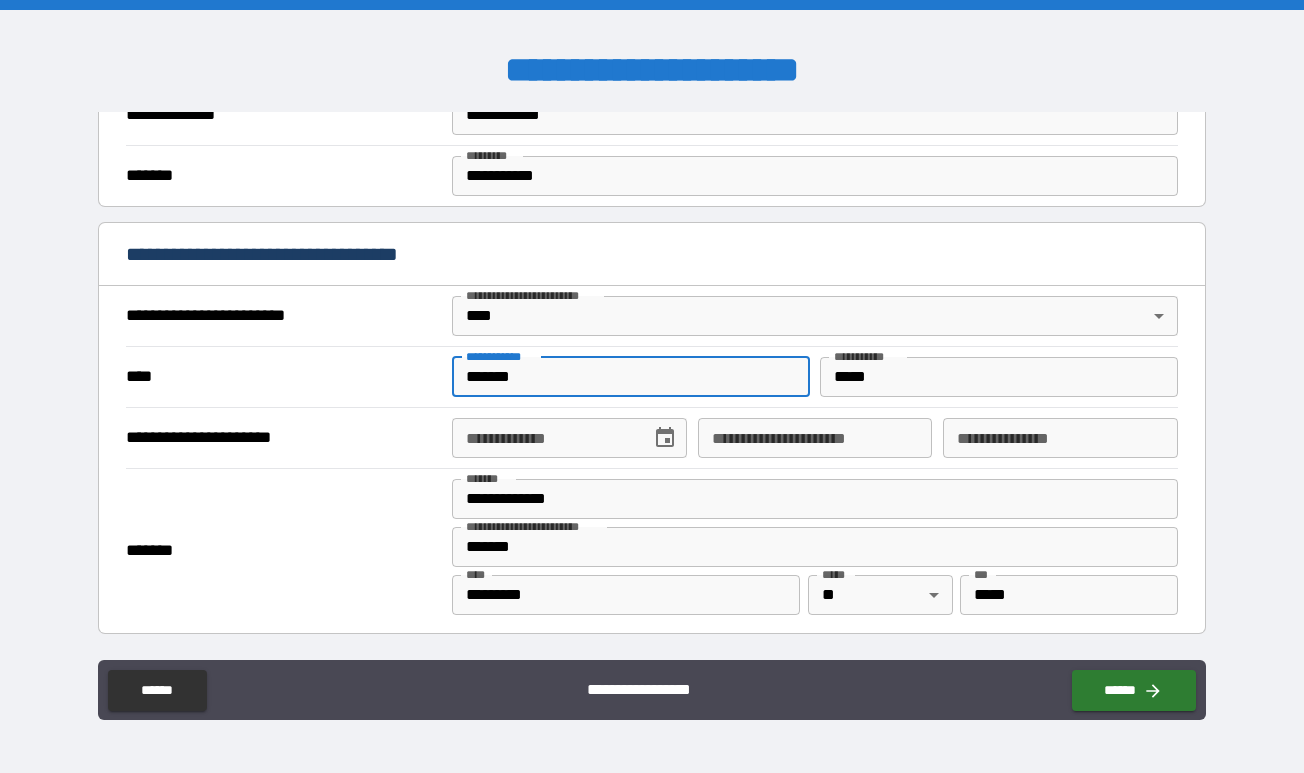 click 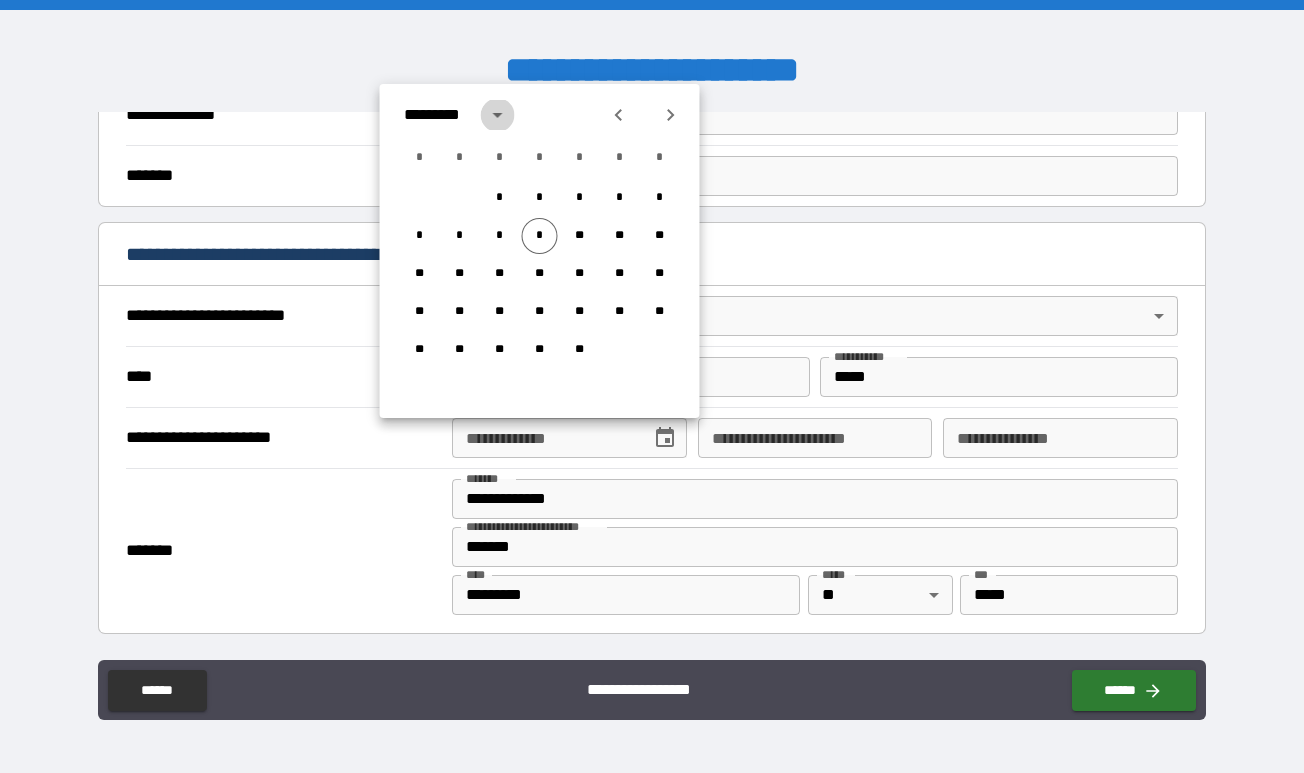 click 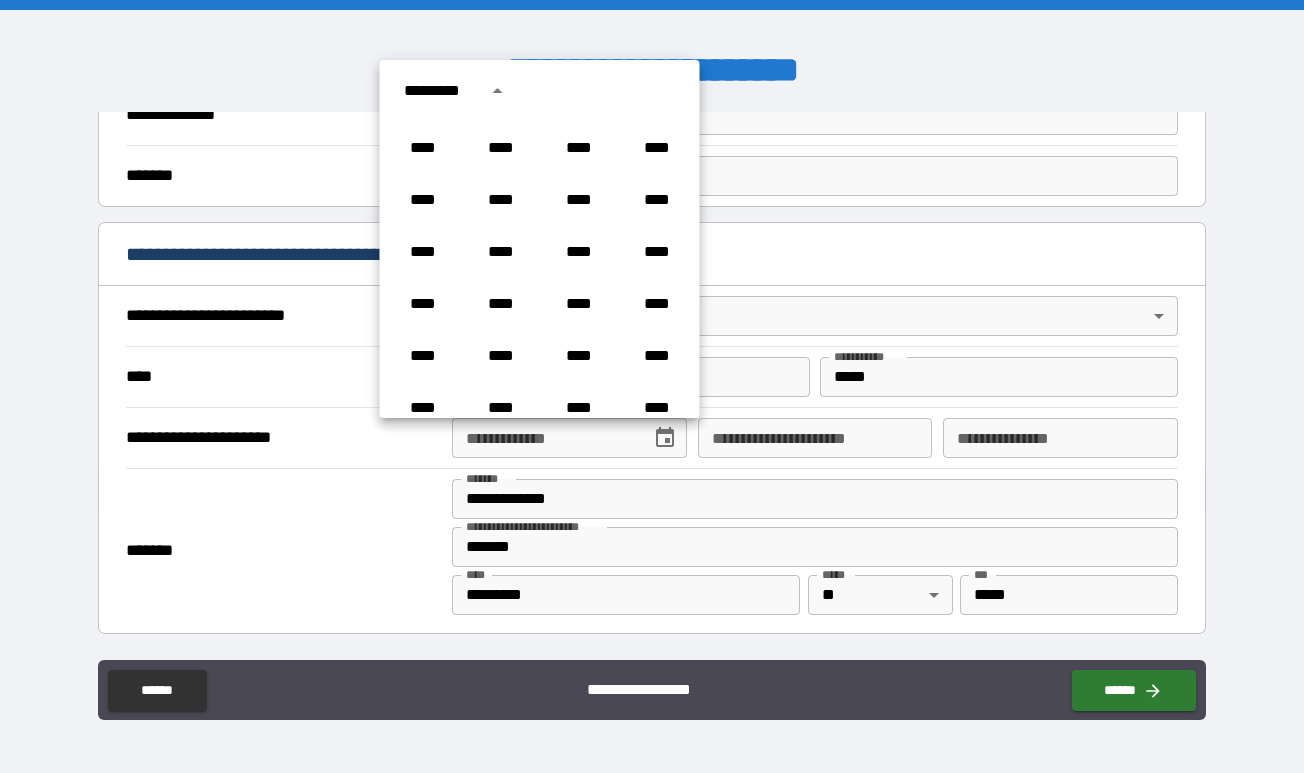 scroll, scrollTop: 1067, scrollLeft: 0, axis: vertical 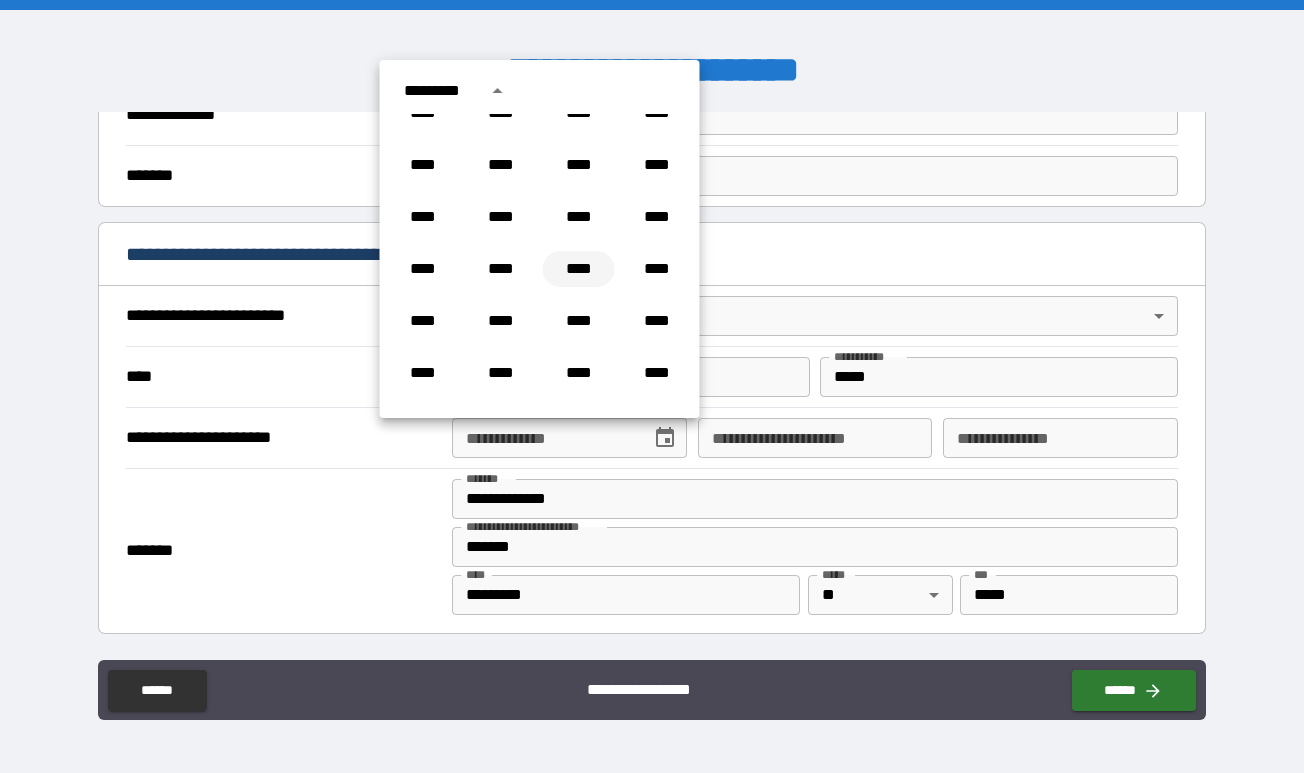 click on "****" at bounding box center (579, 269) 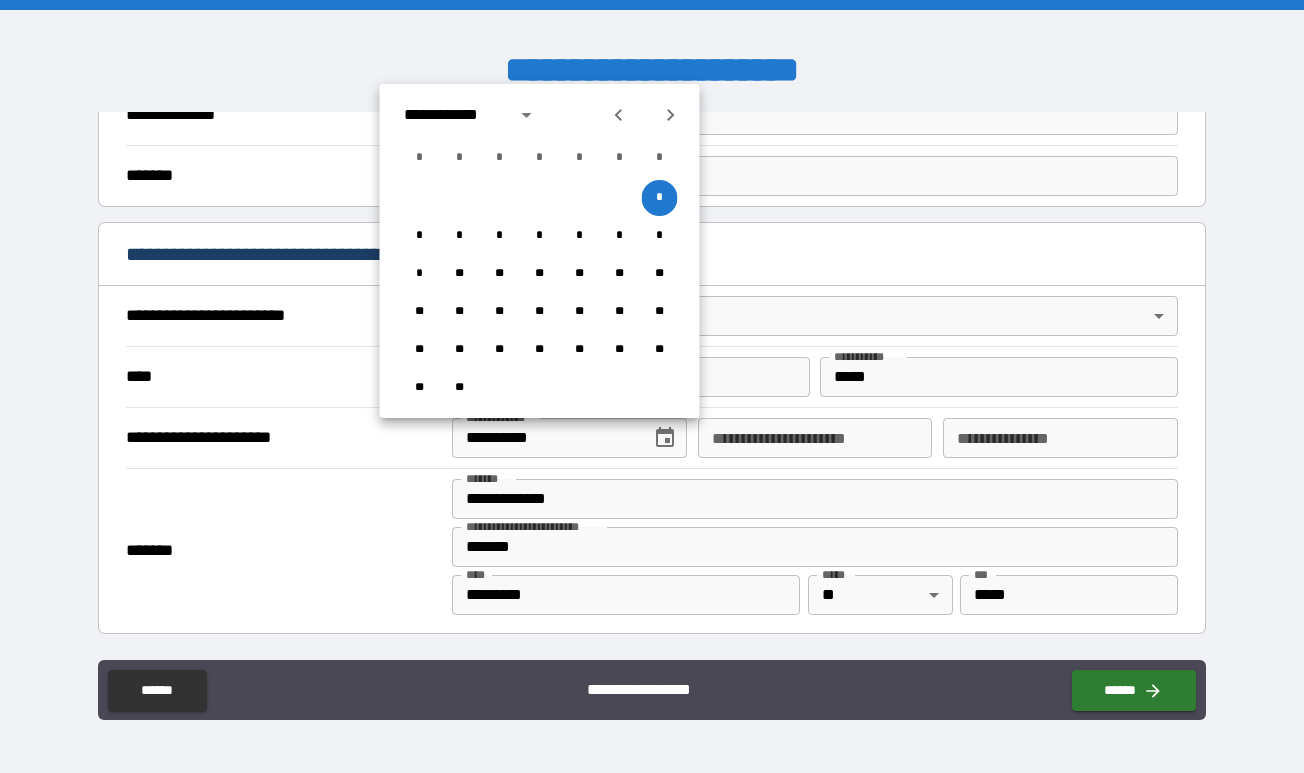 click 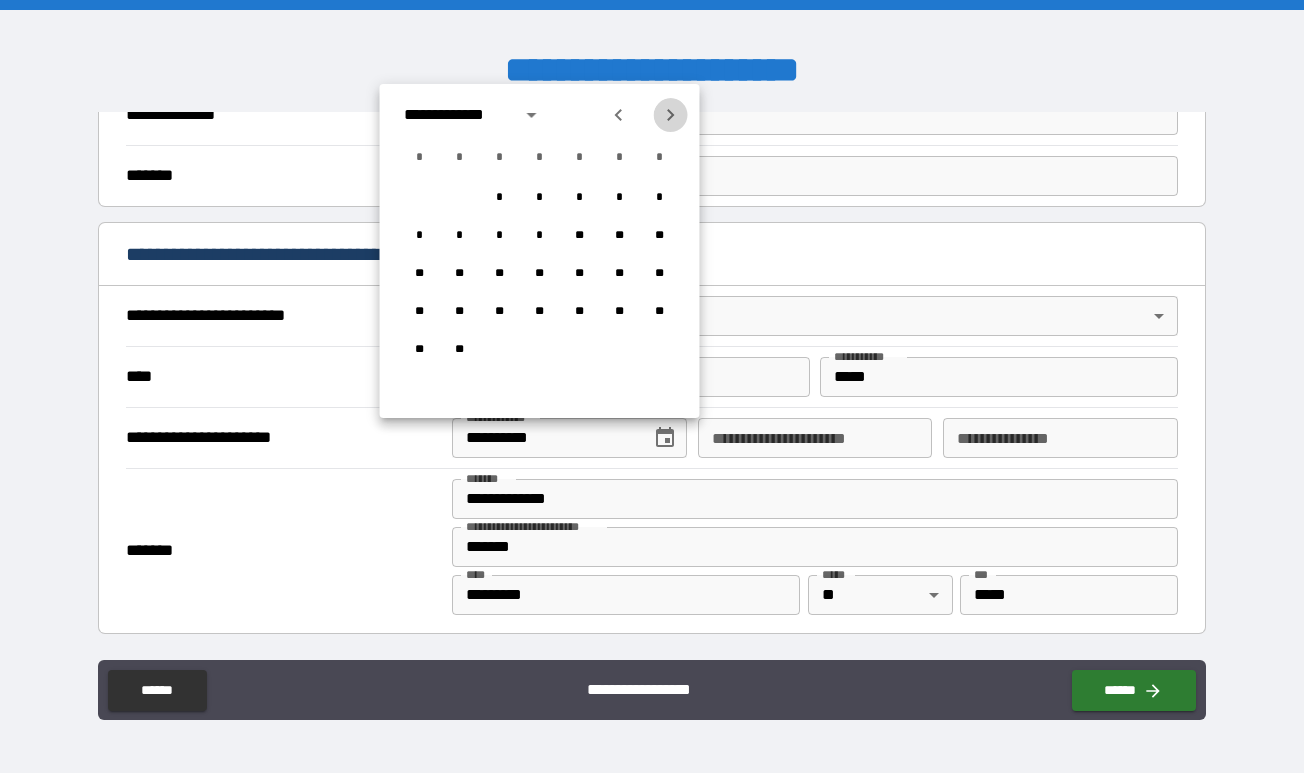 click 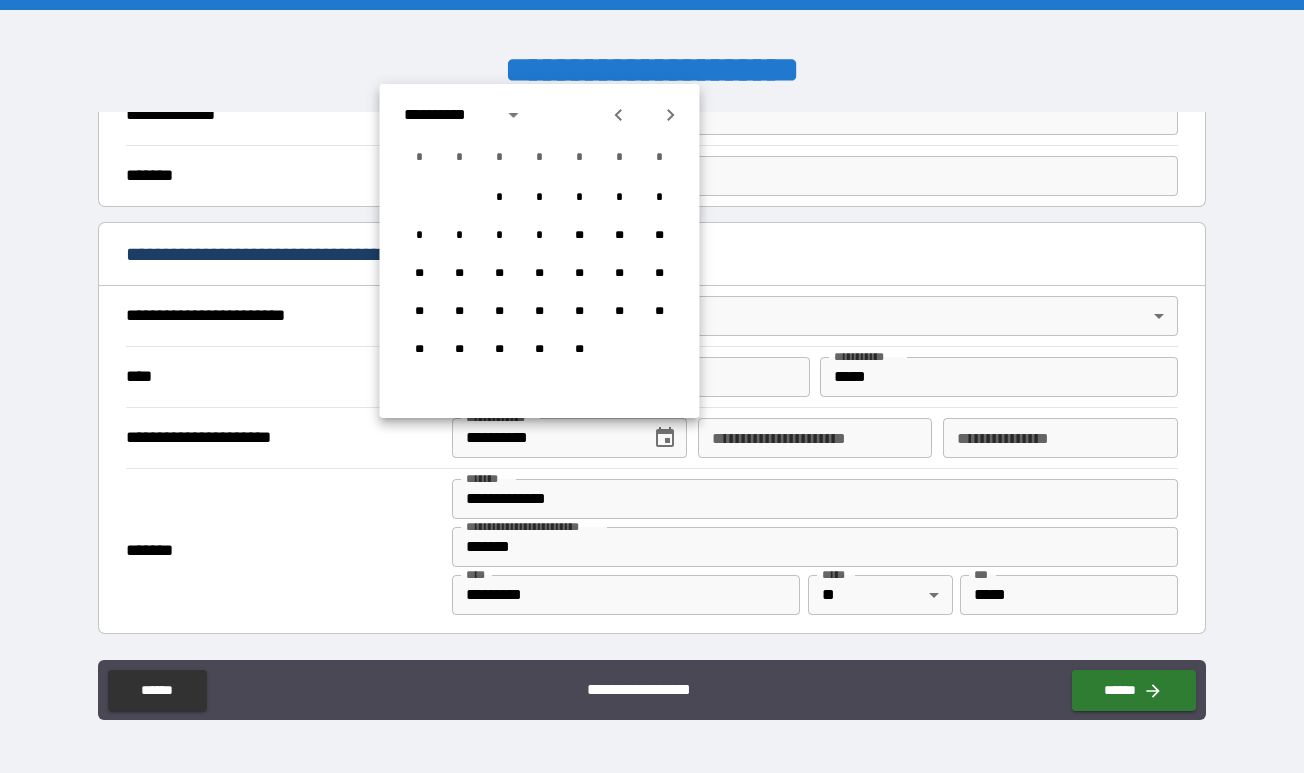 click 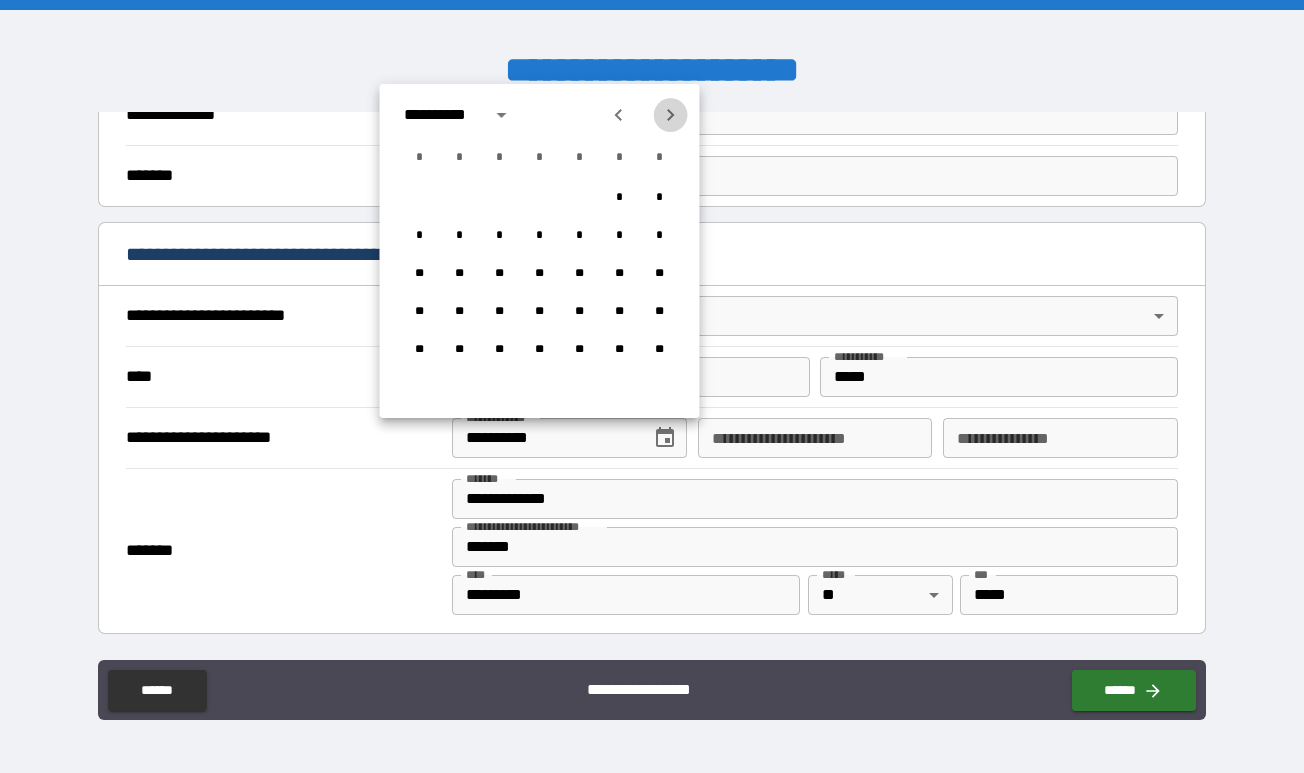 click 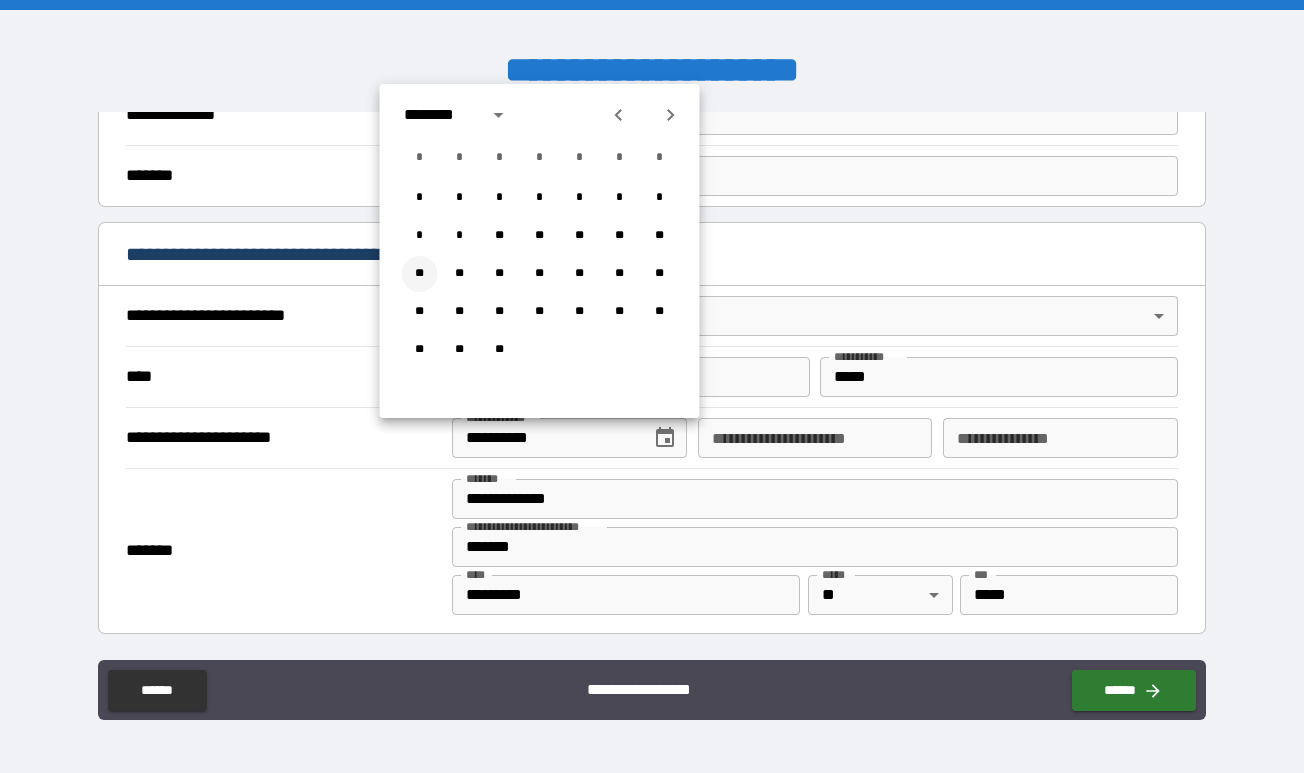 click on "**" at bounding box center (420, 274) 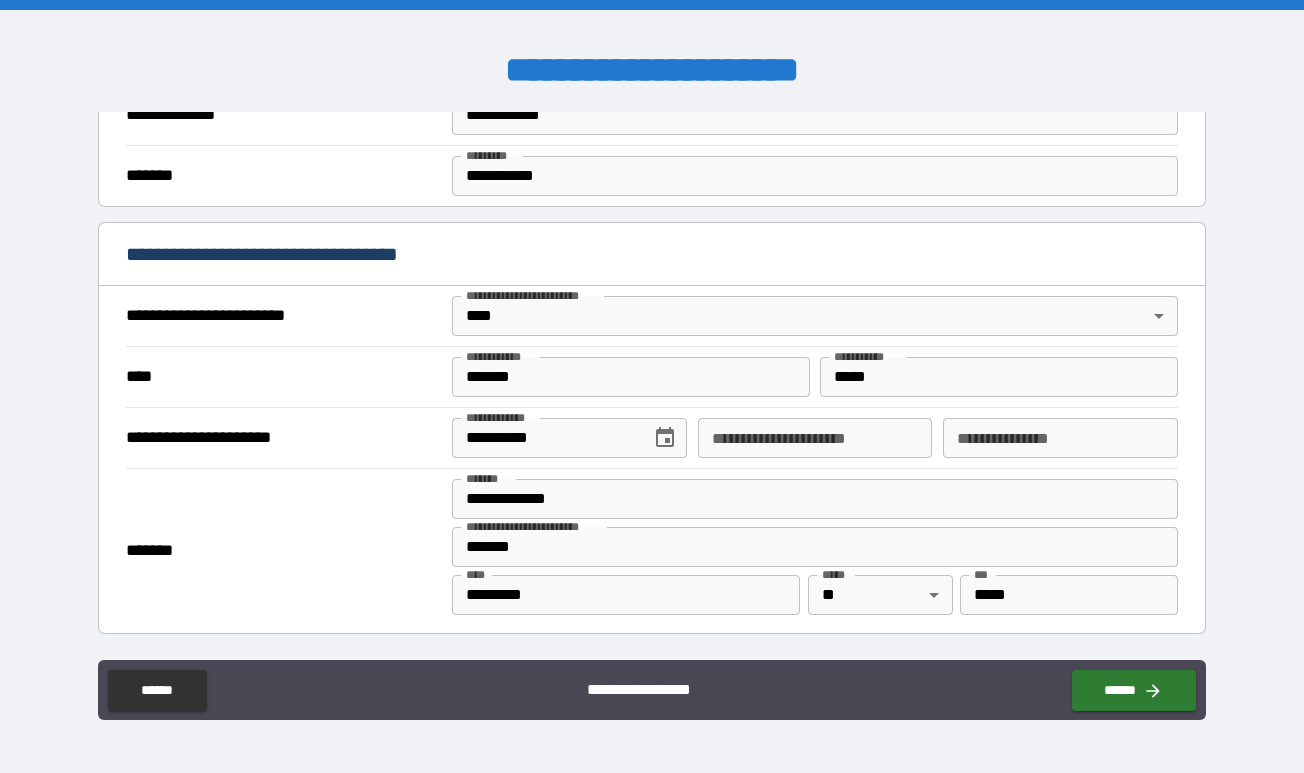 click on "**********" at bounding box center [1060, 438] 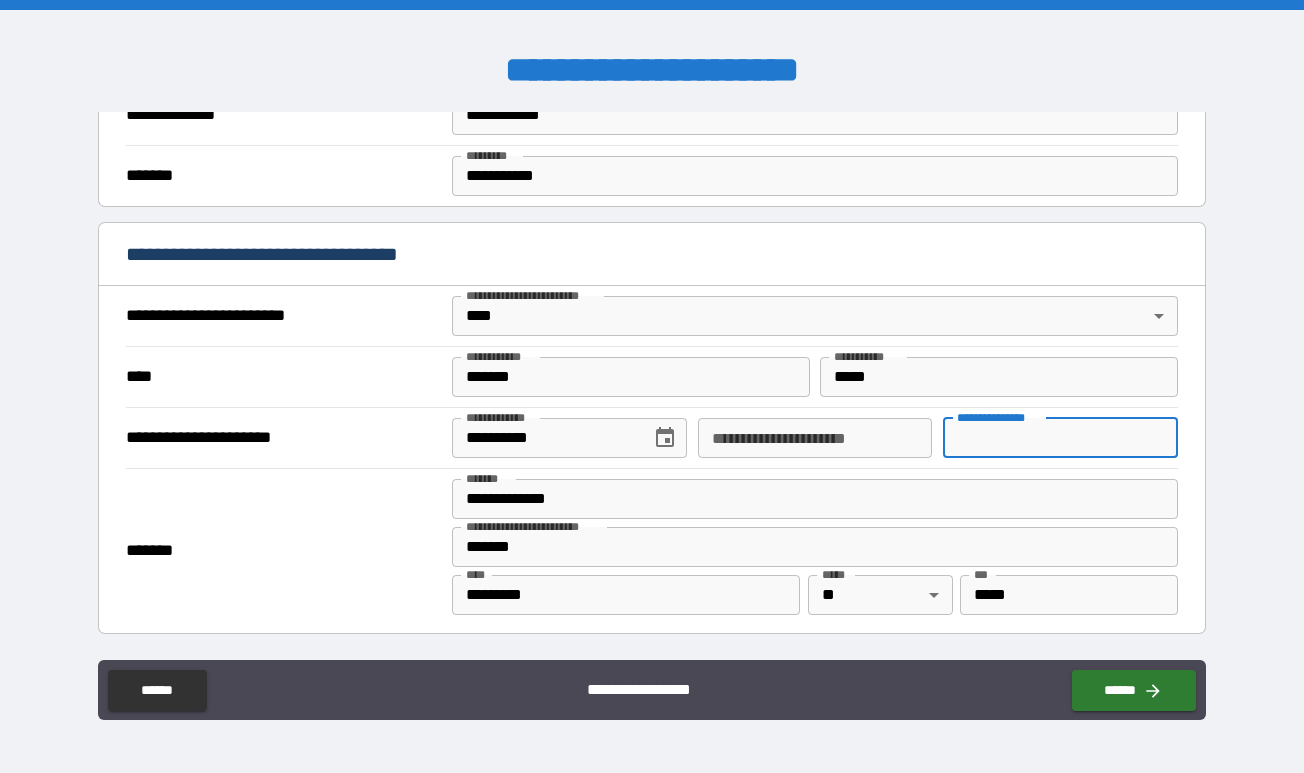 paste on "**********" 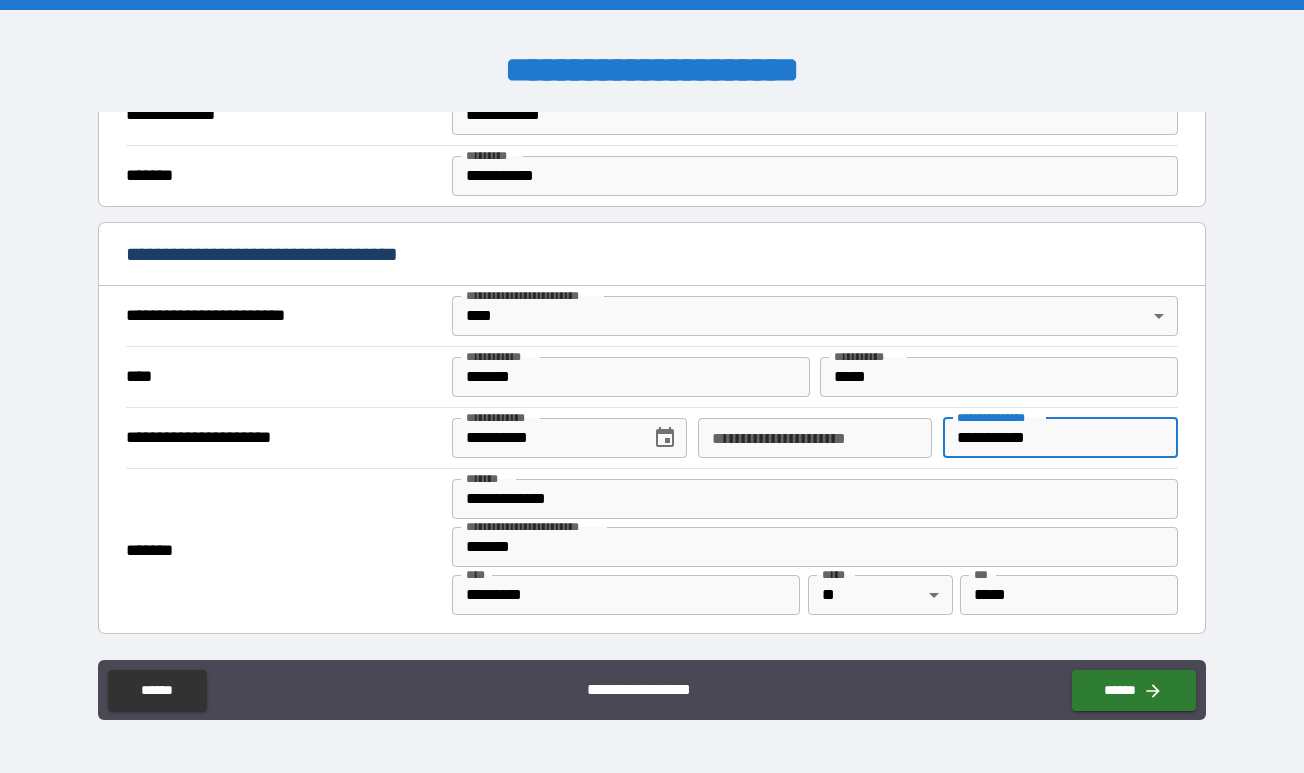 drag, startPoint x: 1069, startPoint y: 438, endPoint x: 941, endPoint y: 438, distance: 128 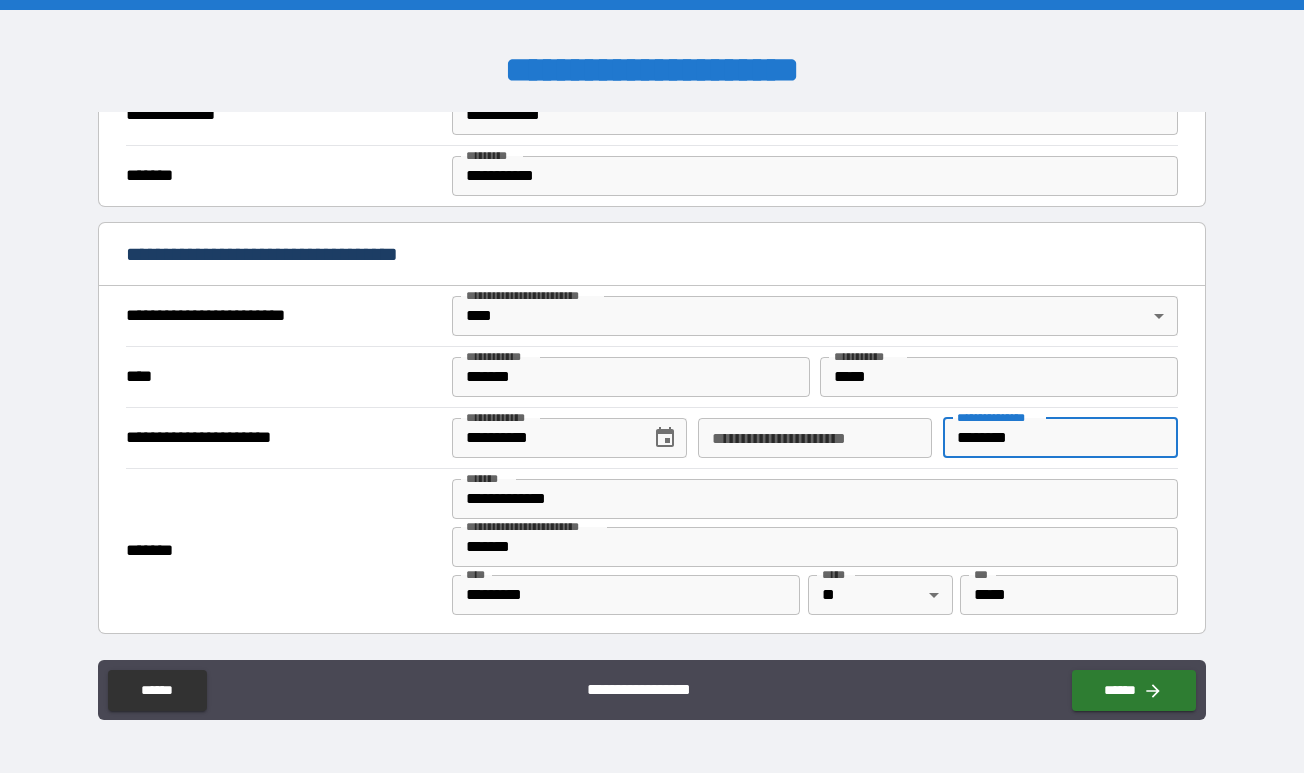 type on "********" 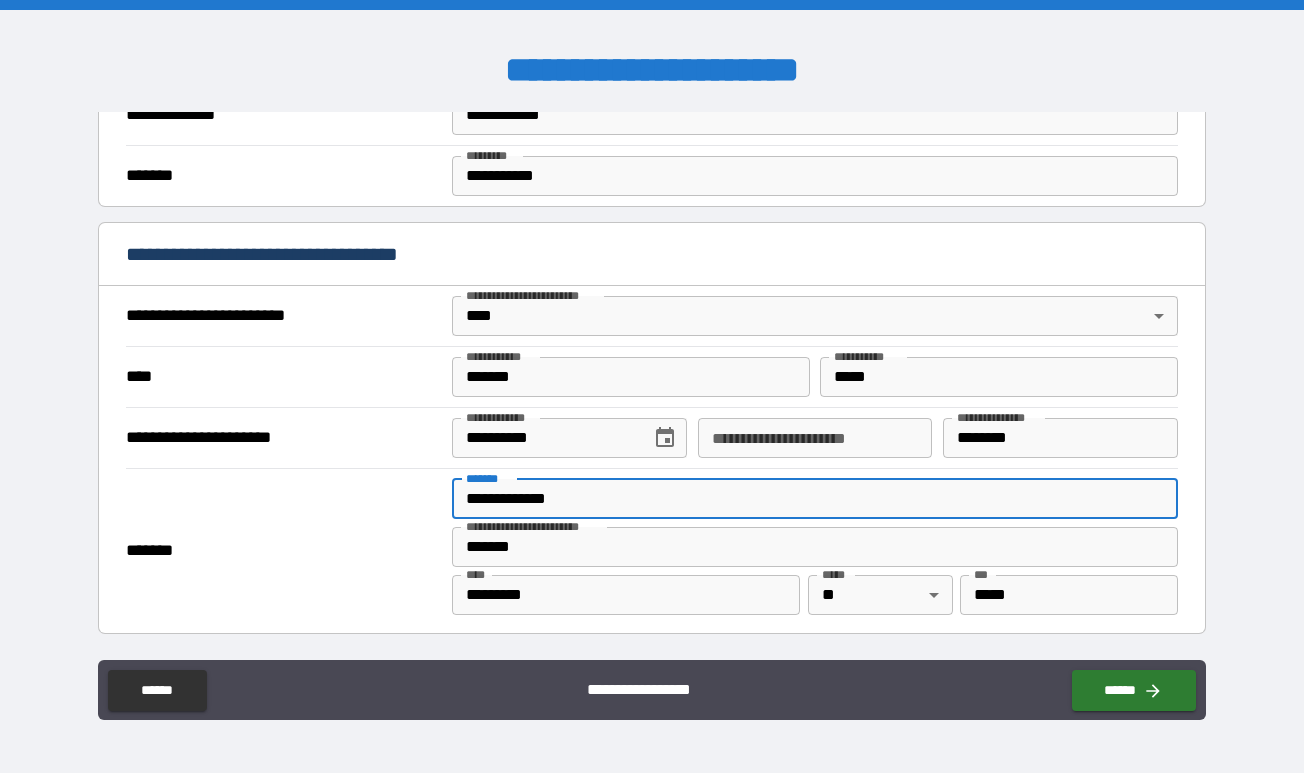 type on "**********" 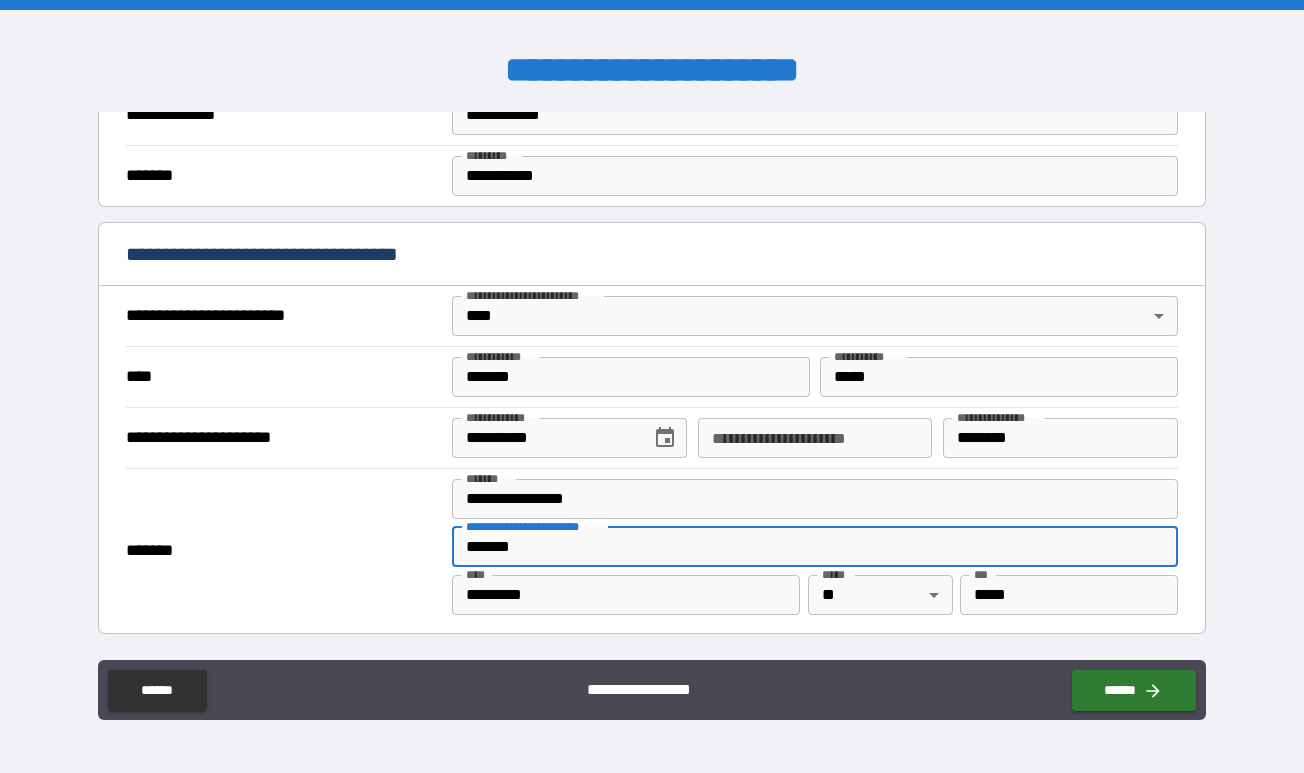 click on "*******" at bounding box center (814, 547) 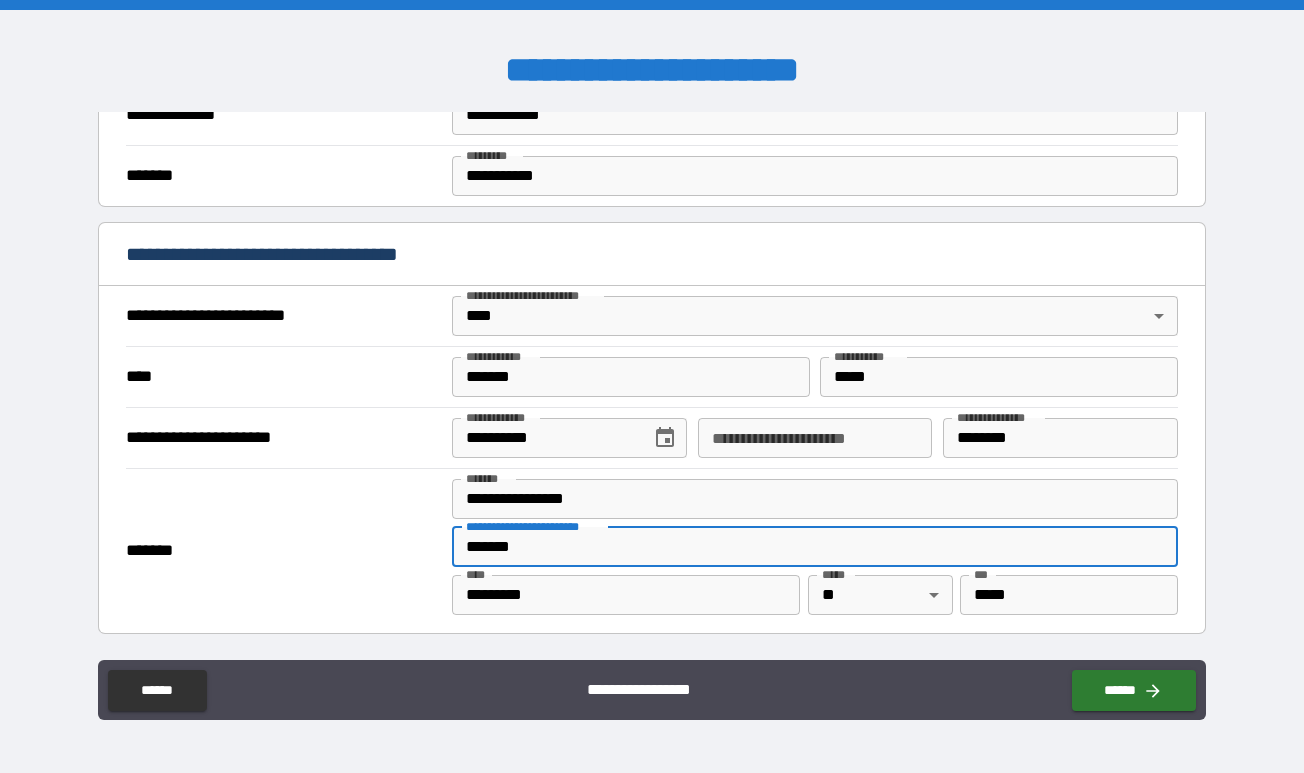 type on "********" 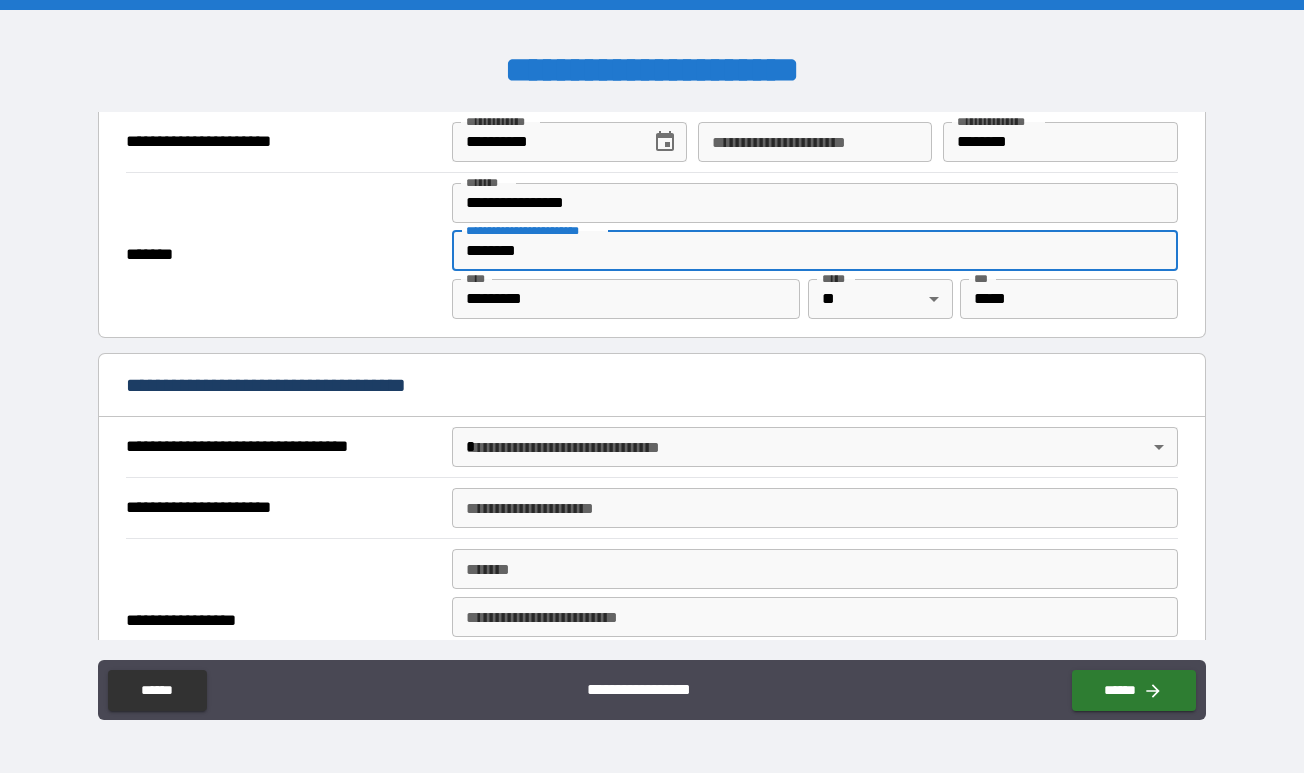 scroll, scrollTop: 901, scrollLeft: 0, axis: vertical 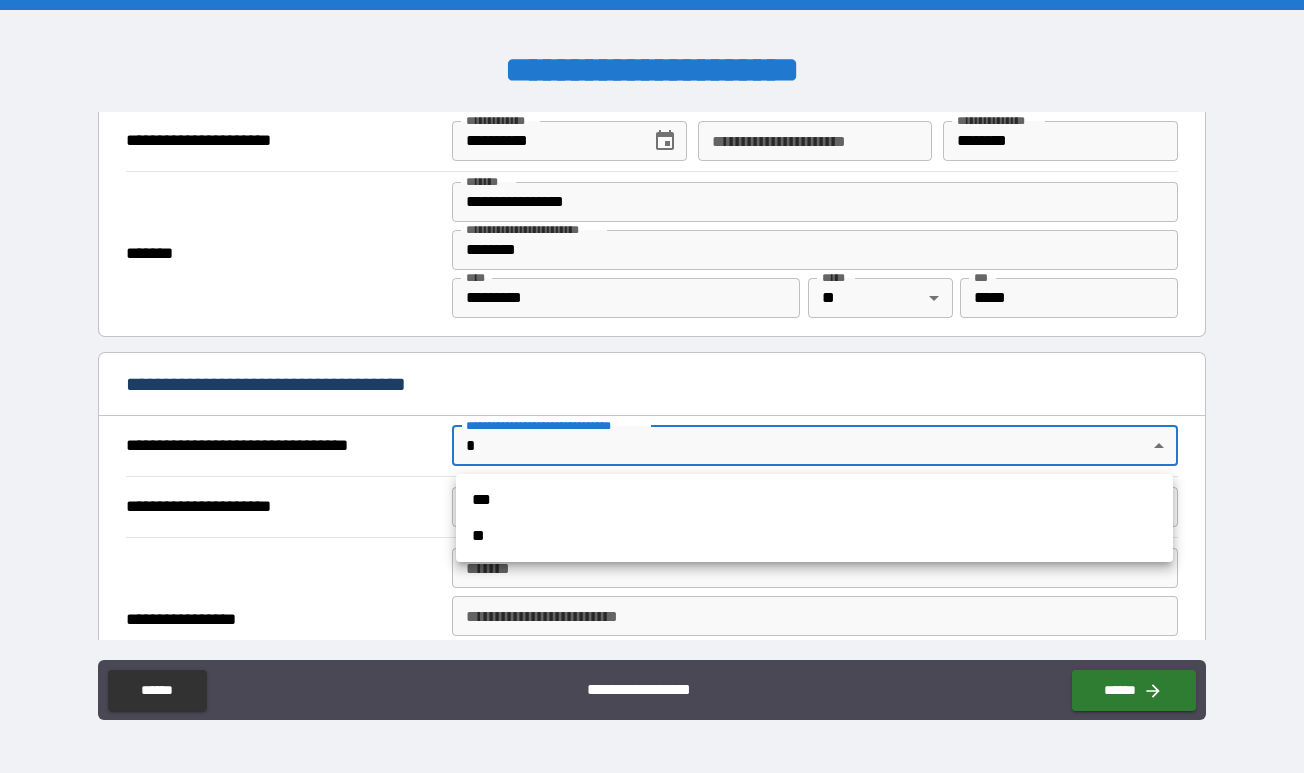 click on "**********" at bounding box center [652, 386] 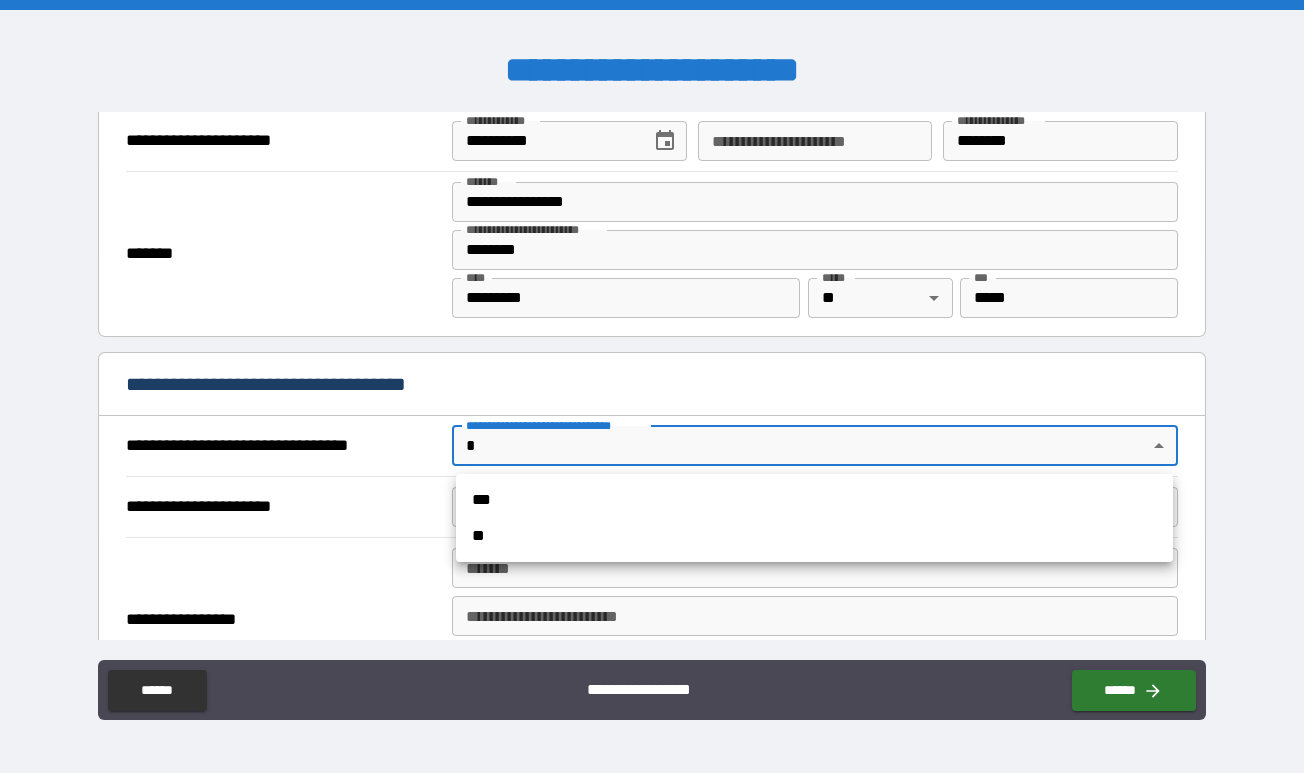 click on "***" at bounding box center (814, 500) 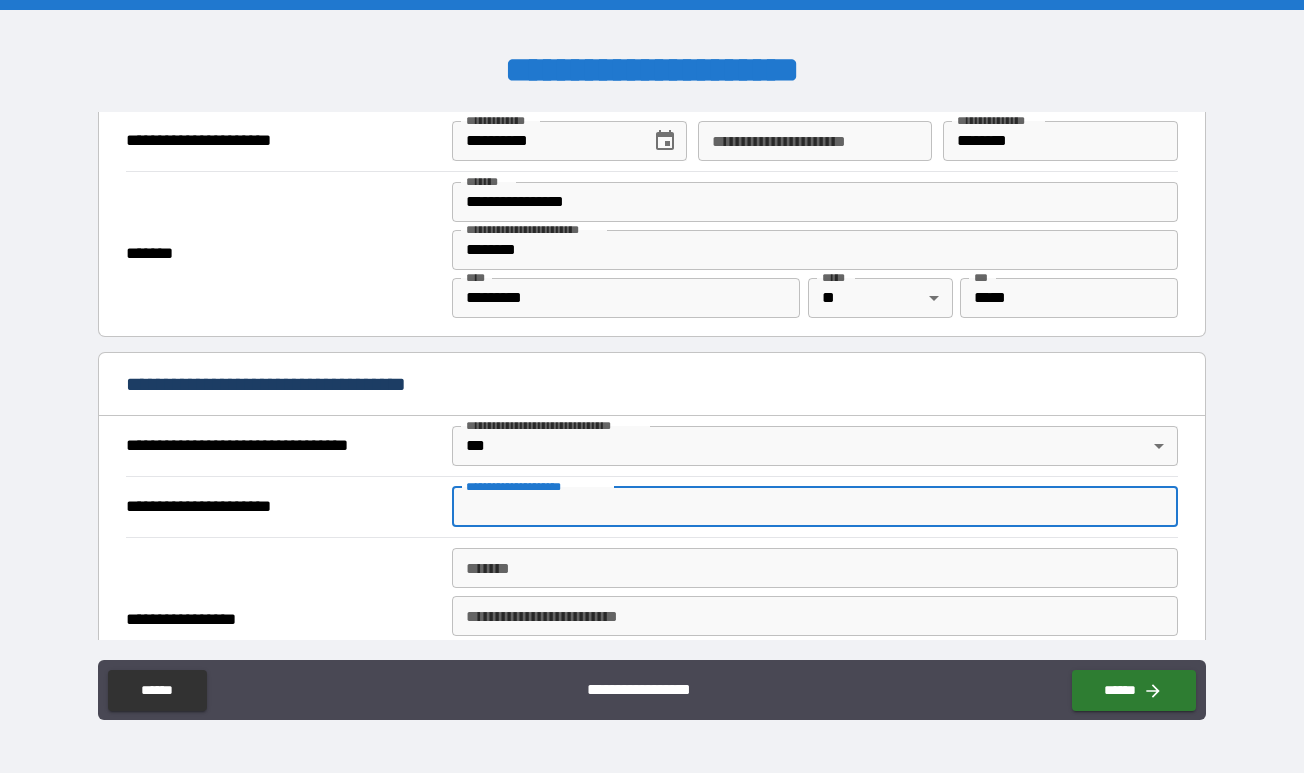 click on "**********" at bounding box center [814, 507] 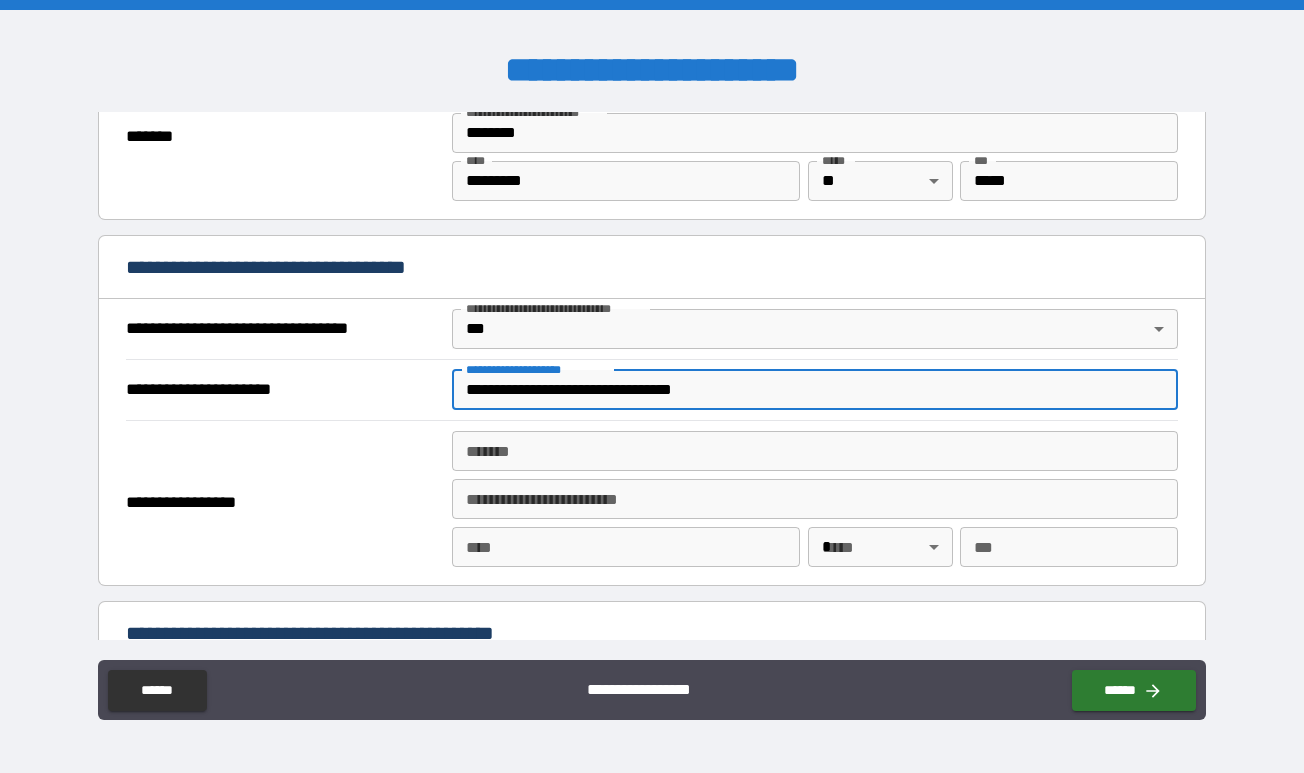 scroll, scrollTop: 1036, scrollLeft: 0, axis: vertical 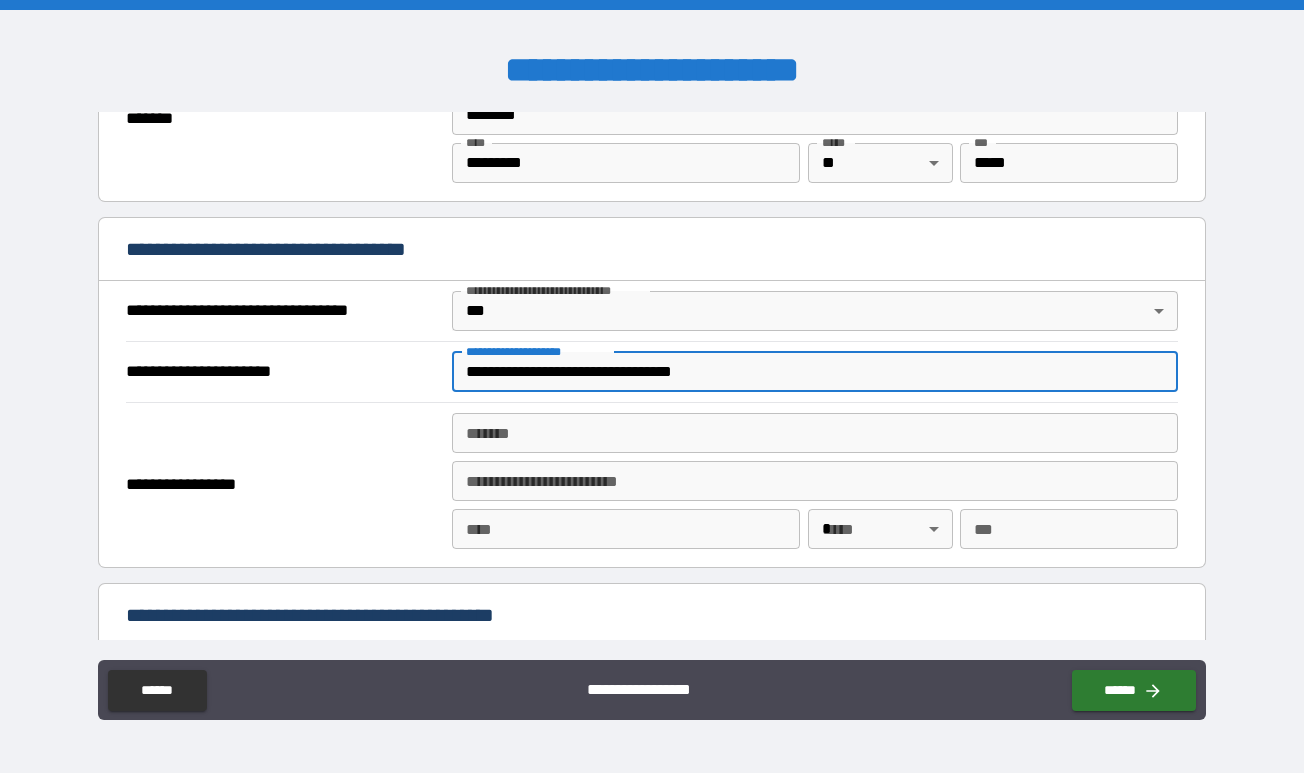 type on "**********" 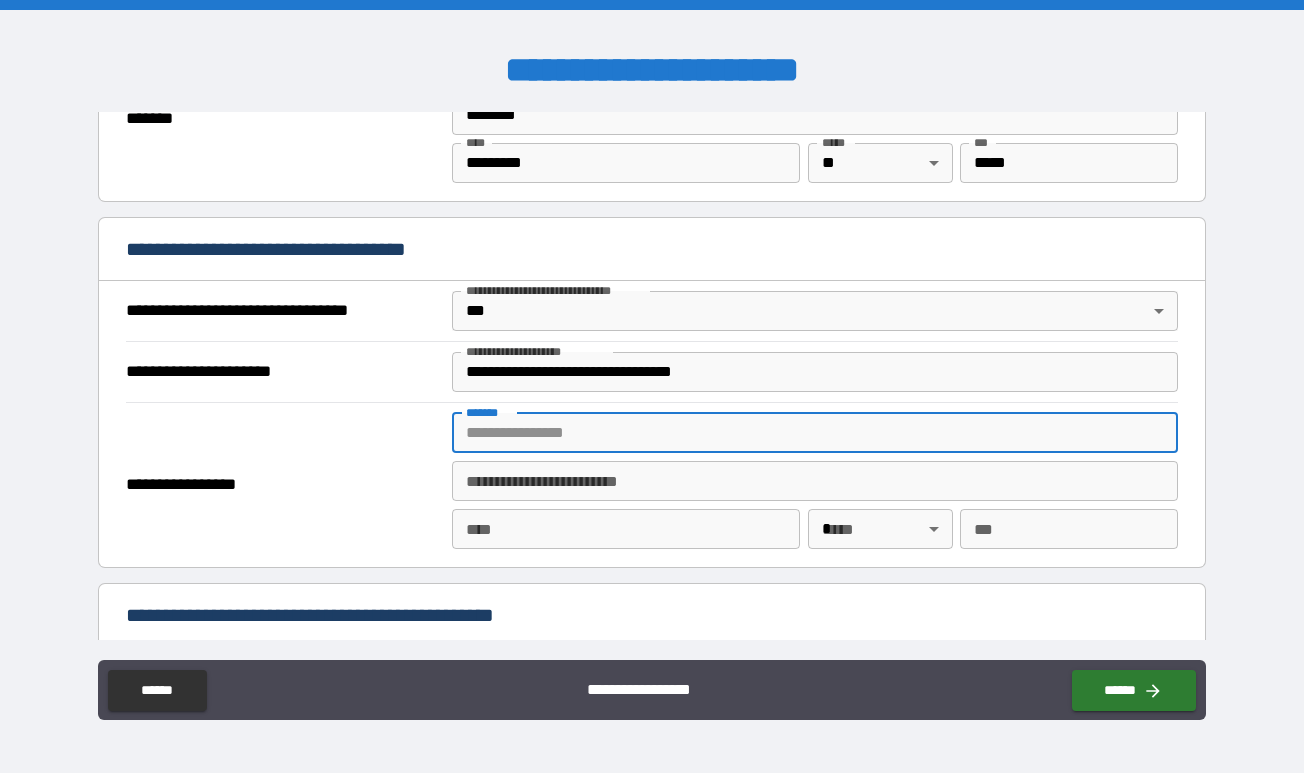 click on "*******" at bounding box center (814, 433) 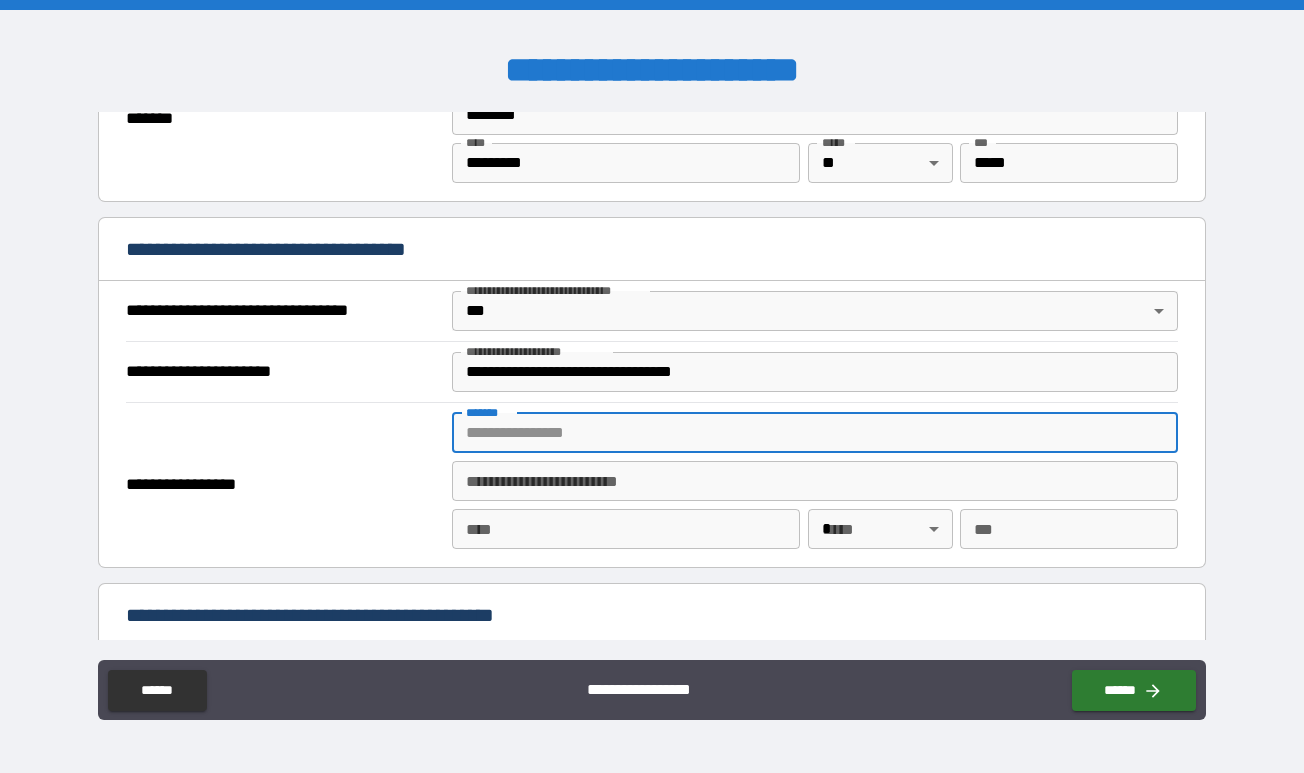 paste on "**********" 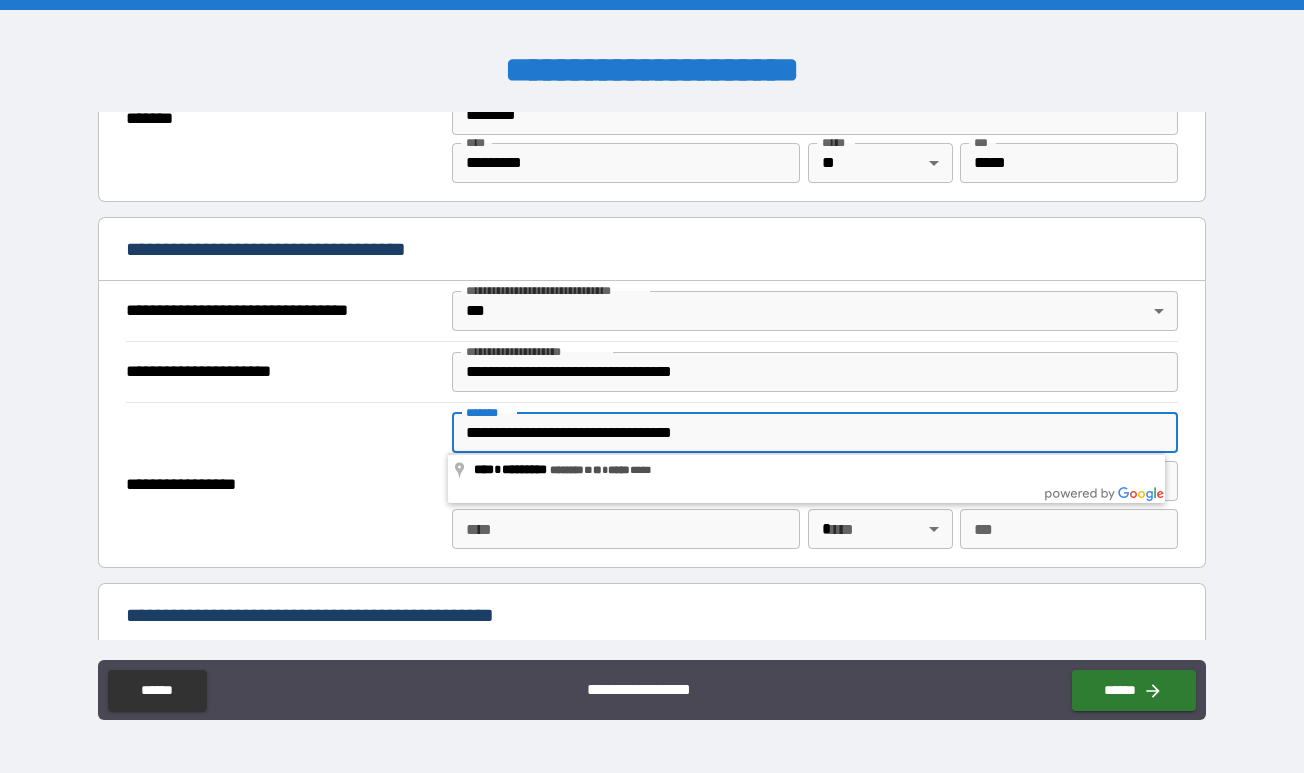 type on "**********" 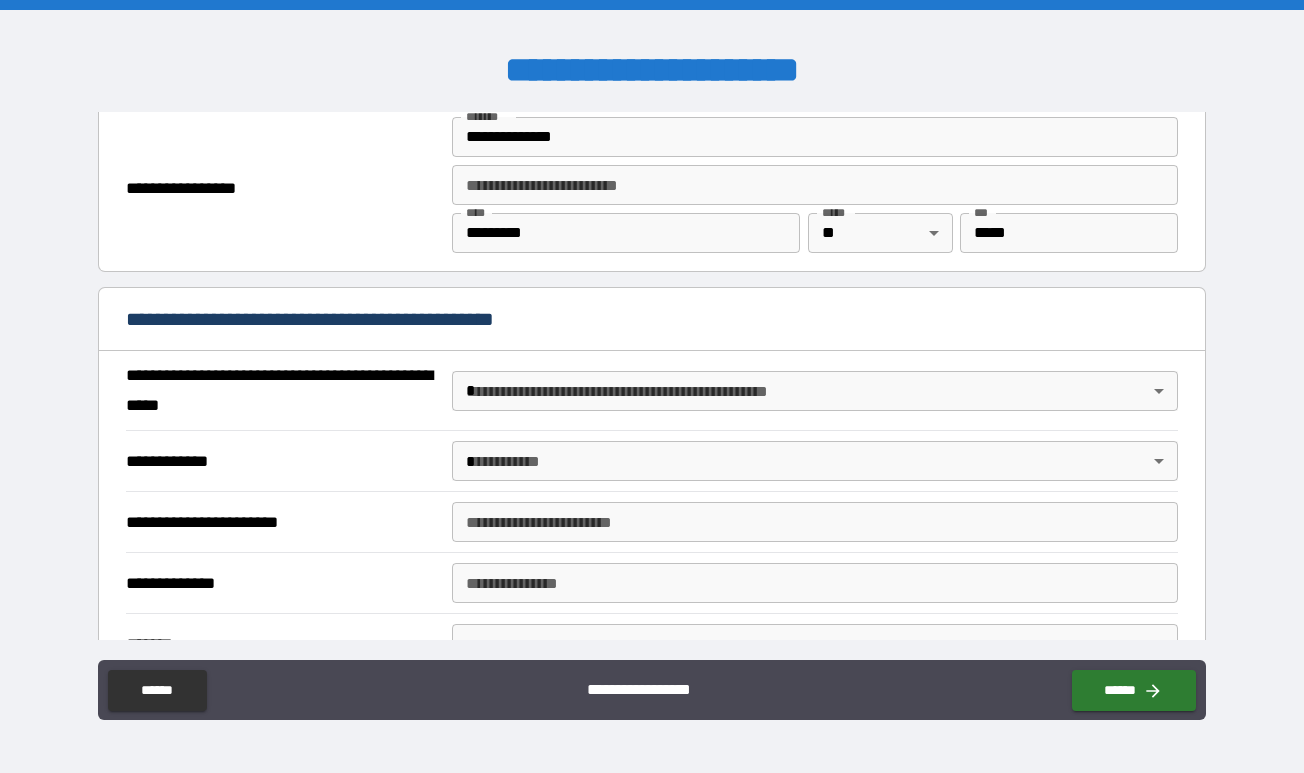 scroll, scrollTop: 1342, scrollLeft: 0, axis: vertical 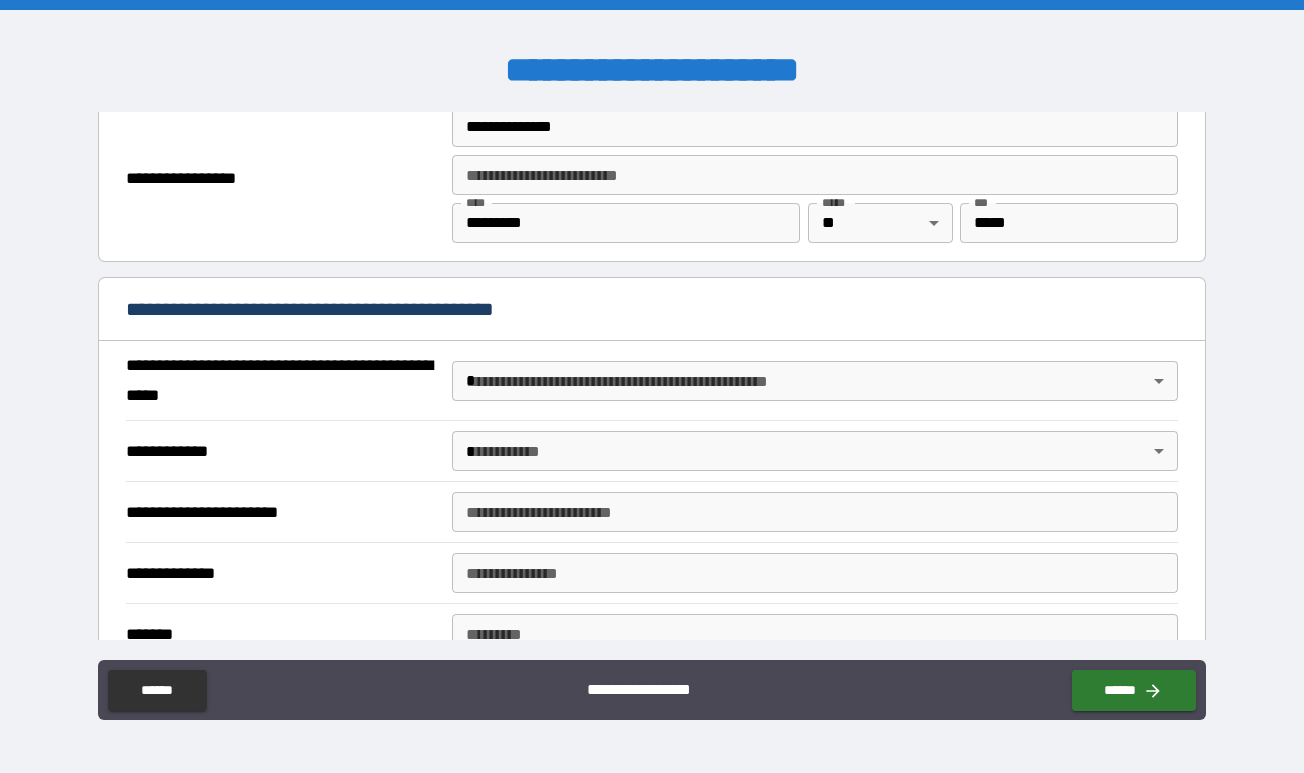 click on "**********" at bounding box center (652, 386) 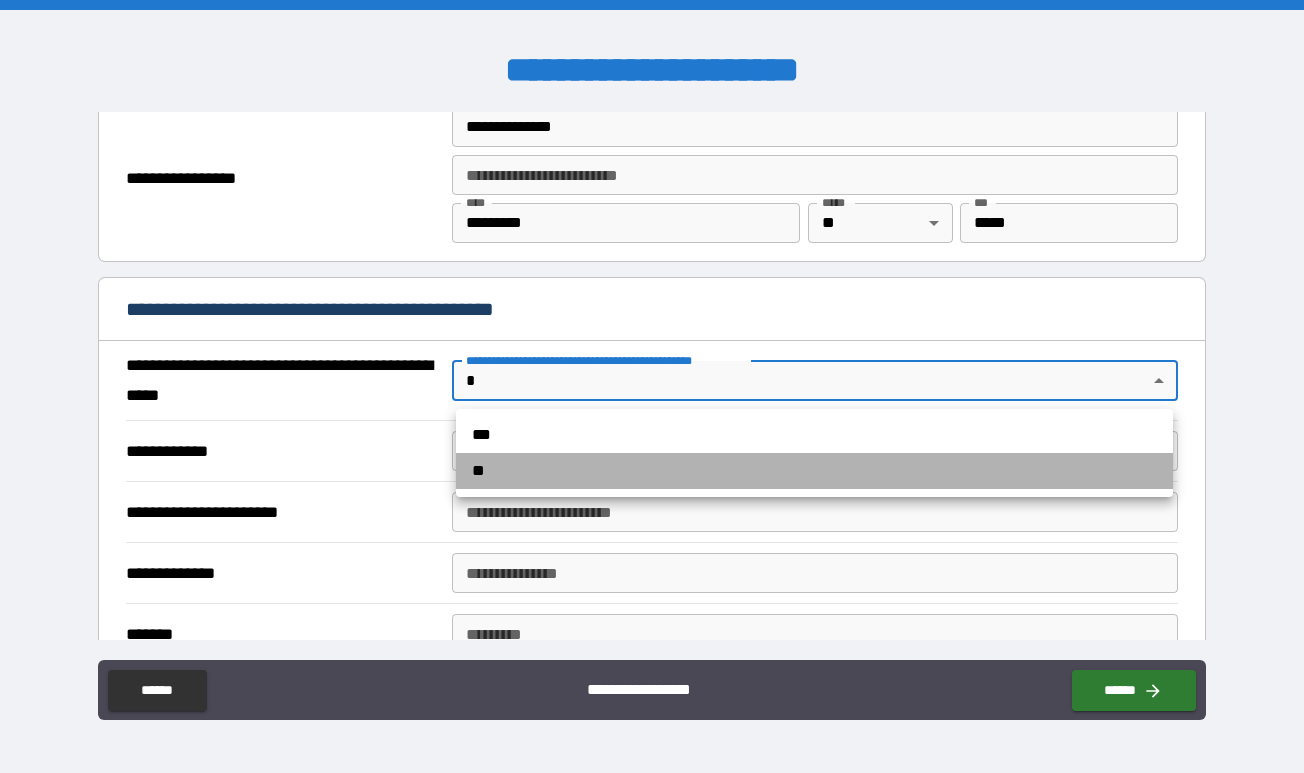 click on "**" at bounding box center (814, 471) 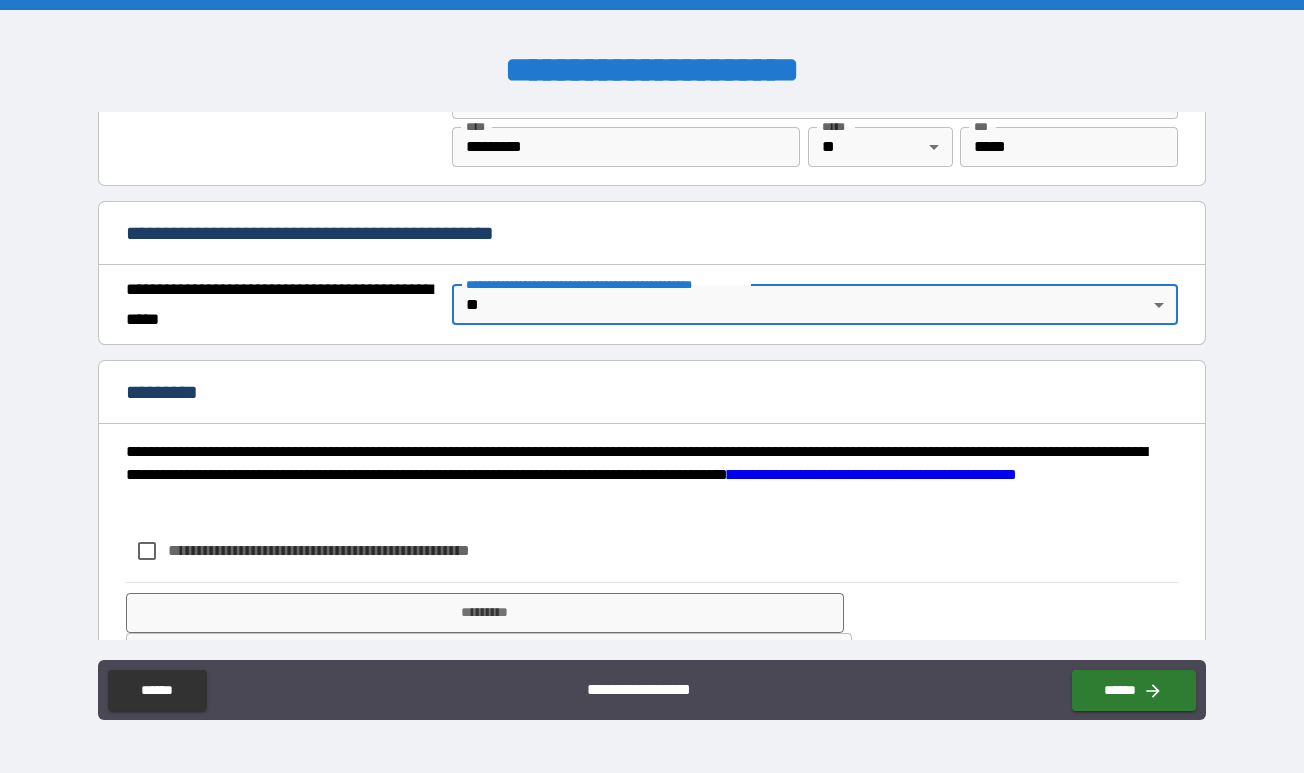 scroll, scrollTop: 1481, scrollLeft: 0, axis: vertical 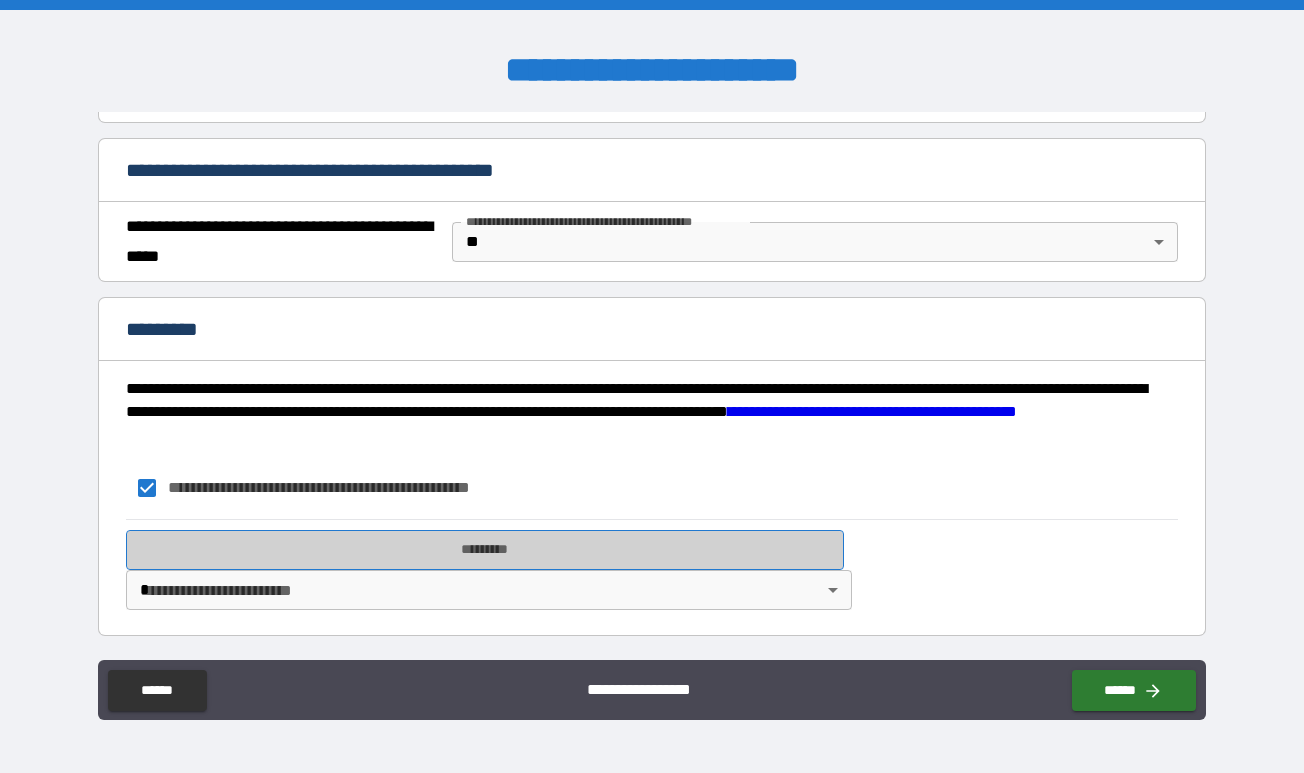click on "*********" at bounding box center [484, 550] 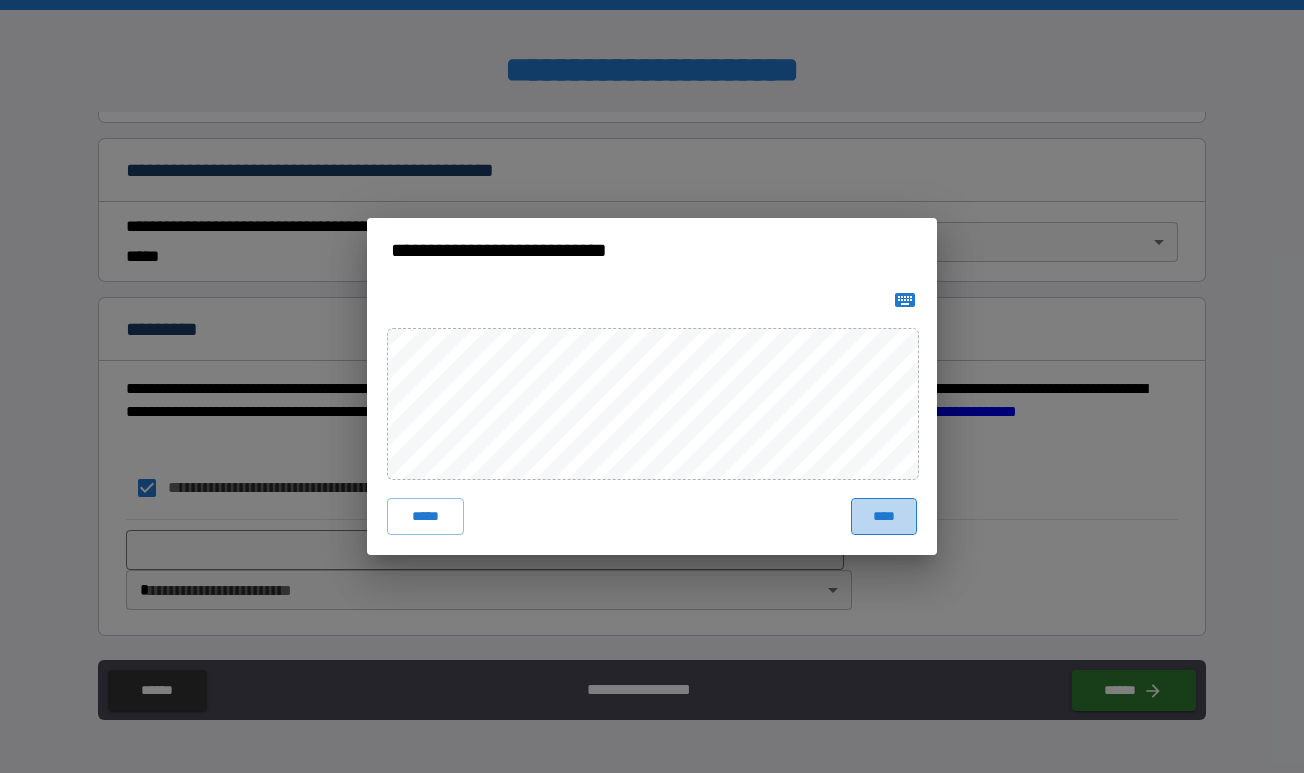 click on "****" at bounding box center (884, 516) 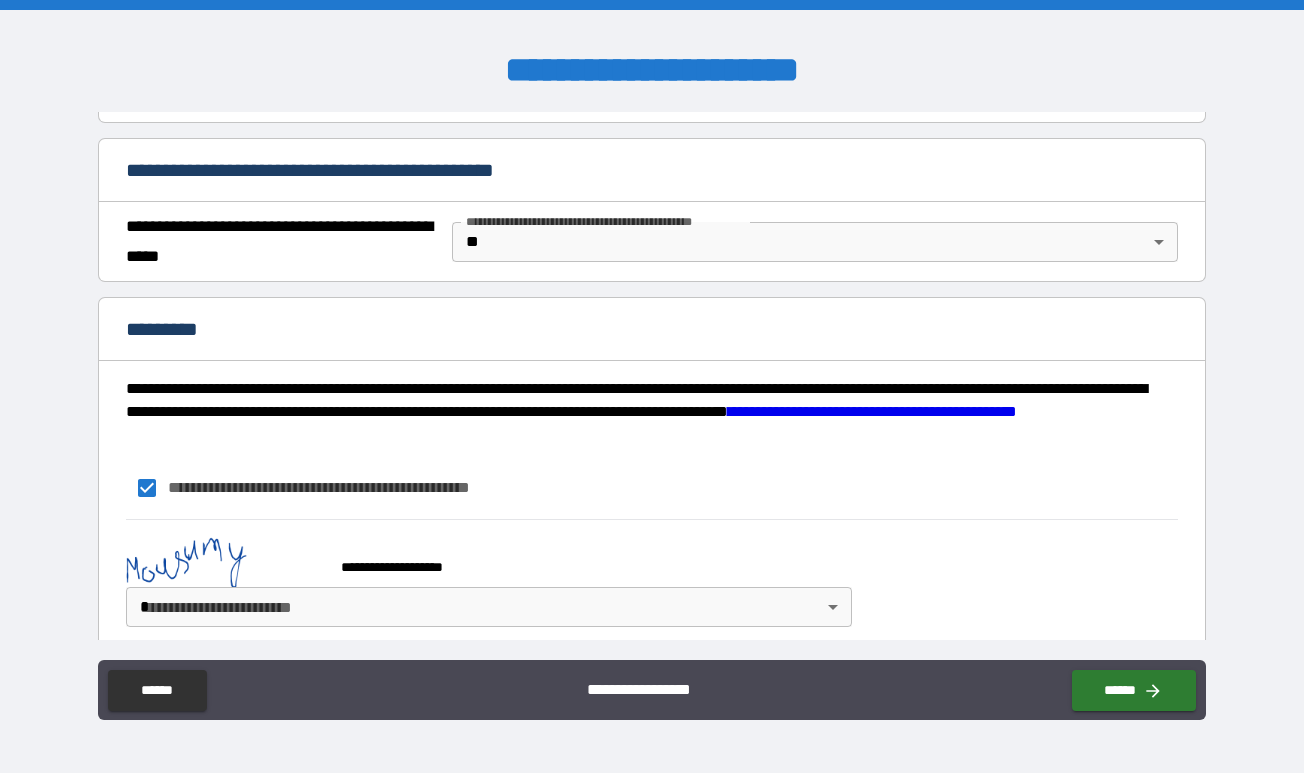 scroll, scrollTop: 1498, scrollLeft: 0, axis: vertical 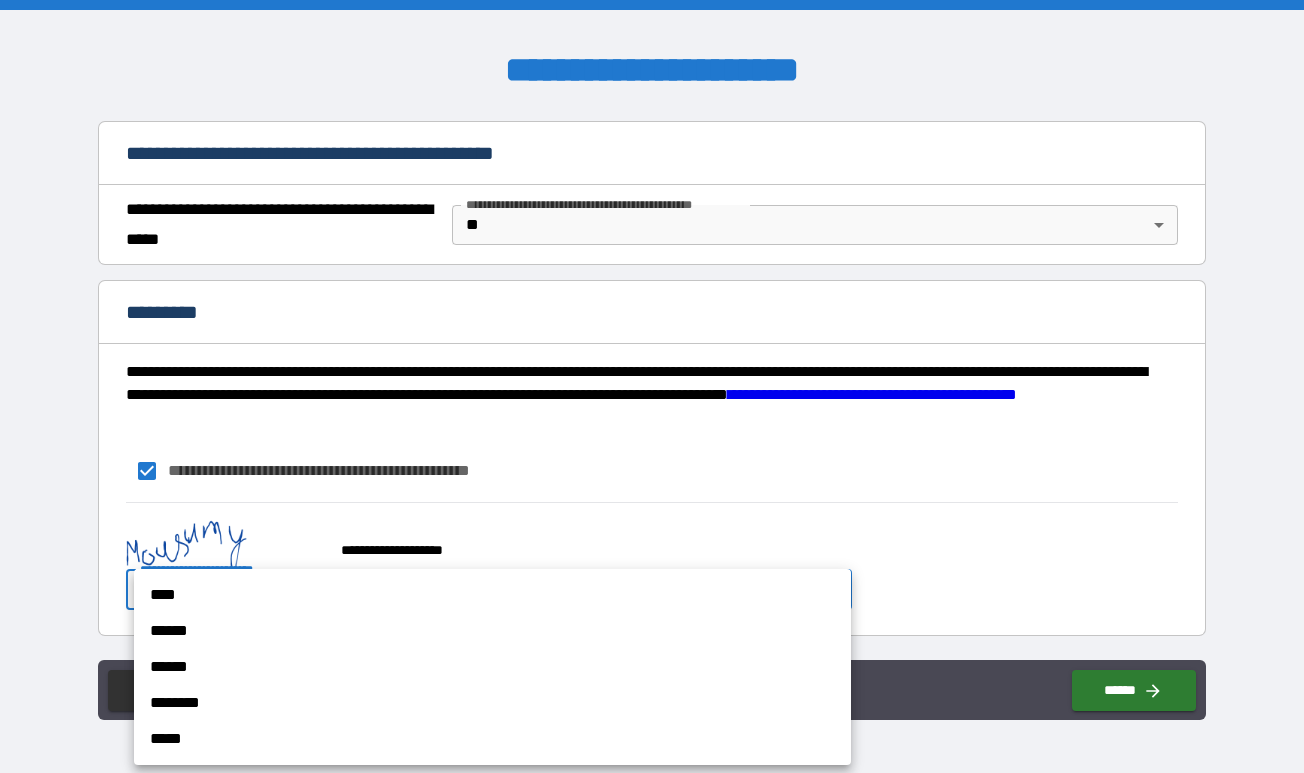 click on "**********" at bounding box center (652, 386) 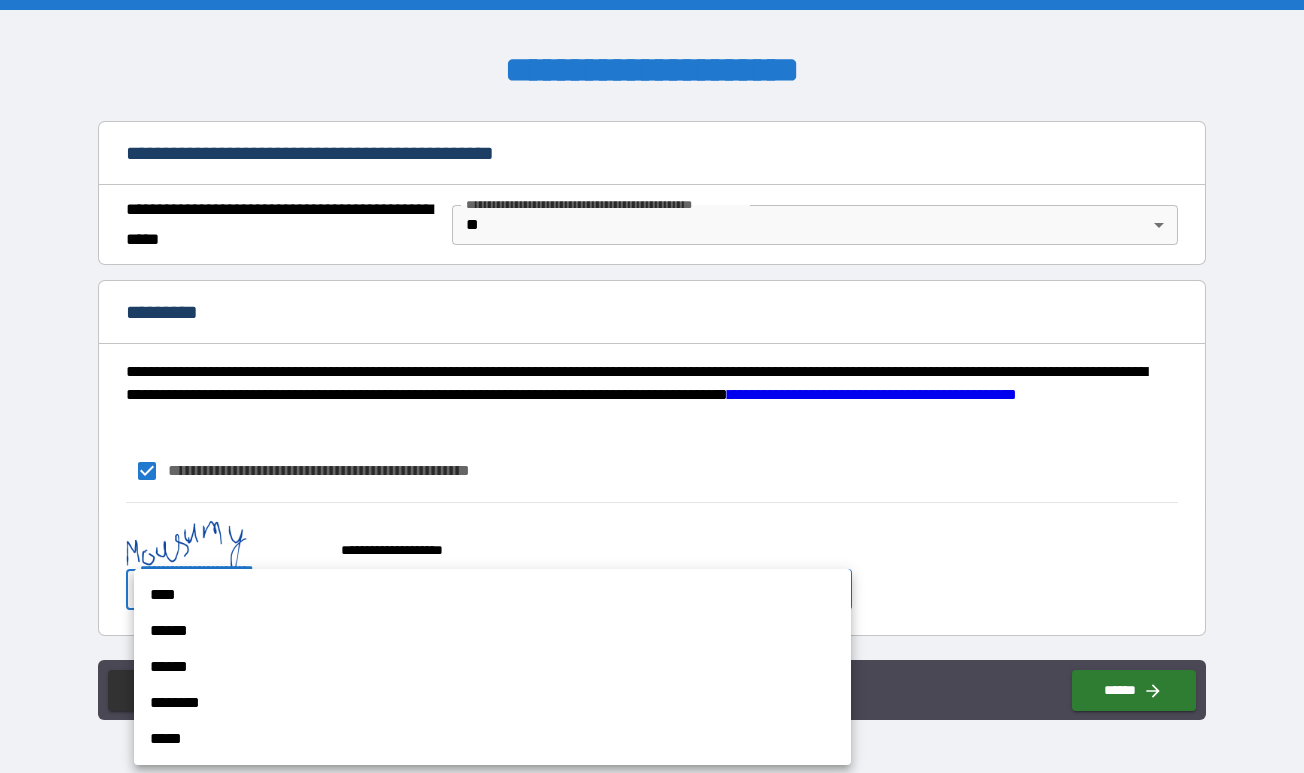 click on "****" at bounding box center [492, 595] 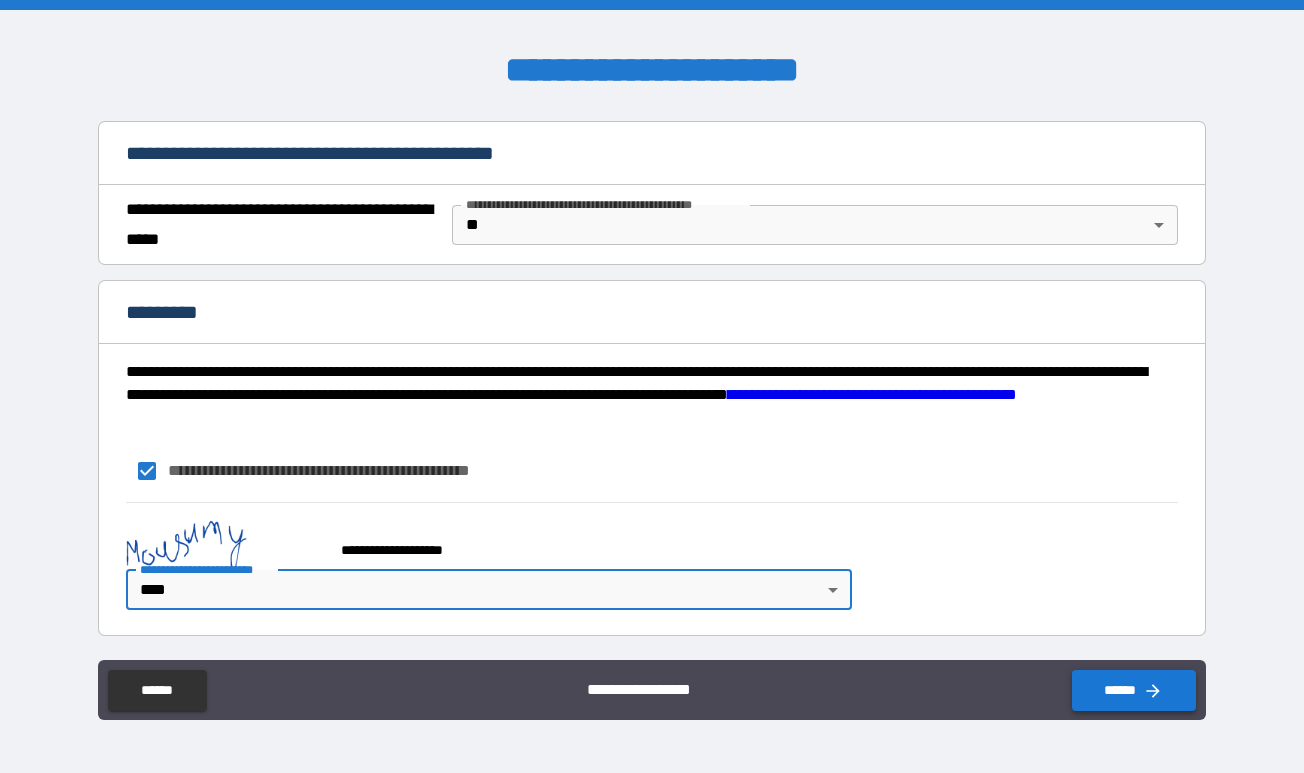 click on "******" at bounding box center (1134, 690) 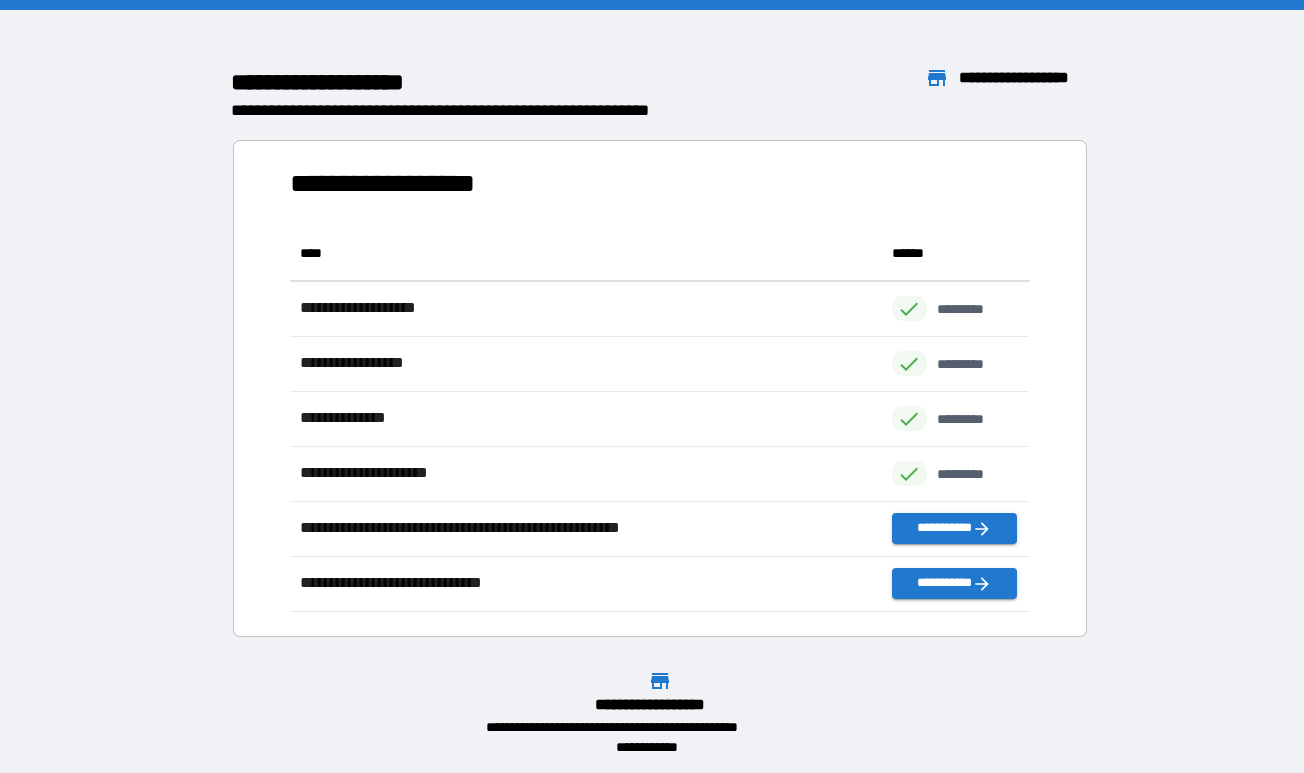 scroll, scrollTop: 1, scrollLeft: 0, axis: vertical 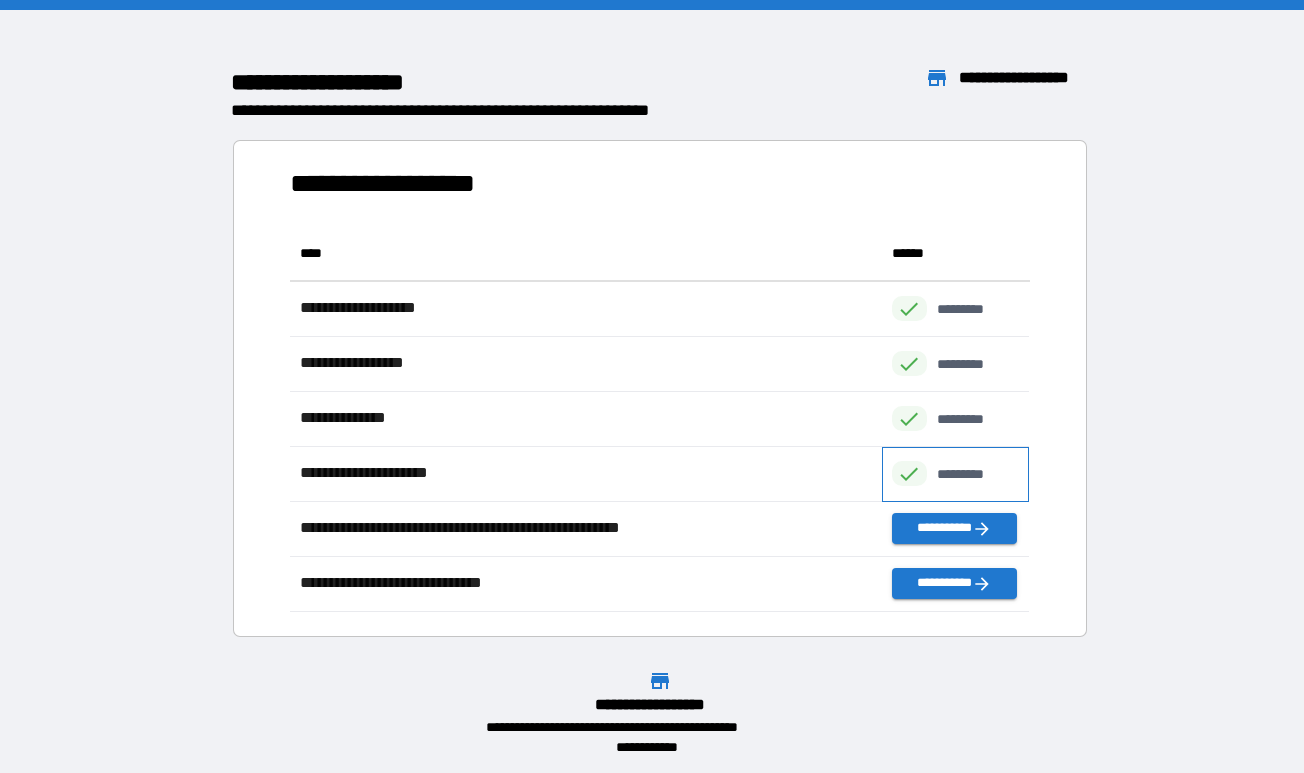 click on "*********" at bounding box center (971, 474) 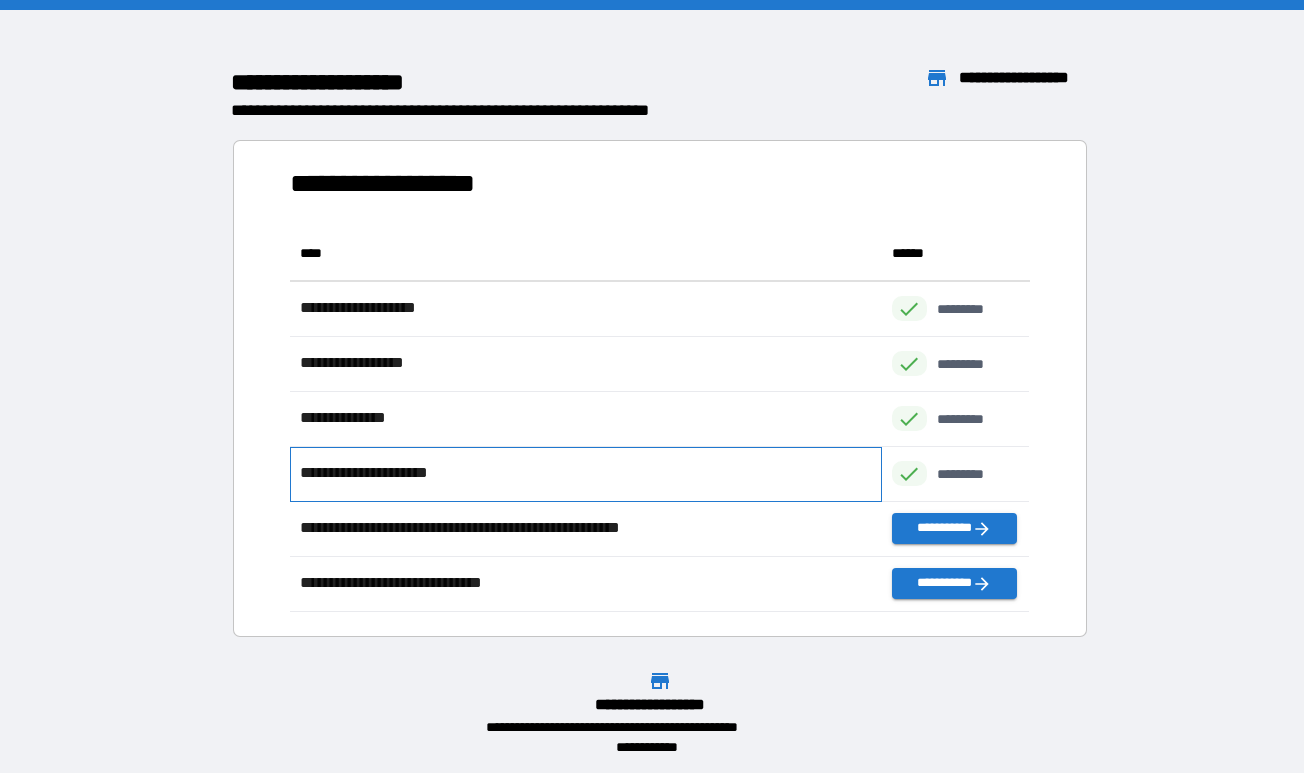 click on "**********" at bounding box center (400, 473) 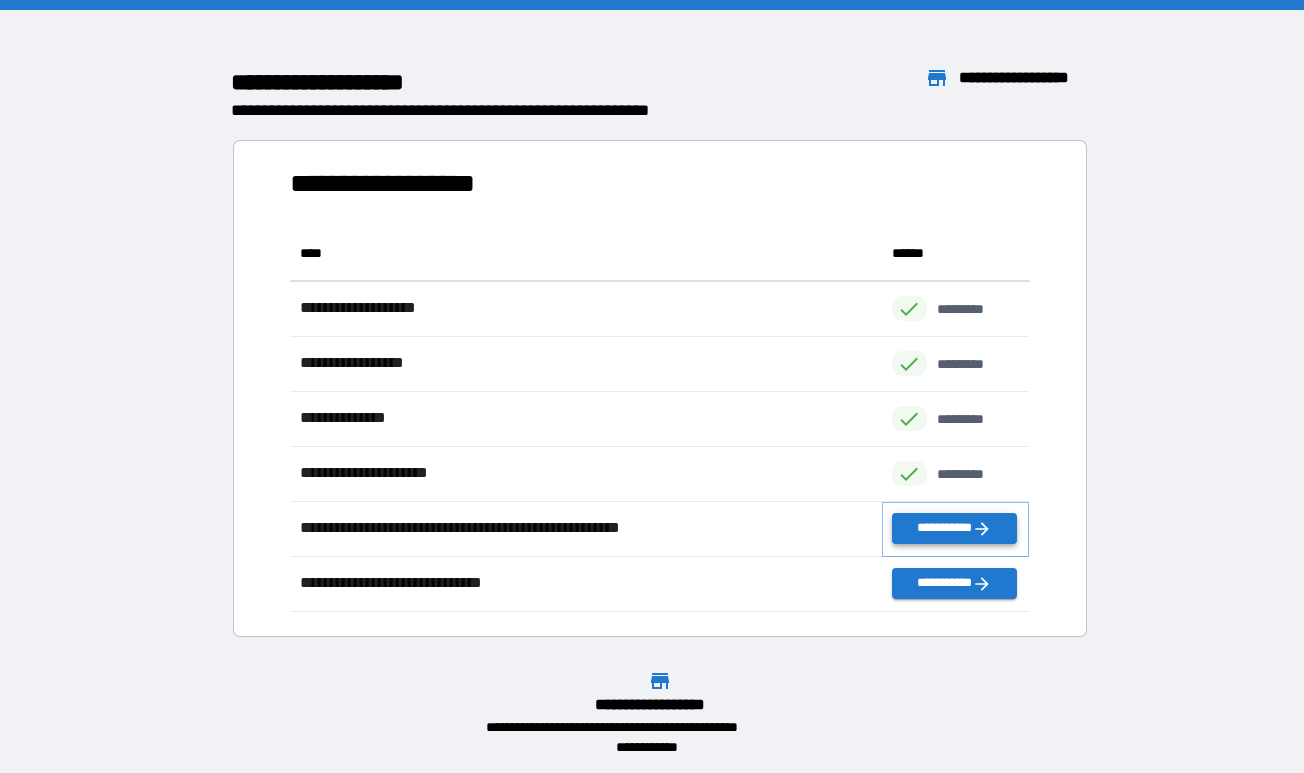 click on "**********" at bounding box center [954, 528] 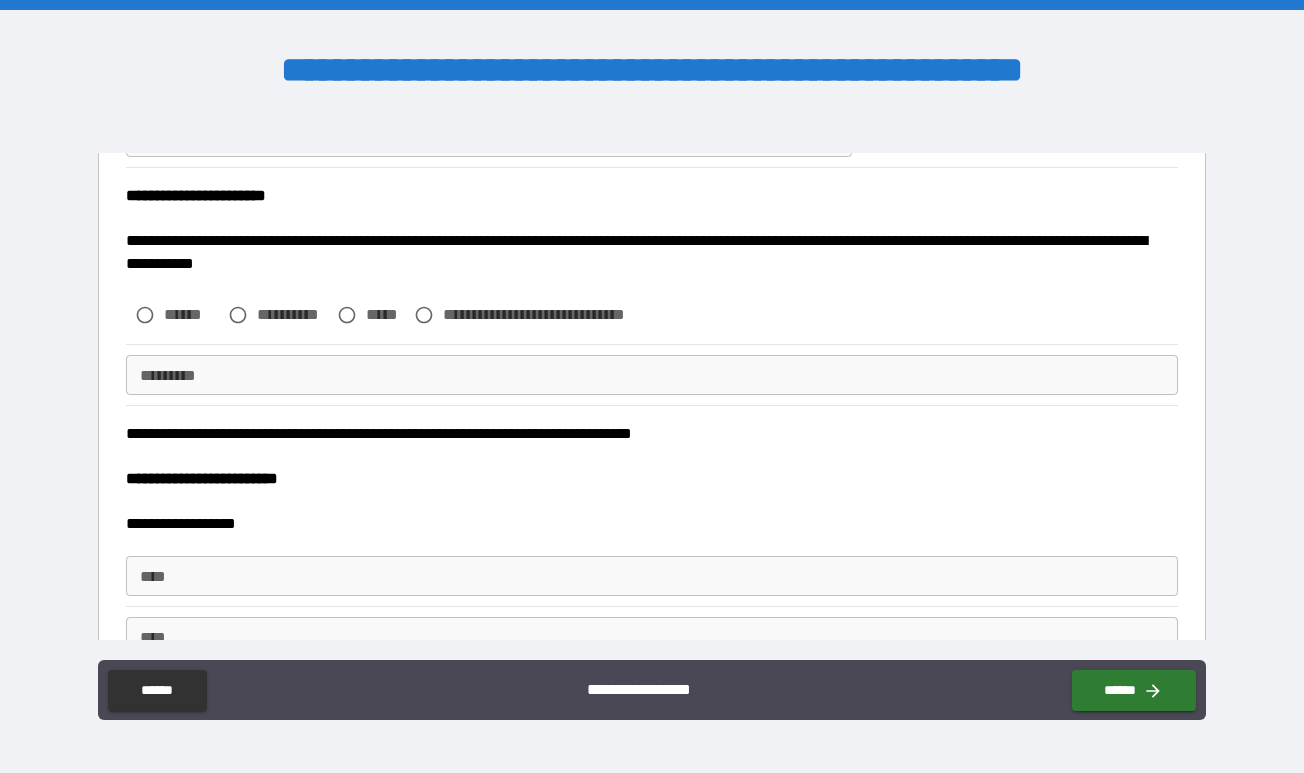 scroll, scrollTop: 150, scrollLeft: 0, axis: vertical 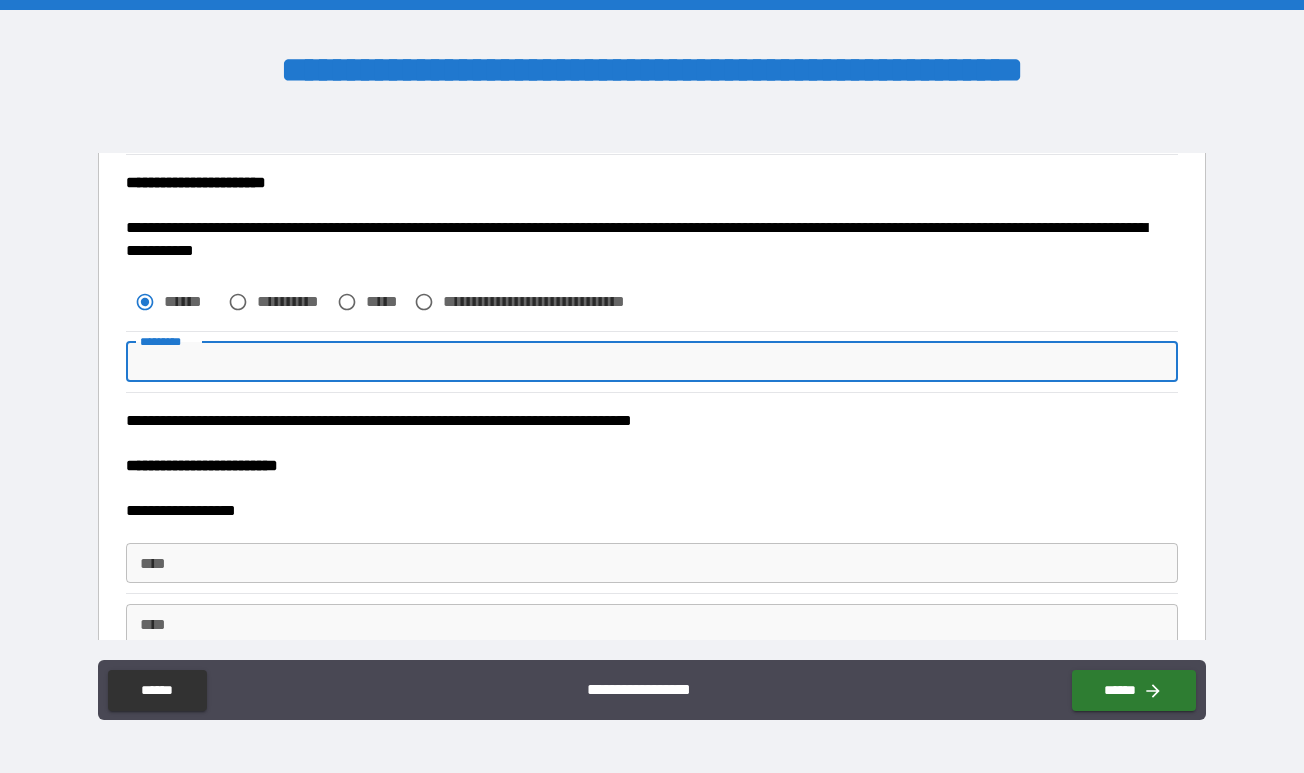 click on "*******   *" at bounding box center [651, 362] 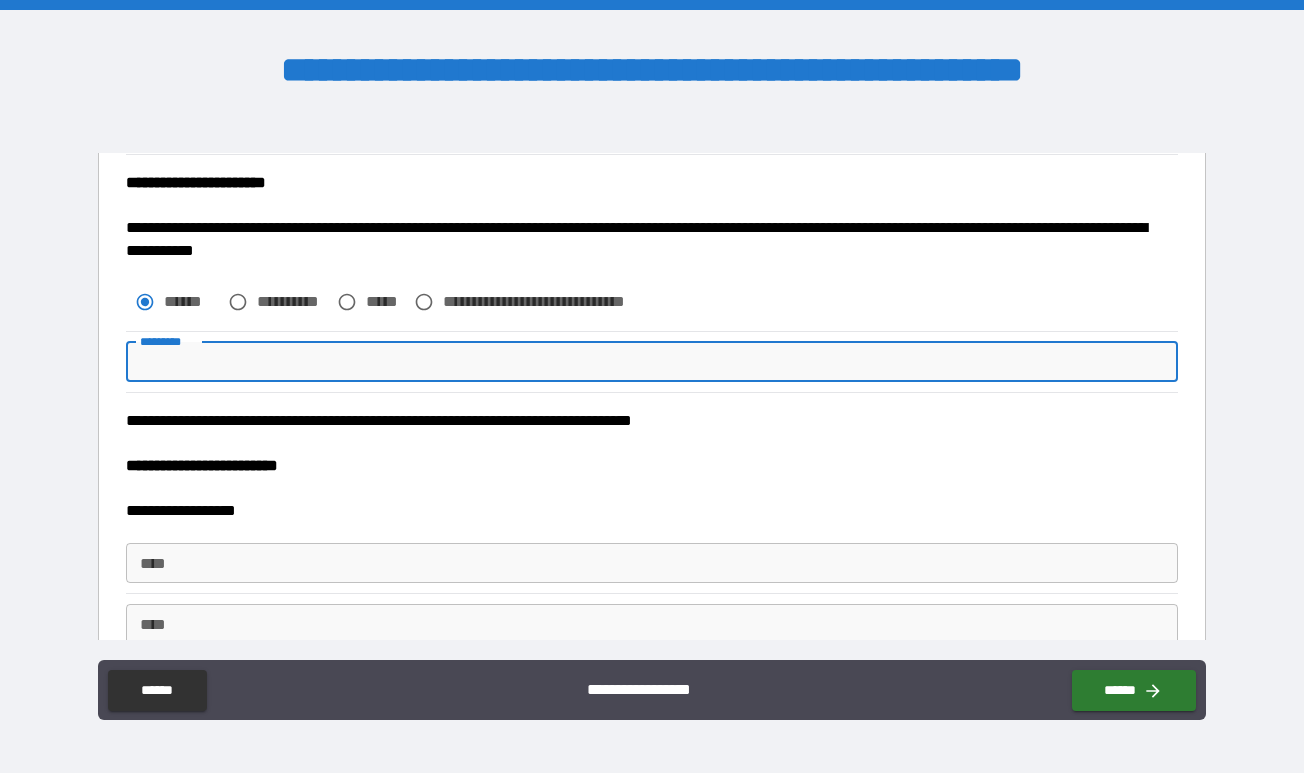 click on "*******   *" at bounding box center [651, 362] 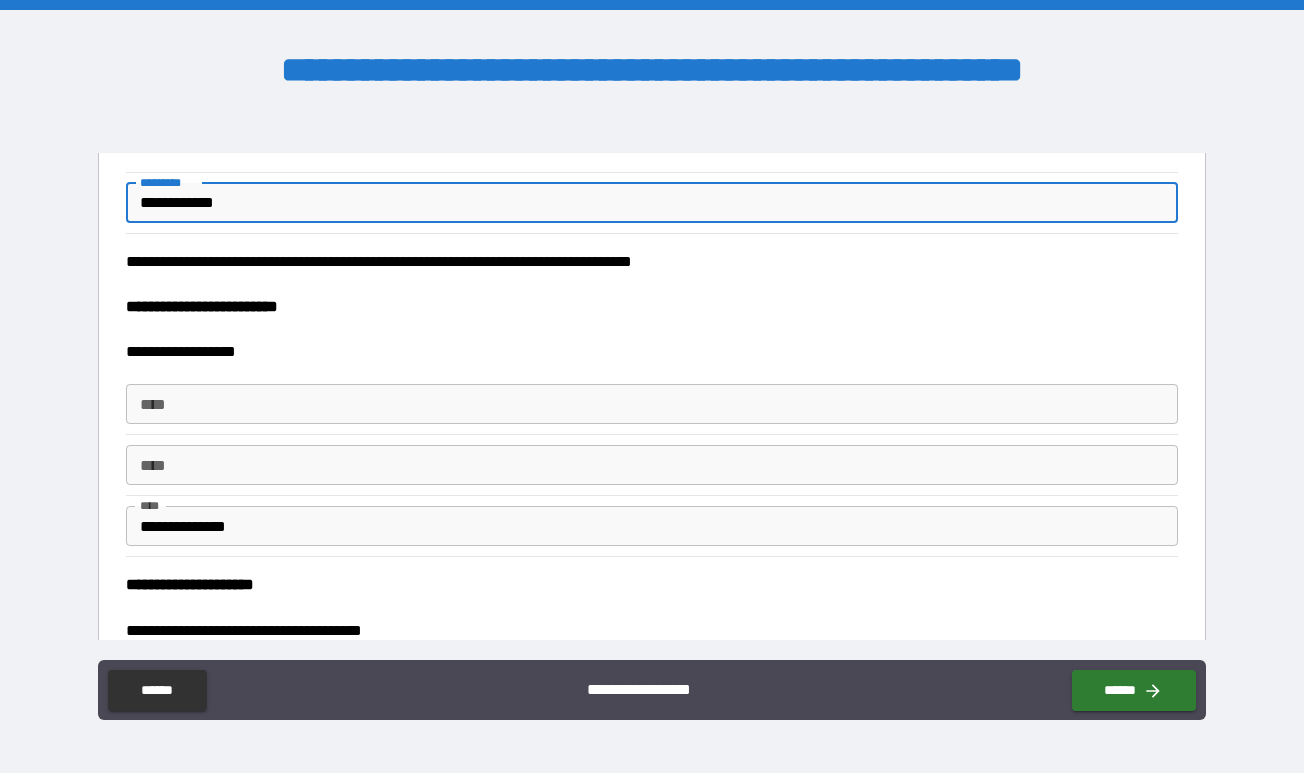 scroll, scrollTop: 311, scrollLeft: 0, axis: vertical 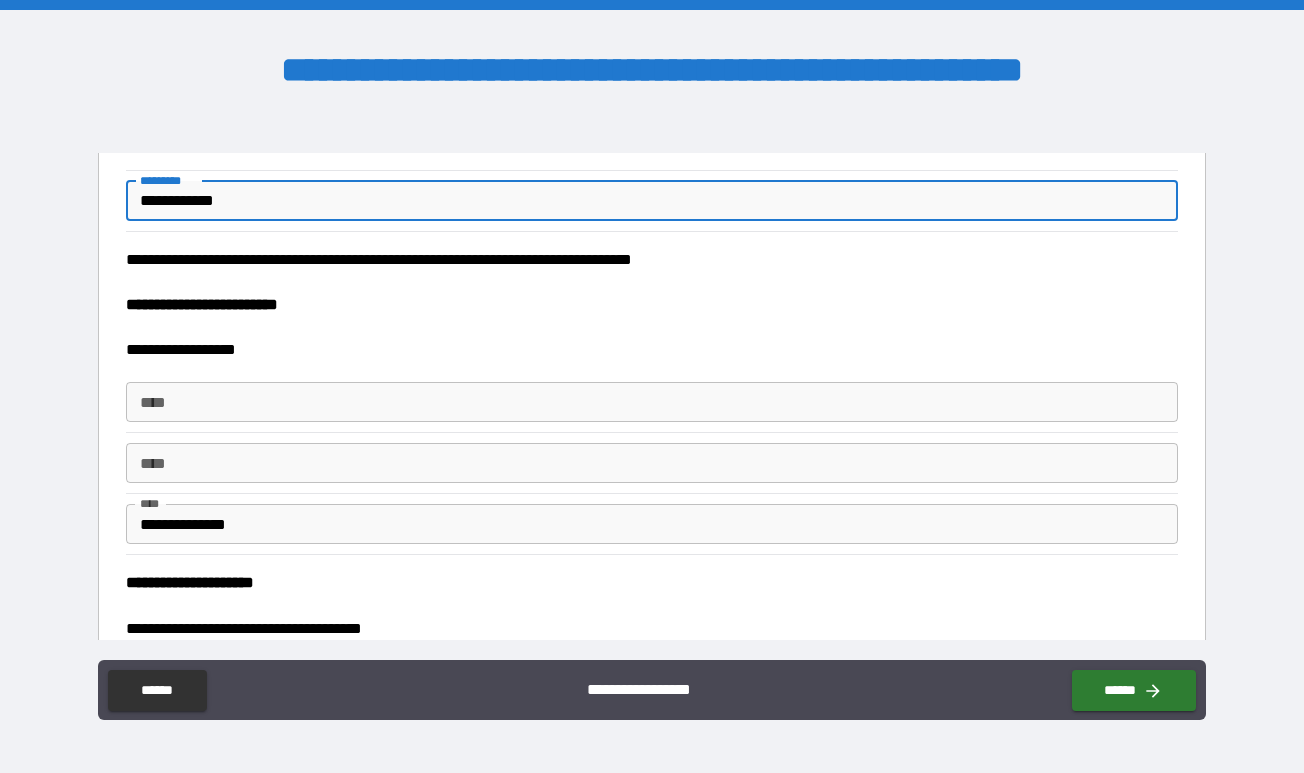 type on "**********" 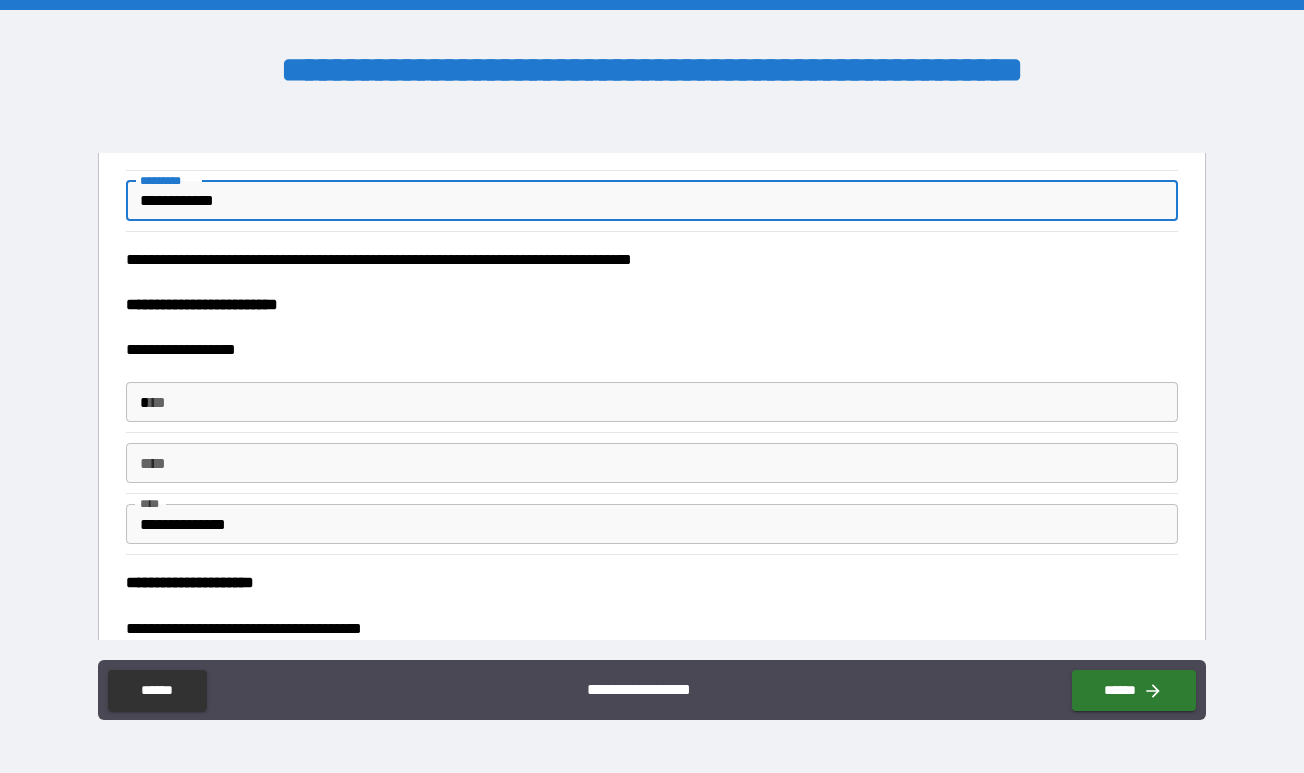 click on "*" at bounding box center [651, 402] 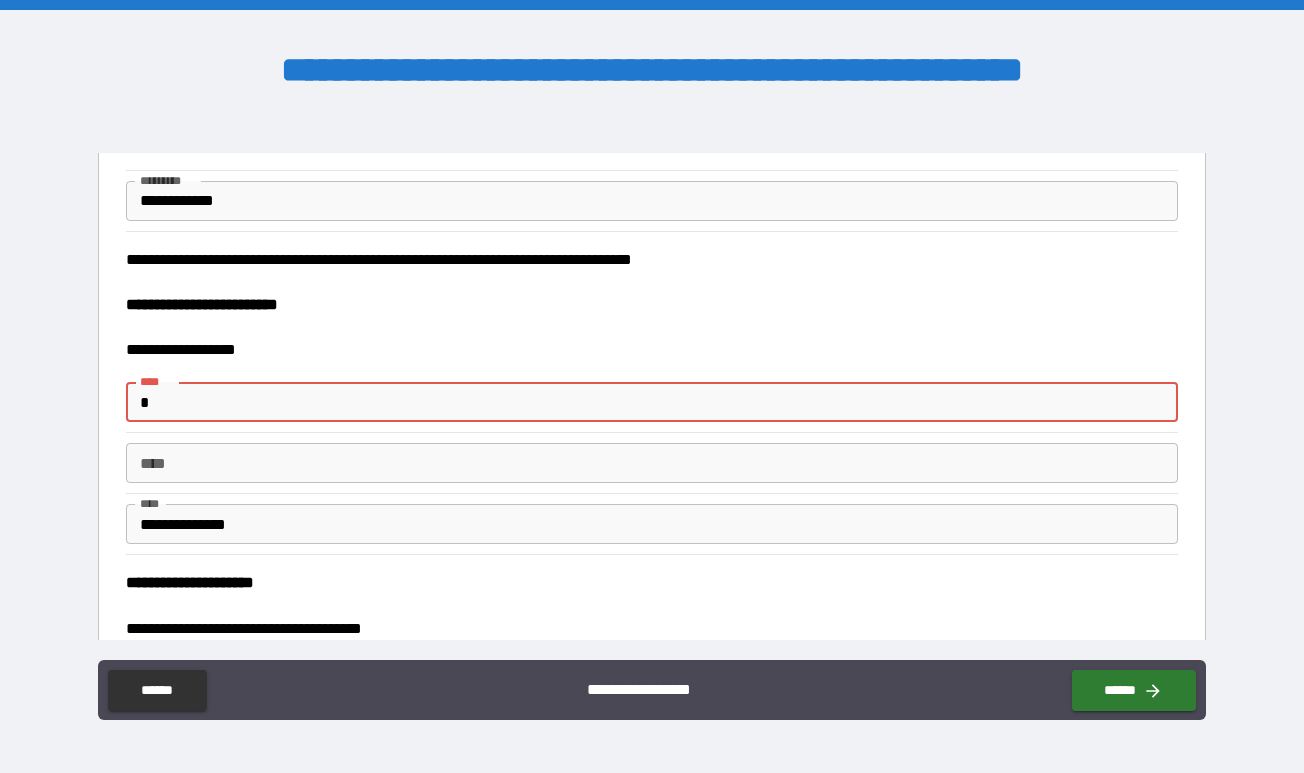 type 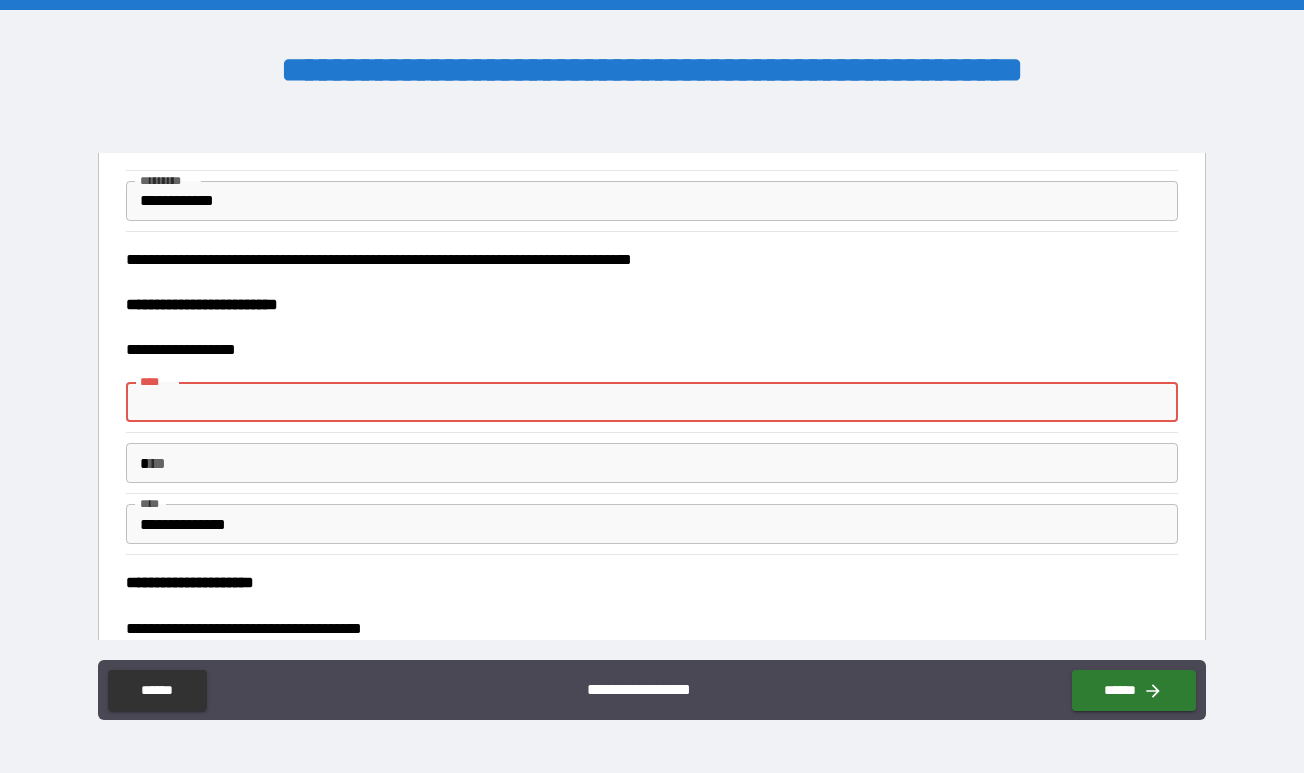 click on "*" at bounding box center [651, 463] 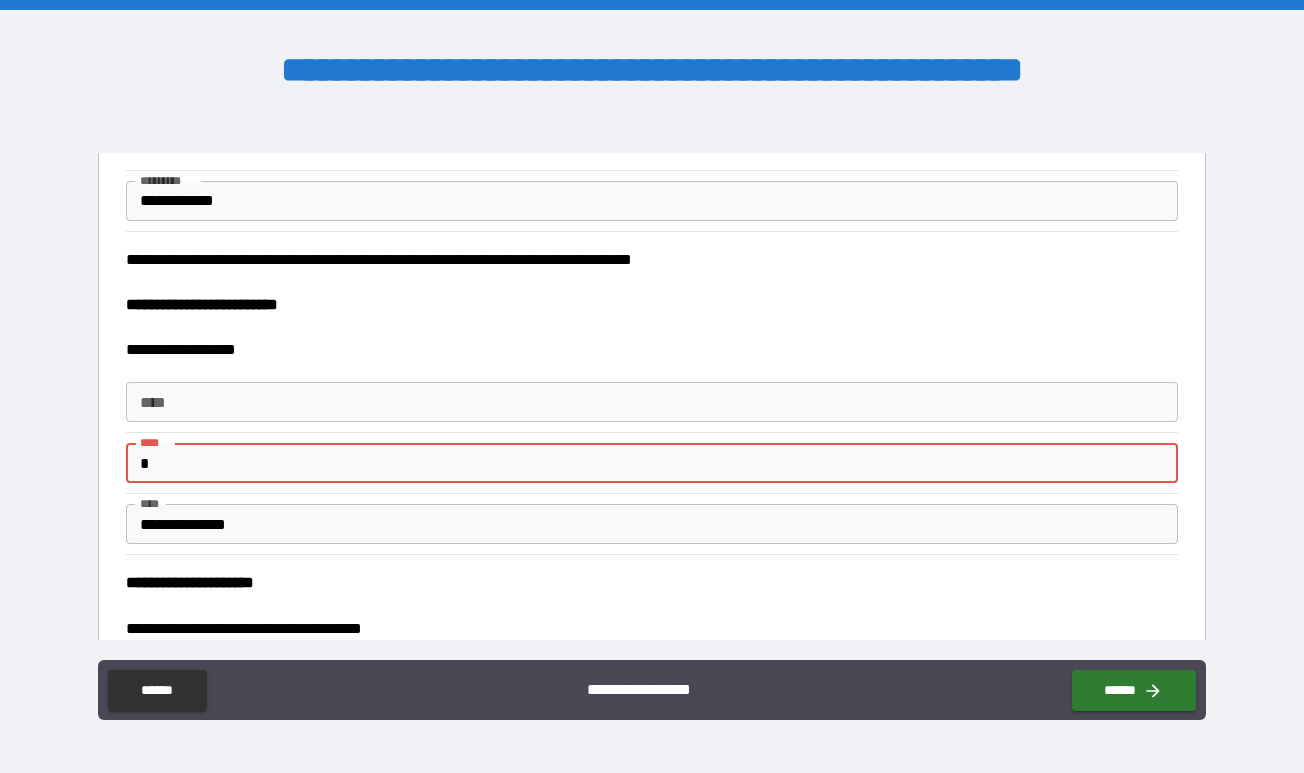 type 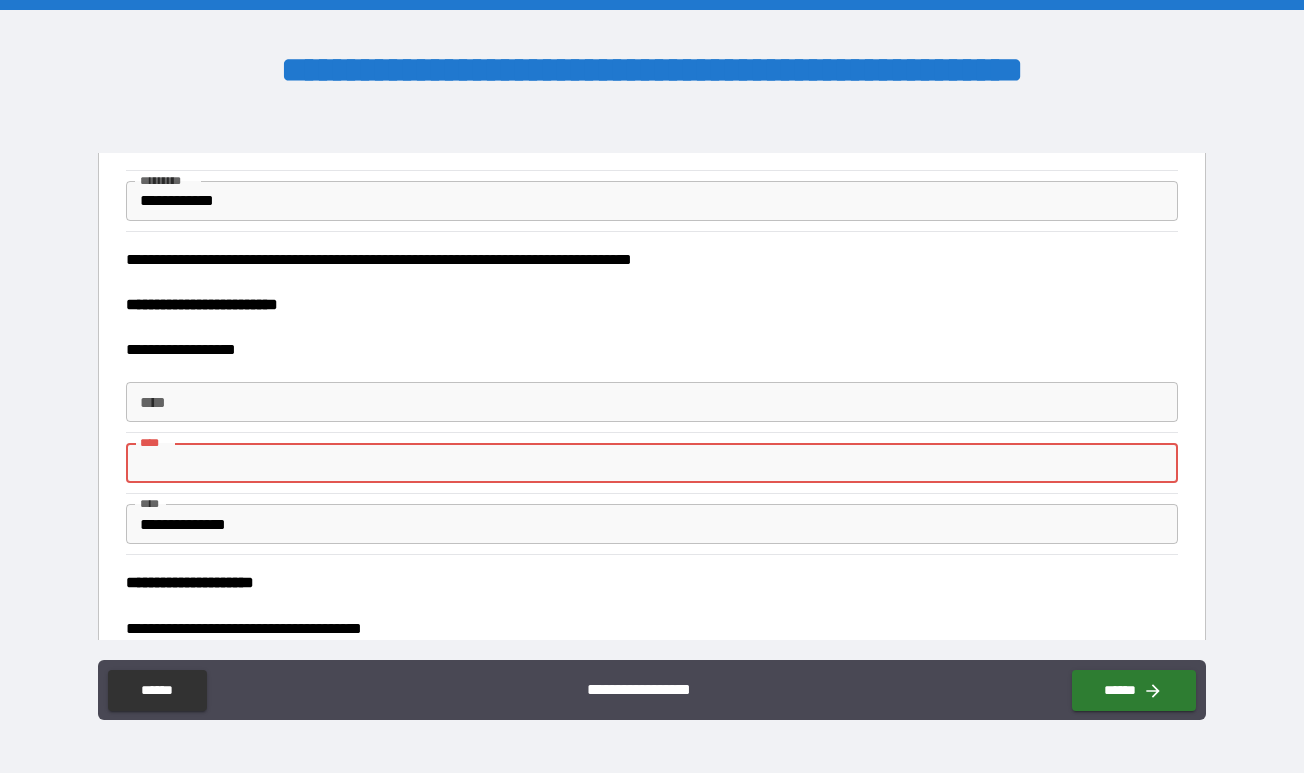 click on "**** ****" at bounding box center [651, 462] 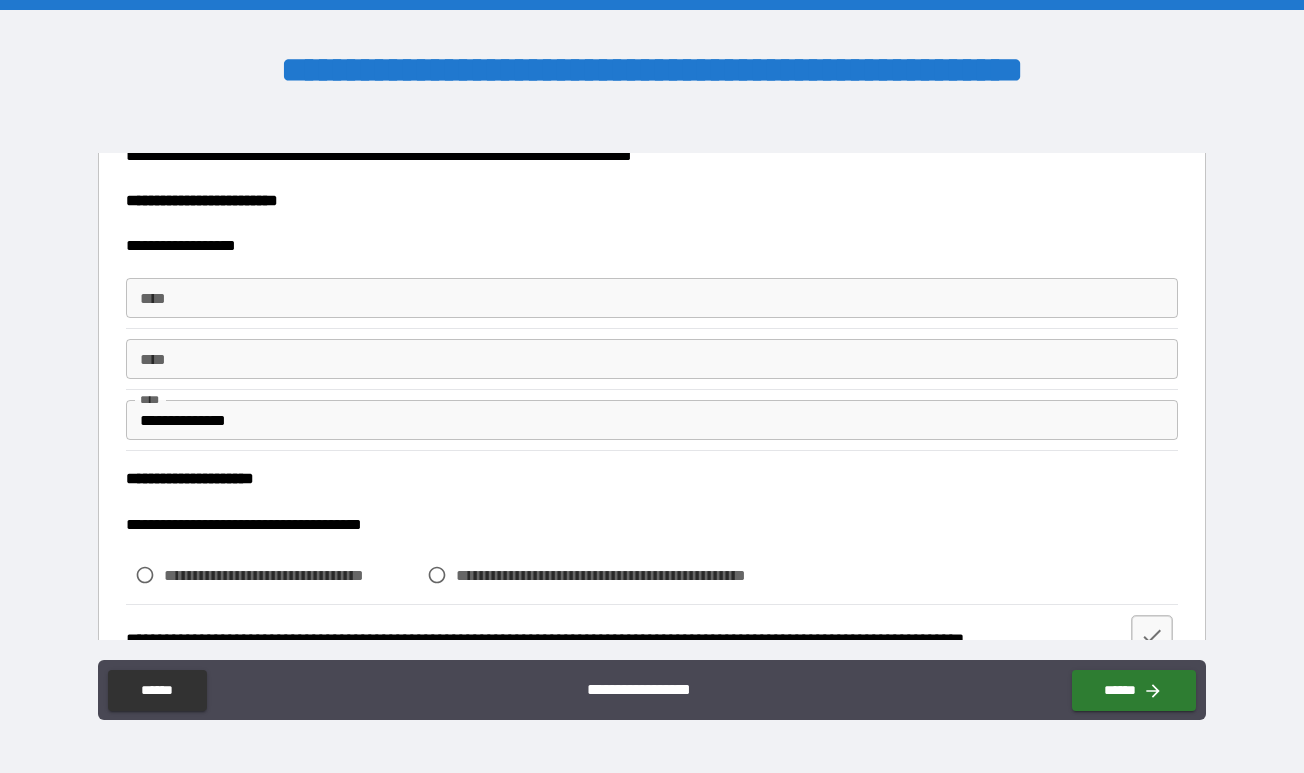 scroll, scrollTop: 524, scrollLeft: 0, axis: vertical 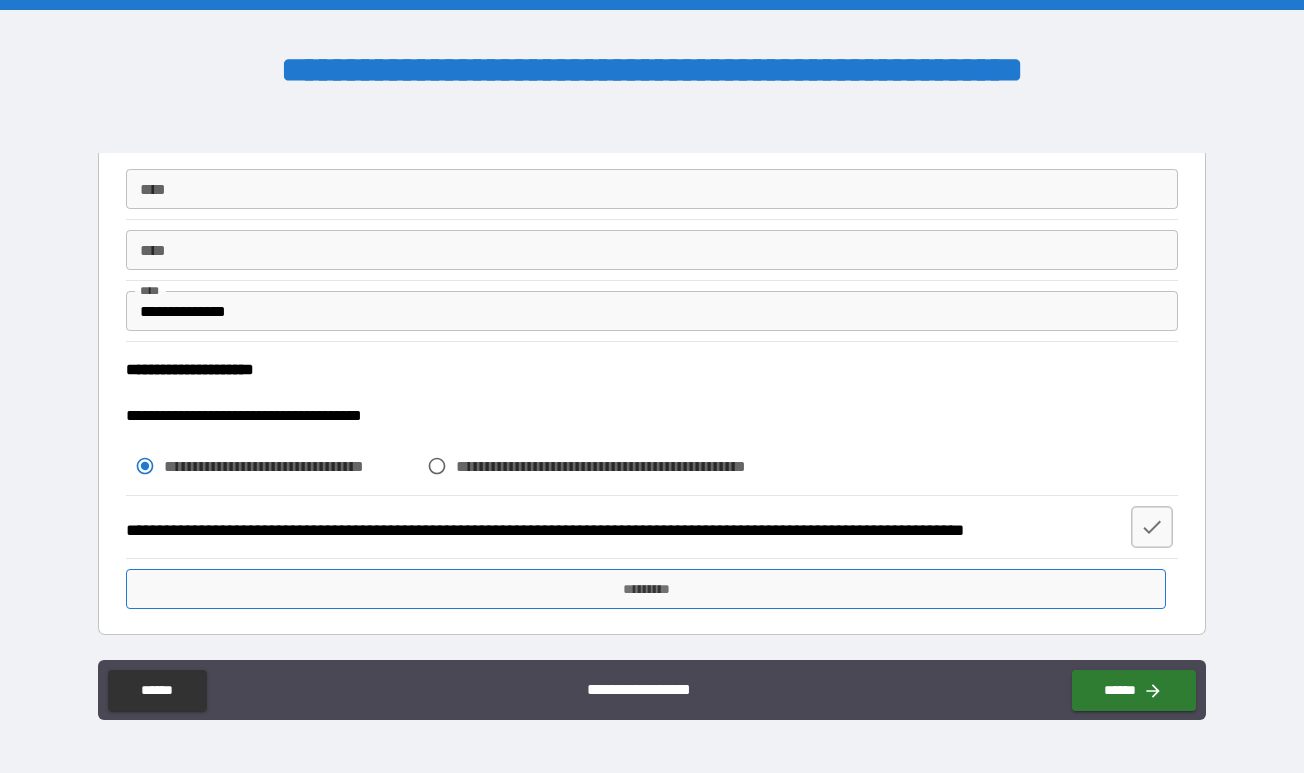 click on "*********" at bounding box center [645, 589] 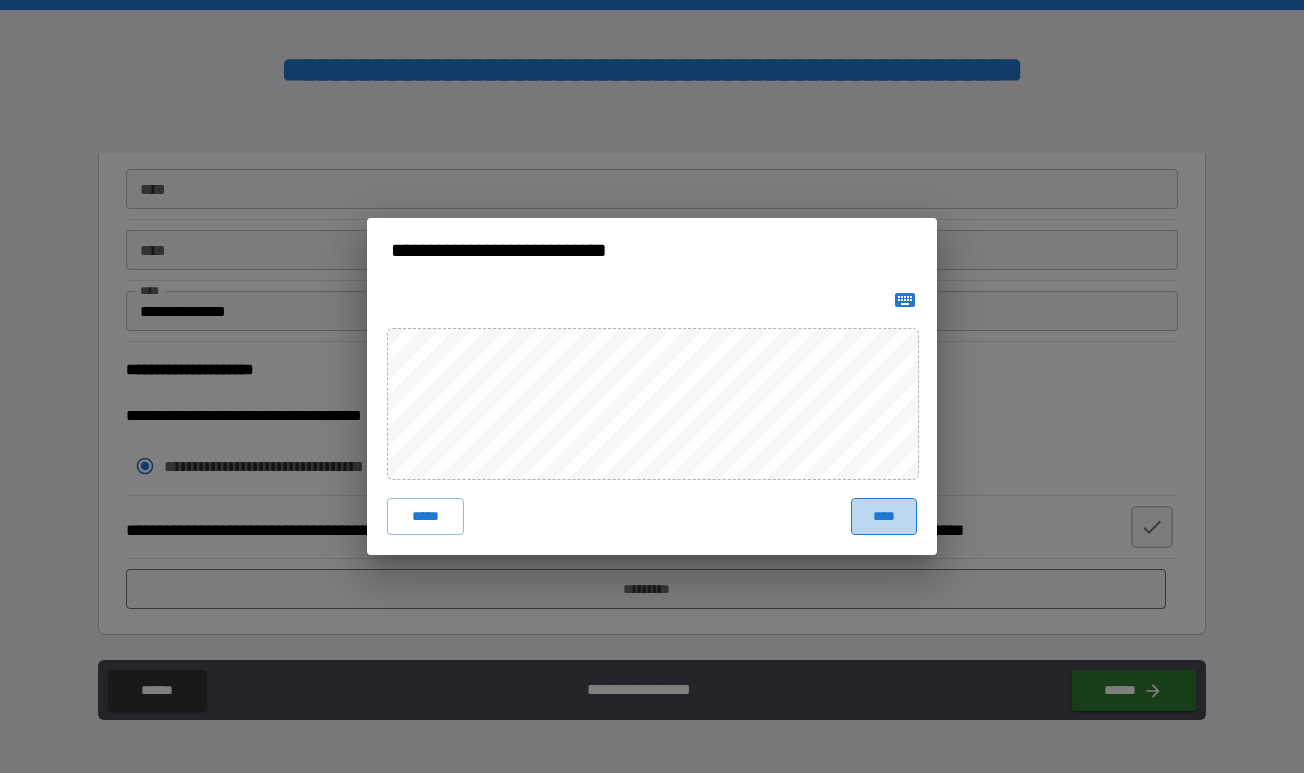 click on "****" at bounding box center (884, 516) 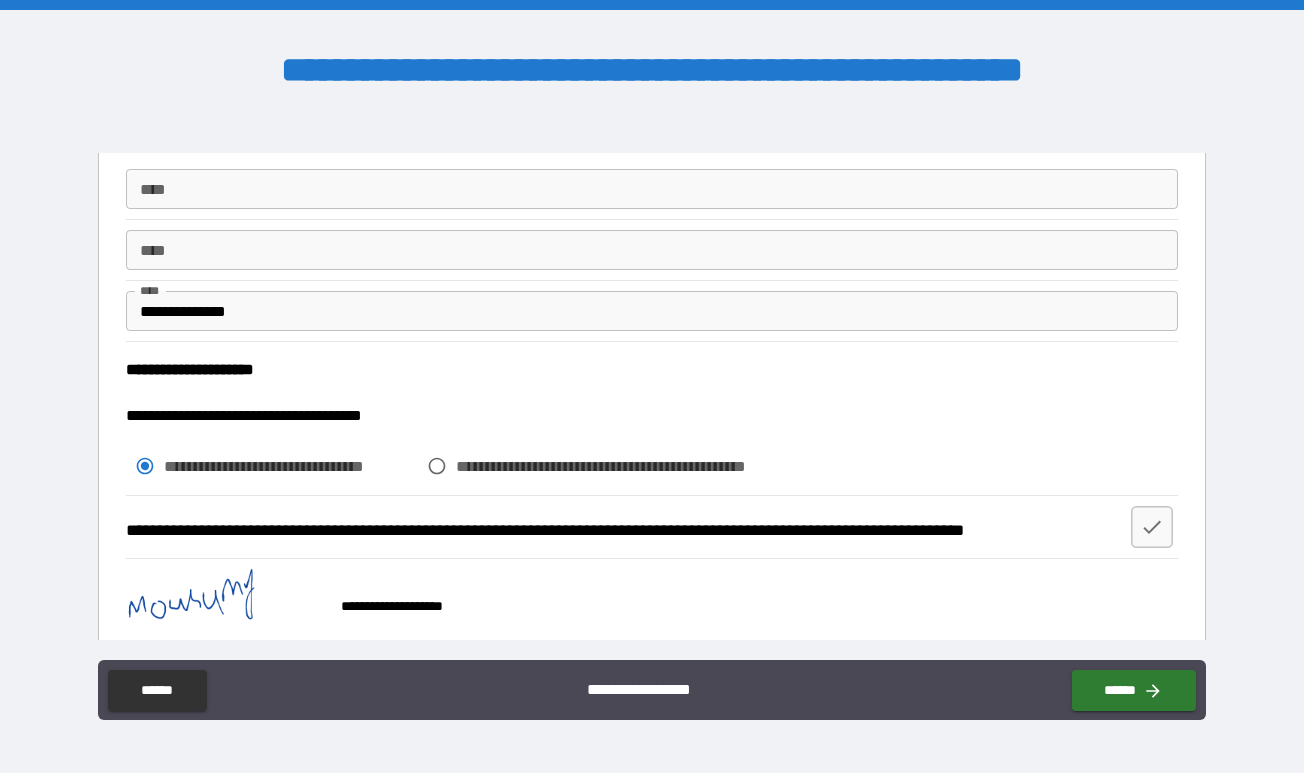 scroll, scrollTop: 541, scrollLeft: 0, axis: vertical 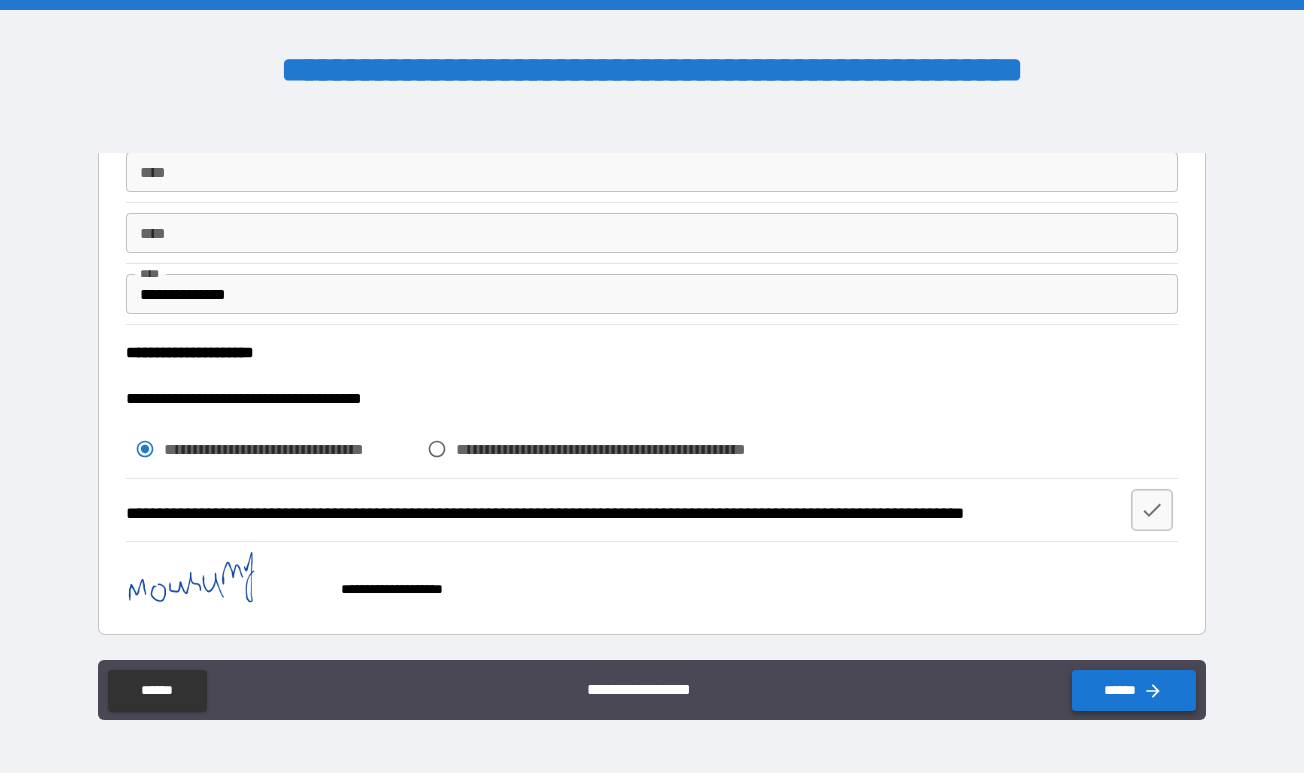 click on "******" at bounding box center [1134, 690] 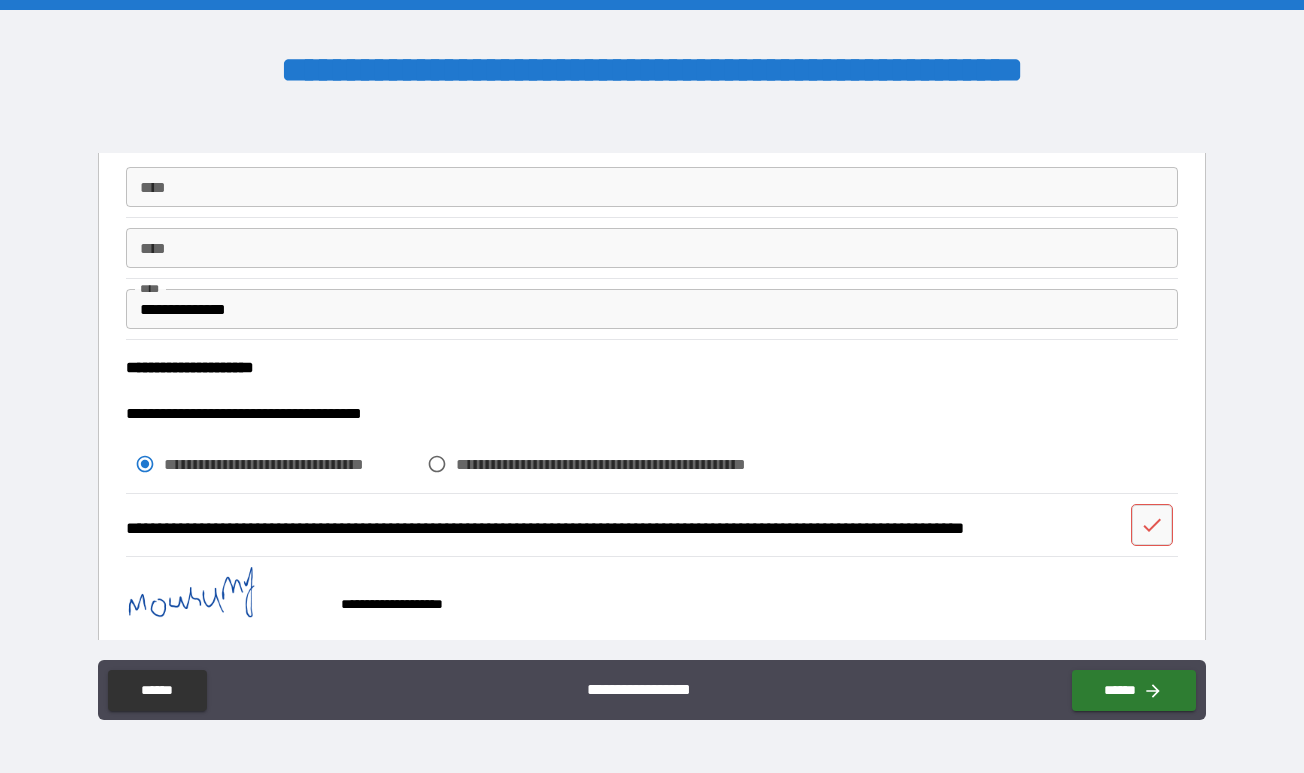 scroll, scrollTop: 541, scrollLeft: 0, axis: vertical 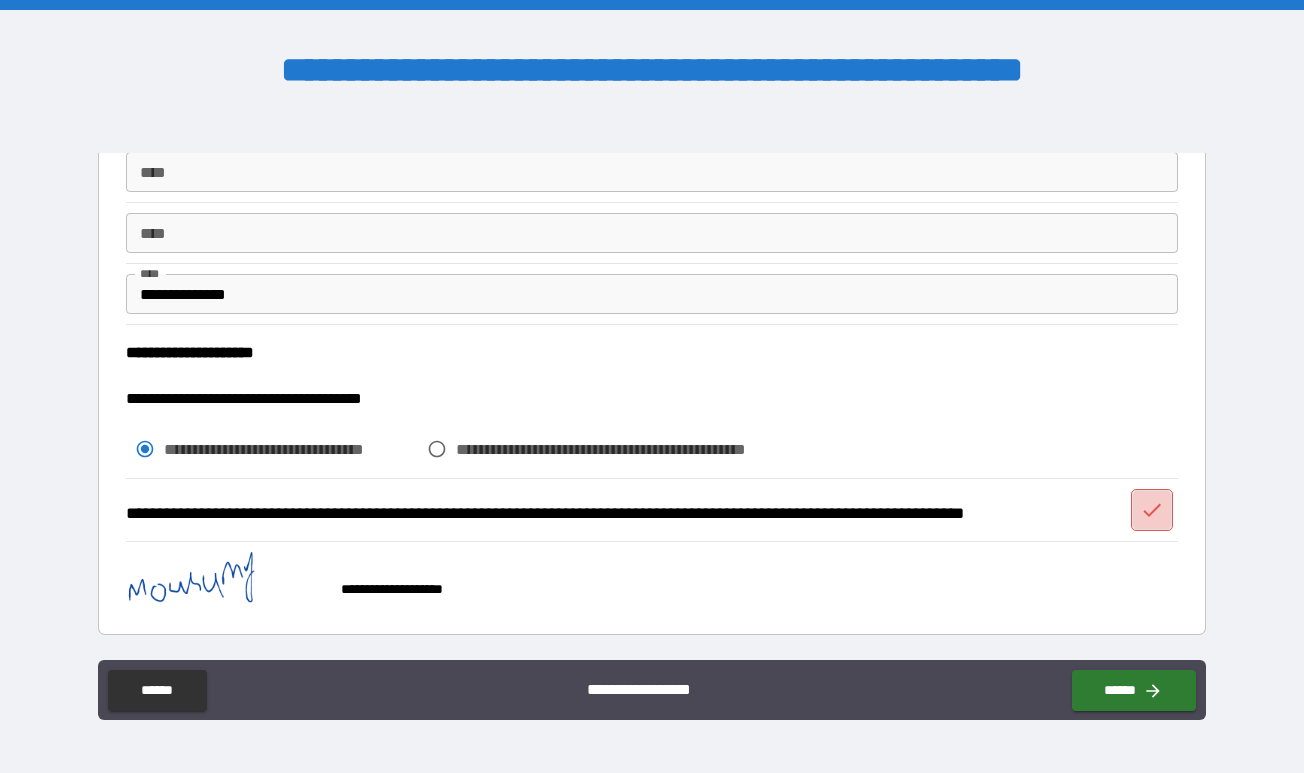 click 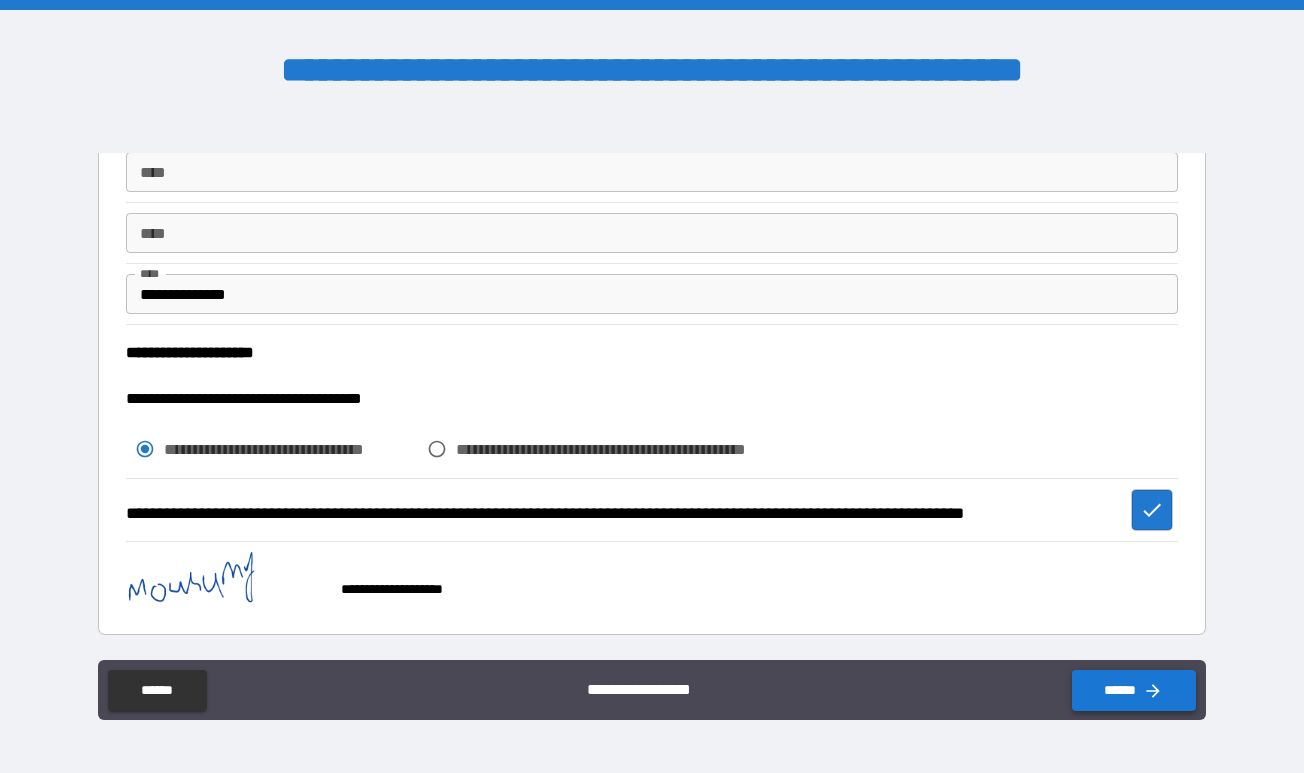click on "******" at bounding box center [1134, 690] 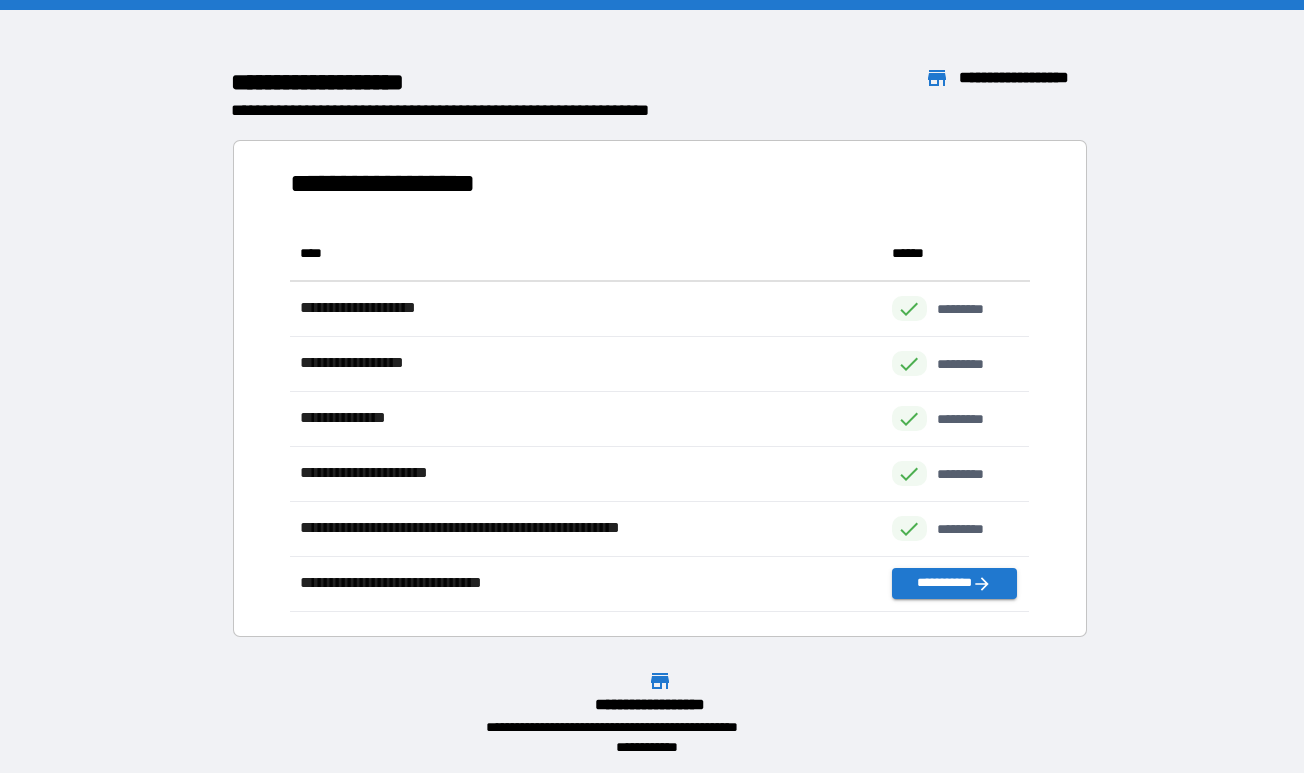 scroll, scrollTop: 1, scrollLeft: 0, axis: vertical 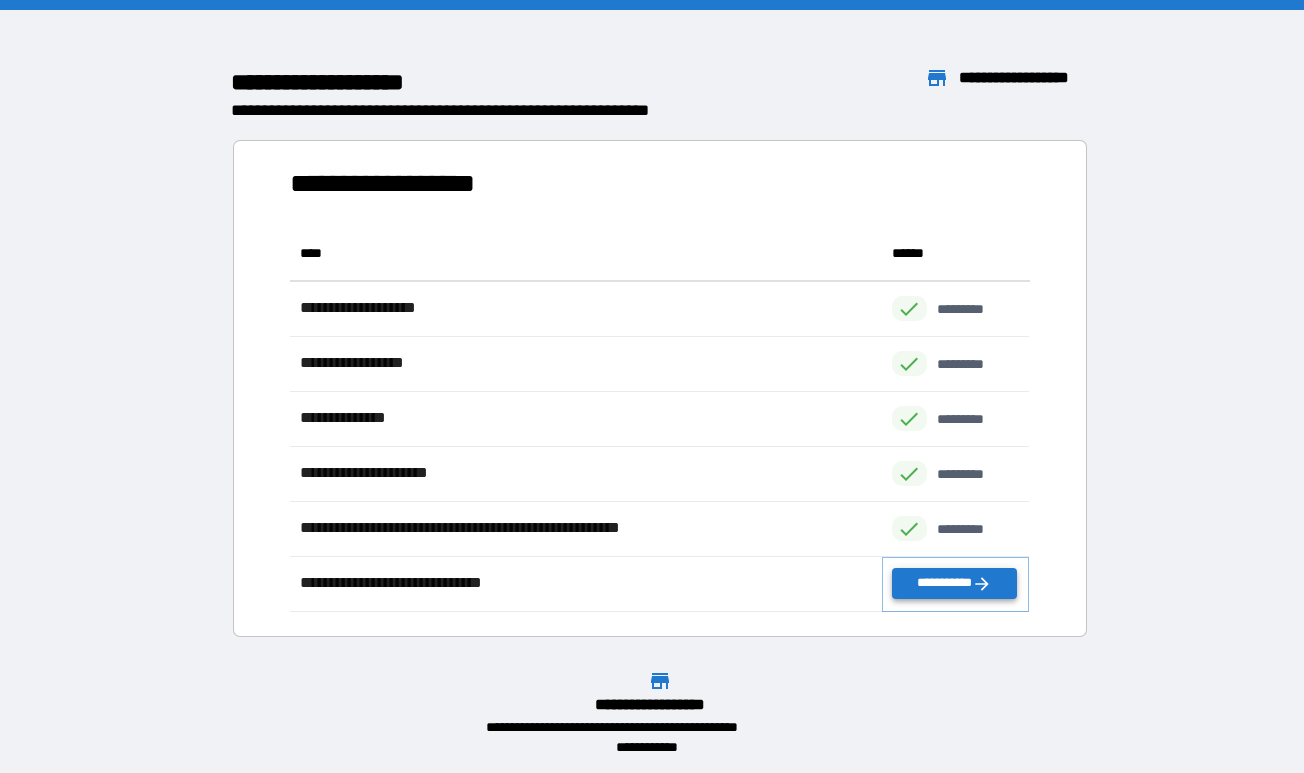 click on "**********" at bounding box center (954, 583) 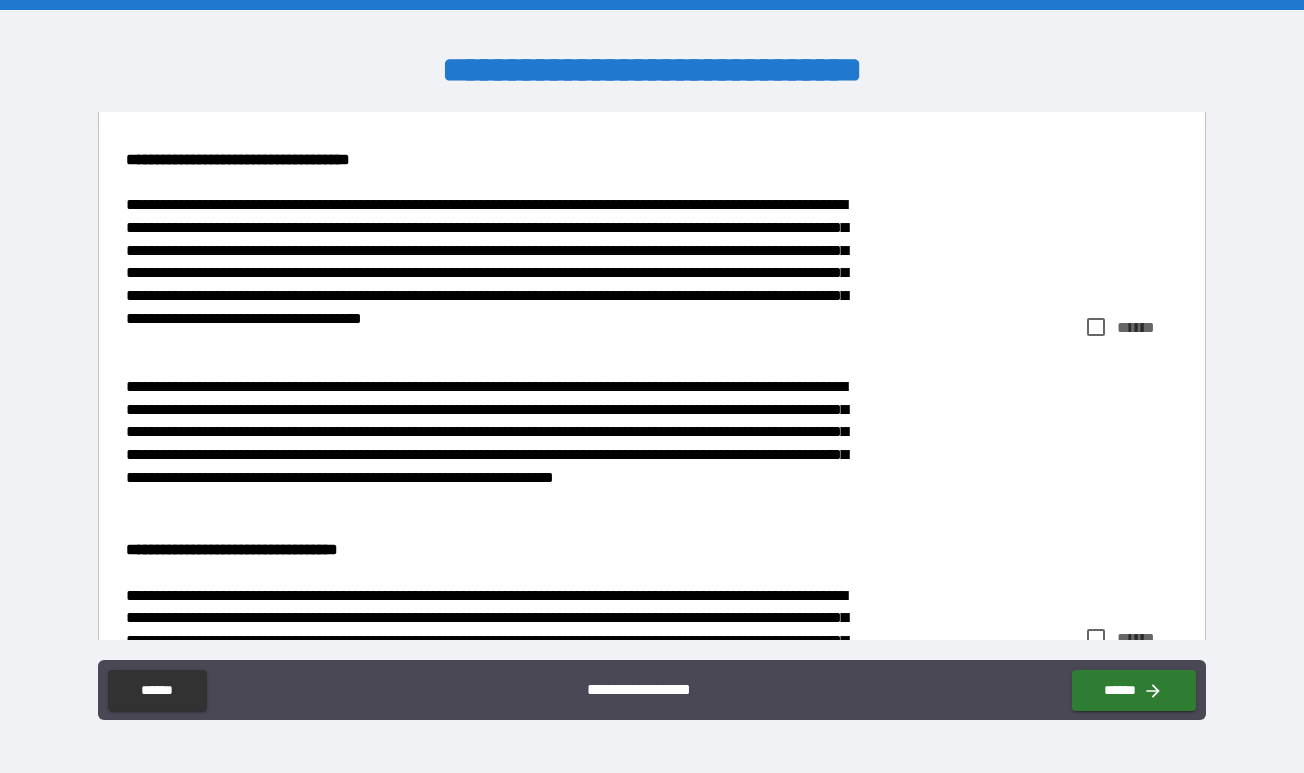 scroll, scrollTop: 0, scrollLeft: 0, axis: both 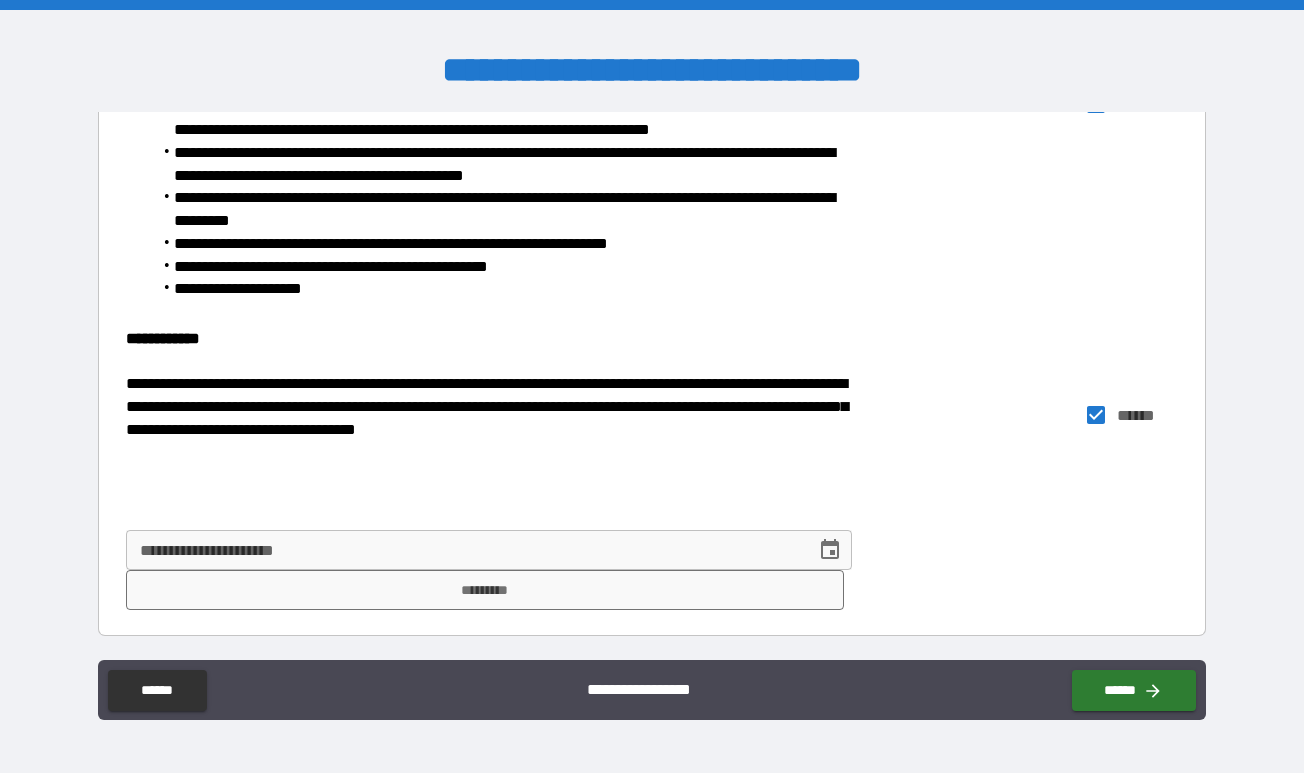 click at bounding box center (830, 550) 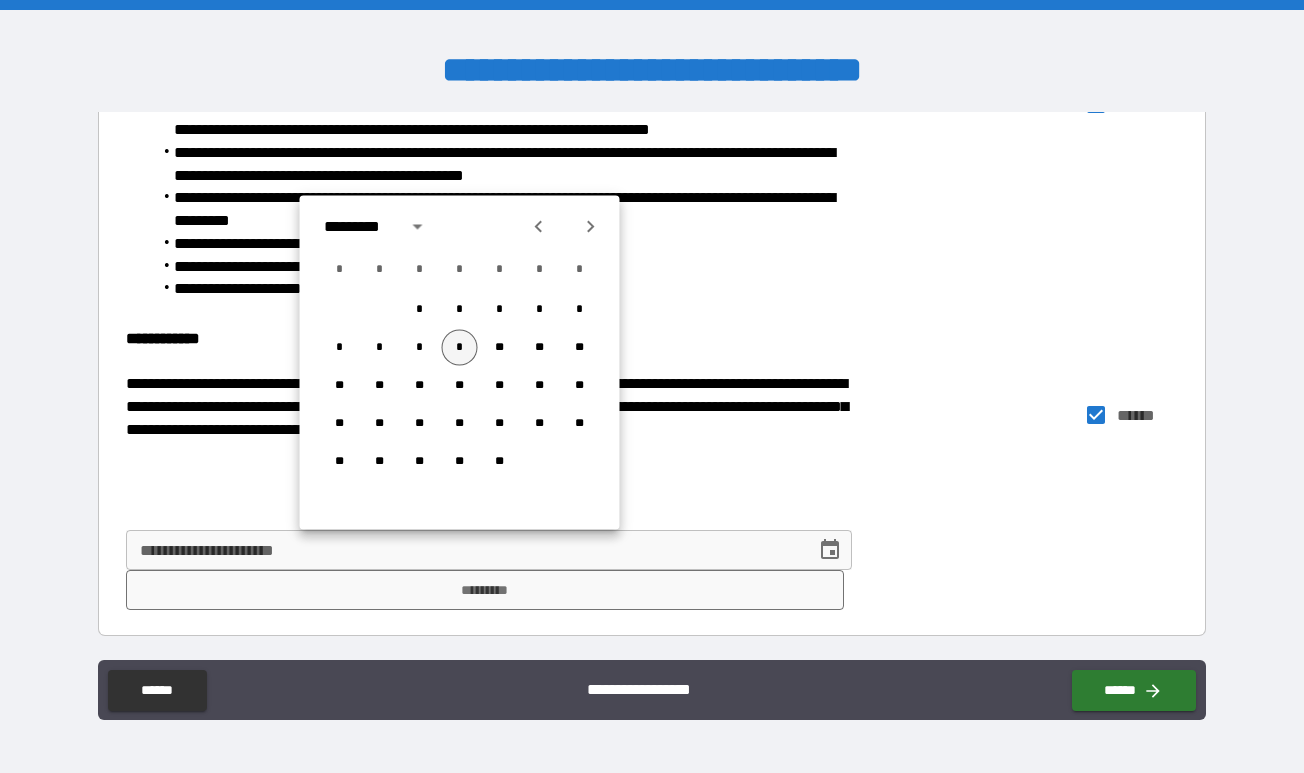 click on "*" at bounding box center (460, 348) 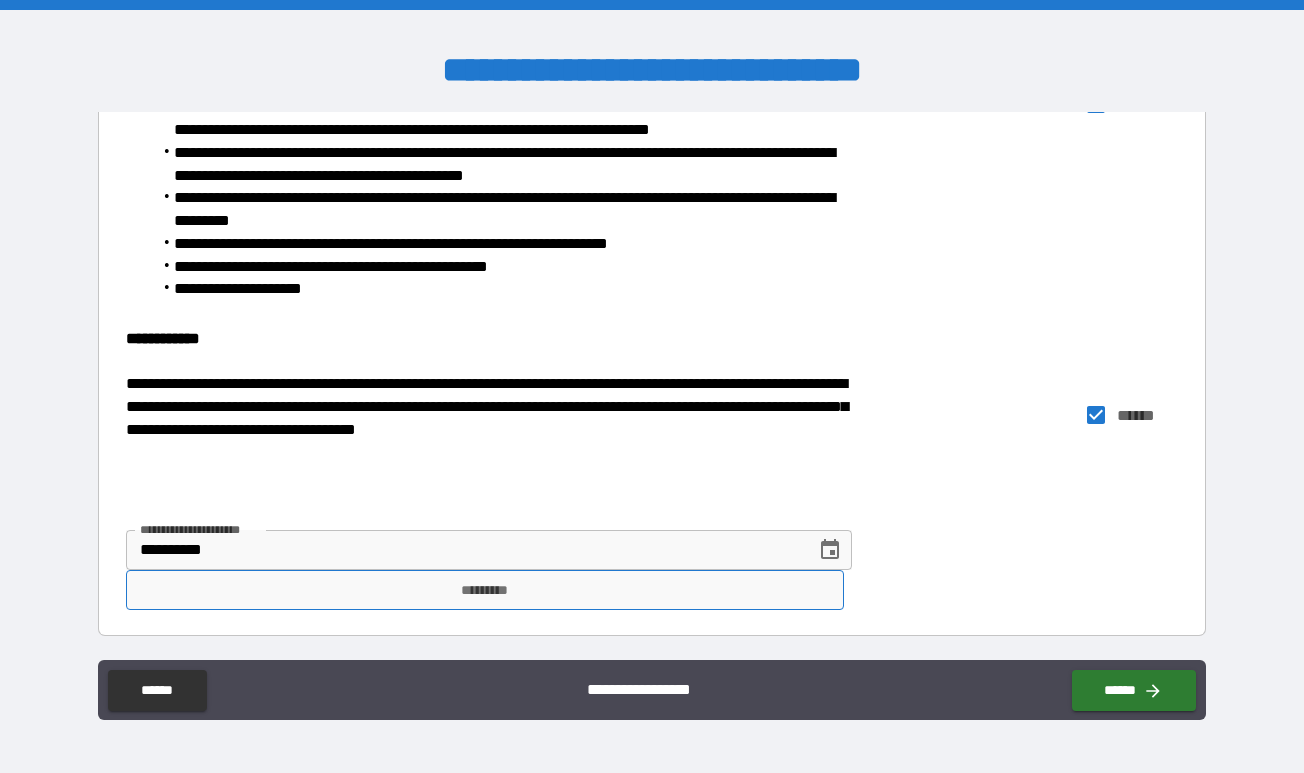 click on "*********" at bounding box center [484, 590] 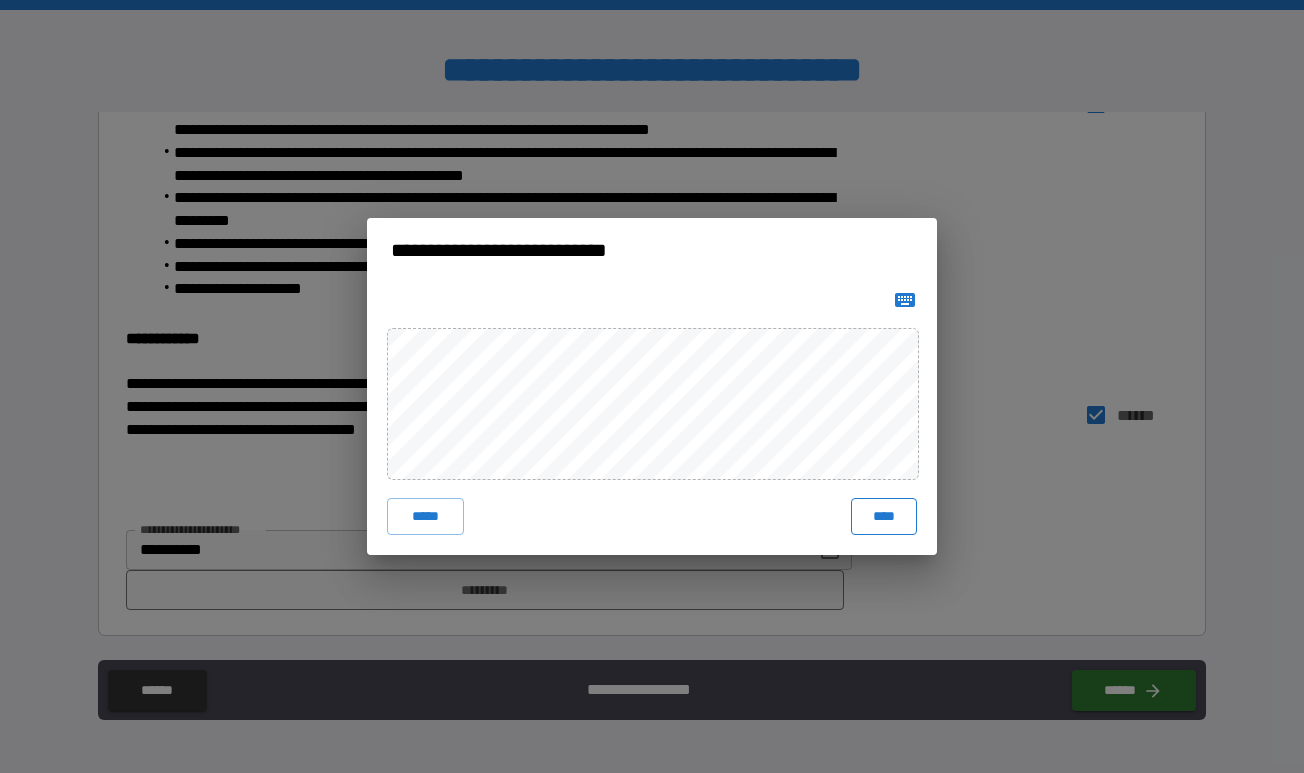 click on "****" at bounding box center (884, 516) 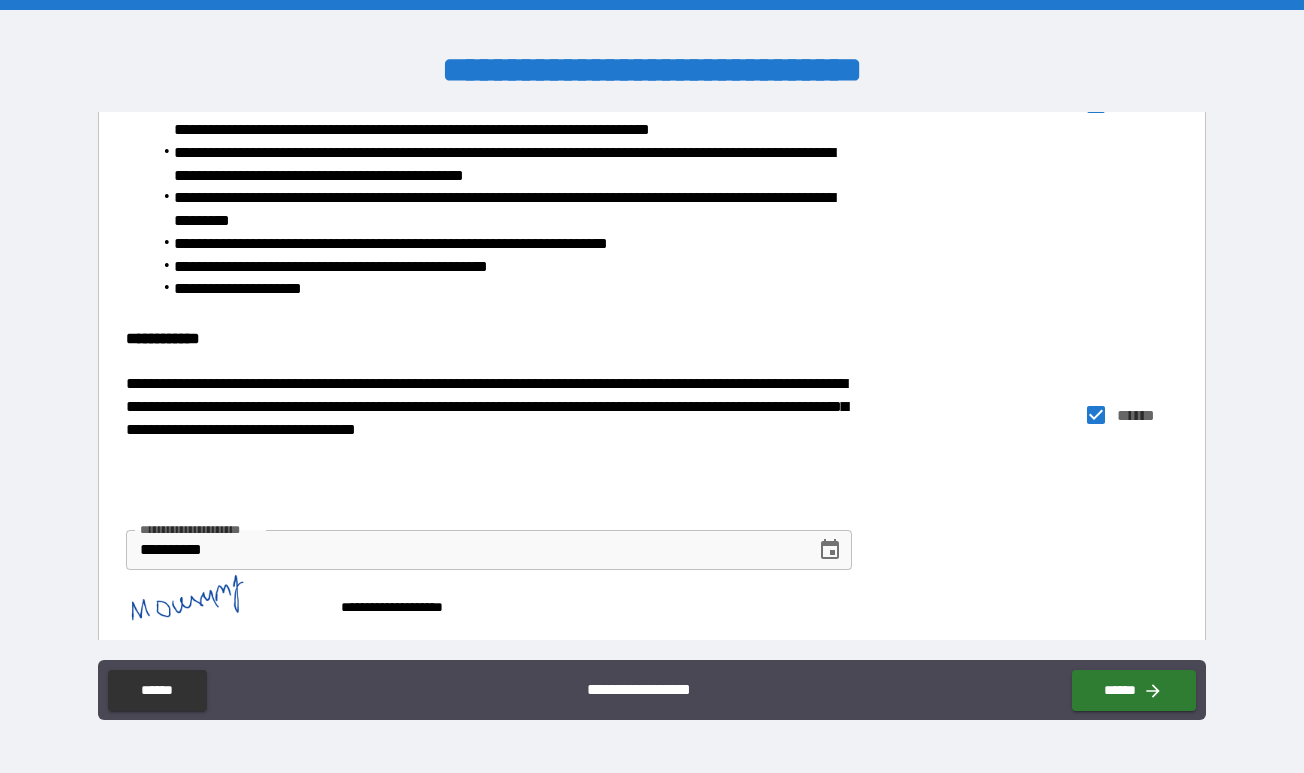 scroll, scrollTop: 1017, scrollLeft: 0, axis: vertical 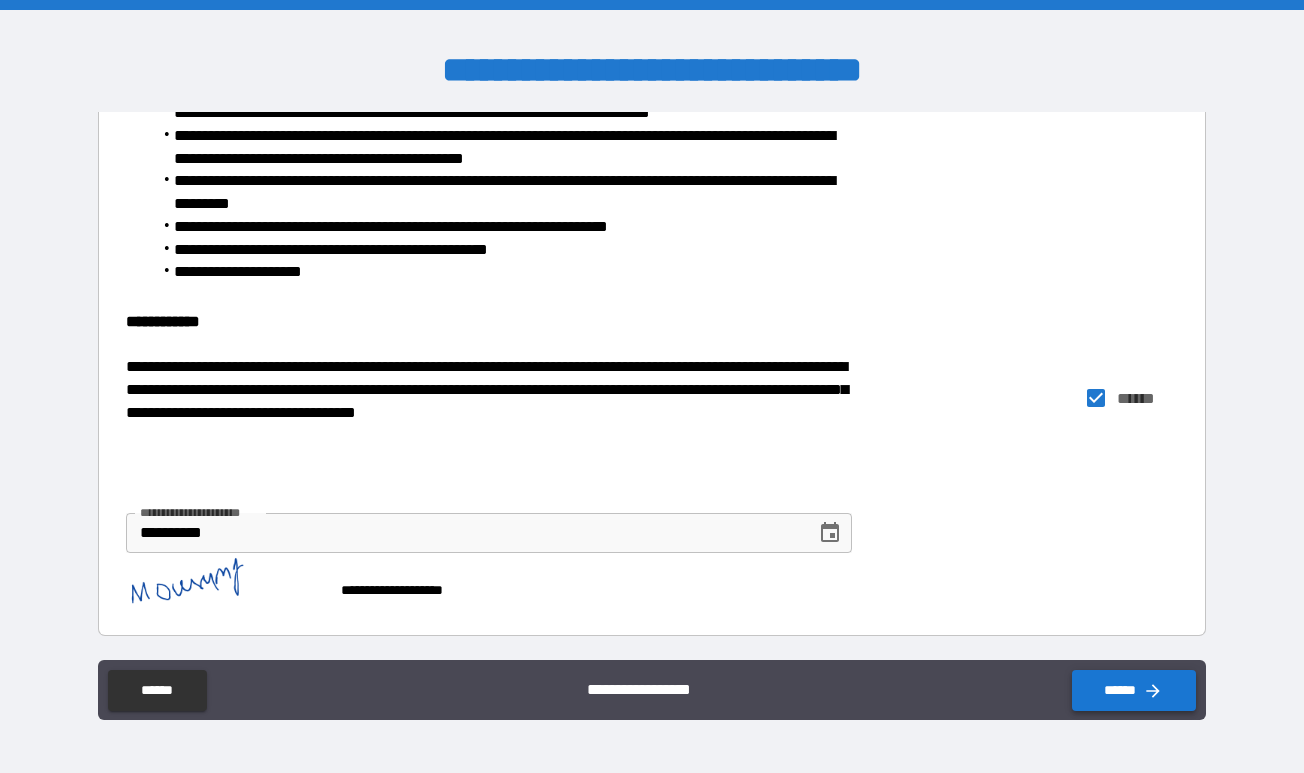 click on "******" at bounding box center [1134, 690] 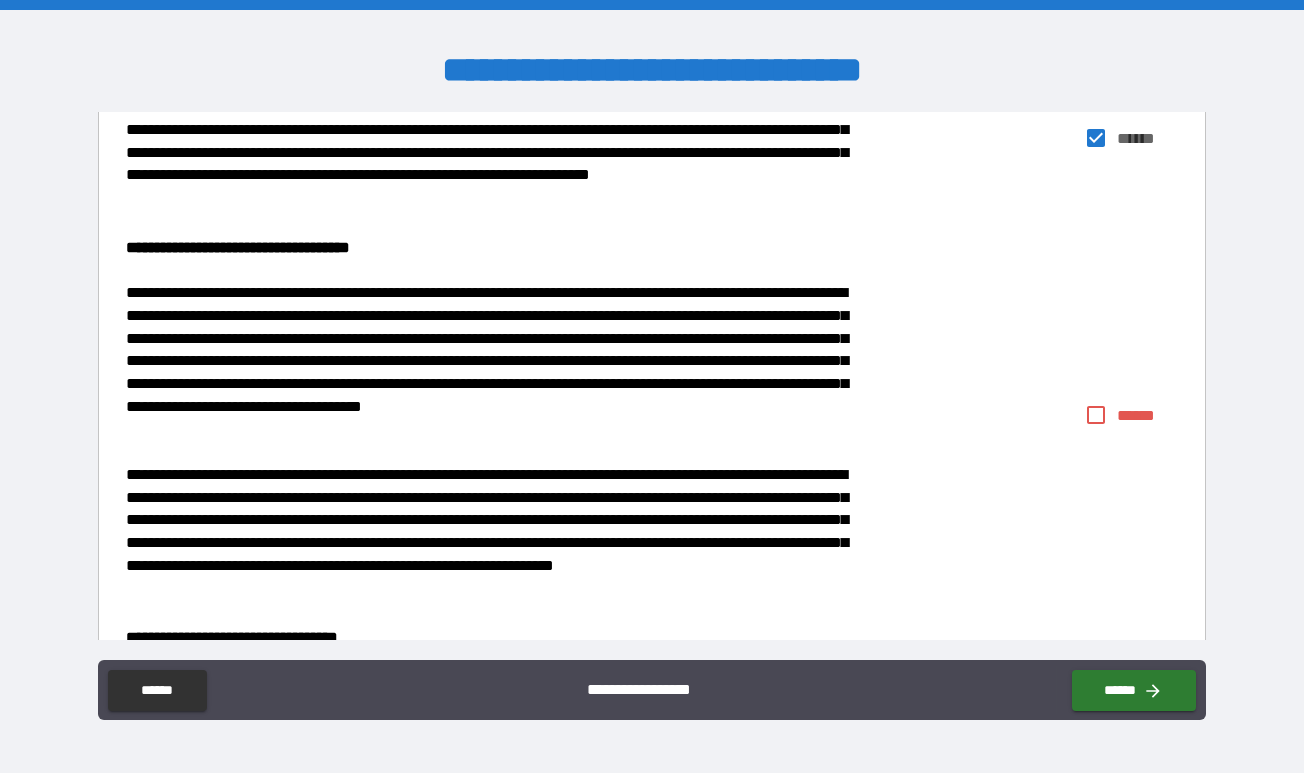 scroll, scrollTop: 62, scrollLeft: 0, axis: vertical 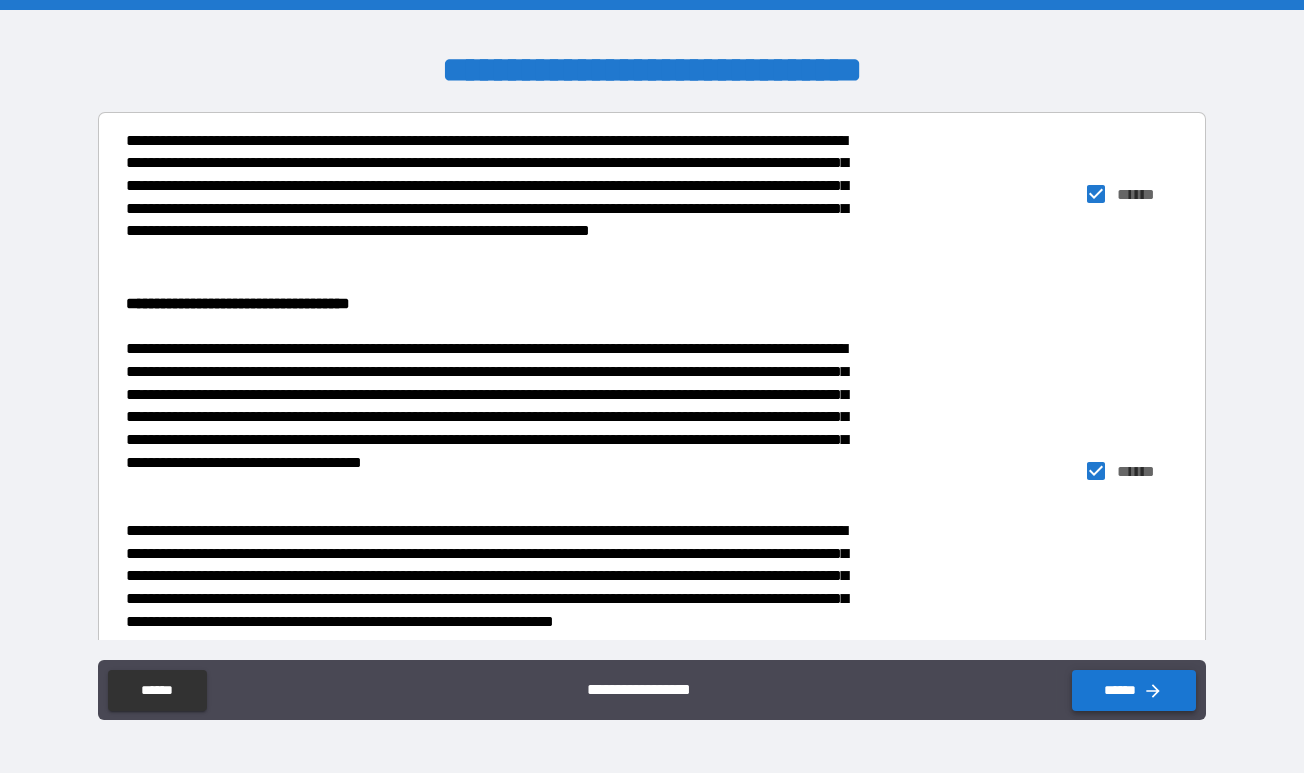 click on "******" at bounding box center (1134, 690) 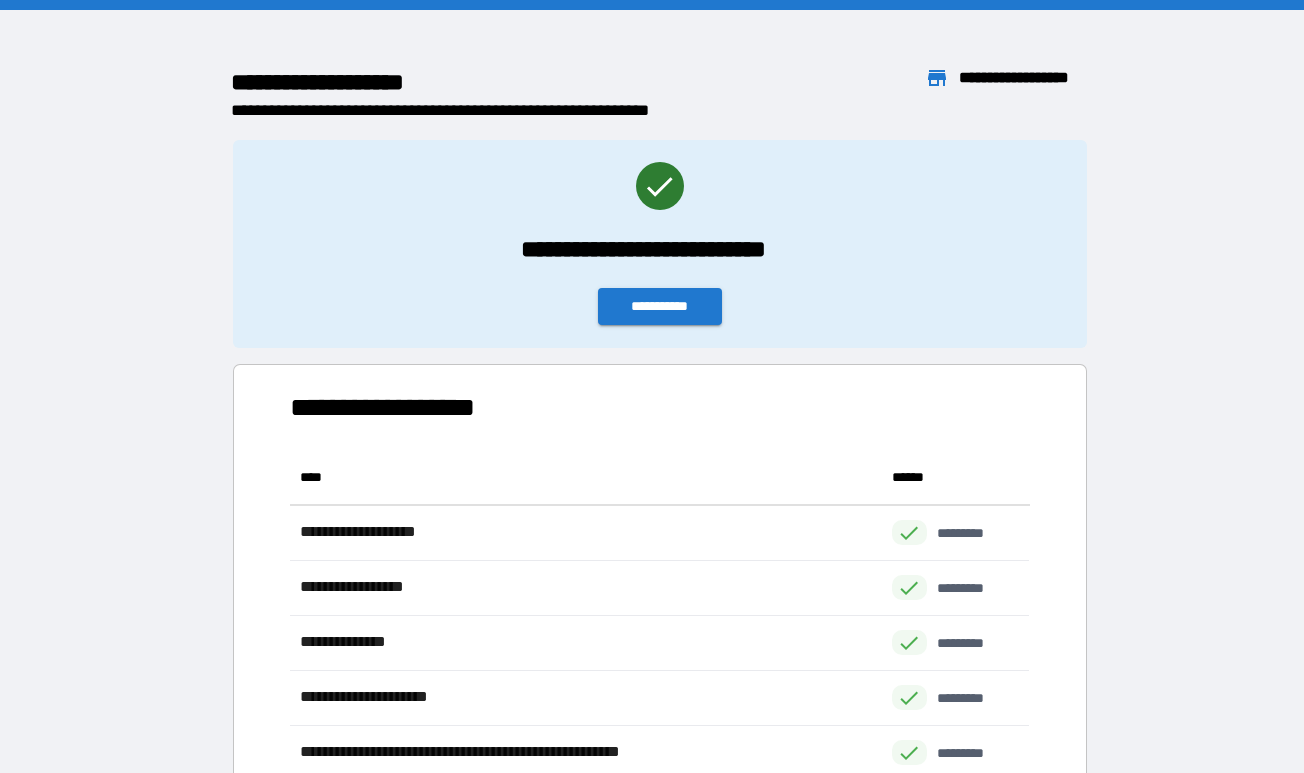 scroll, scrollTop: 1, scrollLeft: 0, axis: vertical 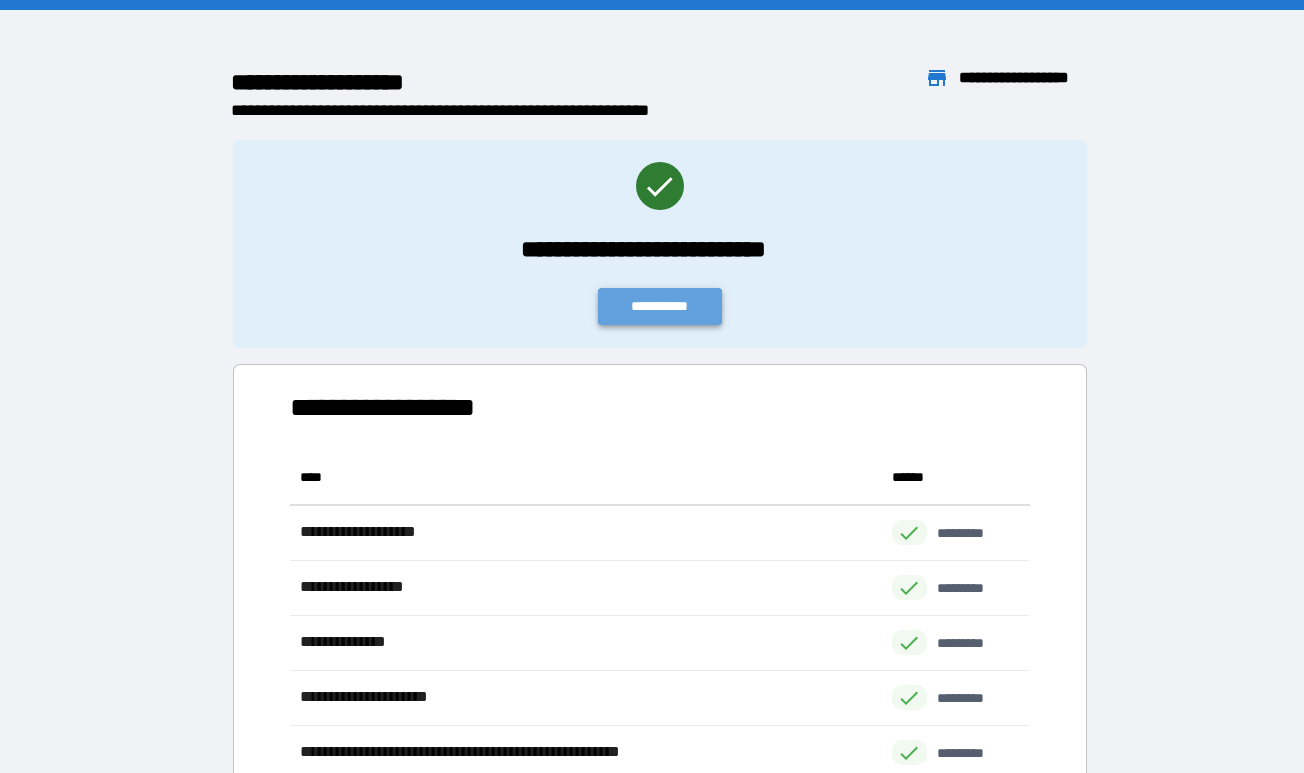 click on "**********" at bounding box center [660, 306] 